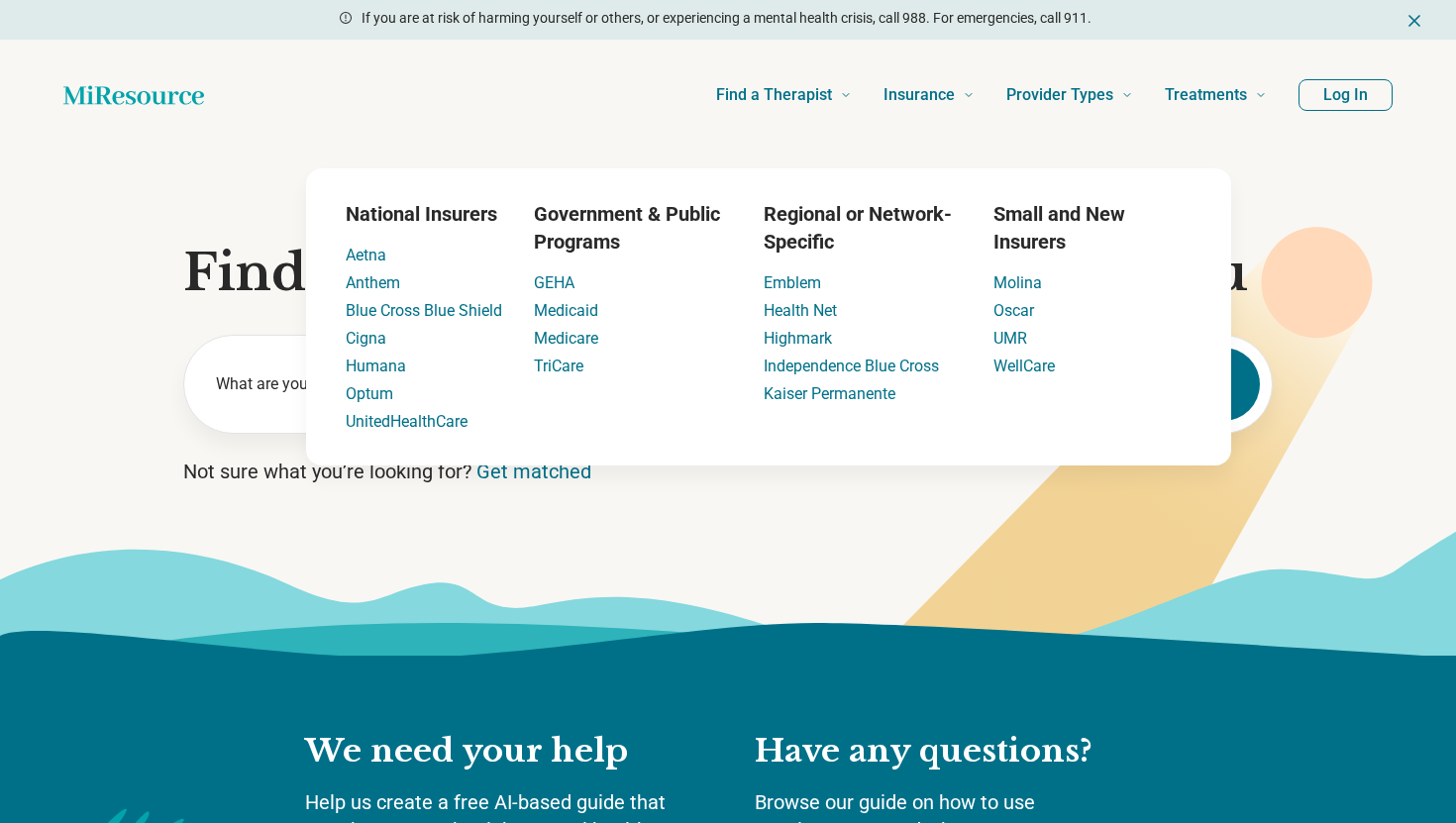 scroll, scrollTop: 0, scrollLeft: 0, axis: both 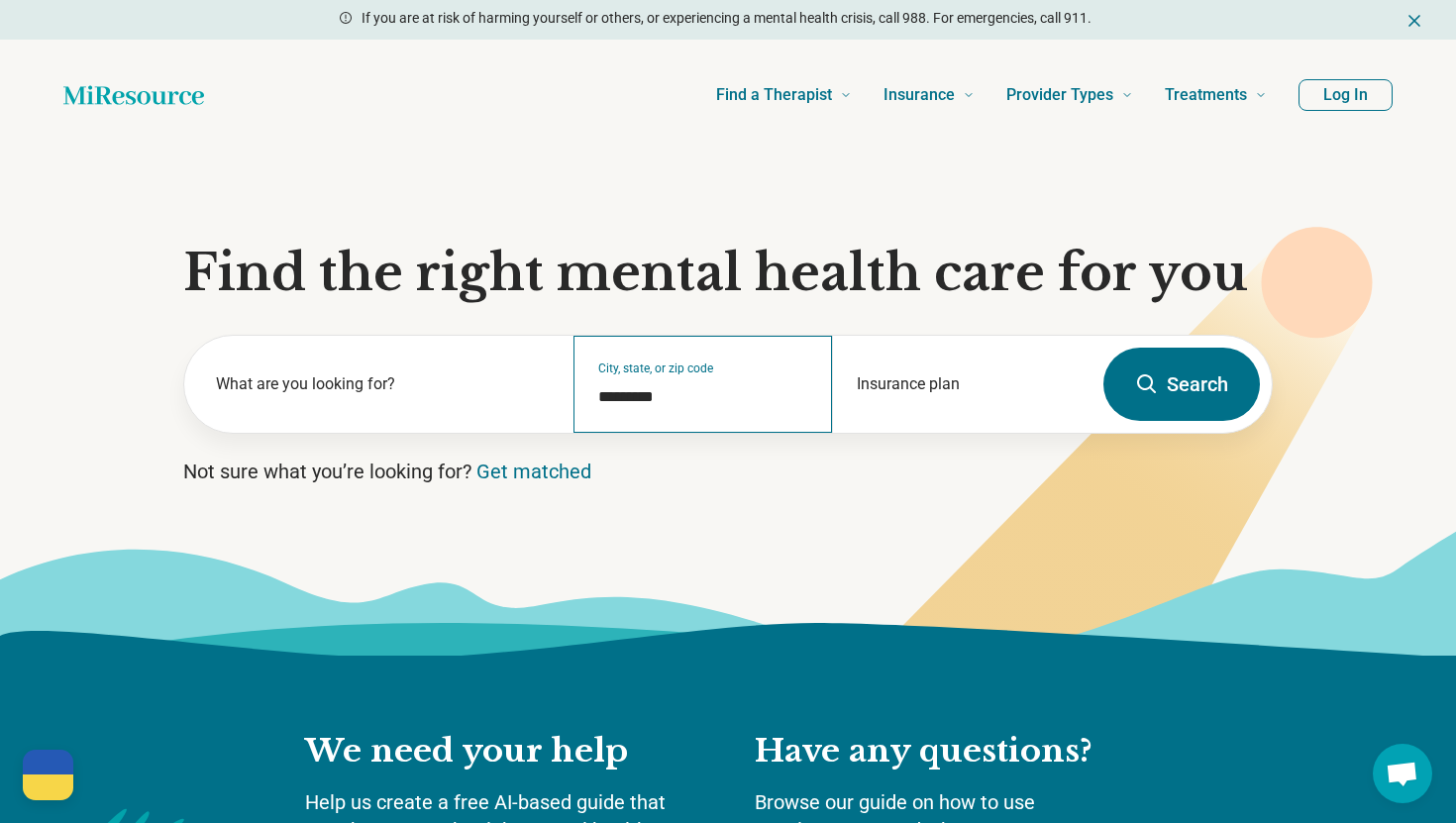 click on "City, state, or zip code *********" at bounding box center (703, 384) 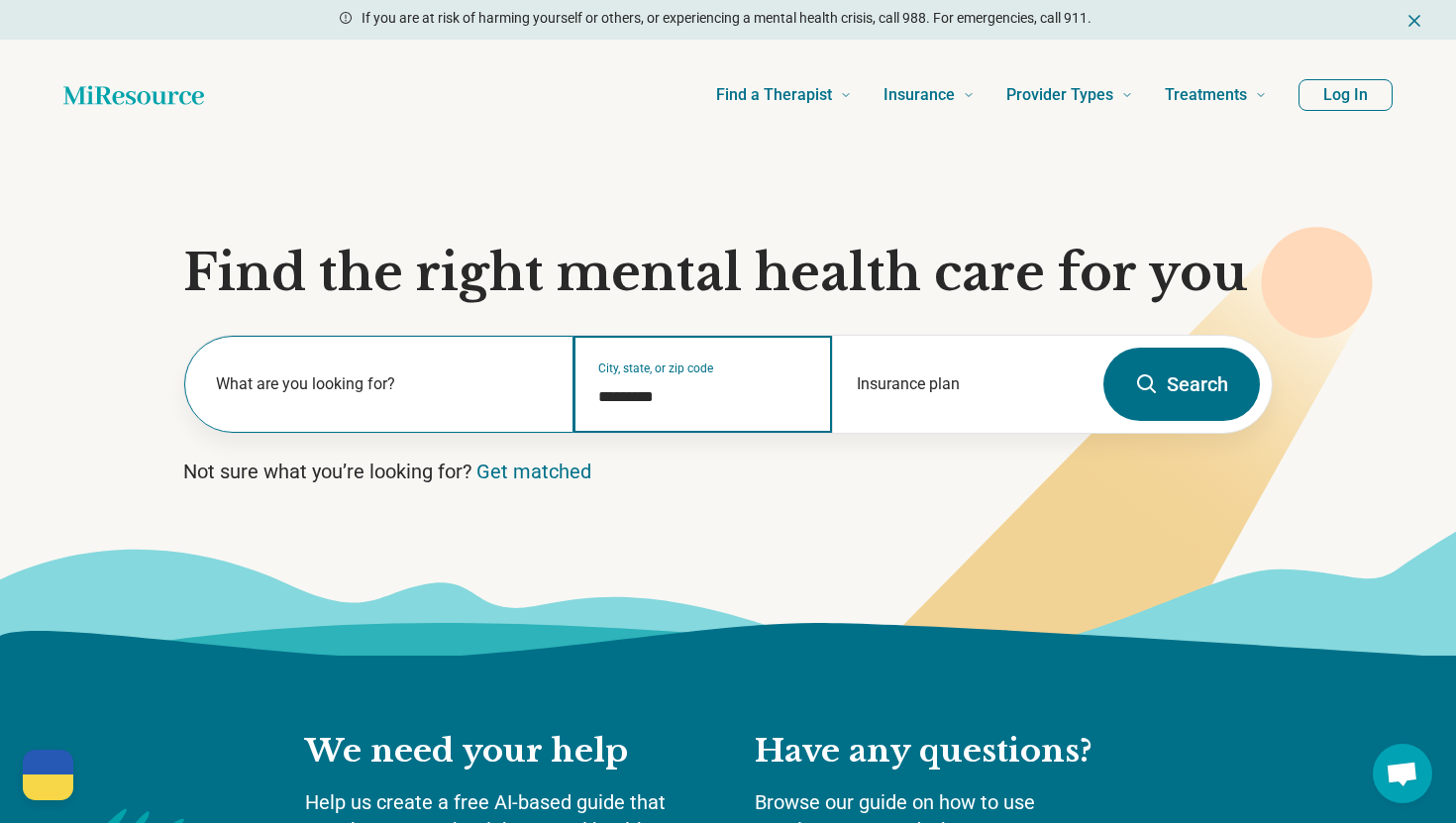 drag, startPoint x: 693, startPoint y: 536, endPoint x: 554, endPoint y: 534, distance: 139.01439 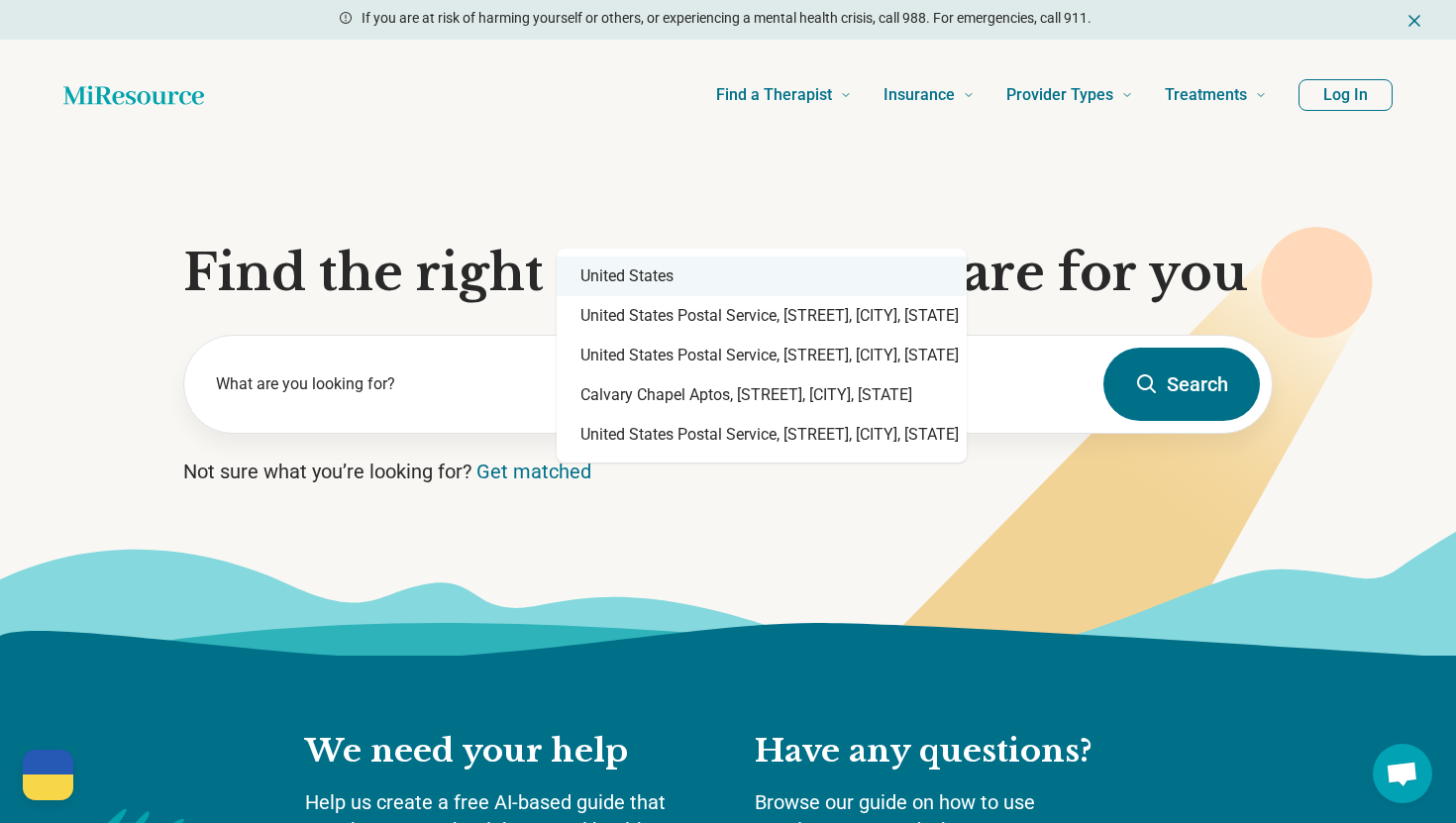 click on "United States" at bounding box center [762, 276] 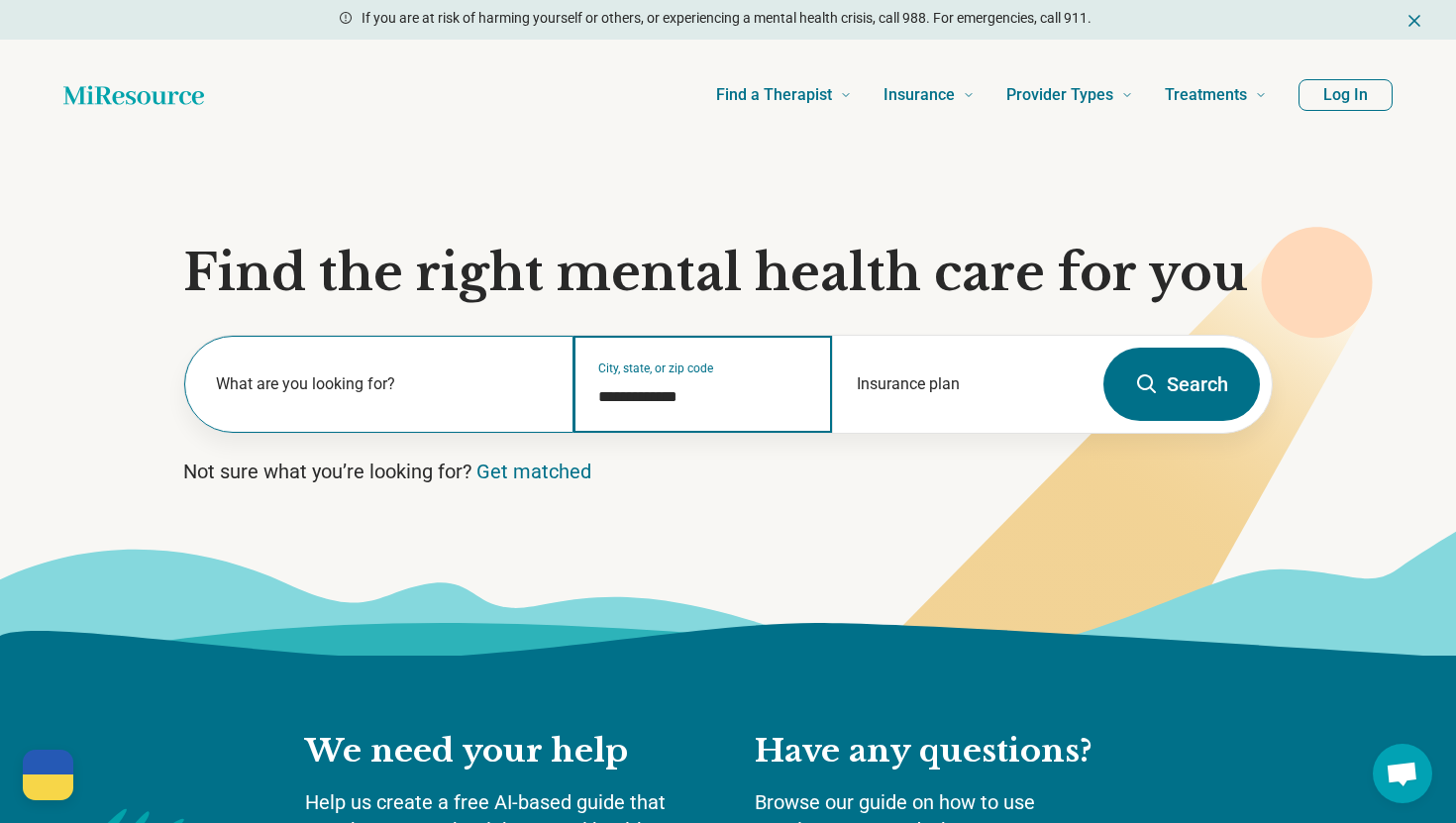 type on "**********" 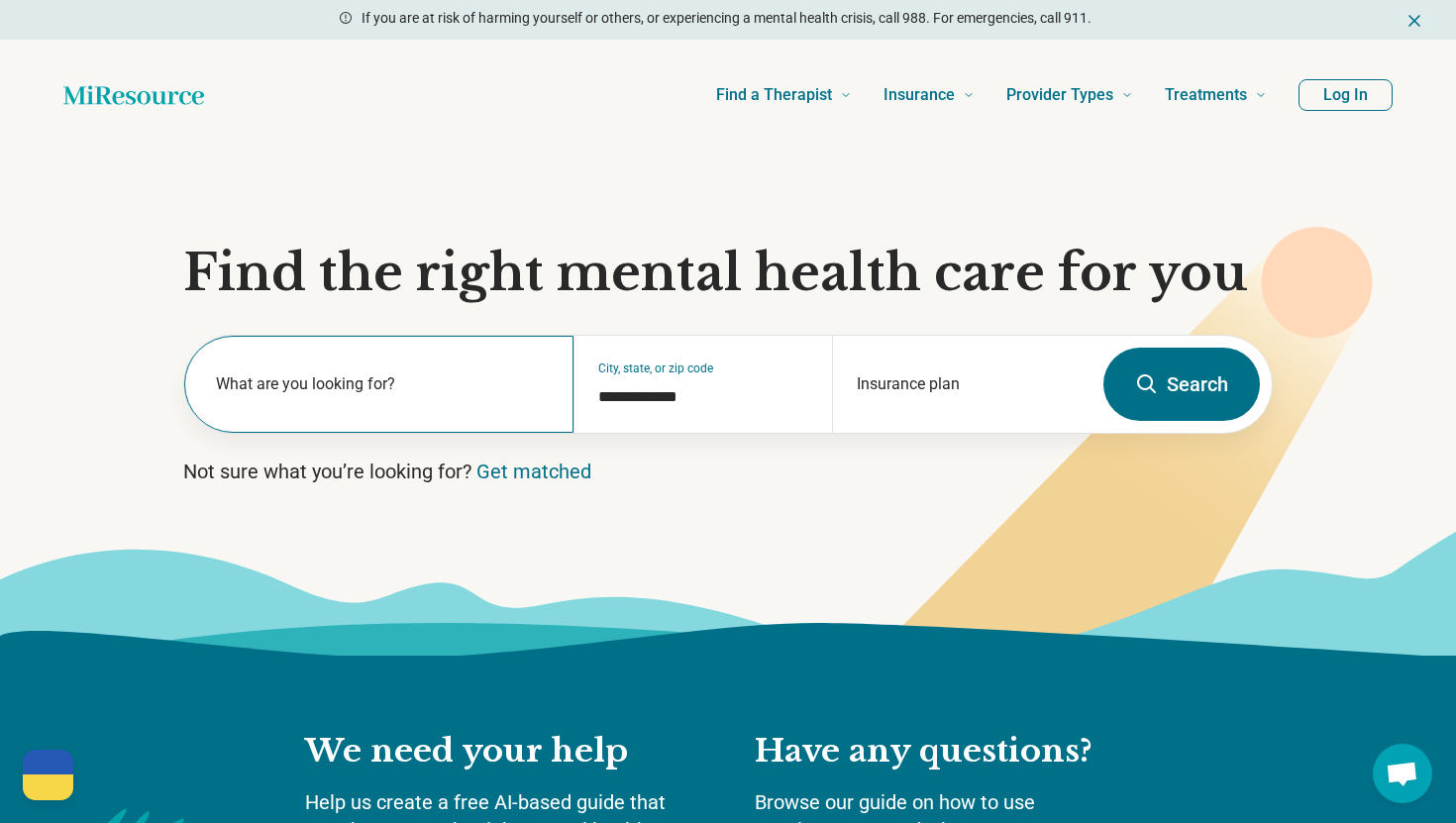 click on "What are you looking for?" at bounding box center [382, 384] 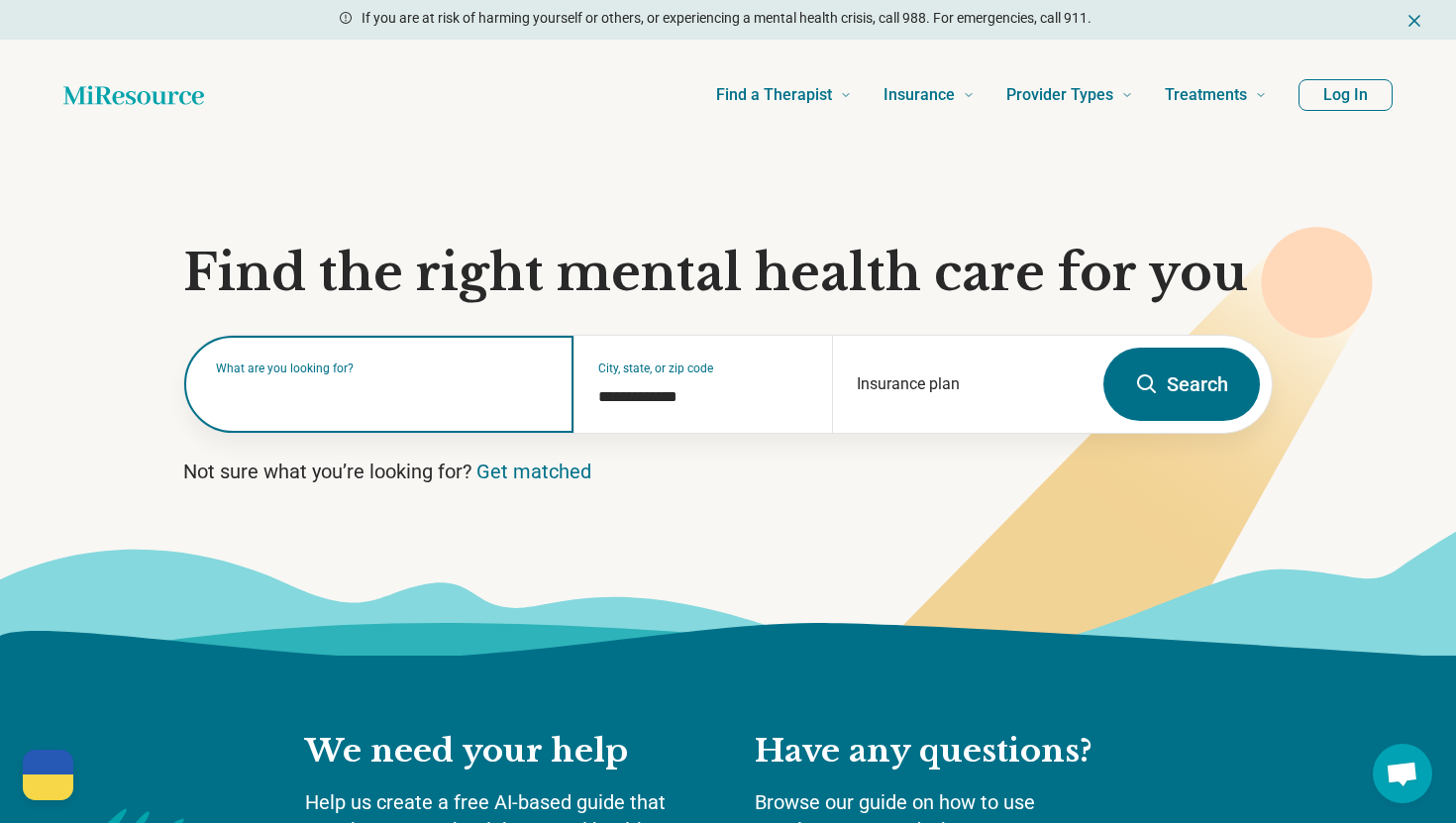 paste on "**********" 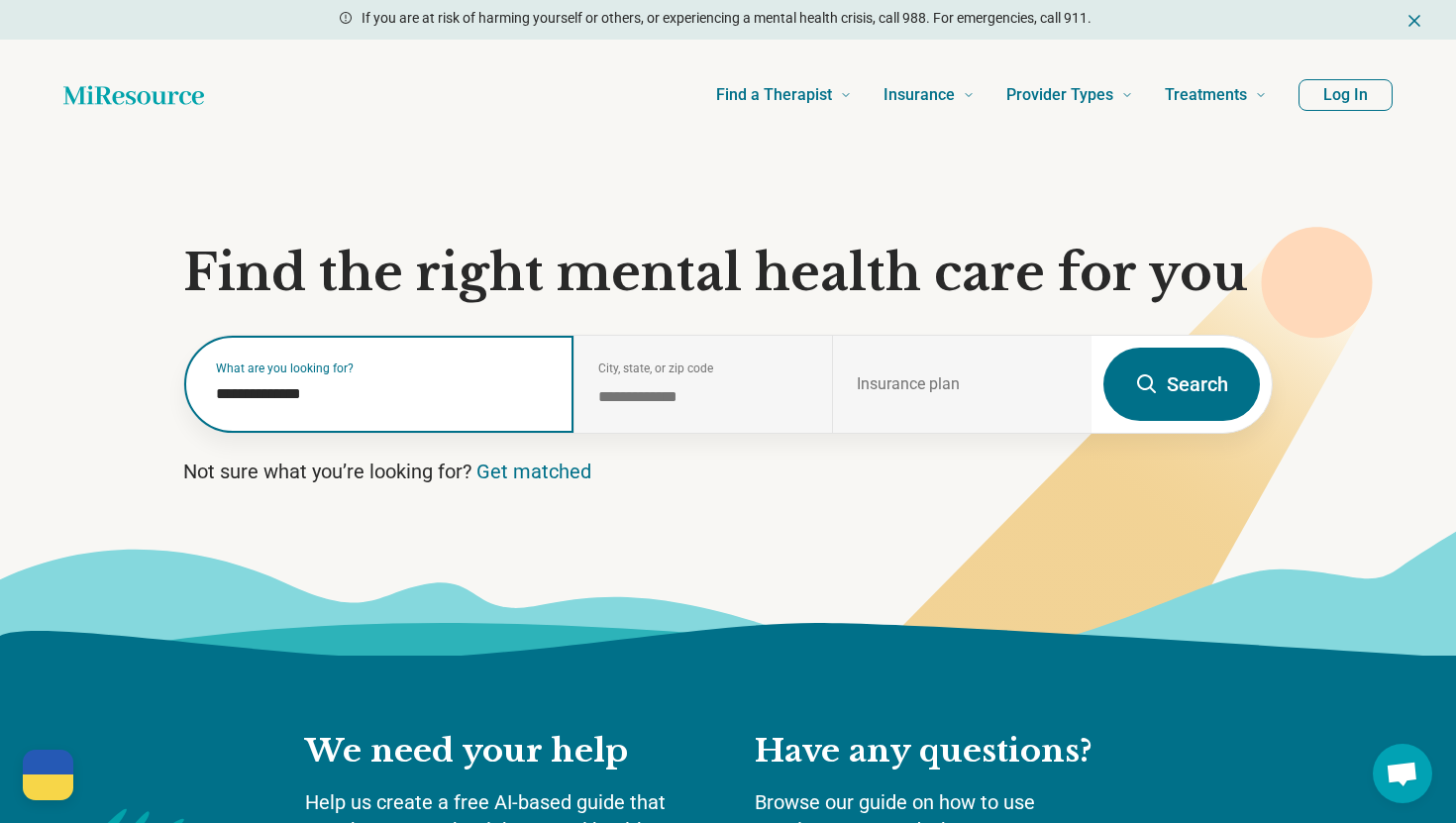type on "**********" 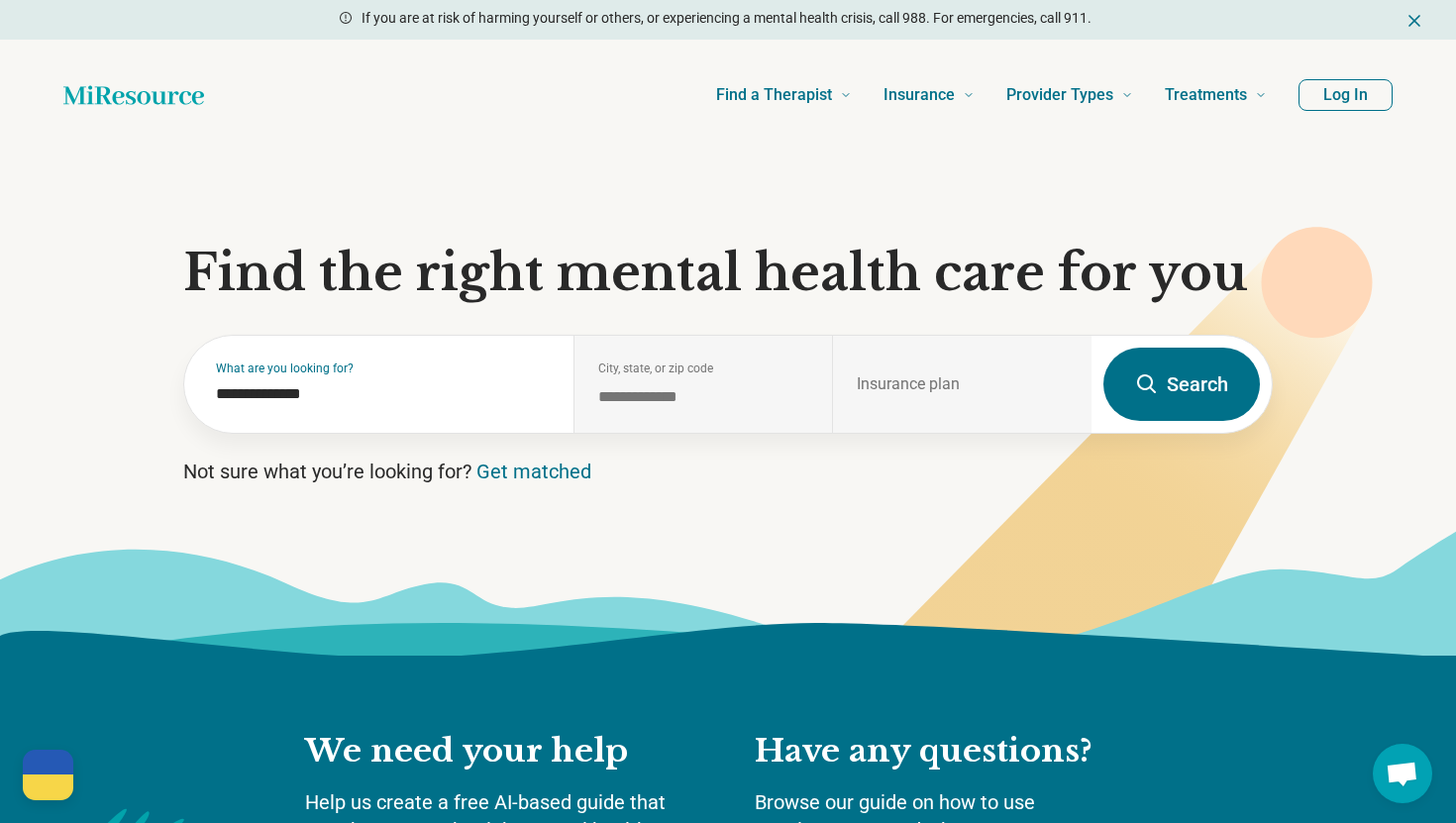 click on "Search" at bounding box center [1182, 384] 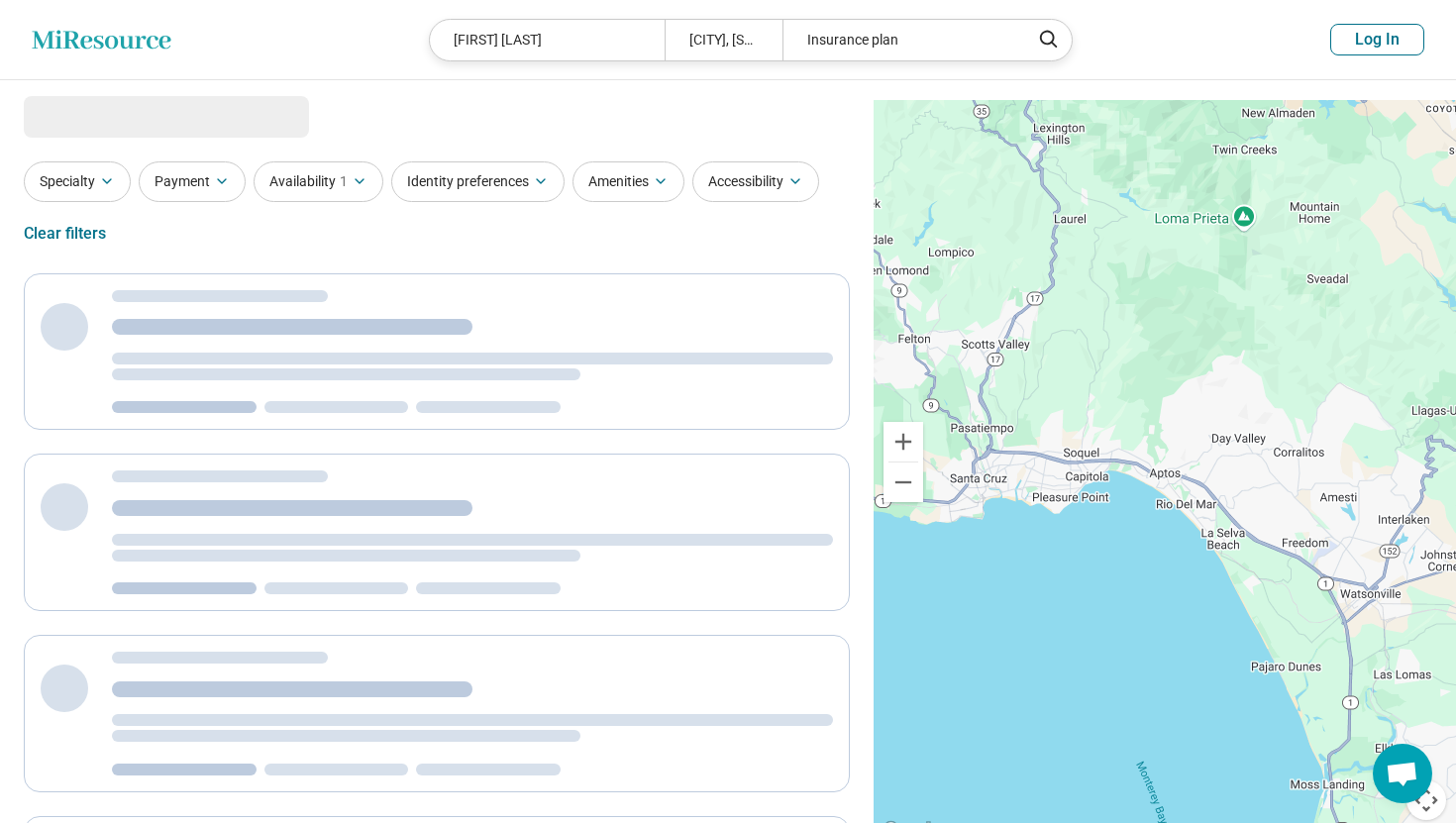 select on "***" 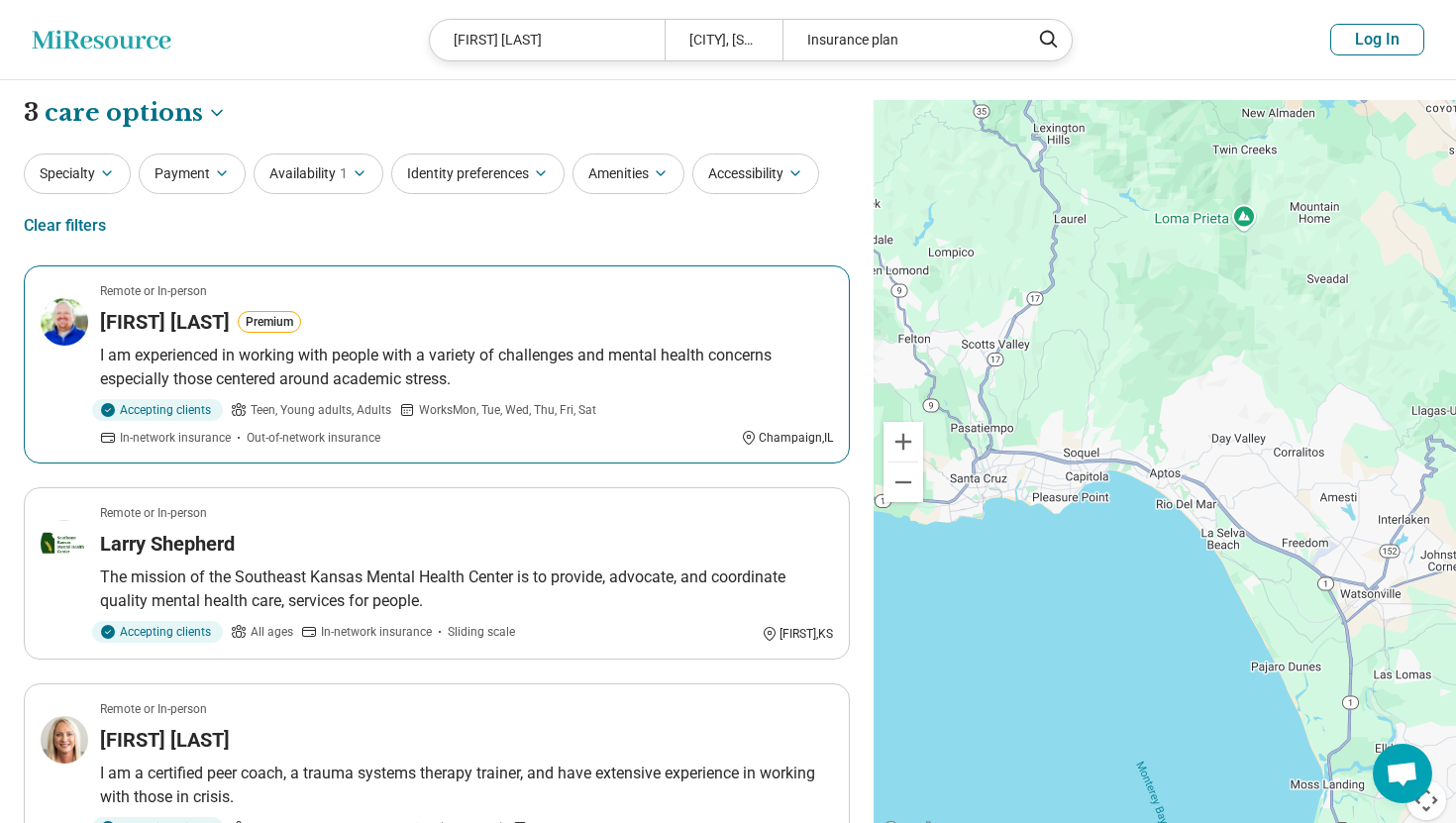 click on "Kevin Shepherd Premium" at bounding box center [467, 322] 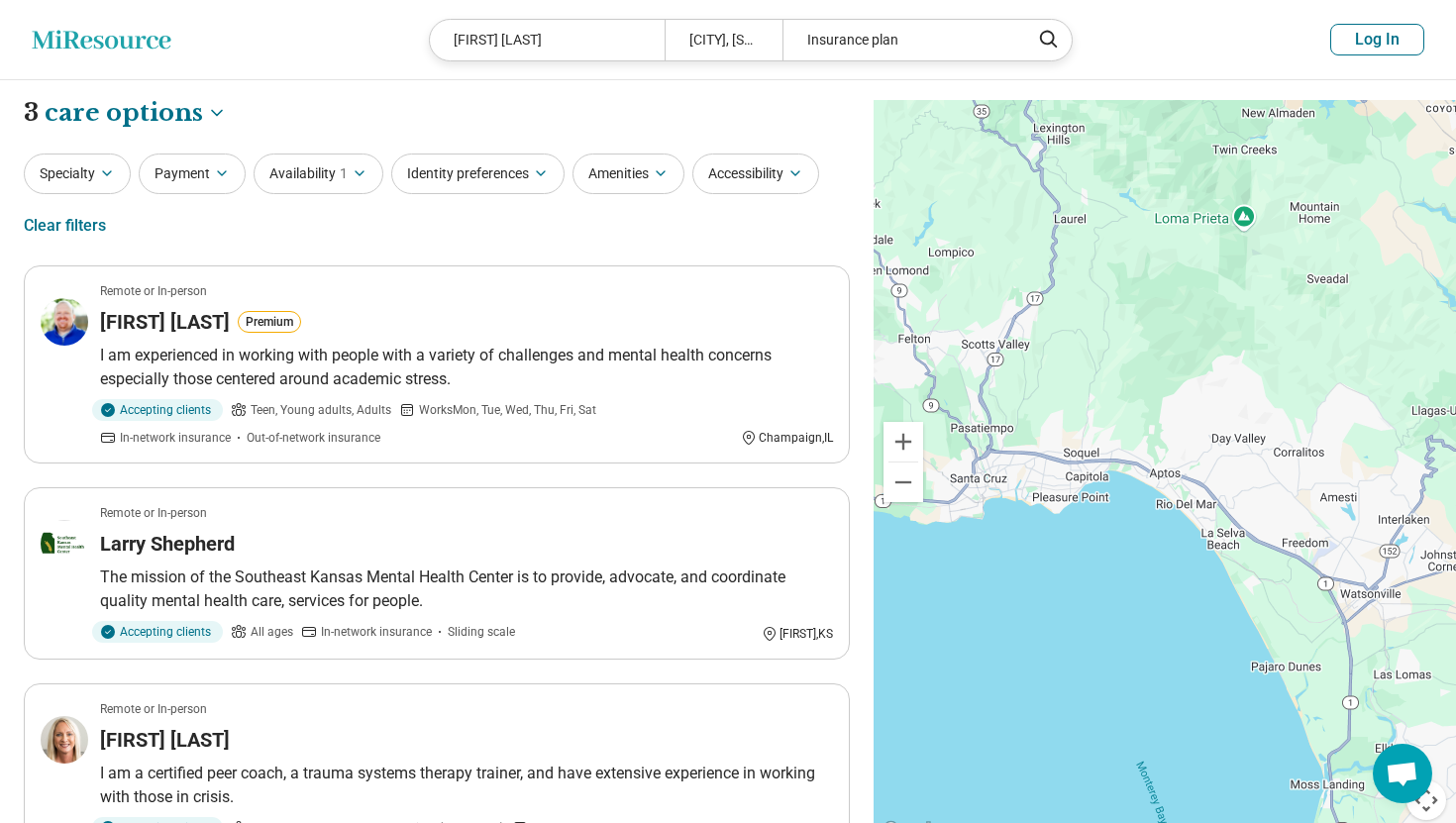 click 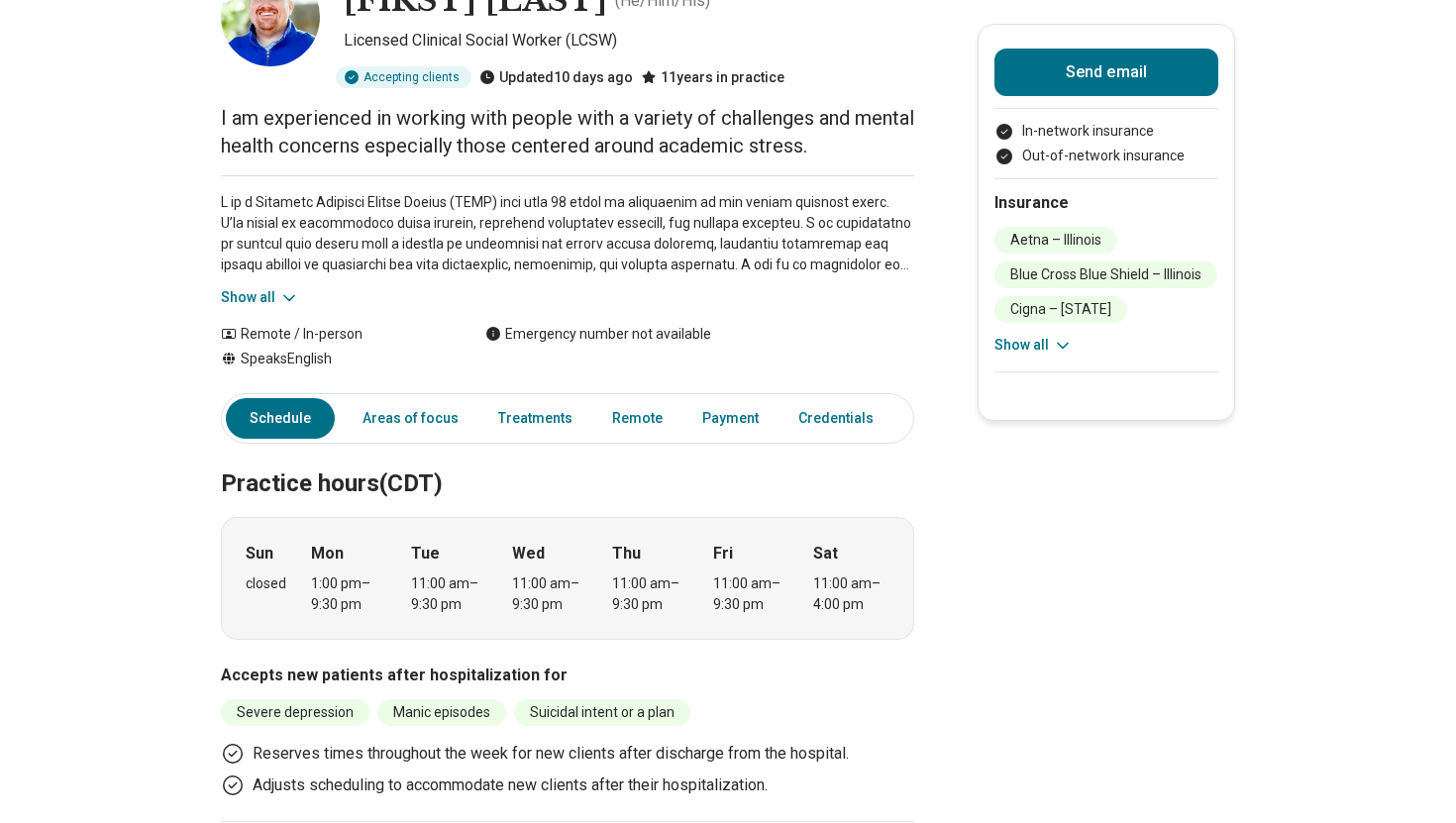 scroll, scrollTop: 0, scrollLeft: 0, axis: both 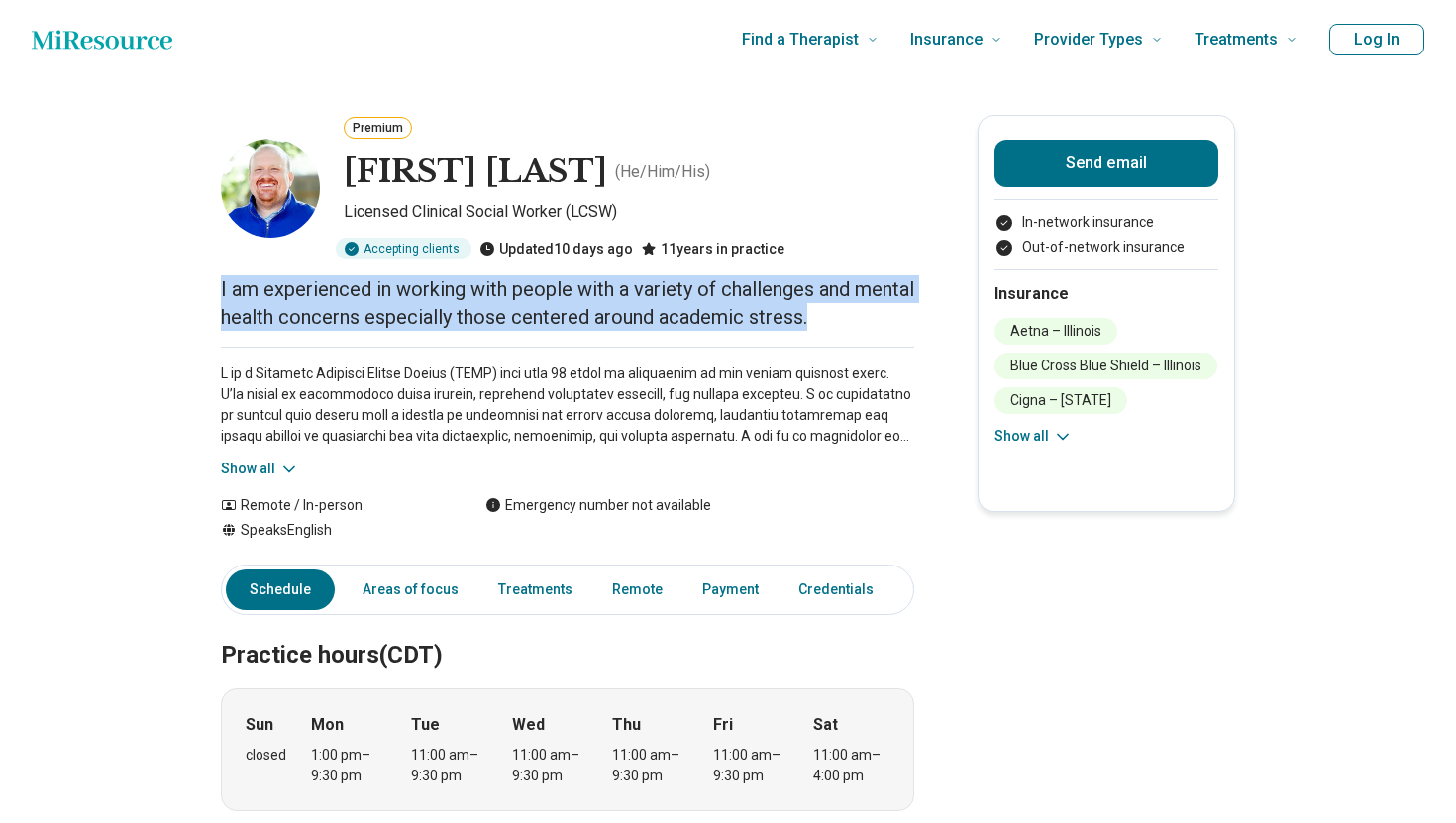 drag, startPoint x: 192, startPoint y: 355, endPoint x: 627, endPoint y: 420, distance: 439.82951 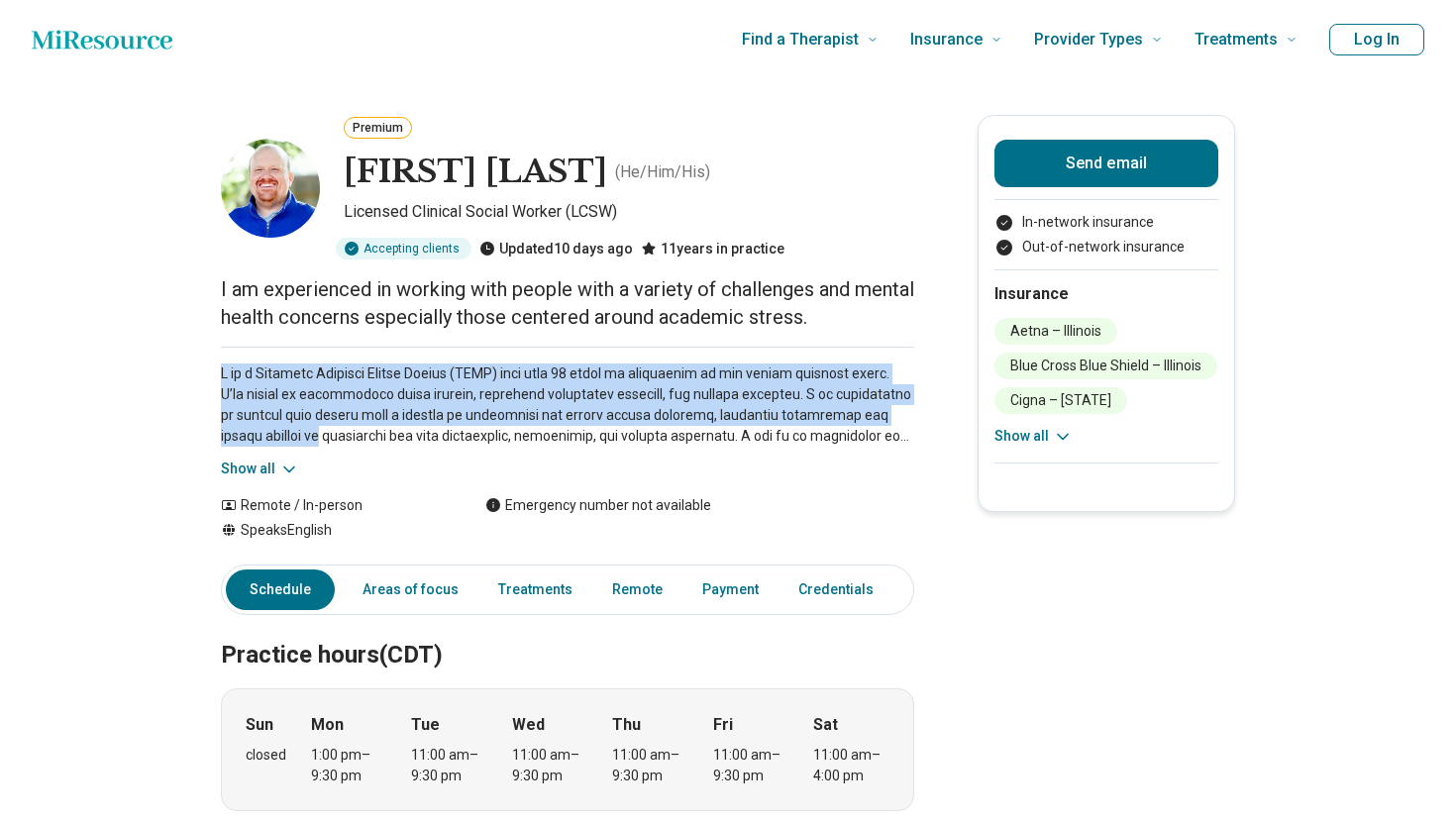 drag, startPoint x: 194, startPoint y: 506, endPoint x: 869, endPoint y: 585, distance: 679.60724 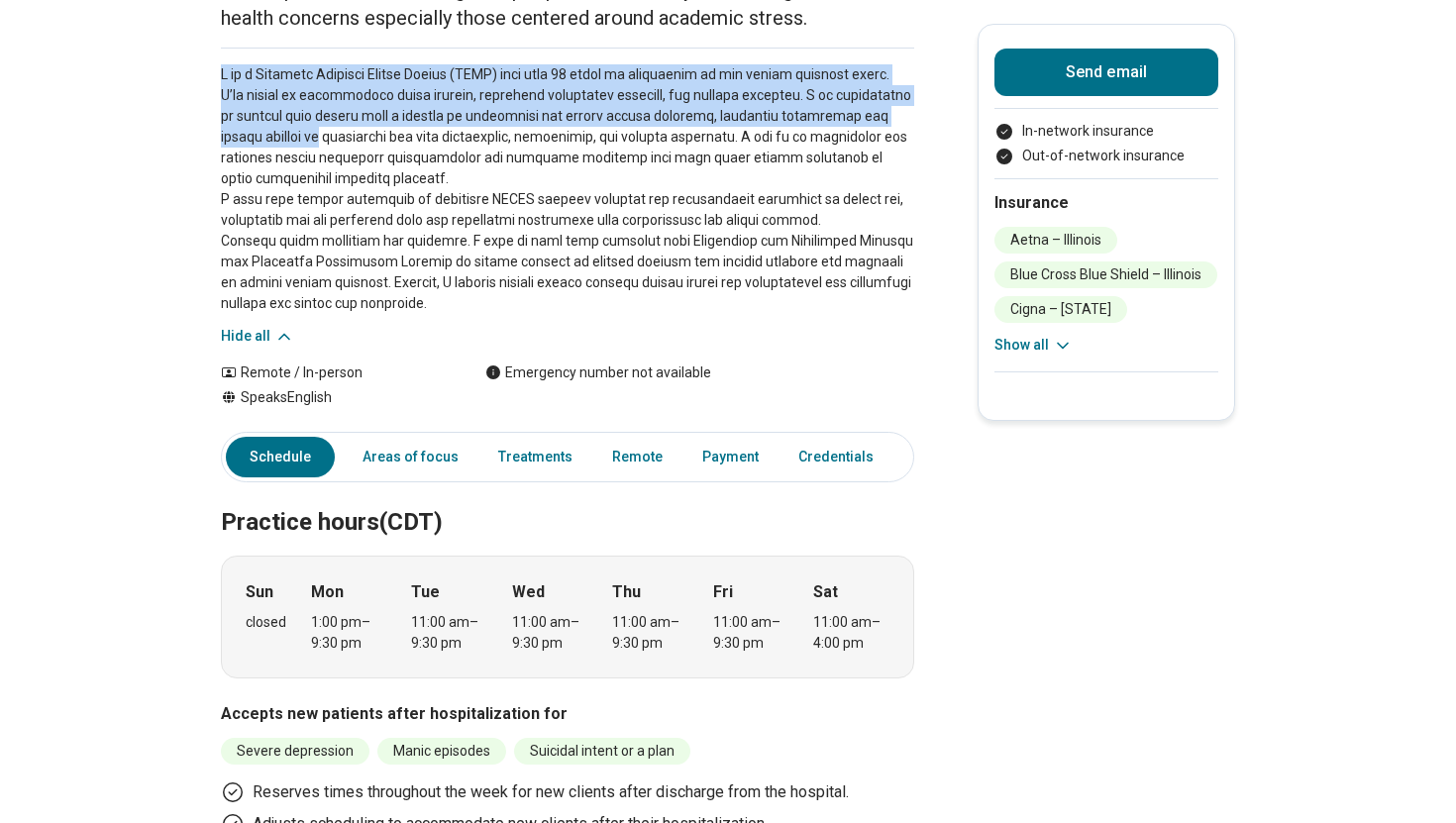 scroll, scrollTop: 303, scrollLeft: 0, axis: vertical 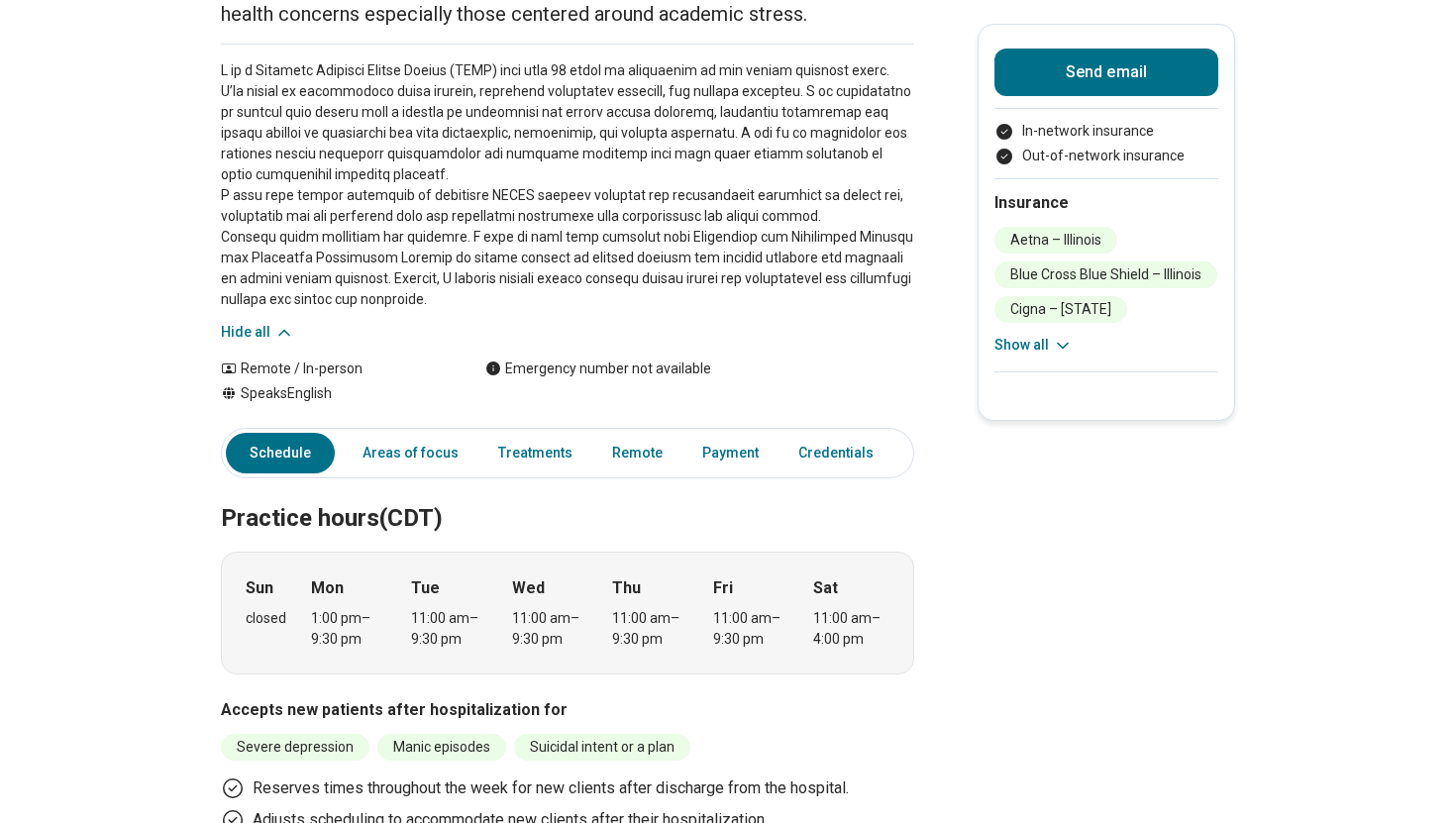click at bounding box center [568, 185] 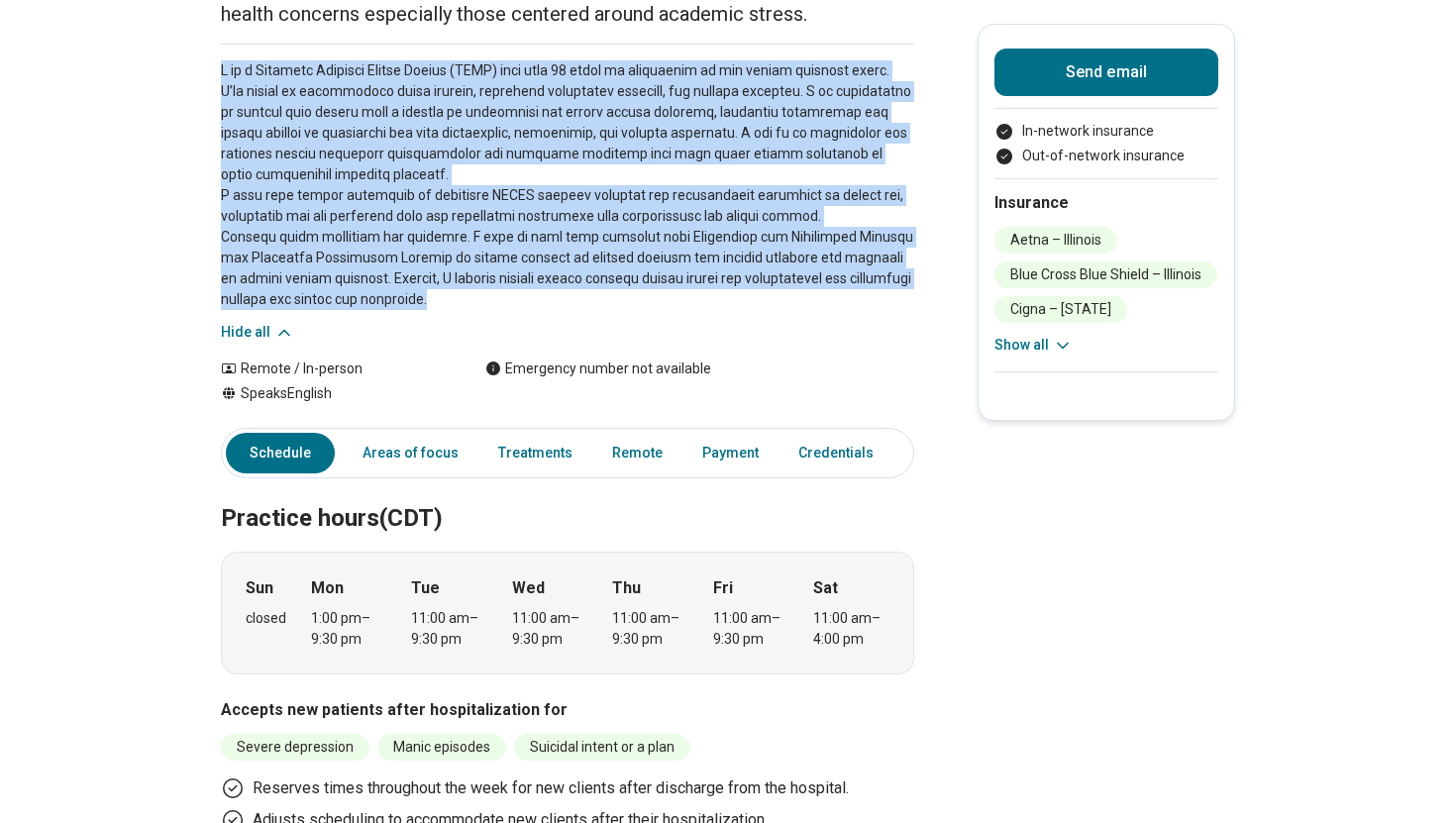 drag, startPoint x: 294, startPoint y: 564, endPoint x: 202, endPoint y: 197, distance: 378.35565 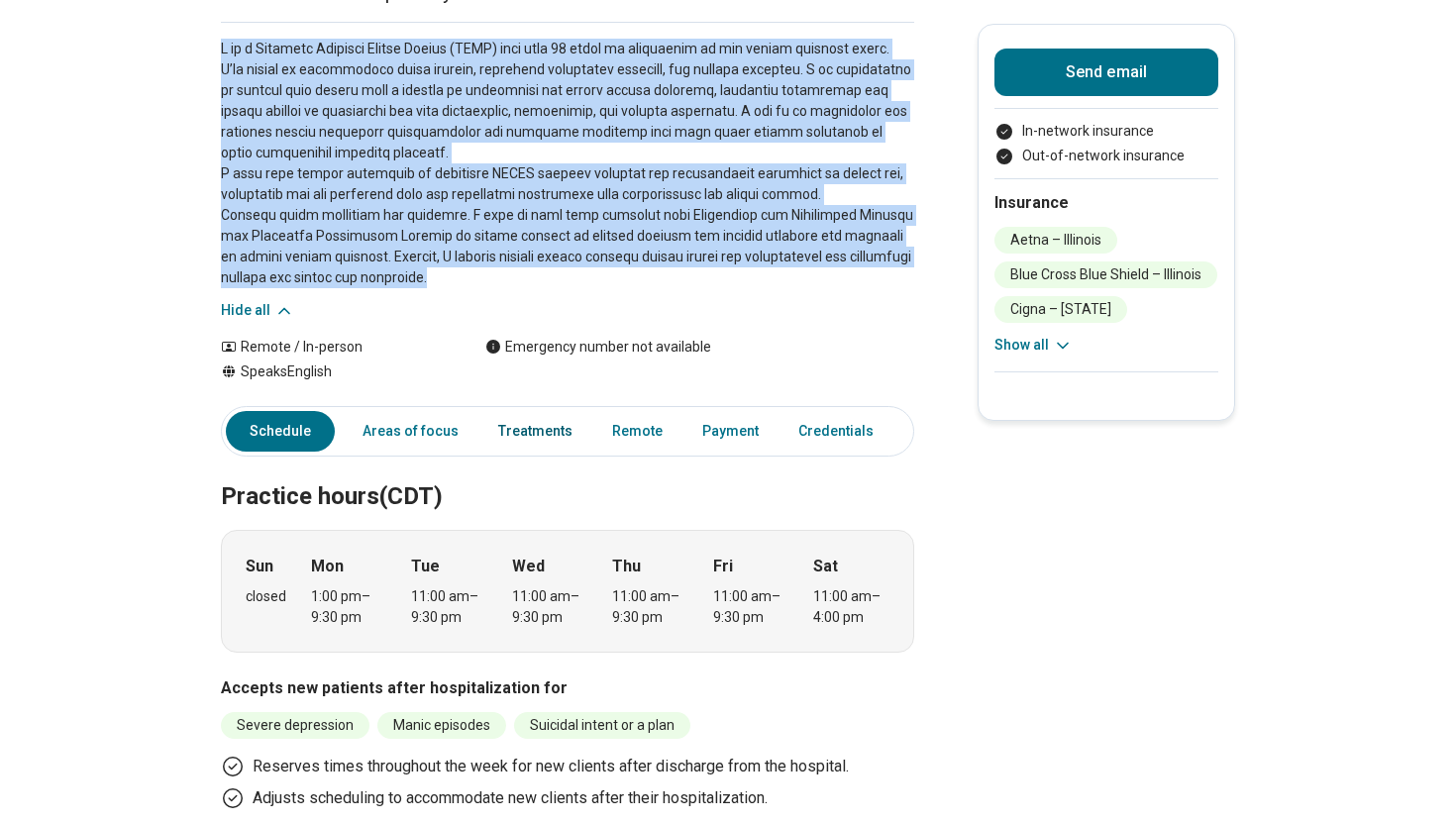 scroll, scrollTop: 324, scrollLeft: 0, axis: vertical 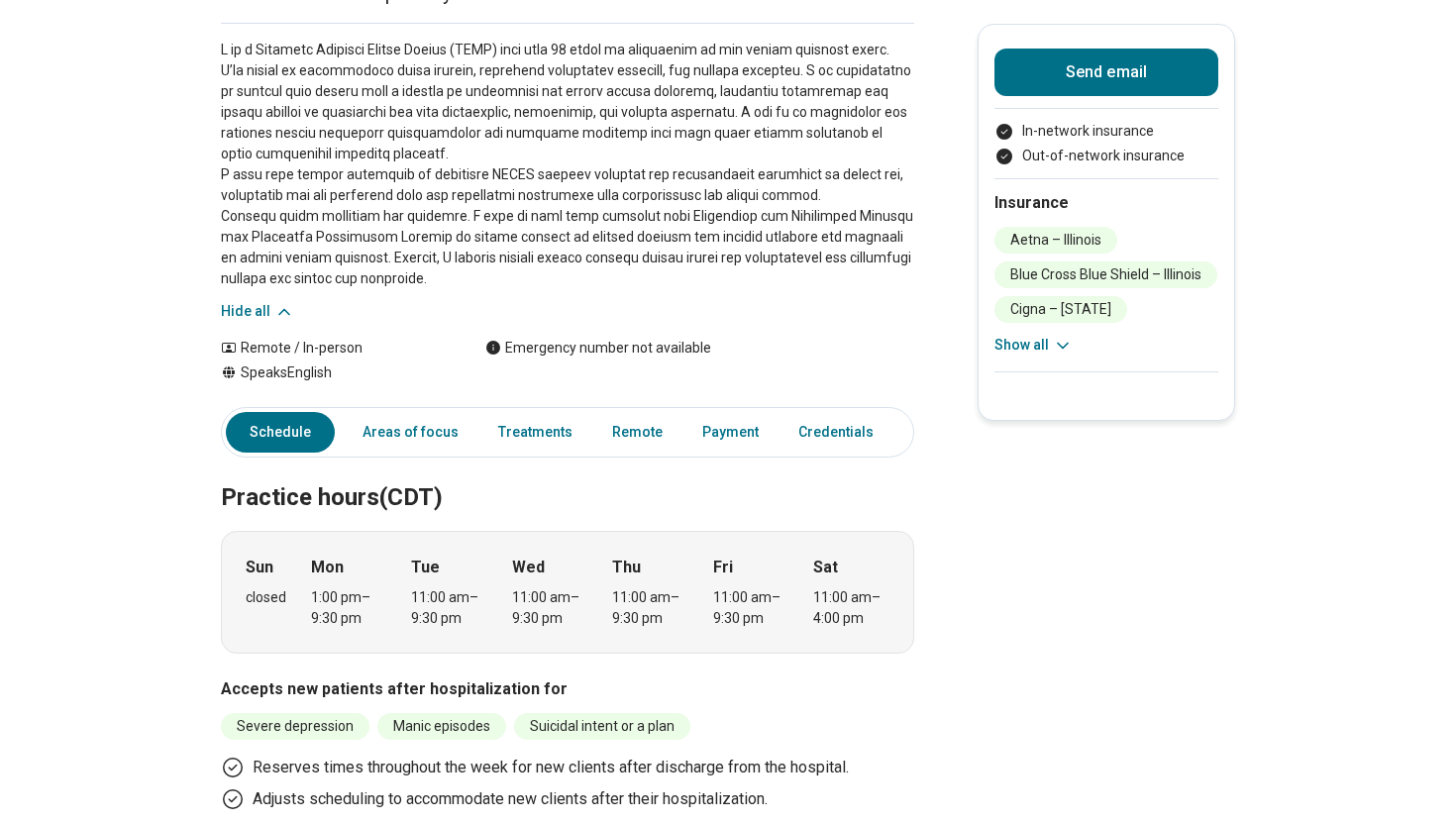 click on "I am experienced in working with people with a variety of challenges and mental health concerns especially those centered around academic stress." at bounding box center (568, -21) 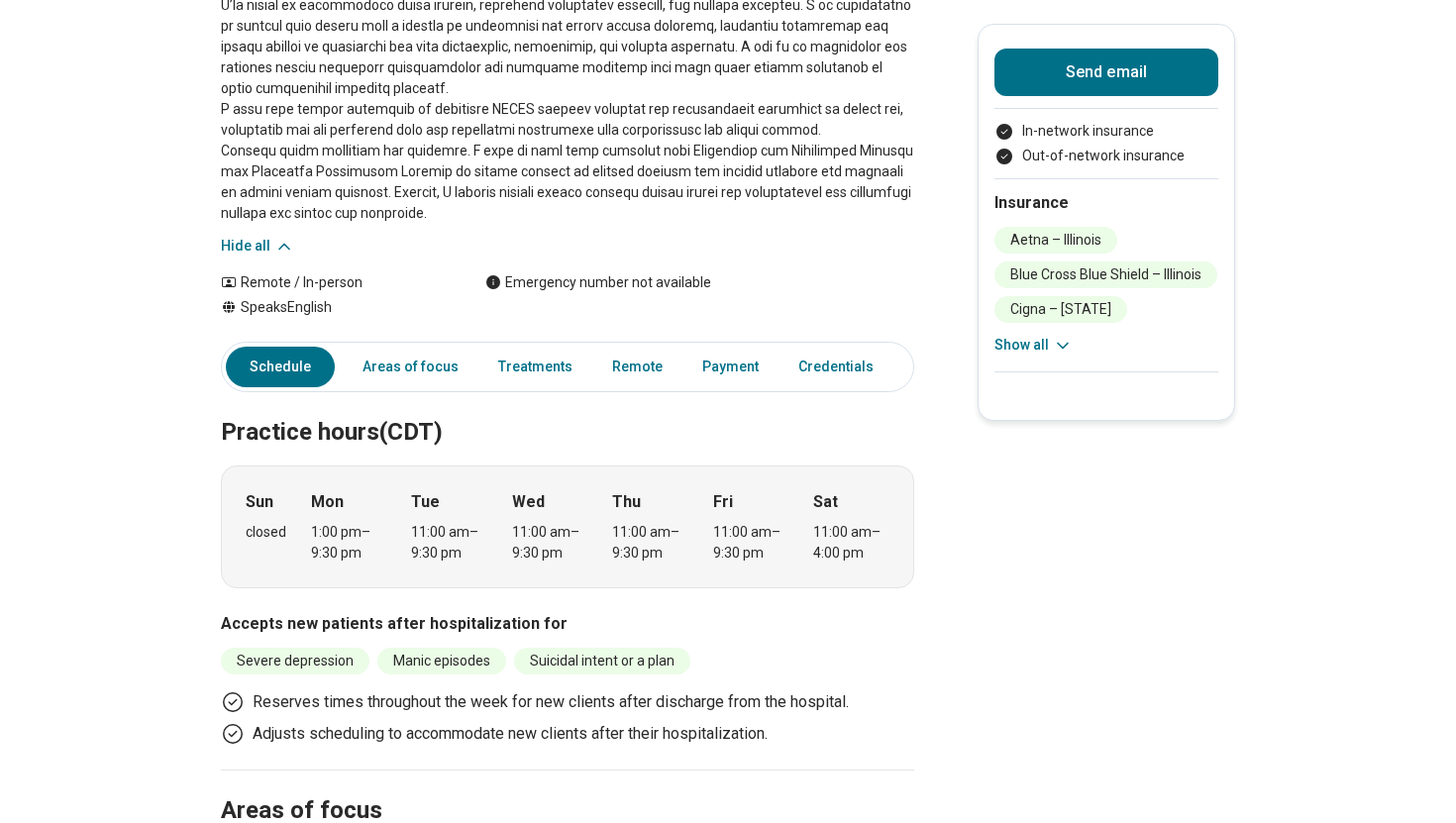 scroll, scrollTop: 0, scrollLeft: 0, axis: both 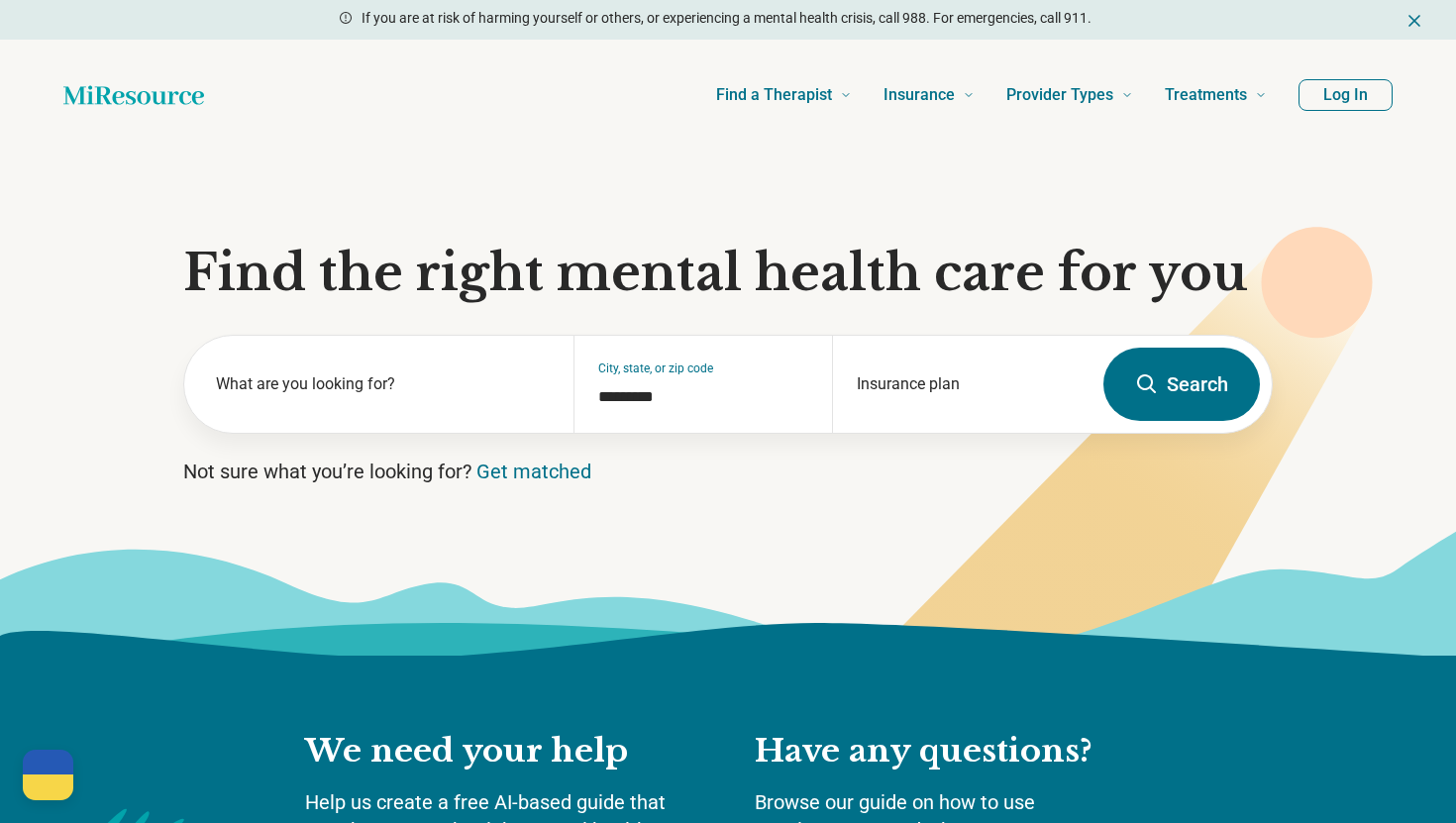 click on "Find the right mental health care for you What are you looking for? [CITY], [STATE], or zip code ********* Insurance plan Search Not sure what you’re looking for?   Get matched" at bounding box center [728, 403] 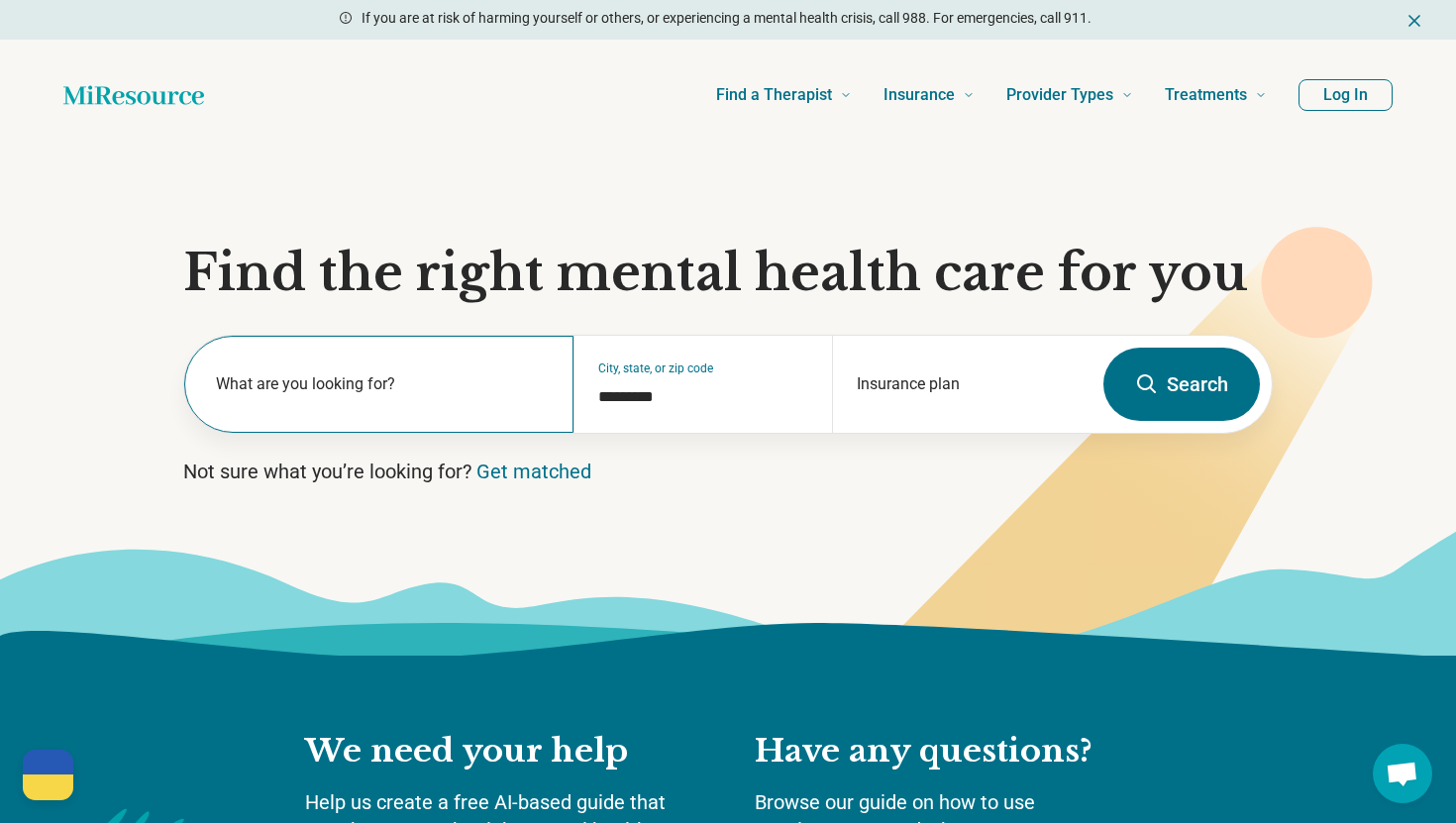 click on "What are you looking for?" at bounding box center [382, 384] 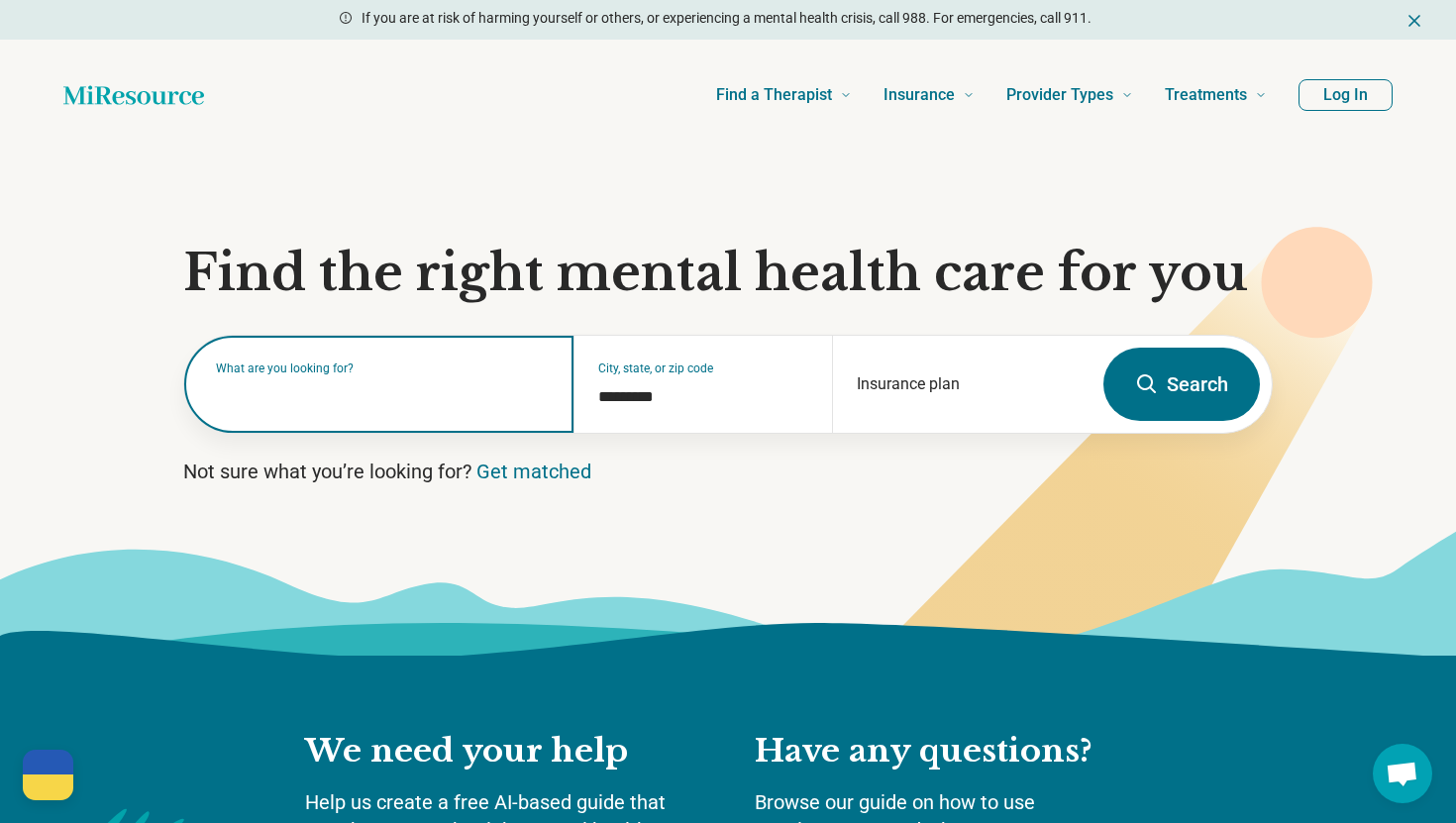 paste on "**********" 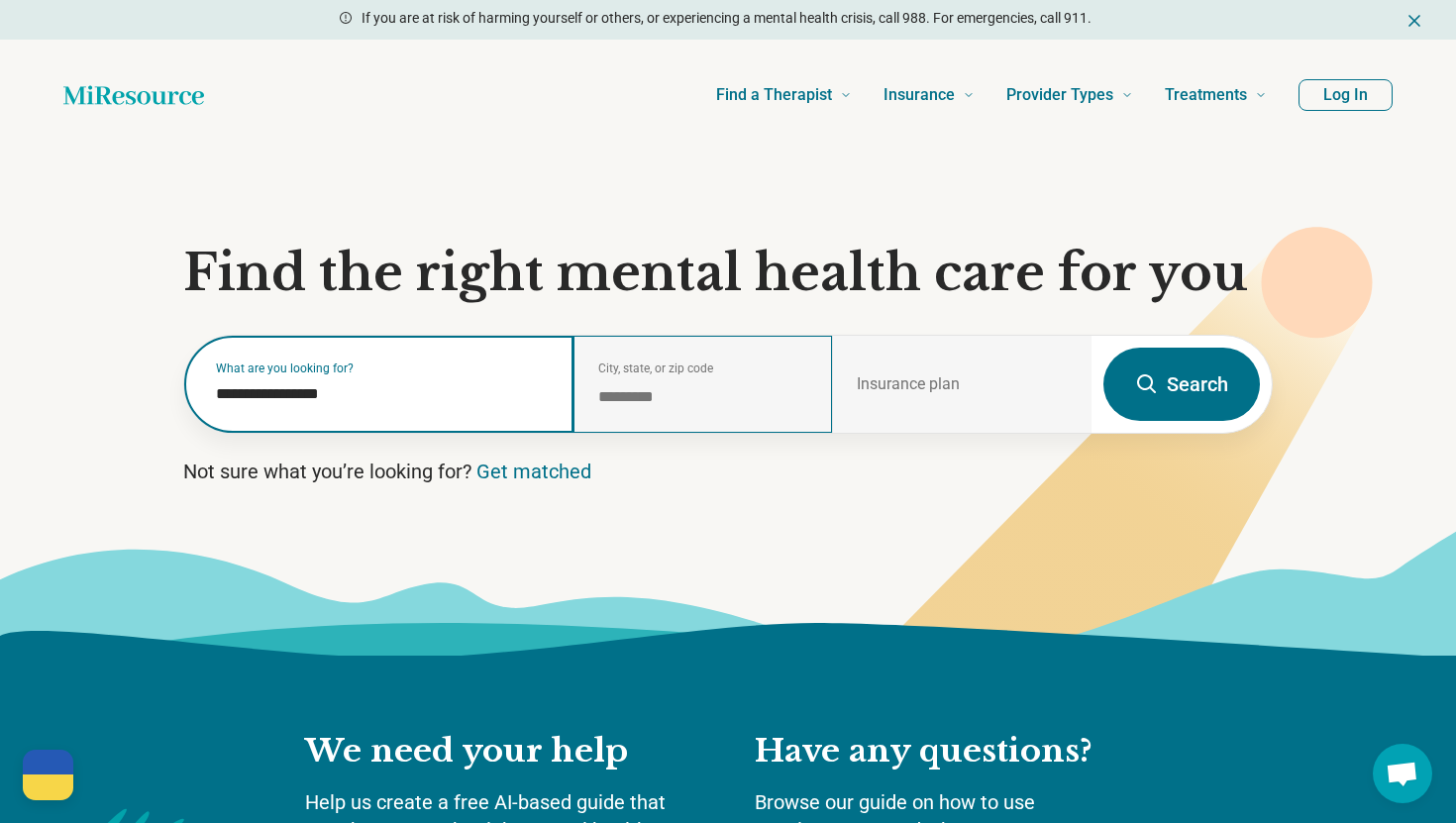 type on "**********" 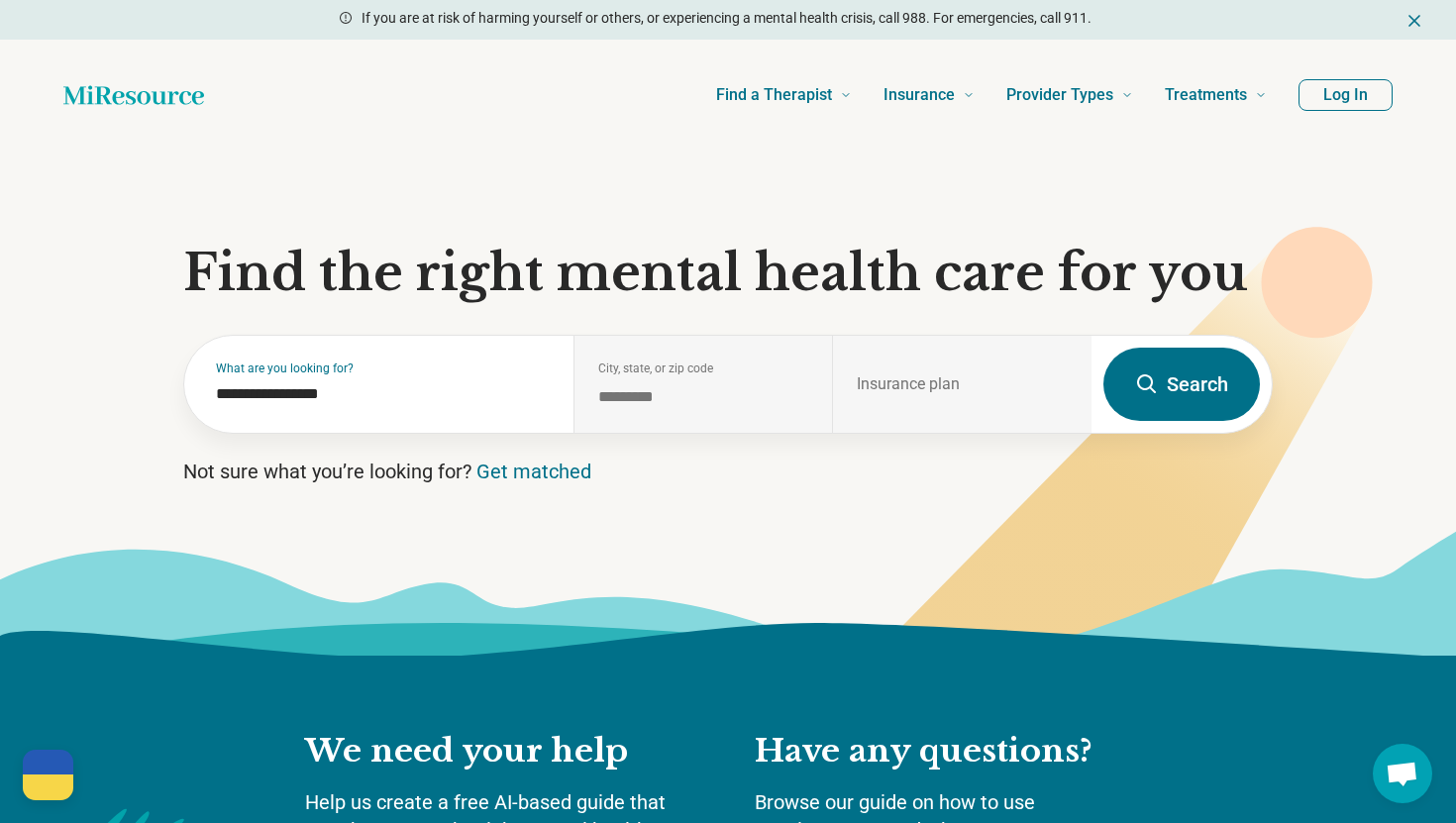 click on "Not sure what you’re looking for?   Get matched" at bounding box center (728, 471) 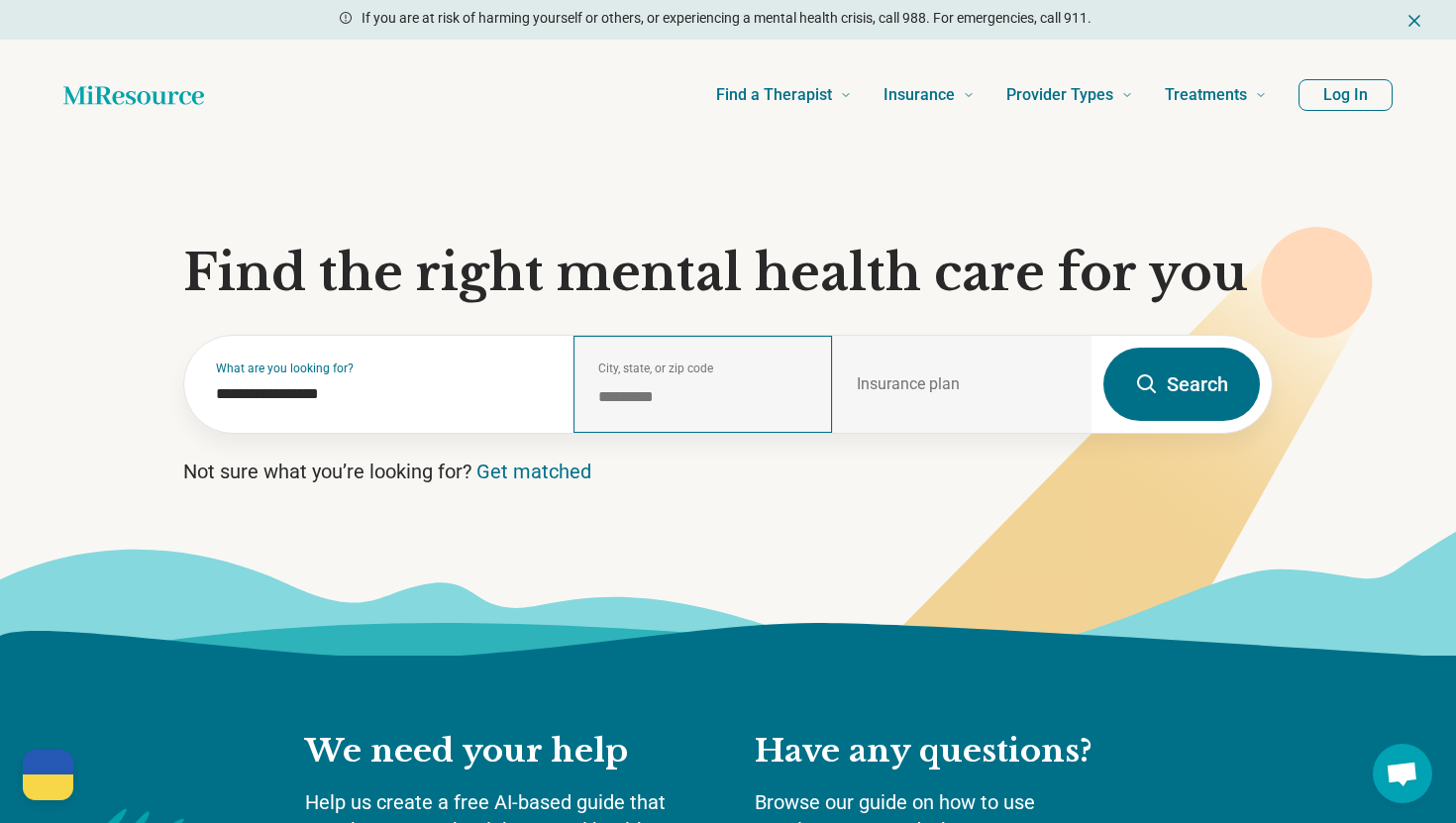 click on "City, state, or zip code *********" at bounding box center (703, 384) 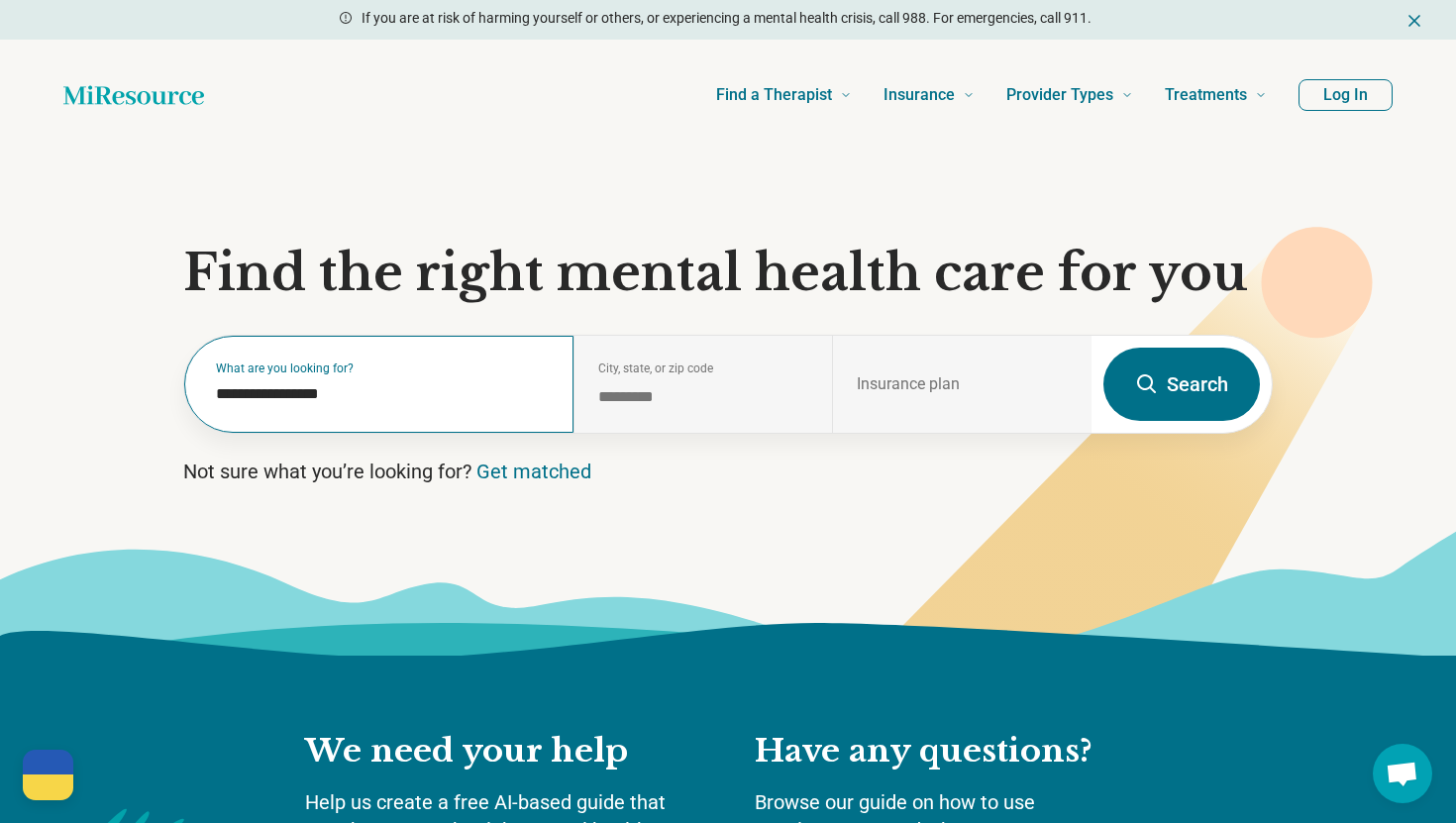 click on "What are you looking for?" at bounding box center [382, 368] 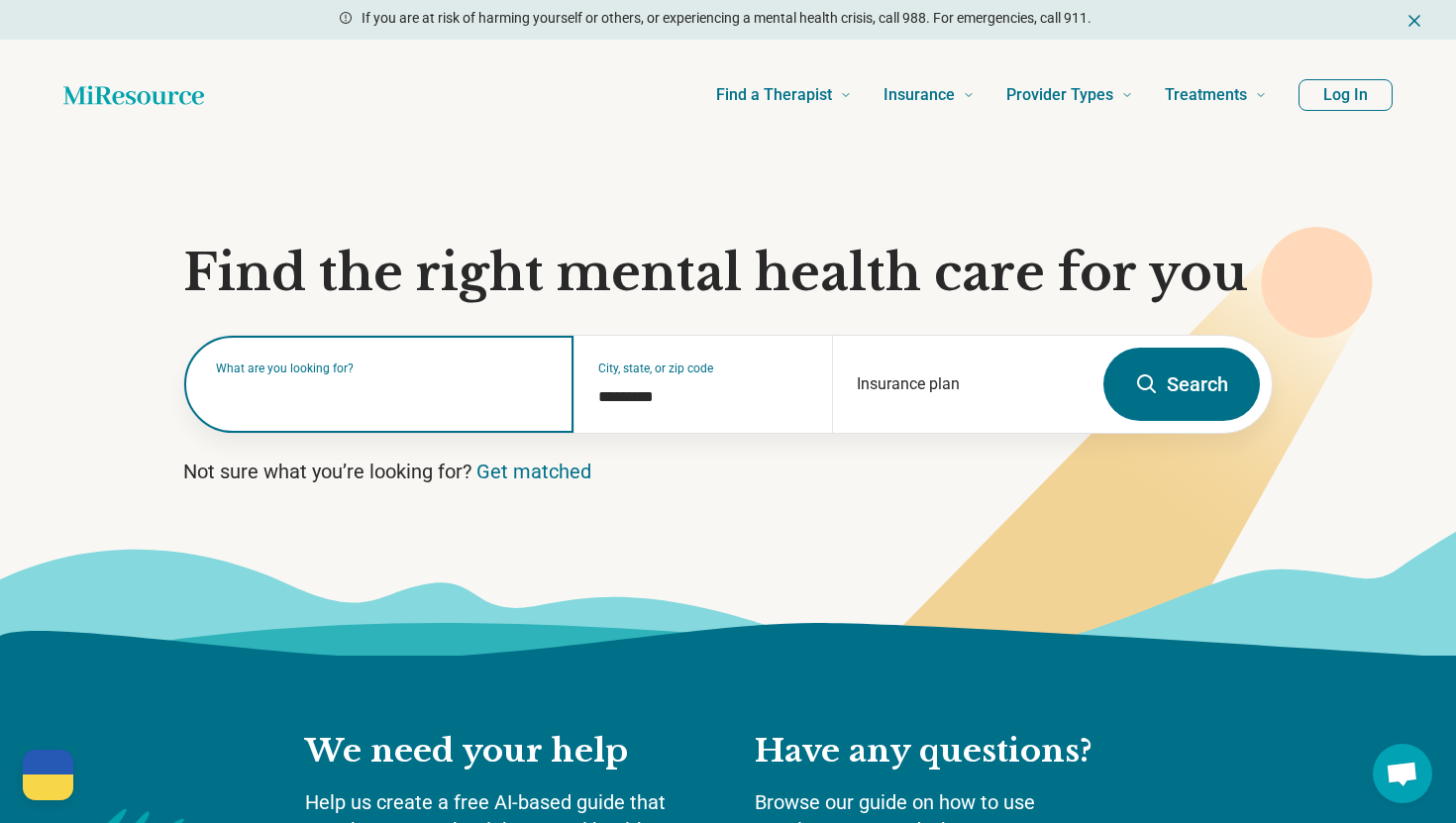 type 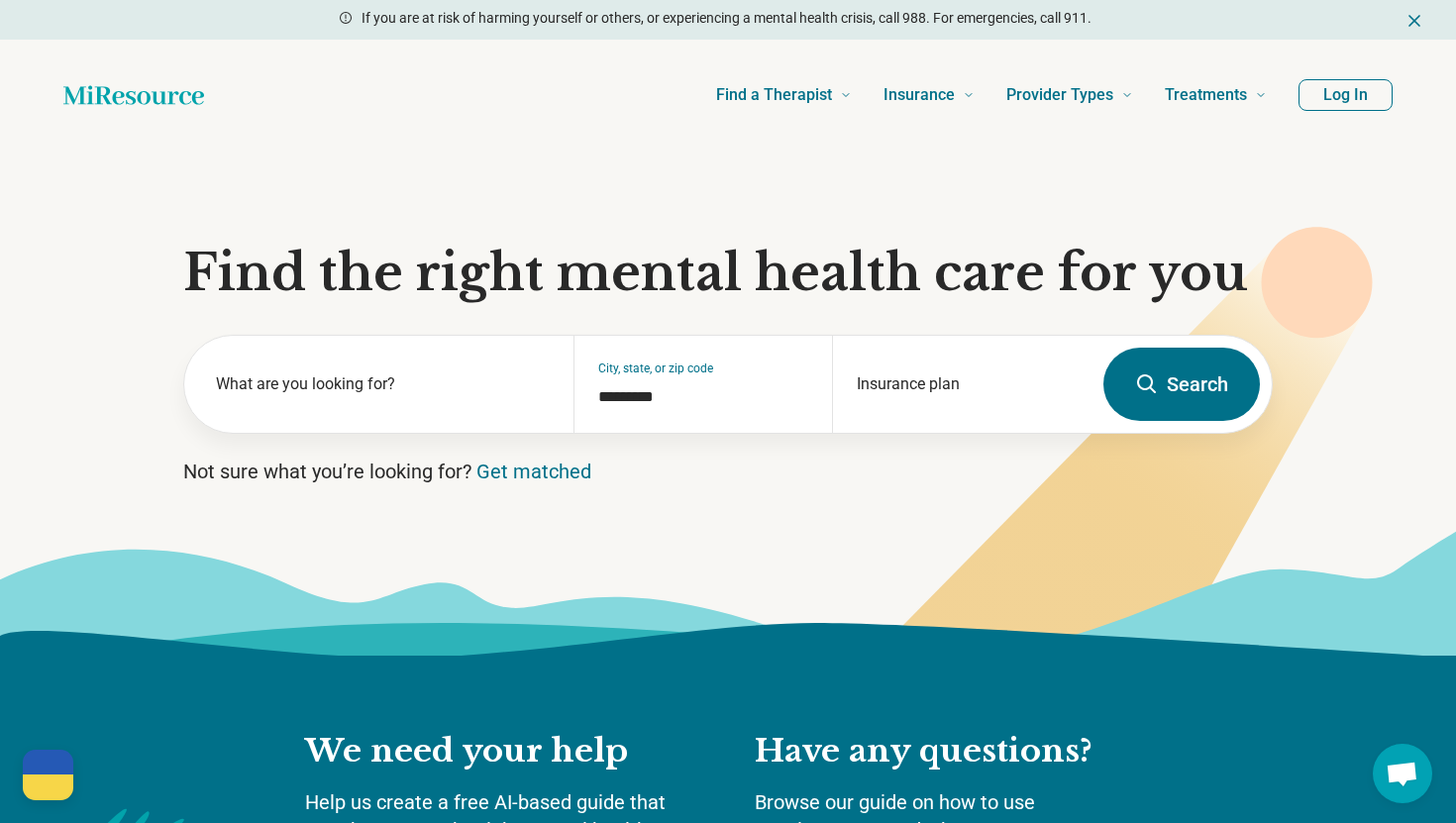 click on "Find the right mental health care for you What are you looking for? [CITY], [STATE], or zip code ********* Insurance plan Search Not sure what you’re looking for?   Get matched" at bounding box center (728, 403) 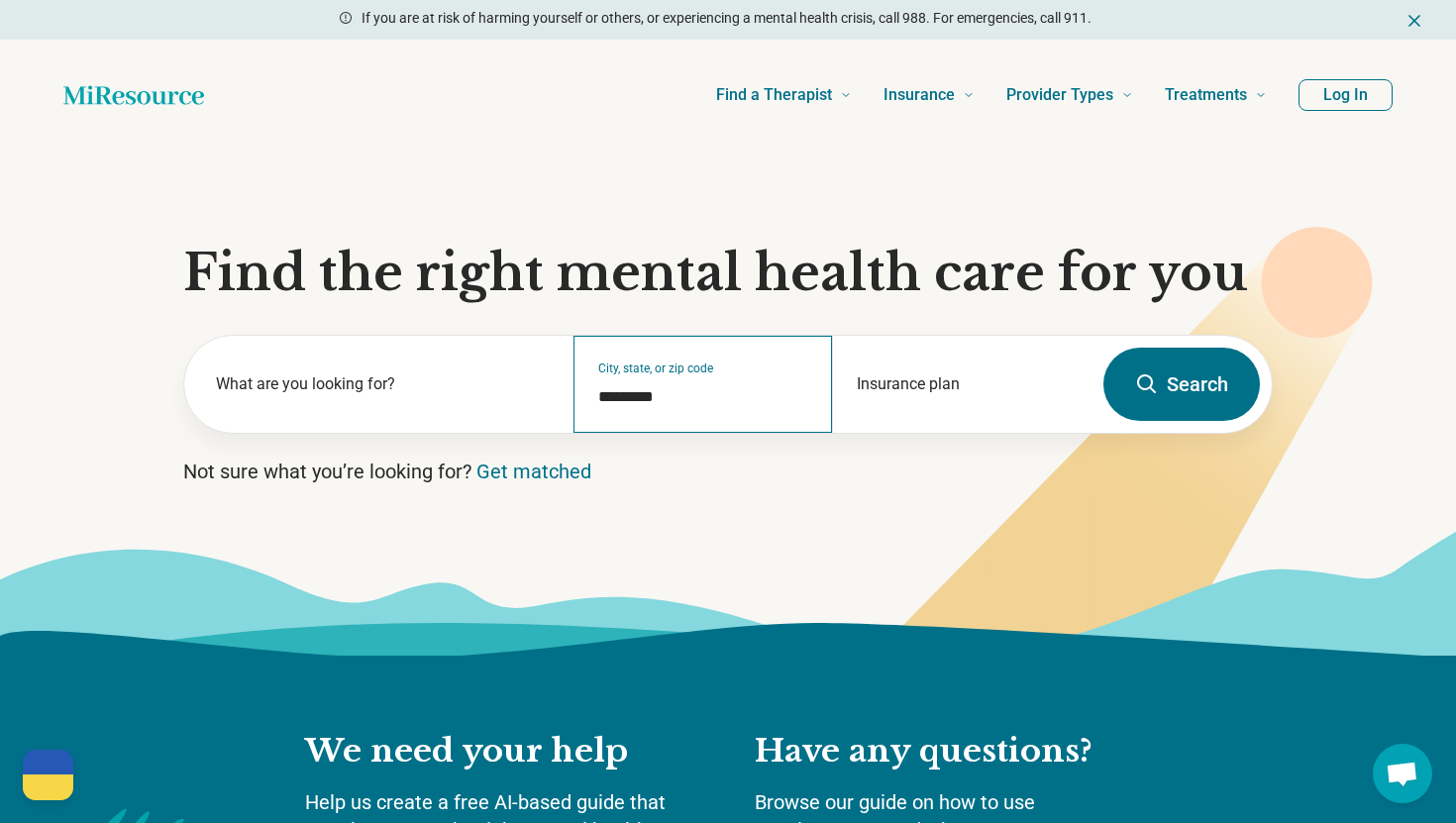click on "City, state, or zip code *********" at bounding box center (703, 384) 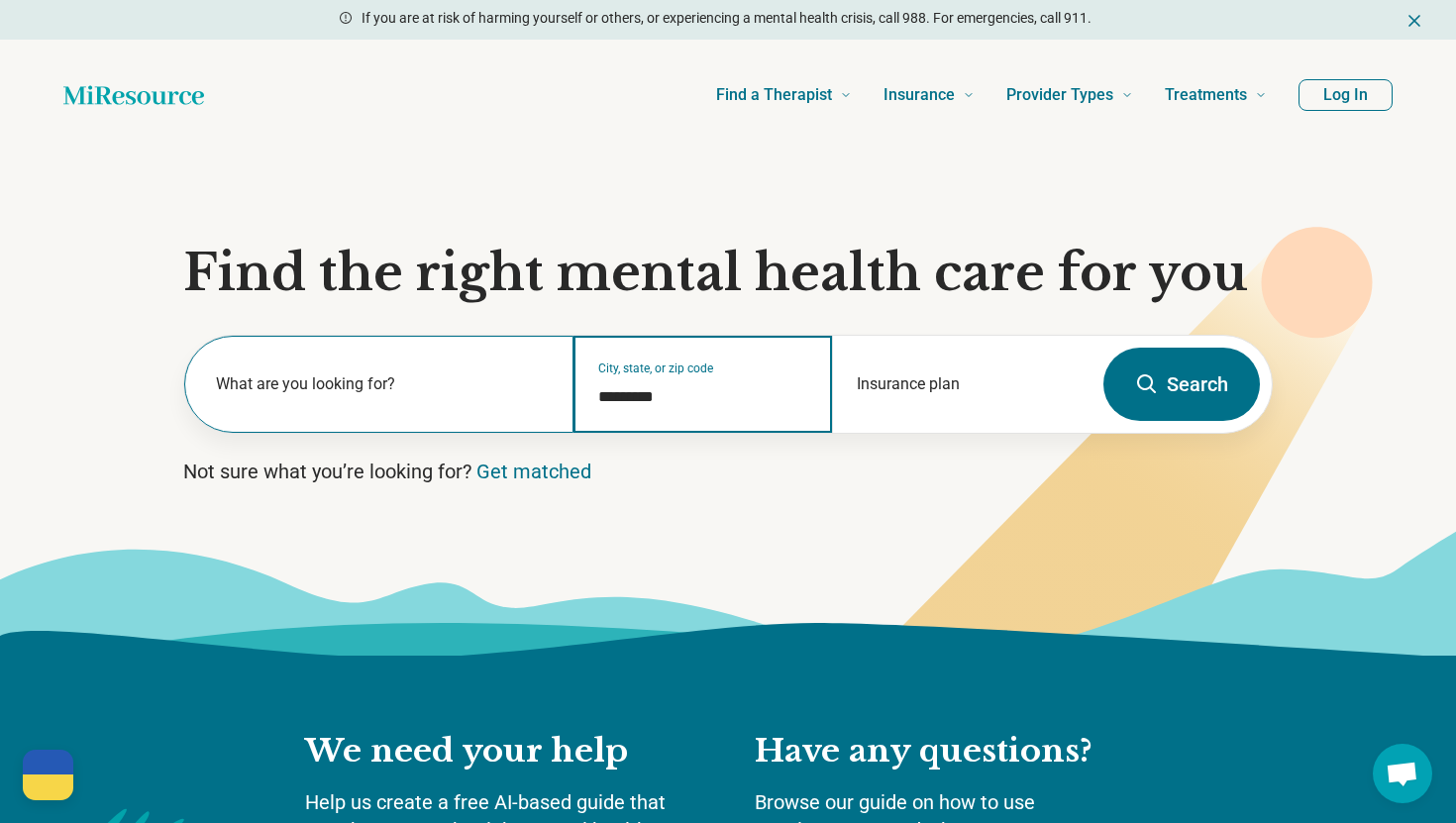 drag, startPoint x: 701, startPoint y: 539, endPoint x: 457, endPoint y: 536, distance: 244.01844 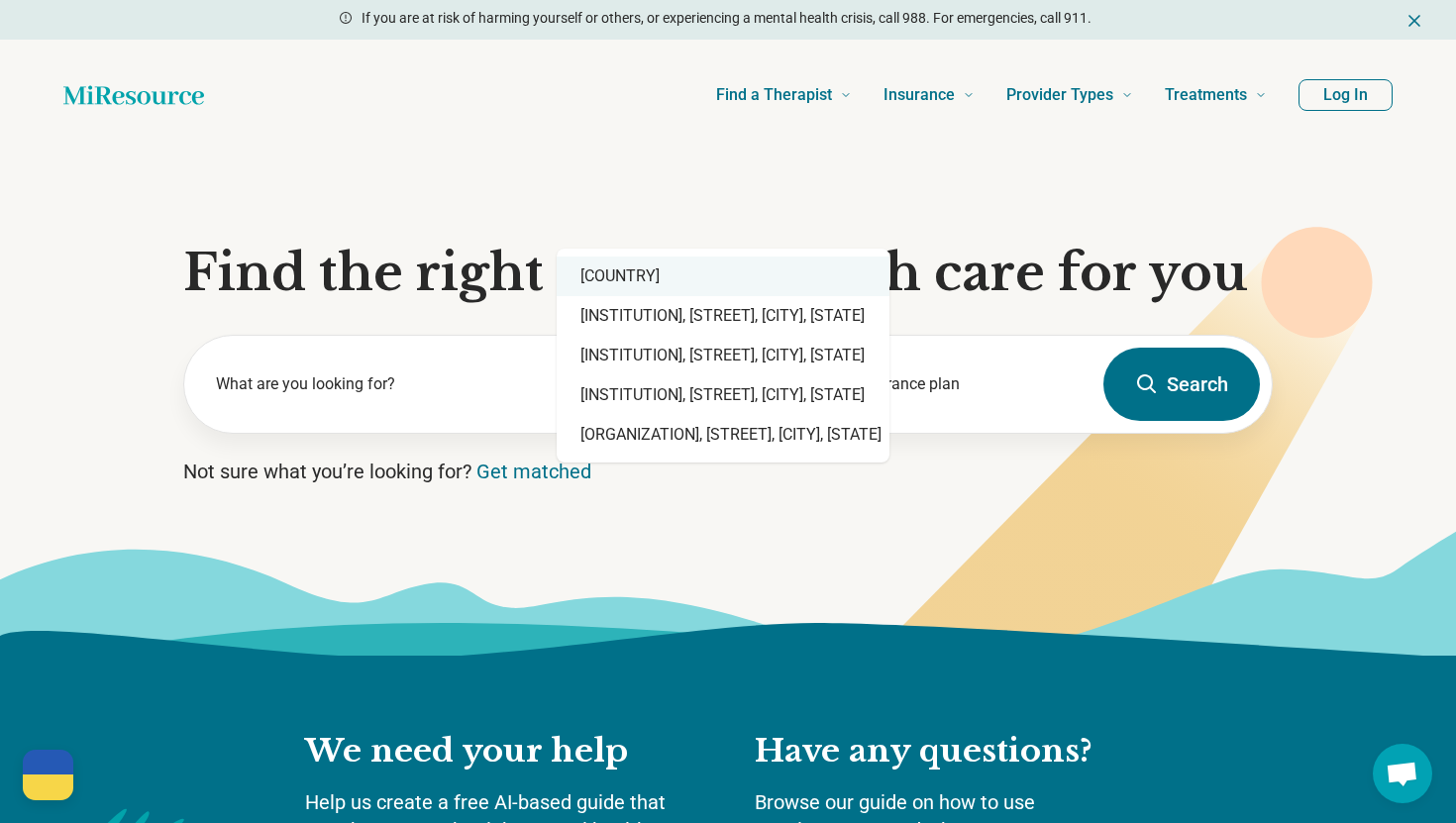 click on "United States" at bounding box center [723, 276] 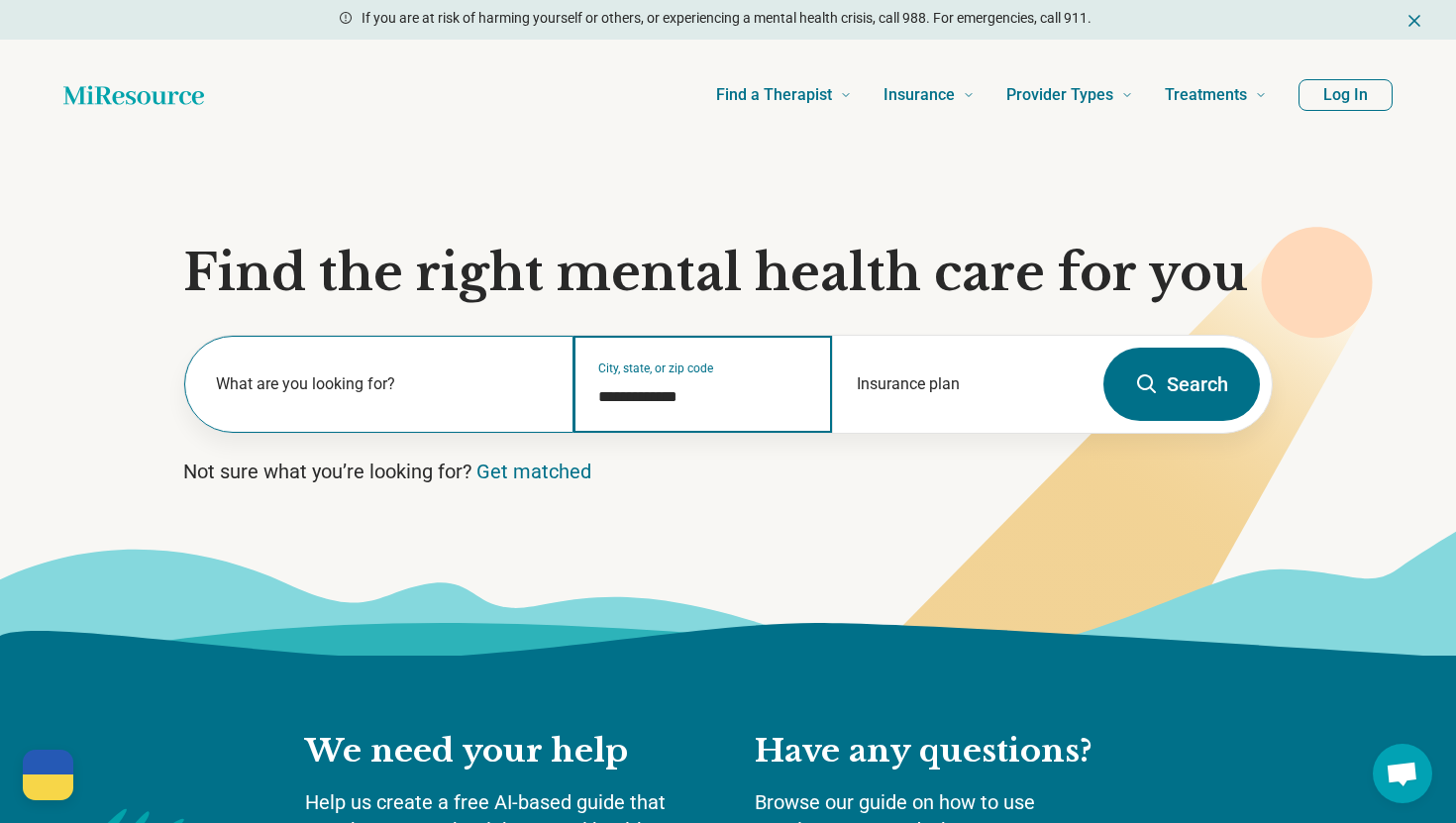 type on "**********" 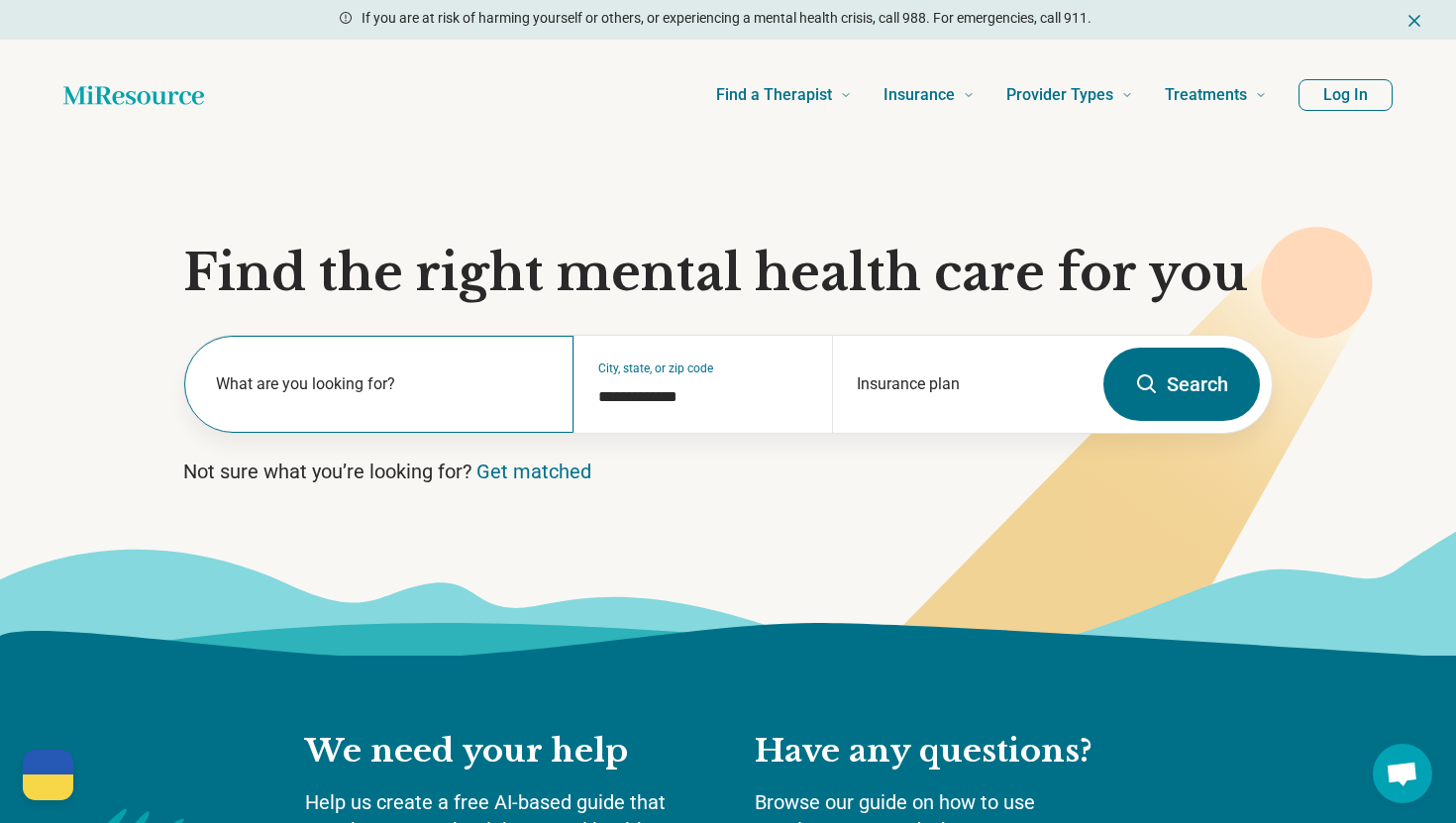 click on "What are you looking for?" at bounding box center [382, 384] 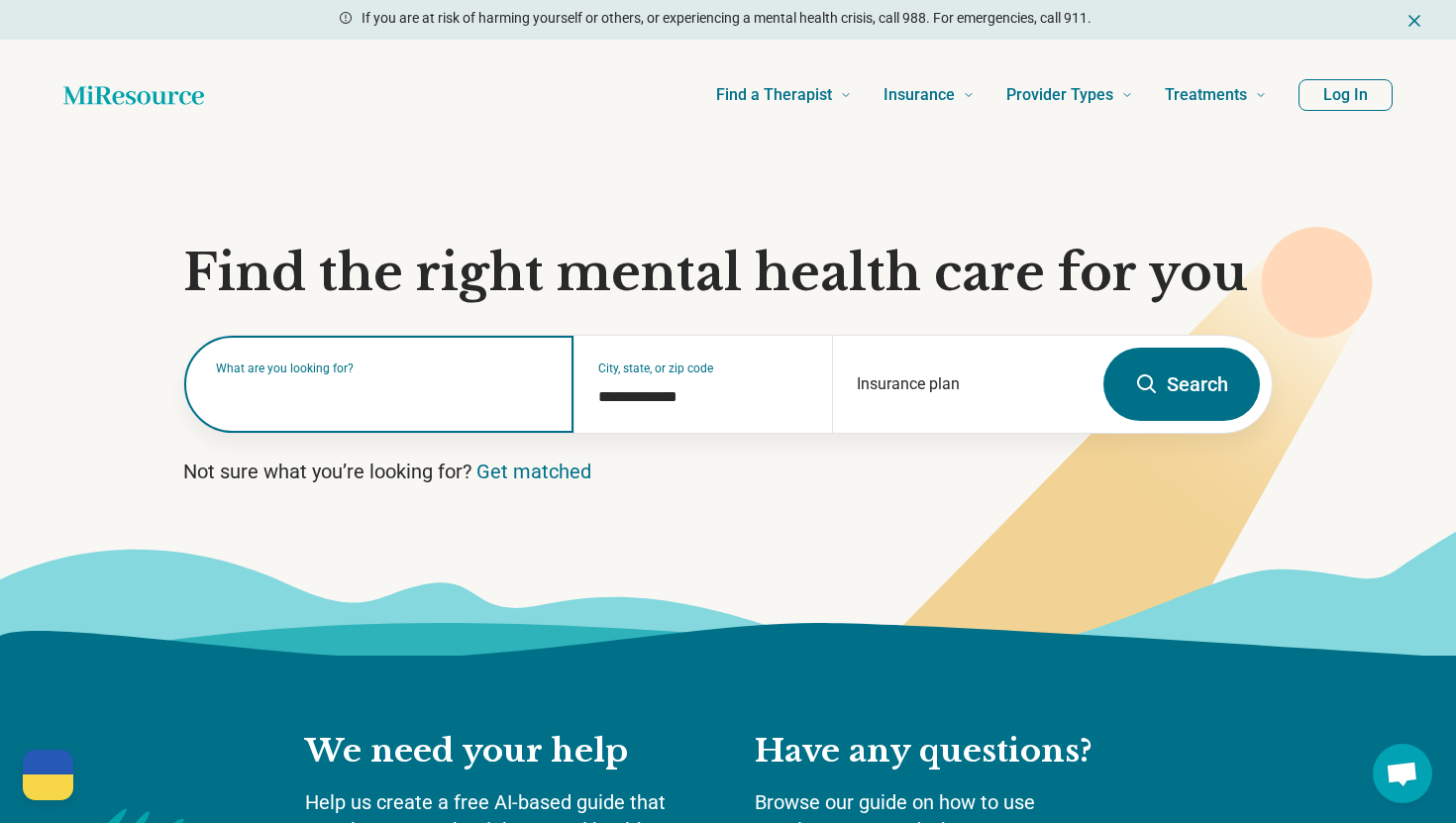 paste on "**********" 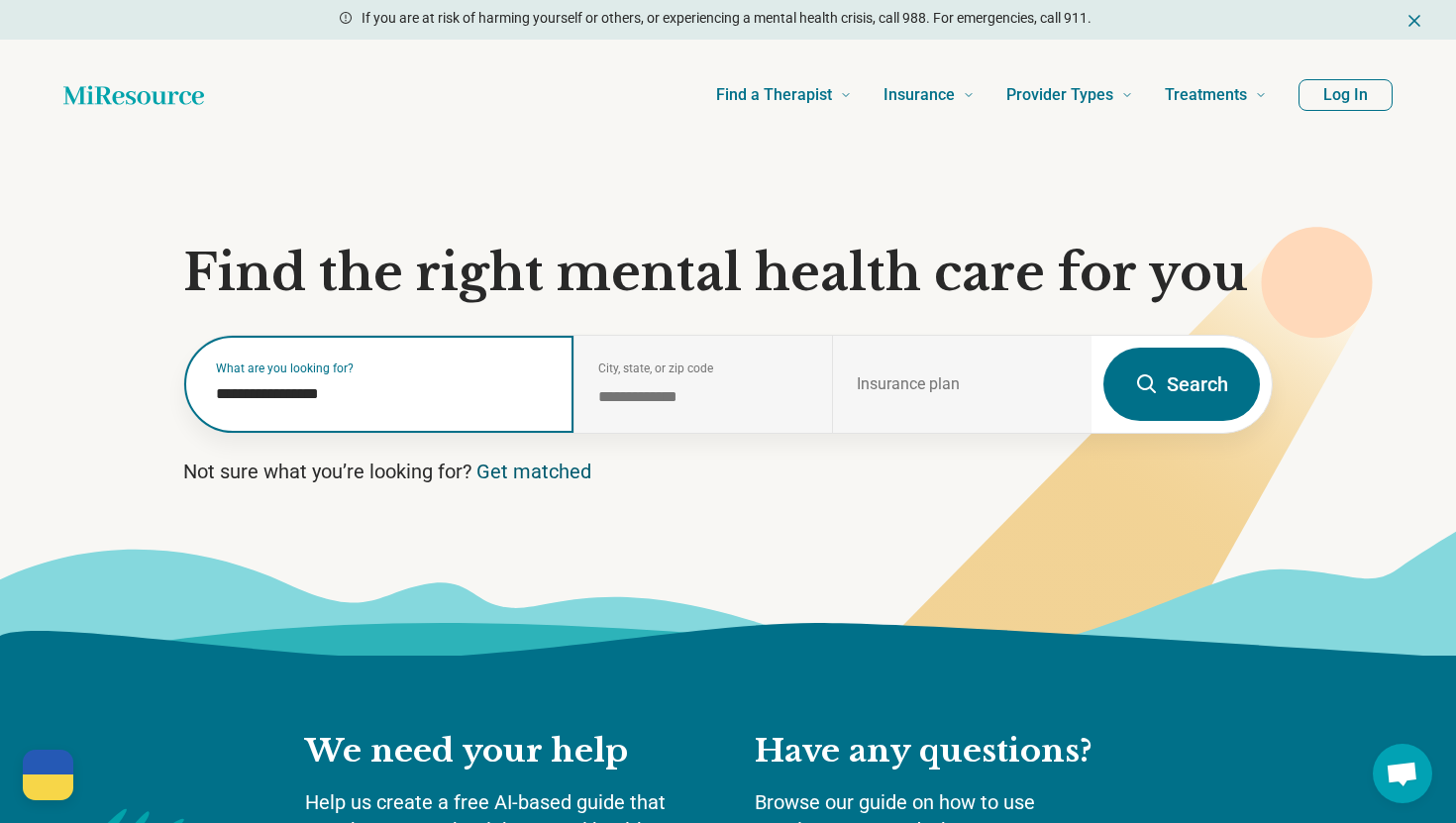 type on "**********" 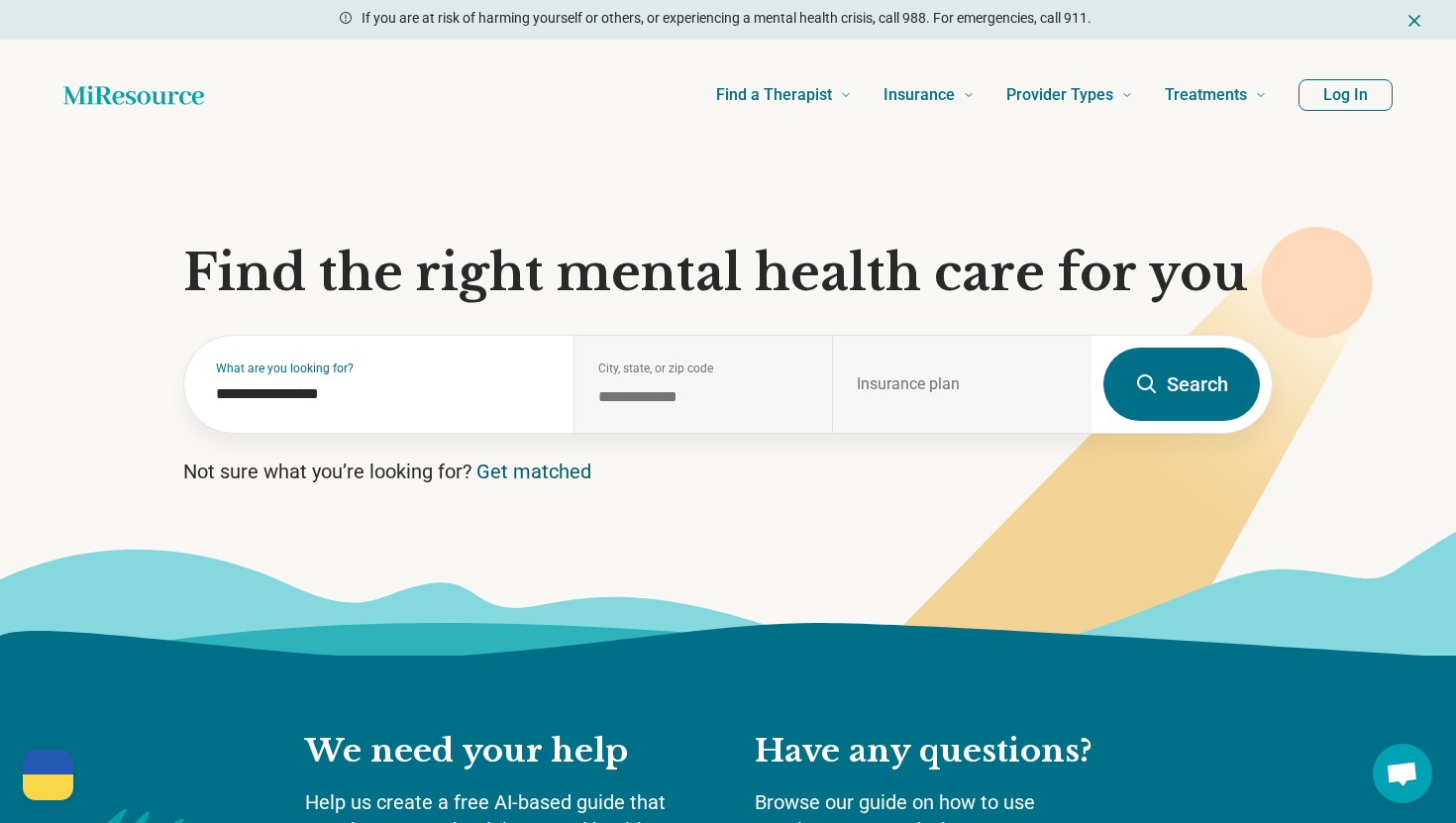 click on "Get matched" at bounding box center (534, 471) 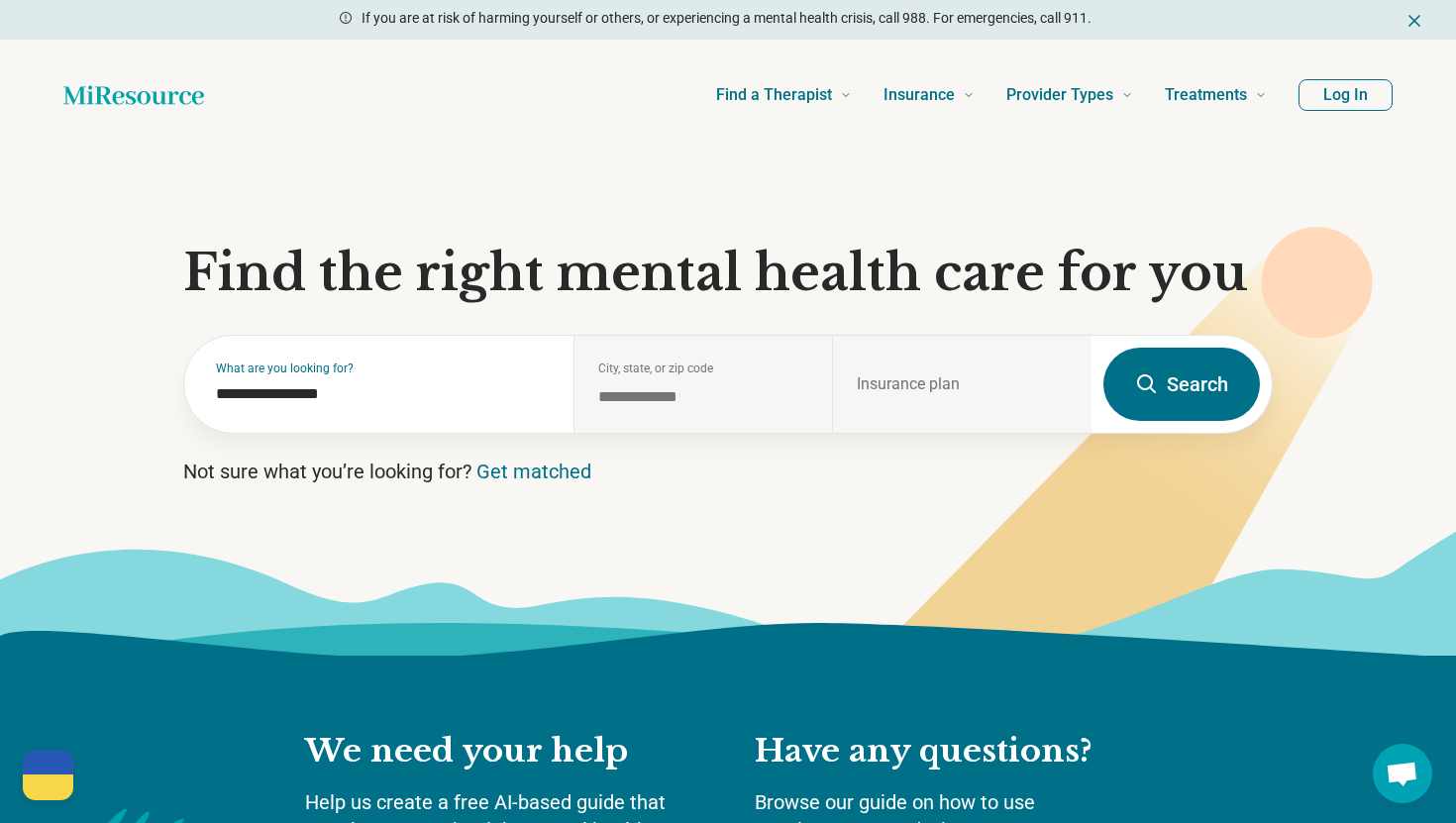 click on "Search" at bounding box center (1182, 384) 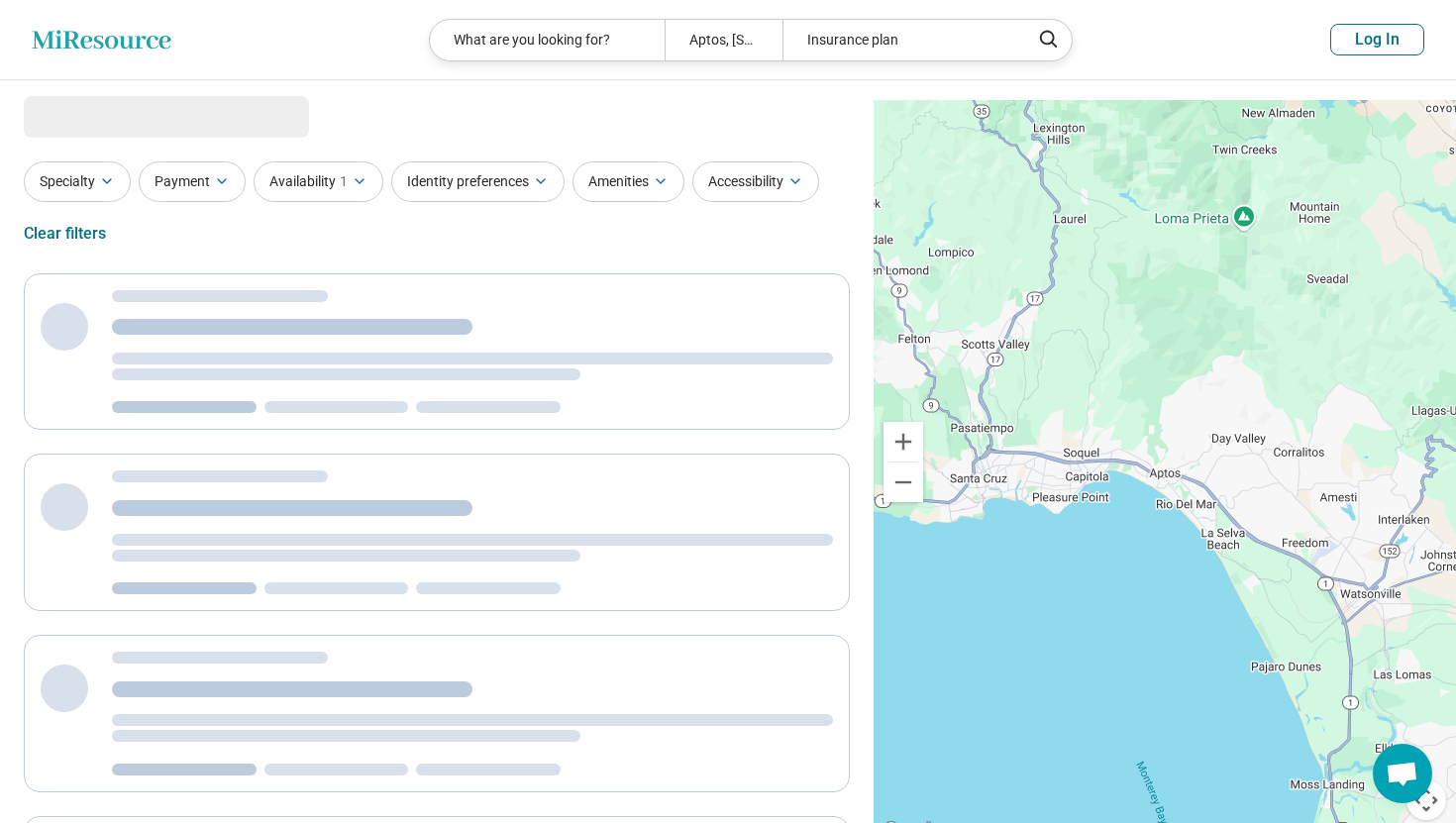 select on "***" 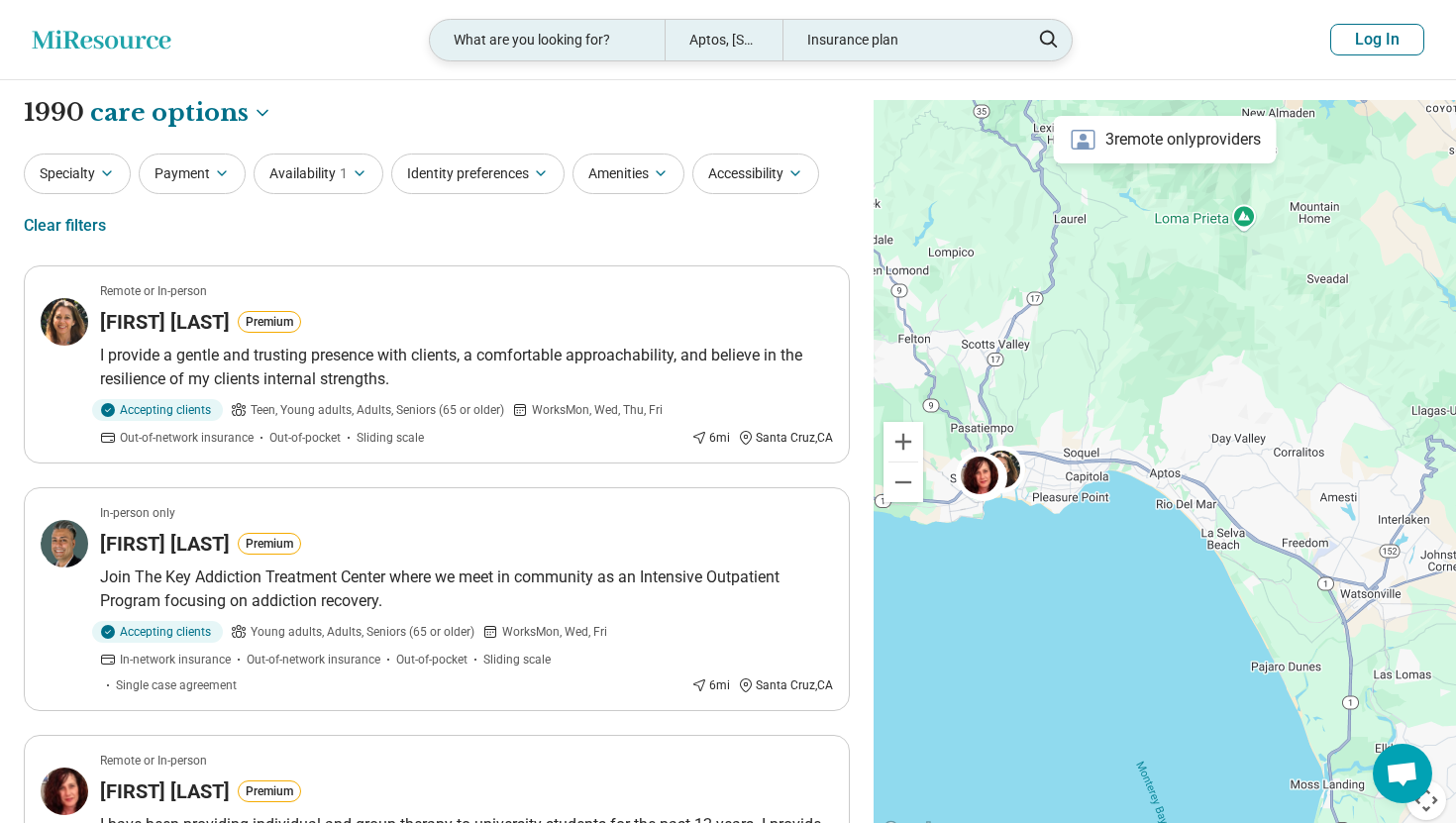 click on "What are you looking for?" at bounding box center (547, 40) 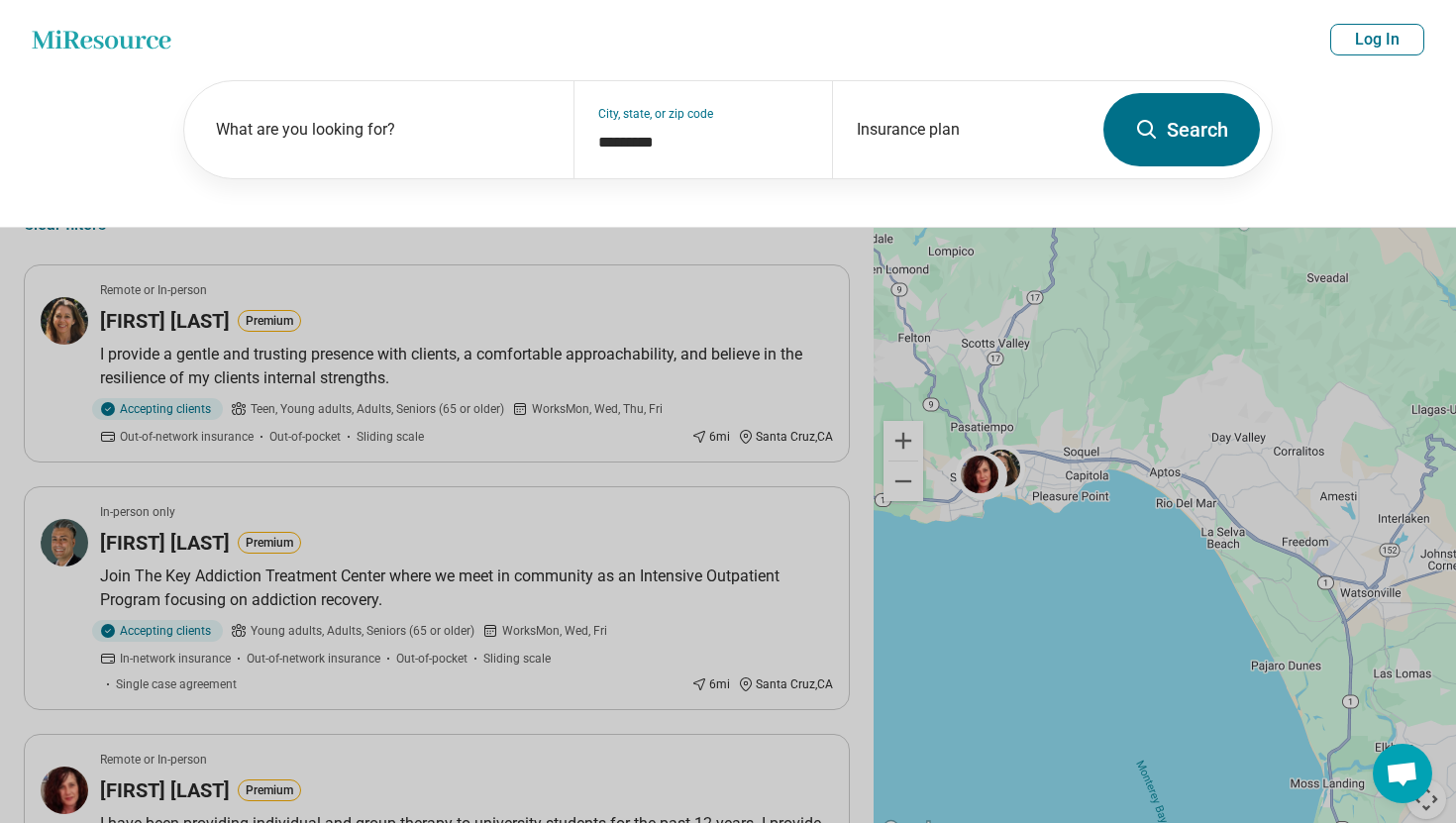 click on "Miresource logo" 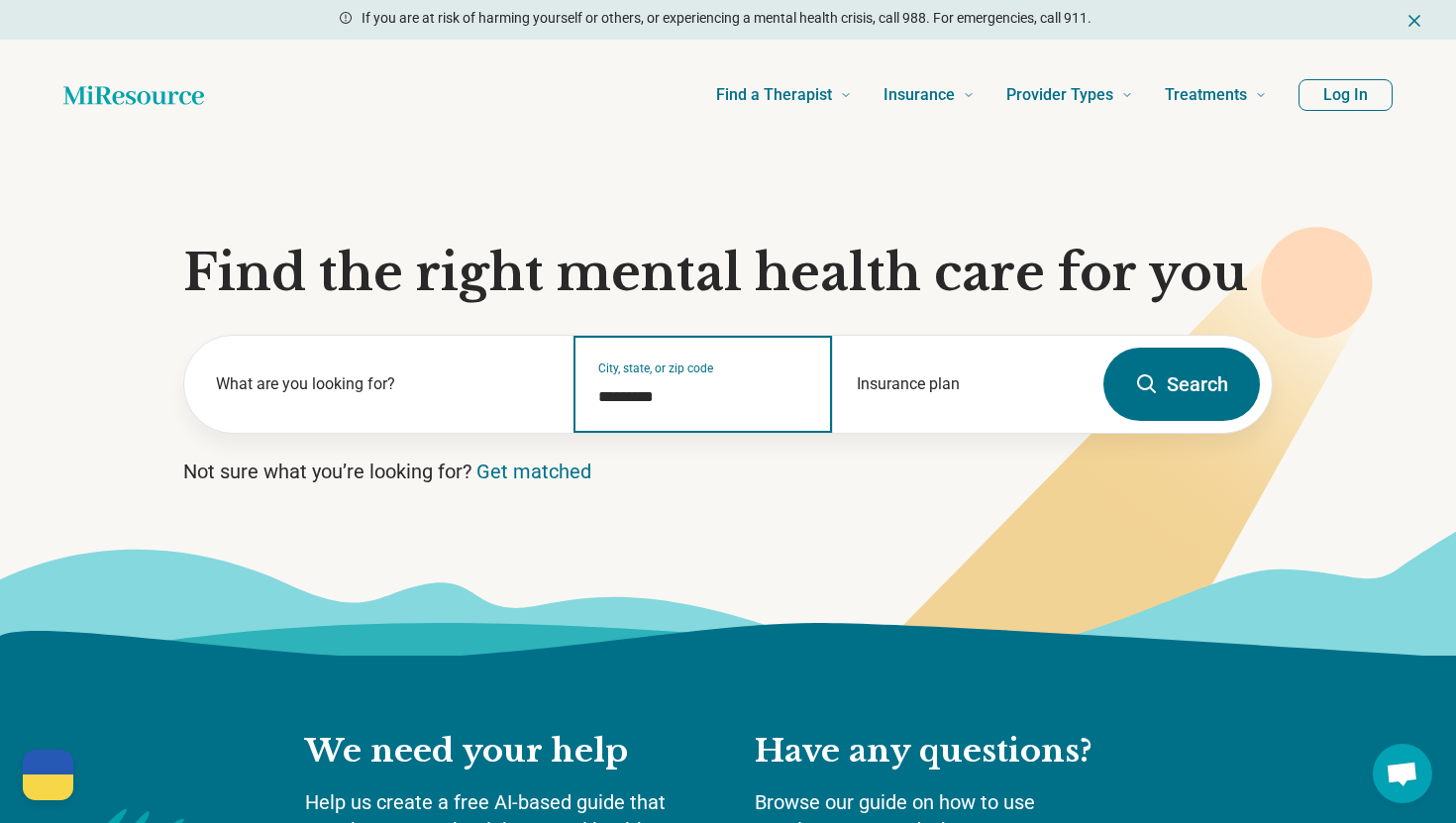click on "*********" at bounding box center [703, 397] 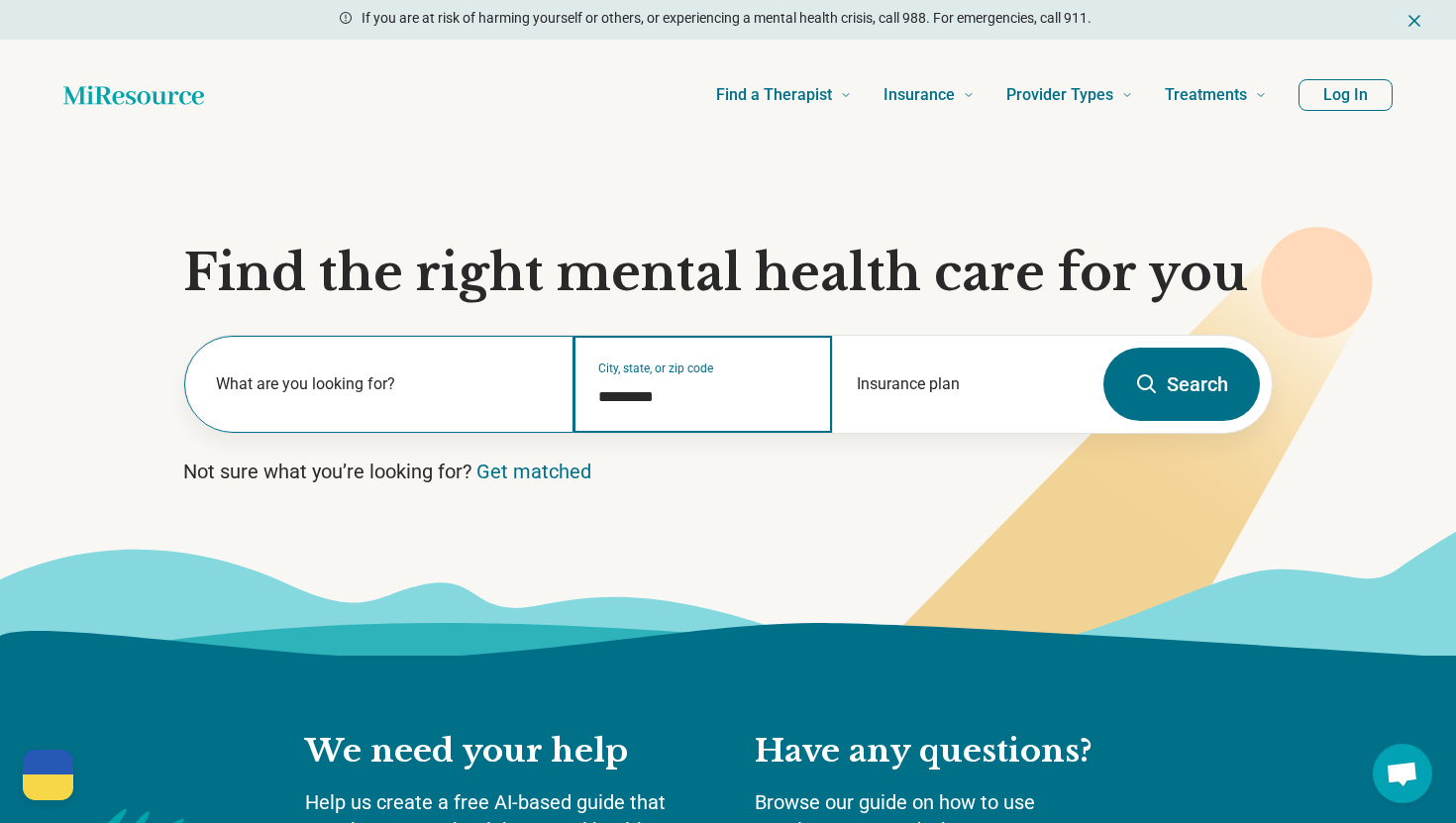drag, startPoint x: 692, startPoint y: 553, endPoint x: 485, endPoint y: 536, distance: 207.69689 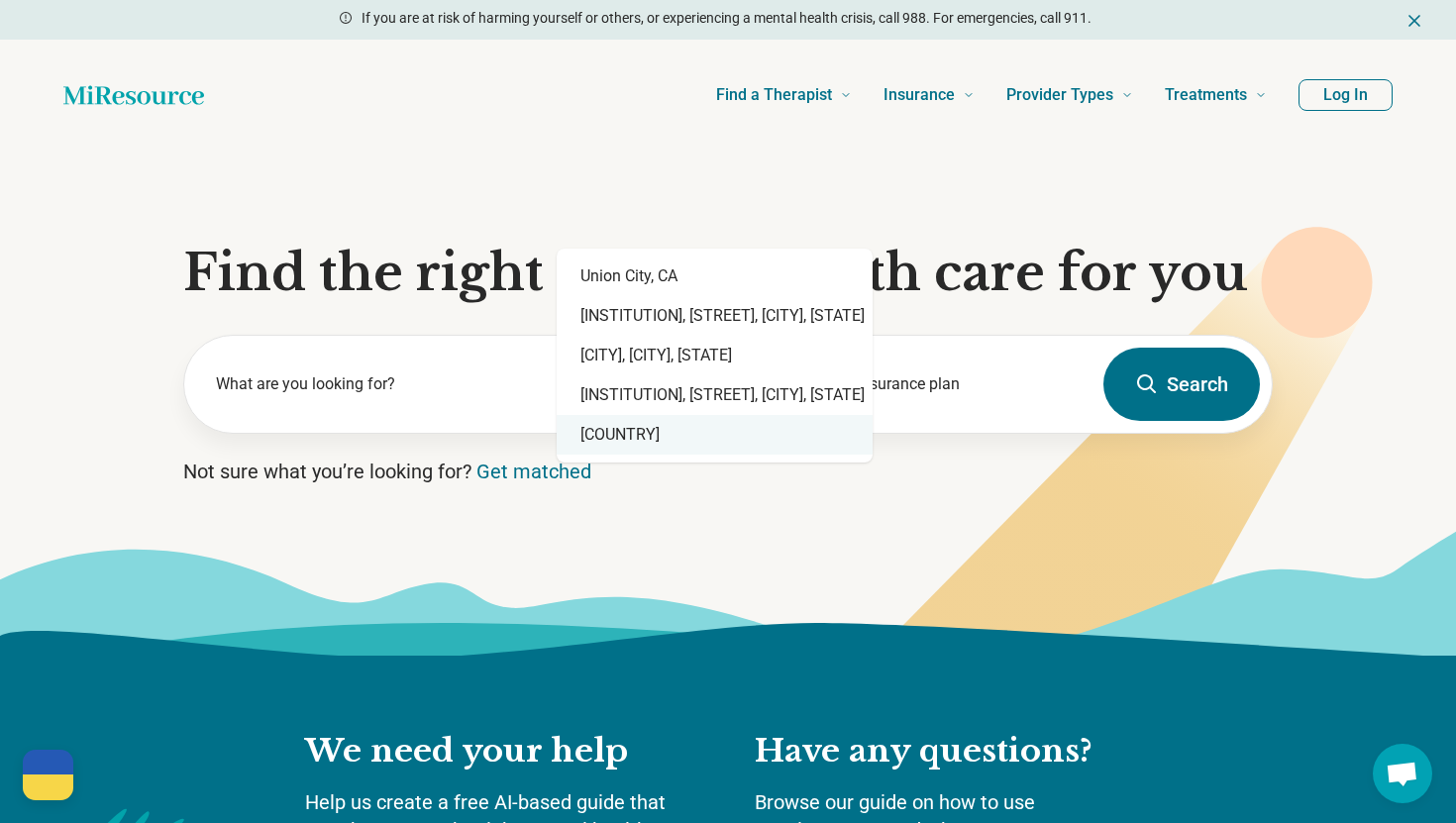 click on "United States" at bounding box center (714, 435) 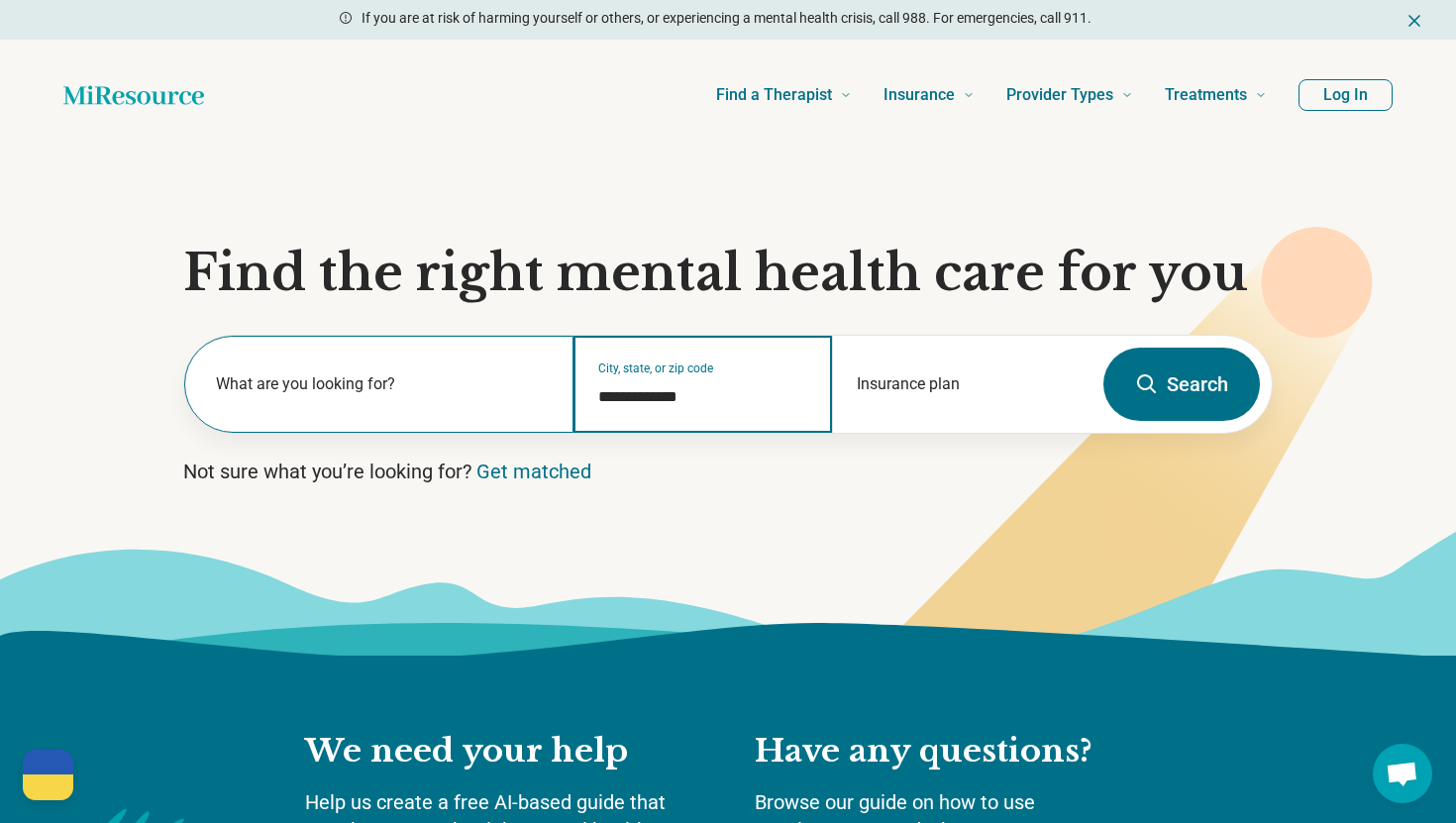 type on "**********" 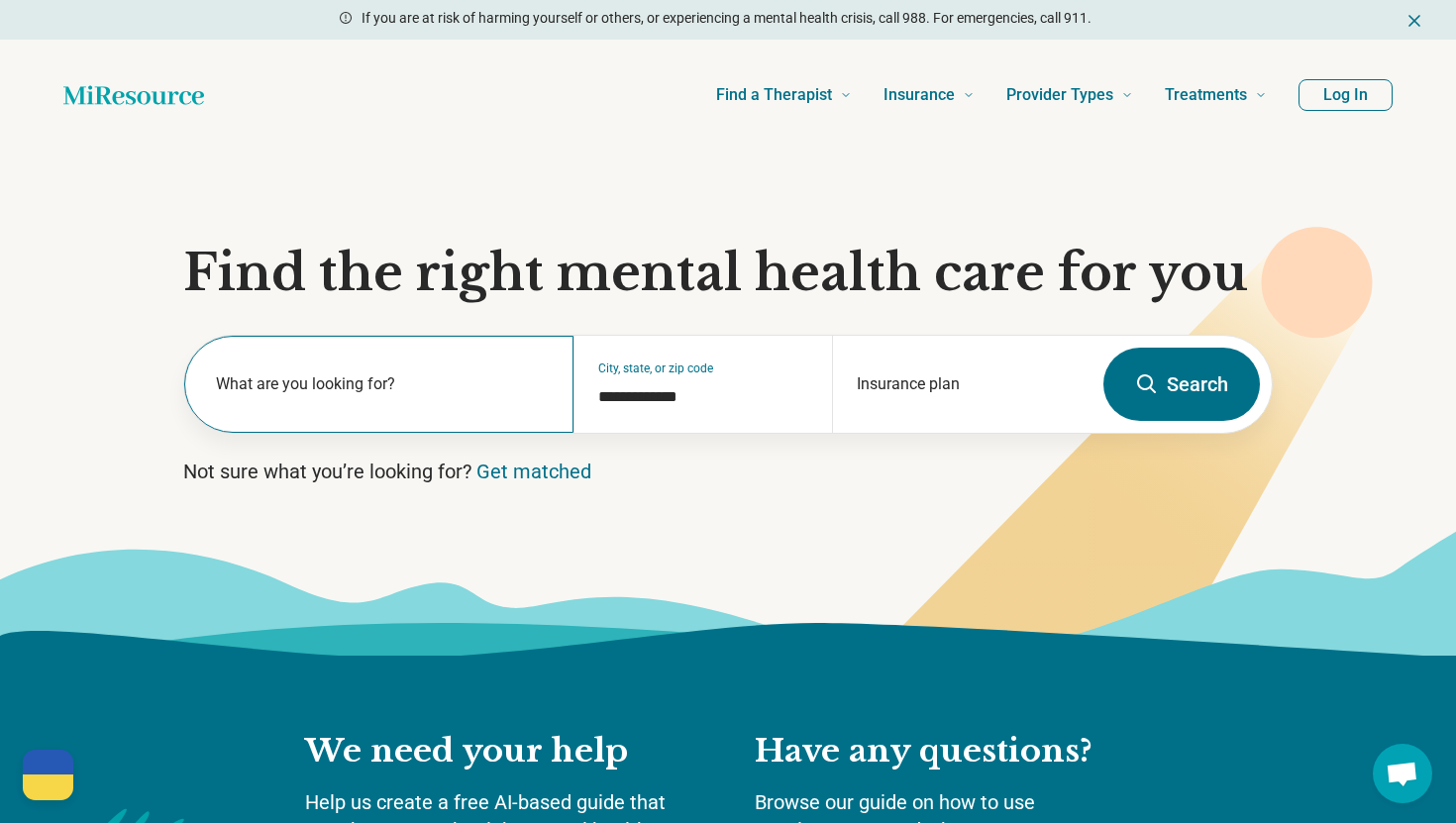 click on "What are you looking for?" at bounding box center [382, 384] 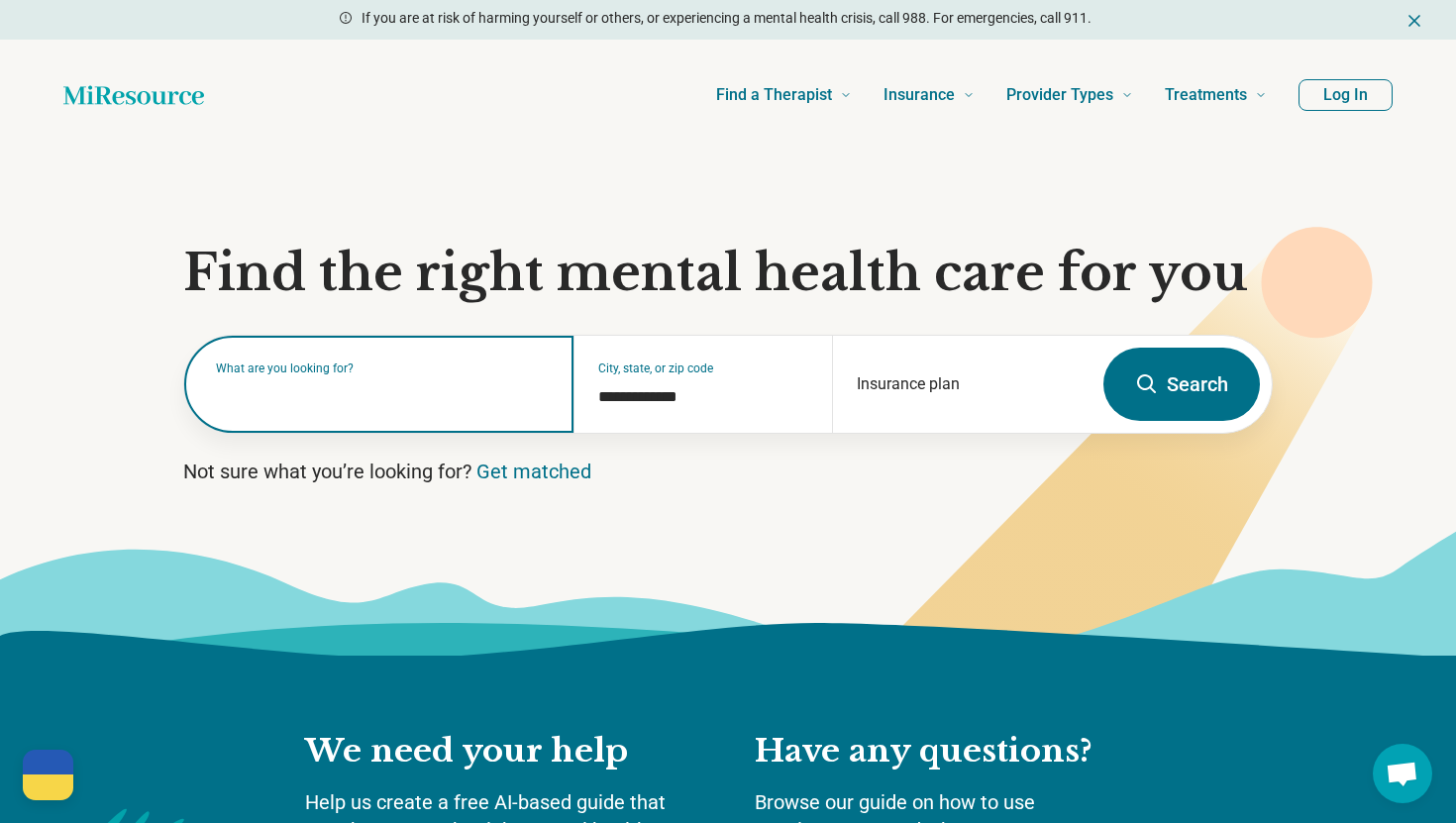paste on "**********" 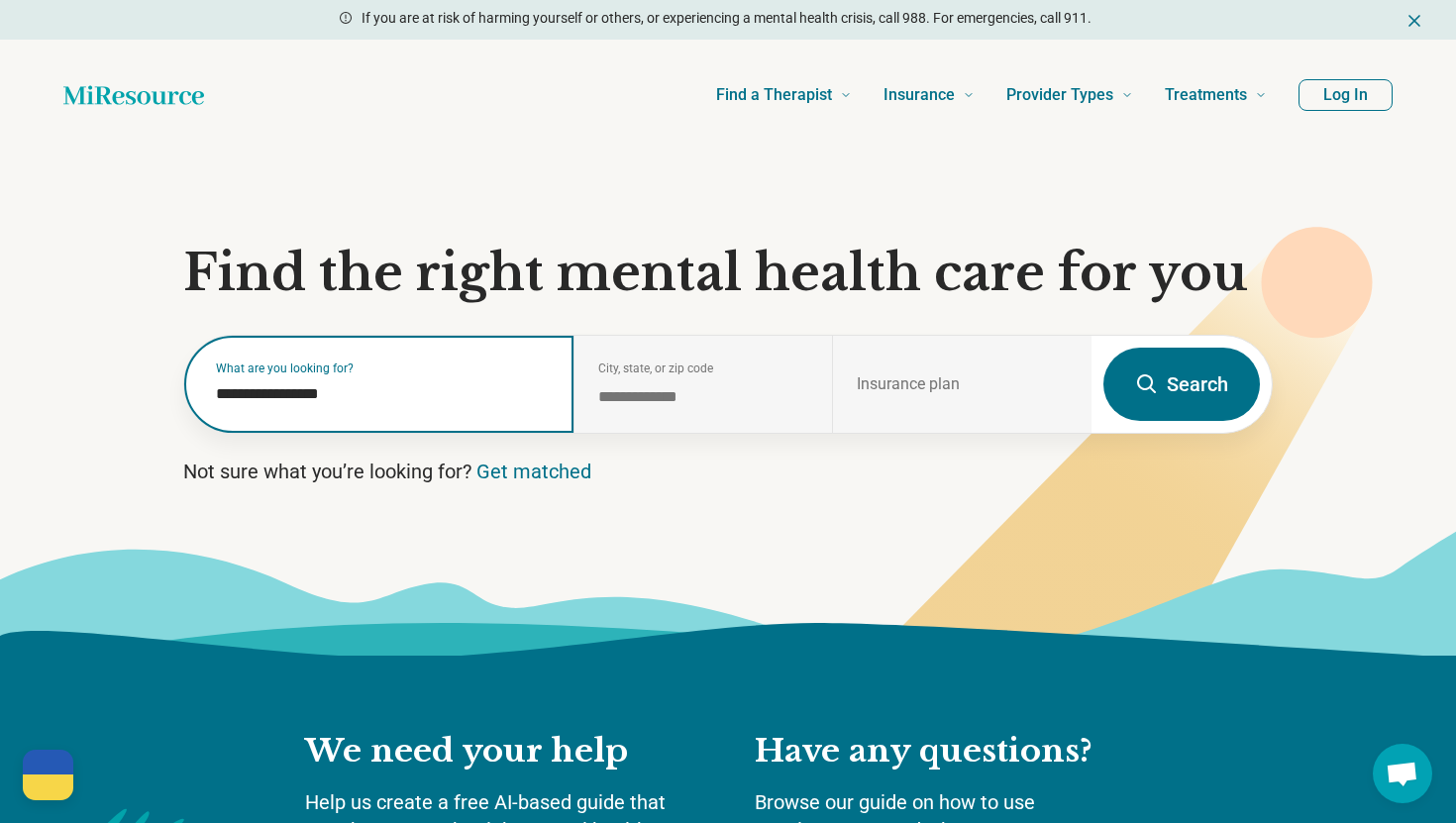 drag, startPoint x: 323, startPoint y: 532, endPoint x: 308, endPoint y: 532, distance: 15 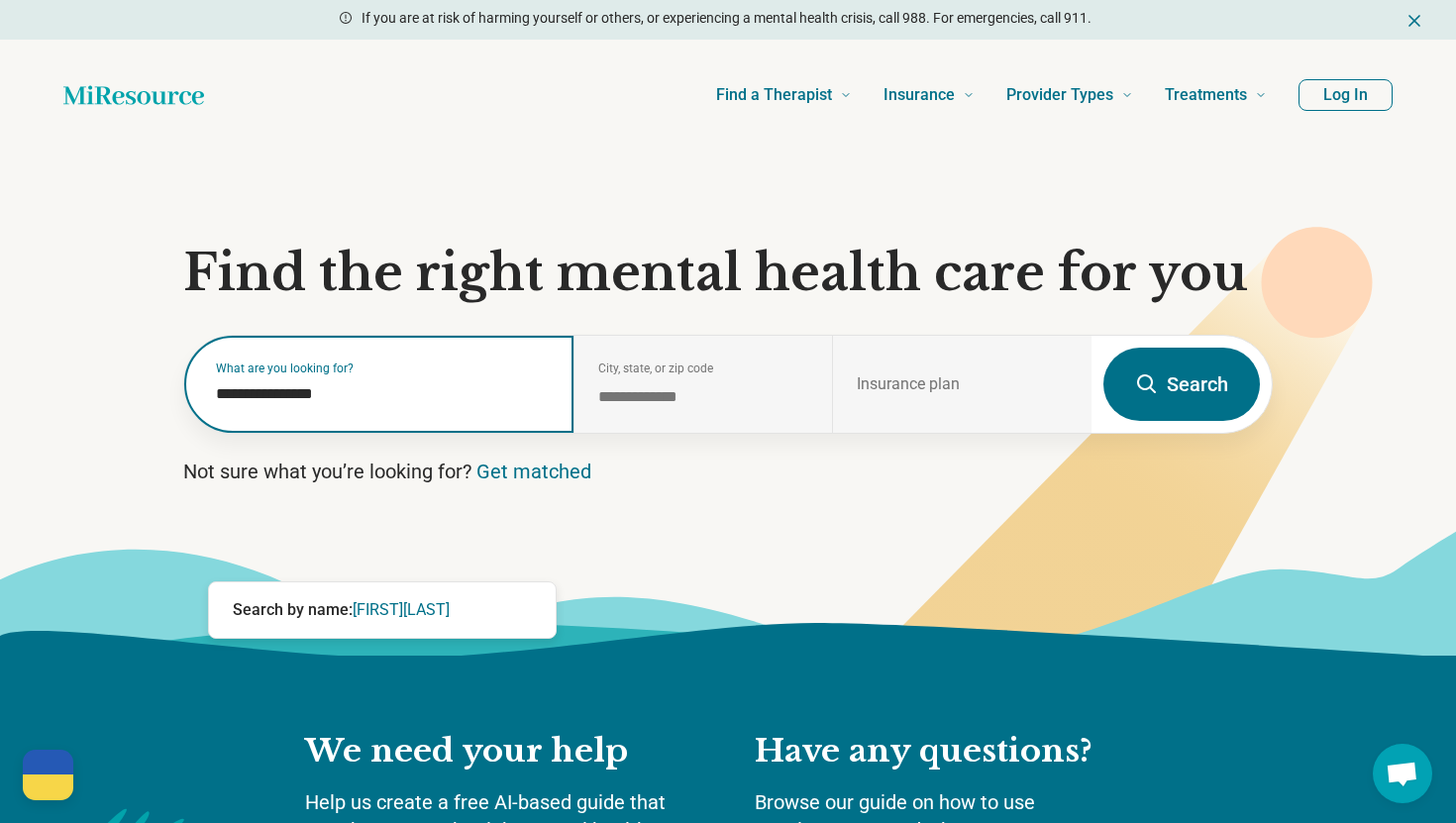 type on "**********" 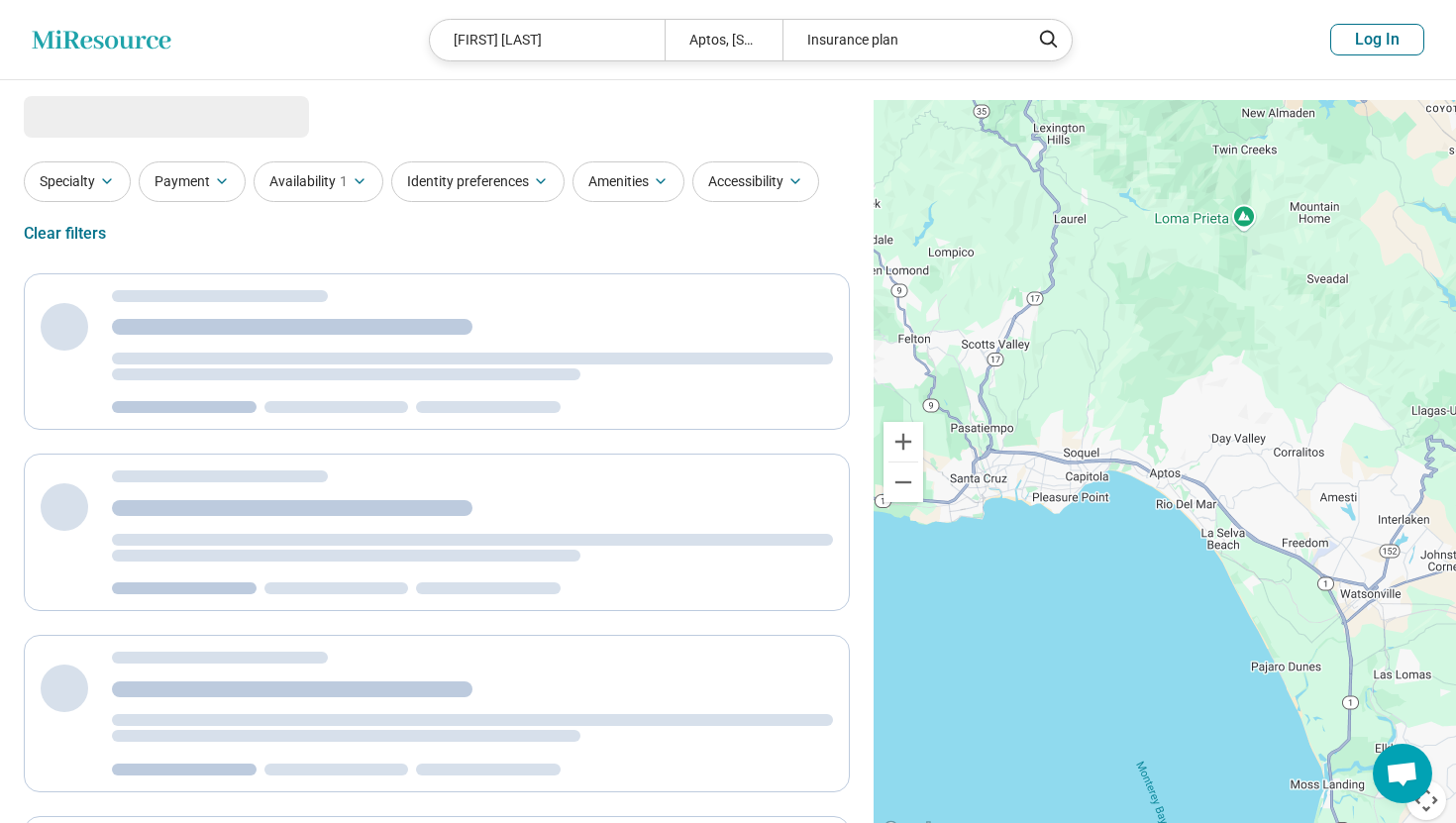 select on "***" 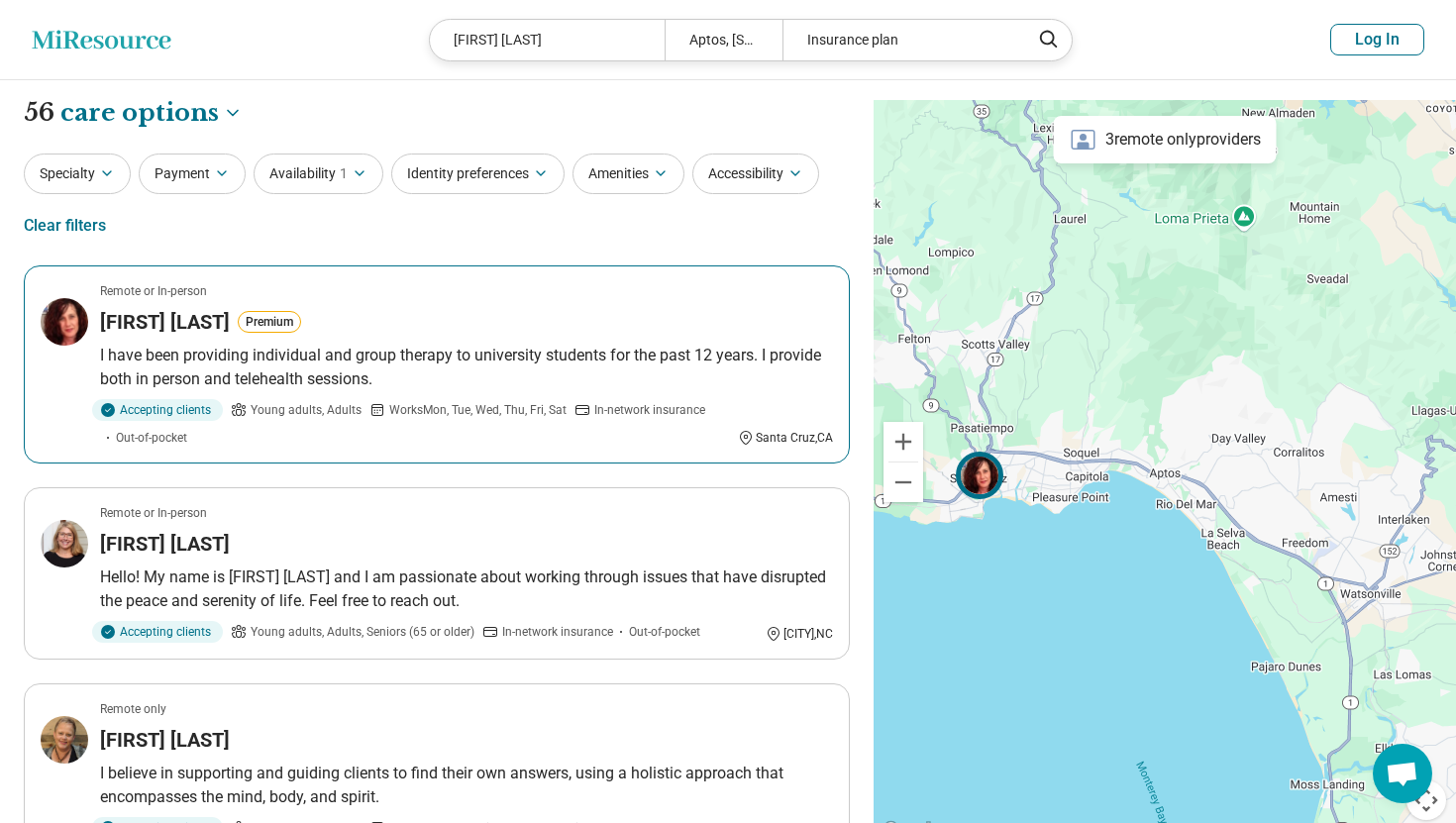 click on "I have been providing individual and group therapy to university students for the past 12 years. I provide both in person and telehealth sessions." at bounding box center (467, 367) 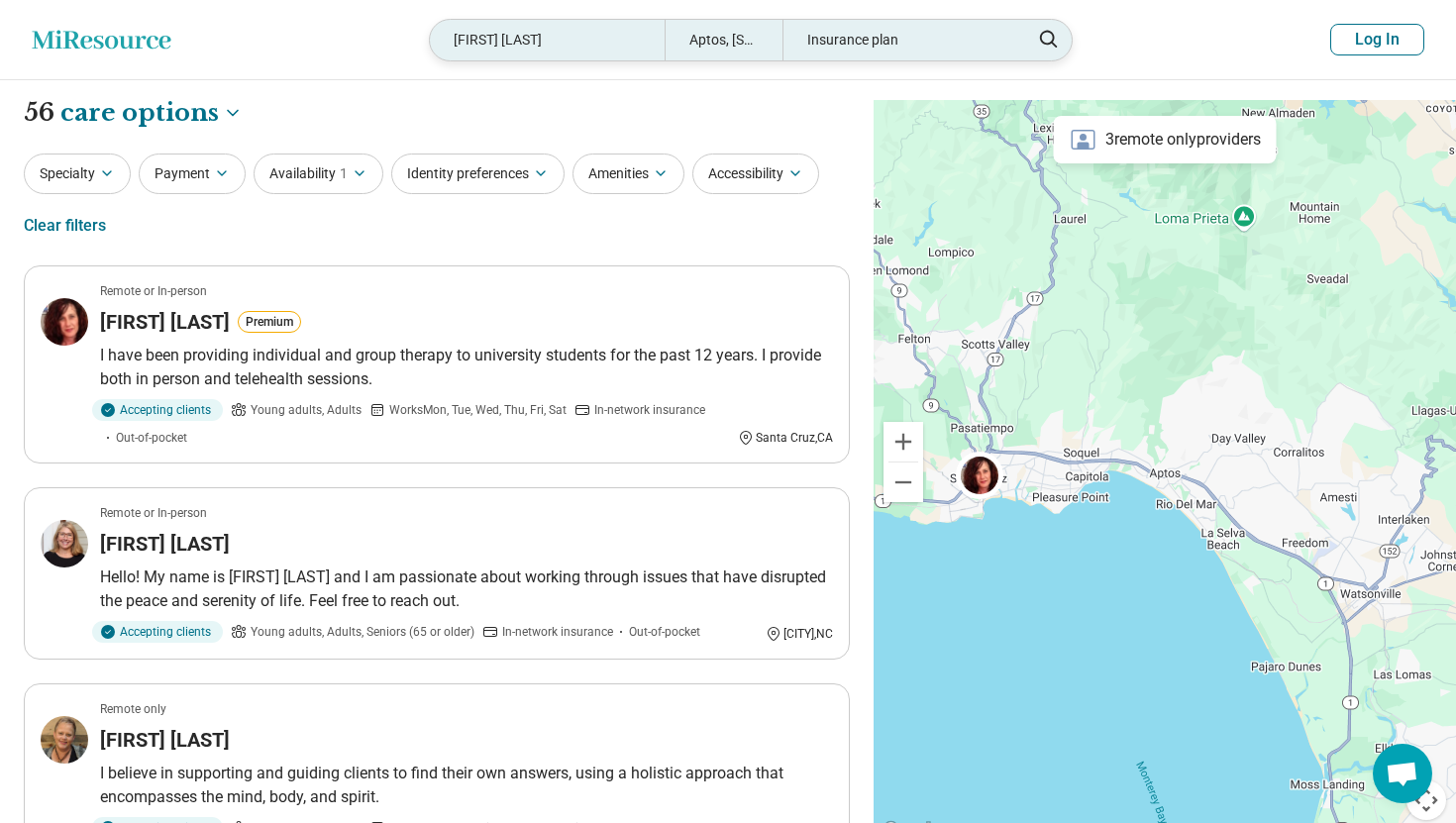 click on "Kimberly Prohaska" at bounding box center (547, 40) 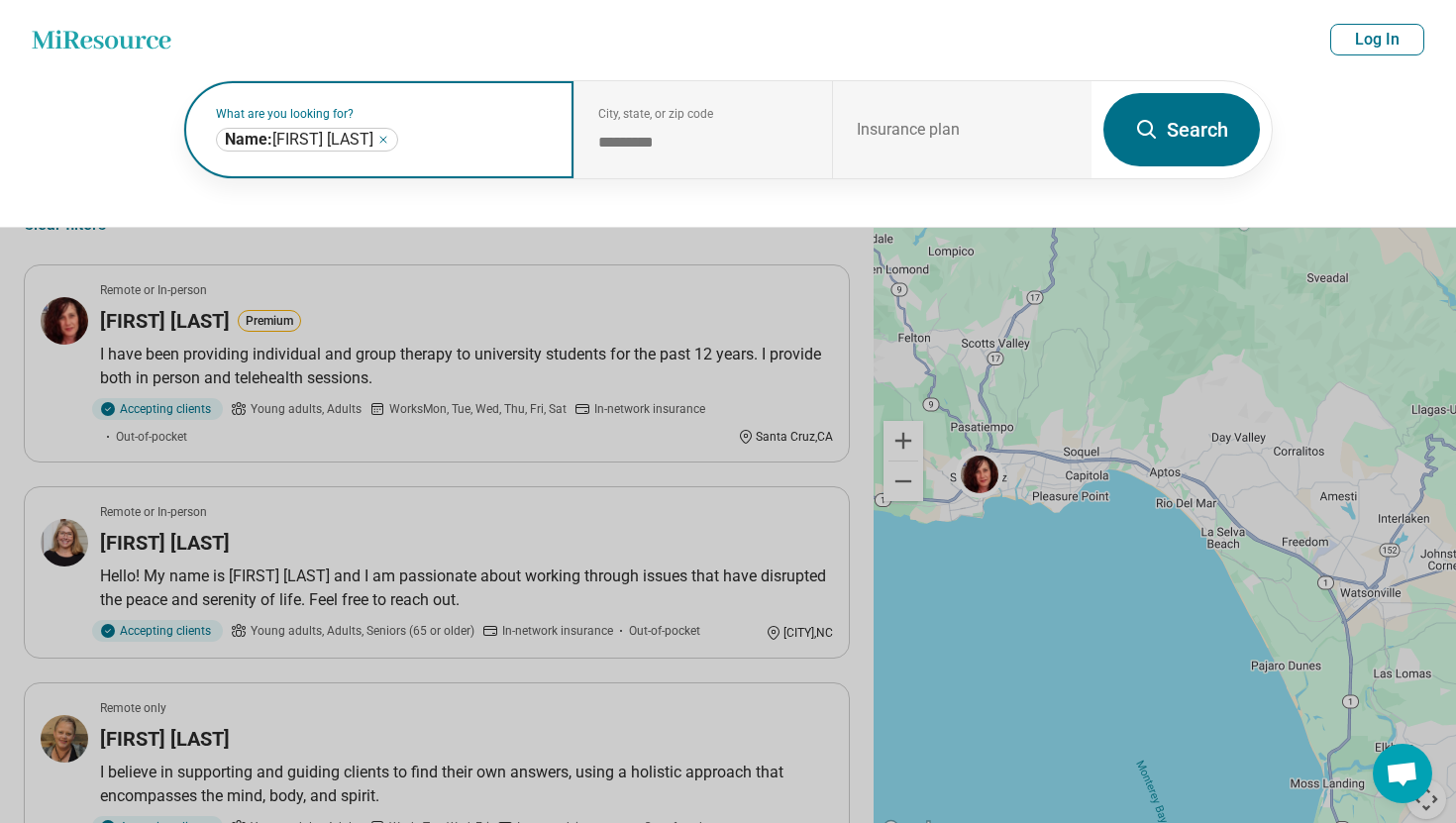 click 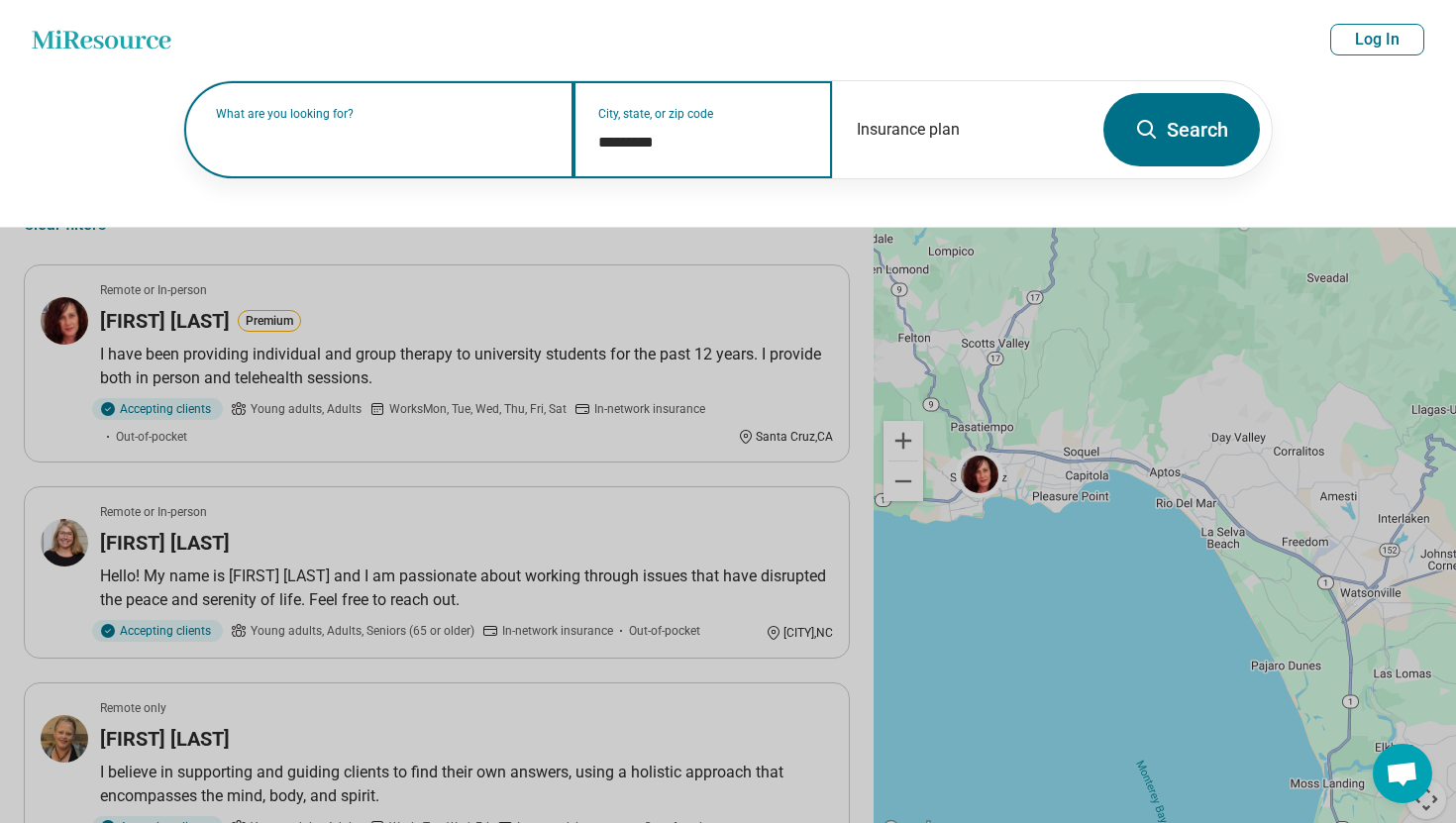click on "*********" at bounding box center (703, 143) 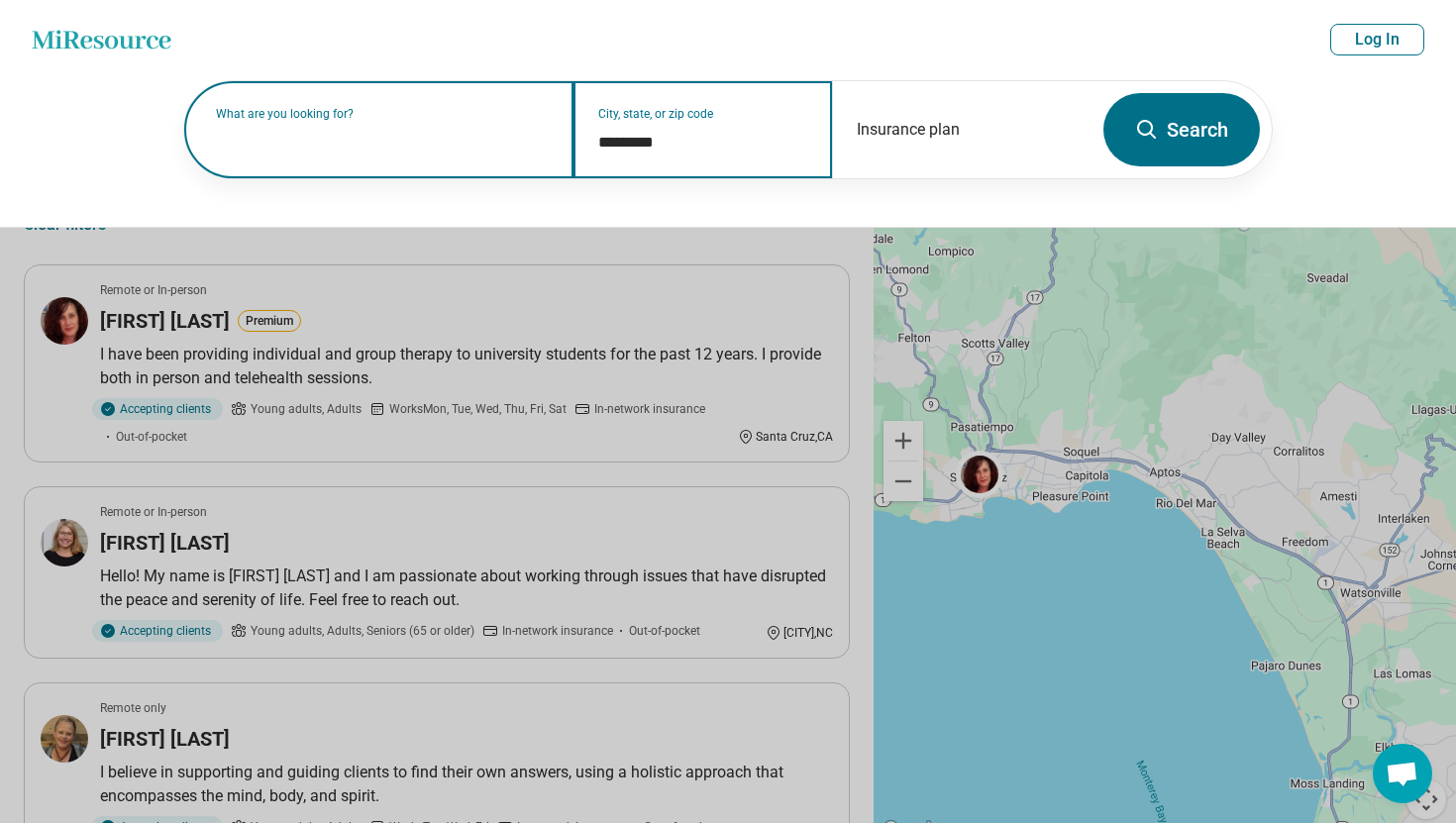 drag, startPoint x: 686, startPoint y: 169, endPoint x: 516, endPoint y: 161, distance: 170.18813 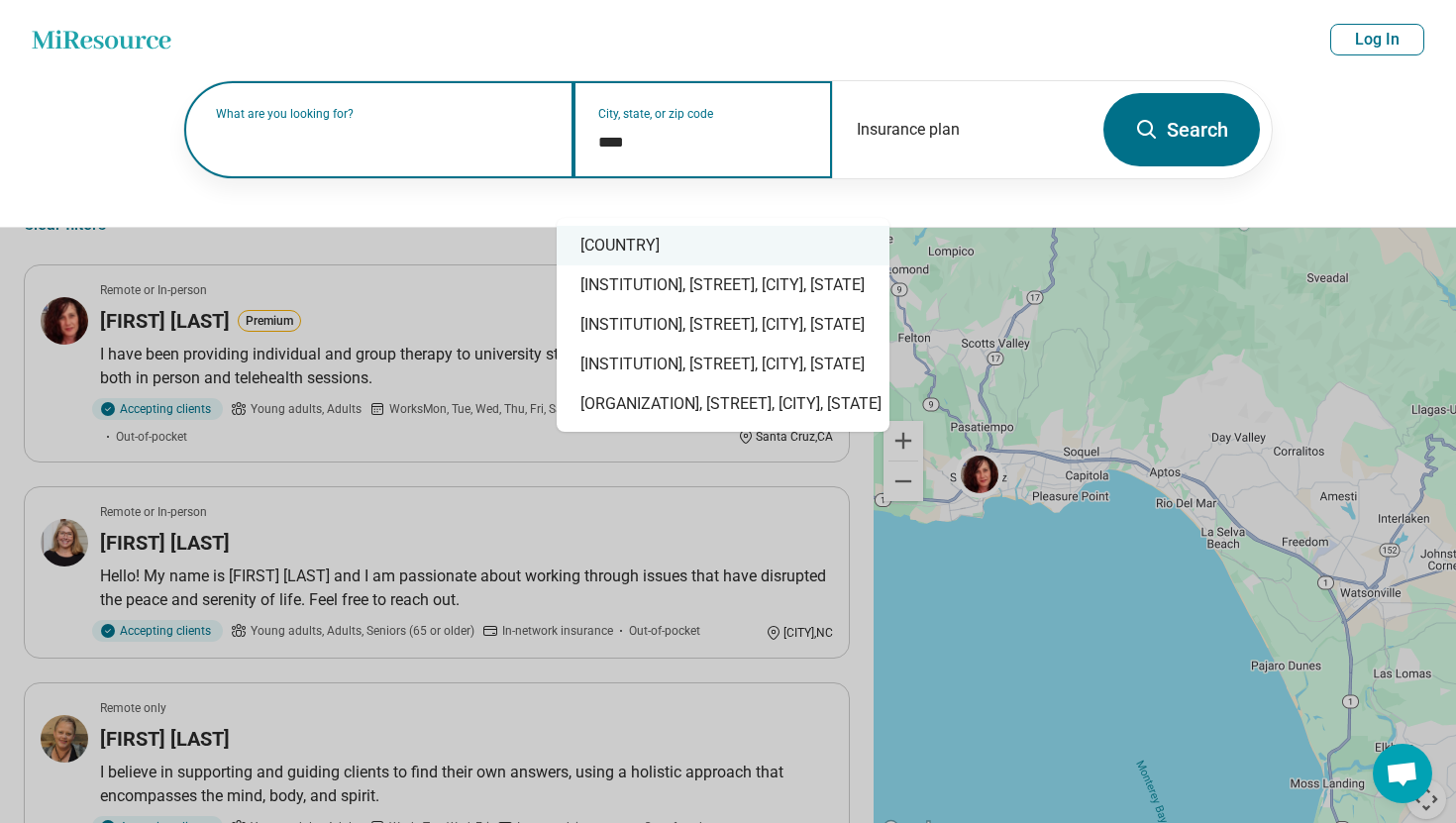 click on "United States" at bounding box center [723, 246] 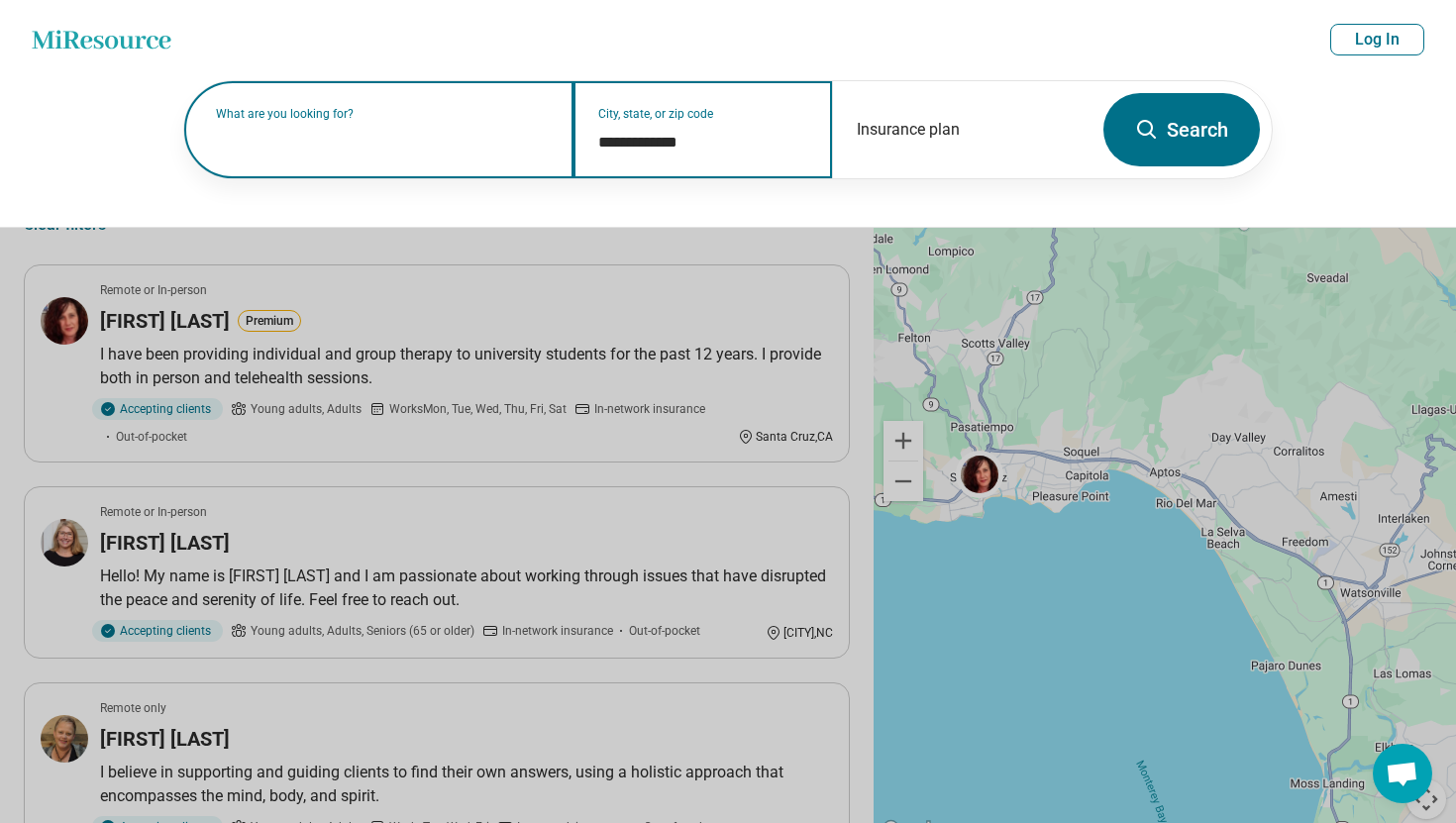 type on "**********" 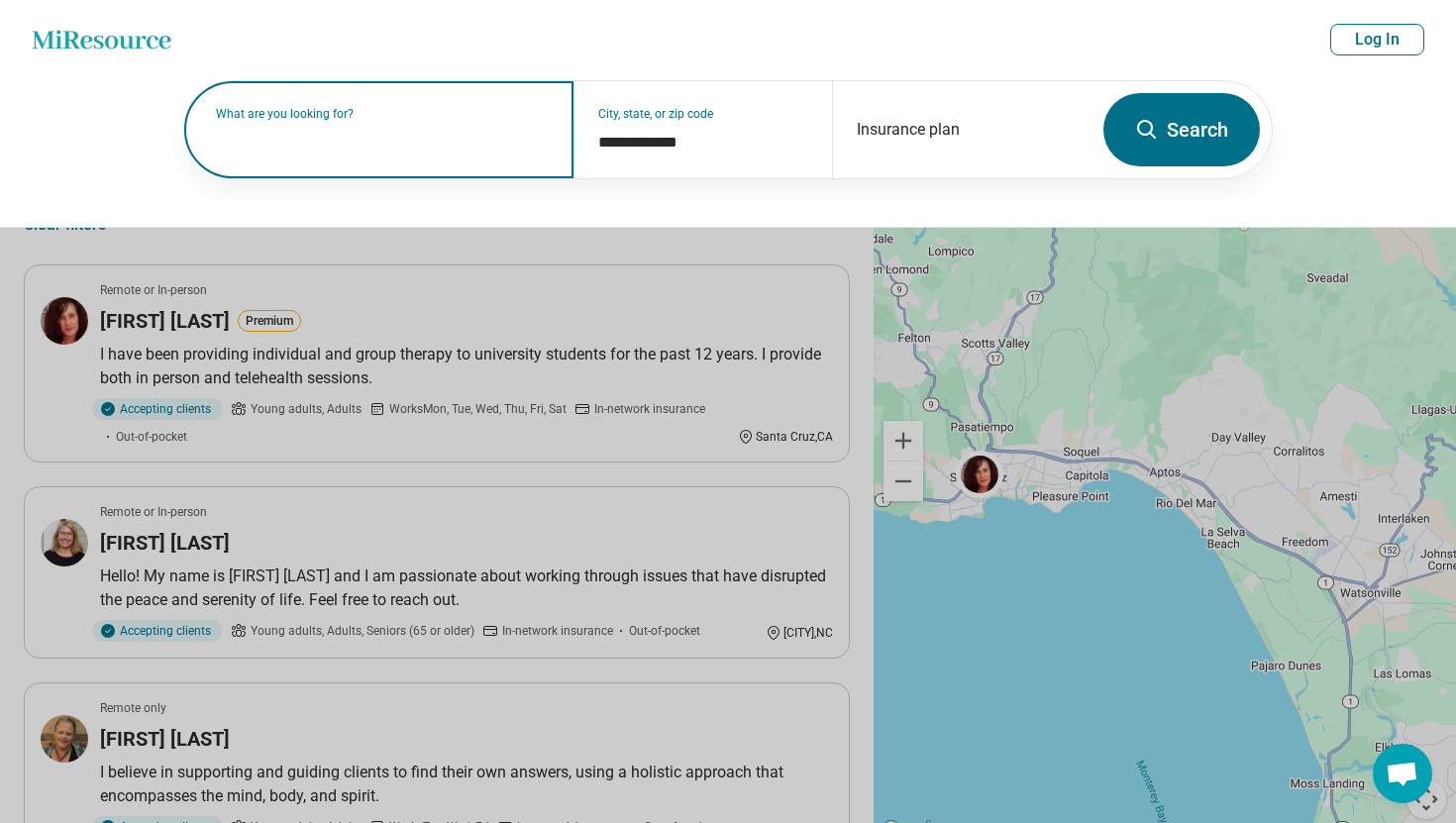 click on "What are you looking for?" at bounding box center (378, 130) 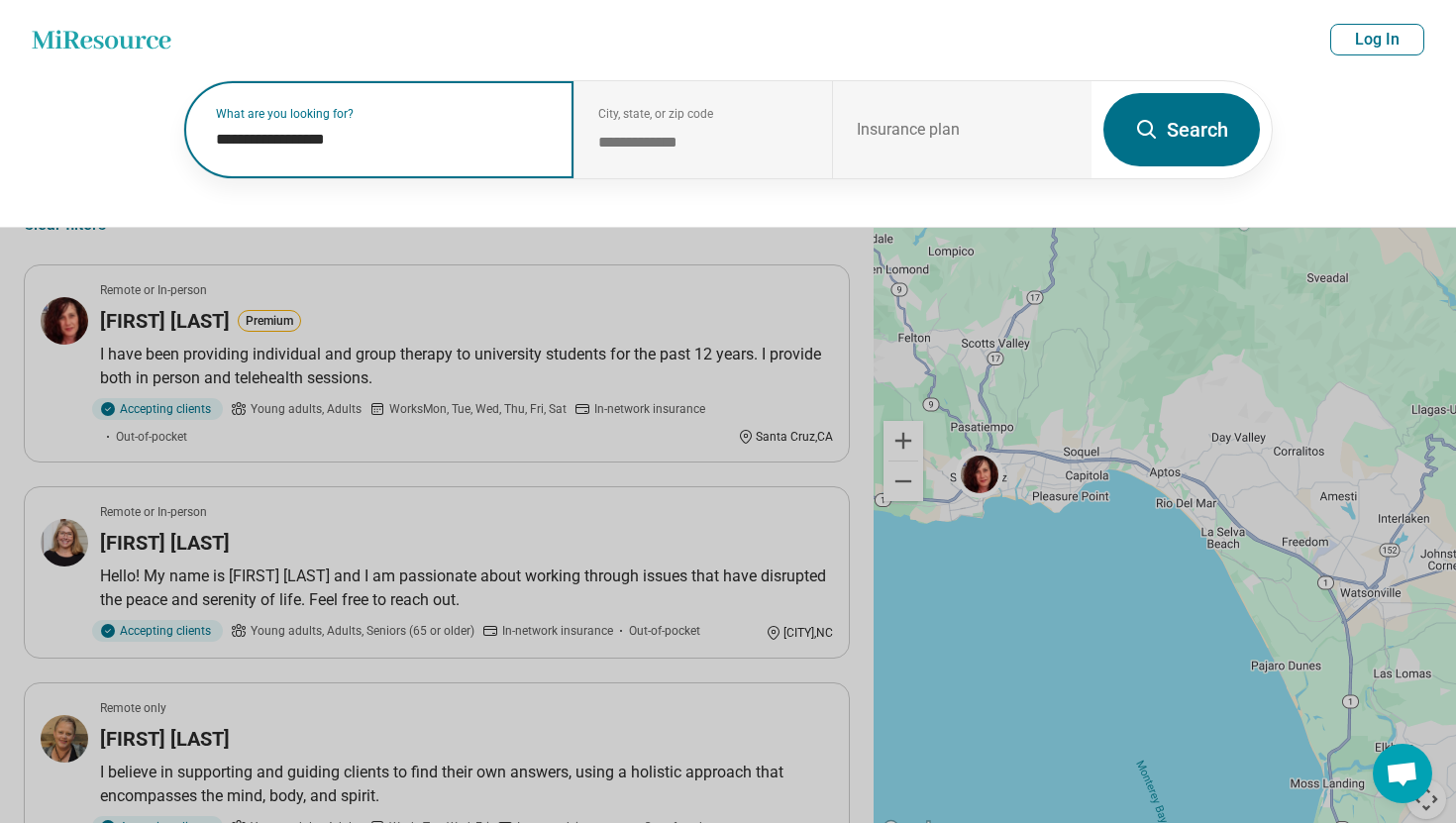 type on "**********" 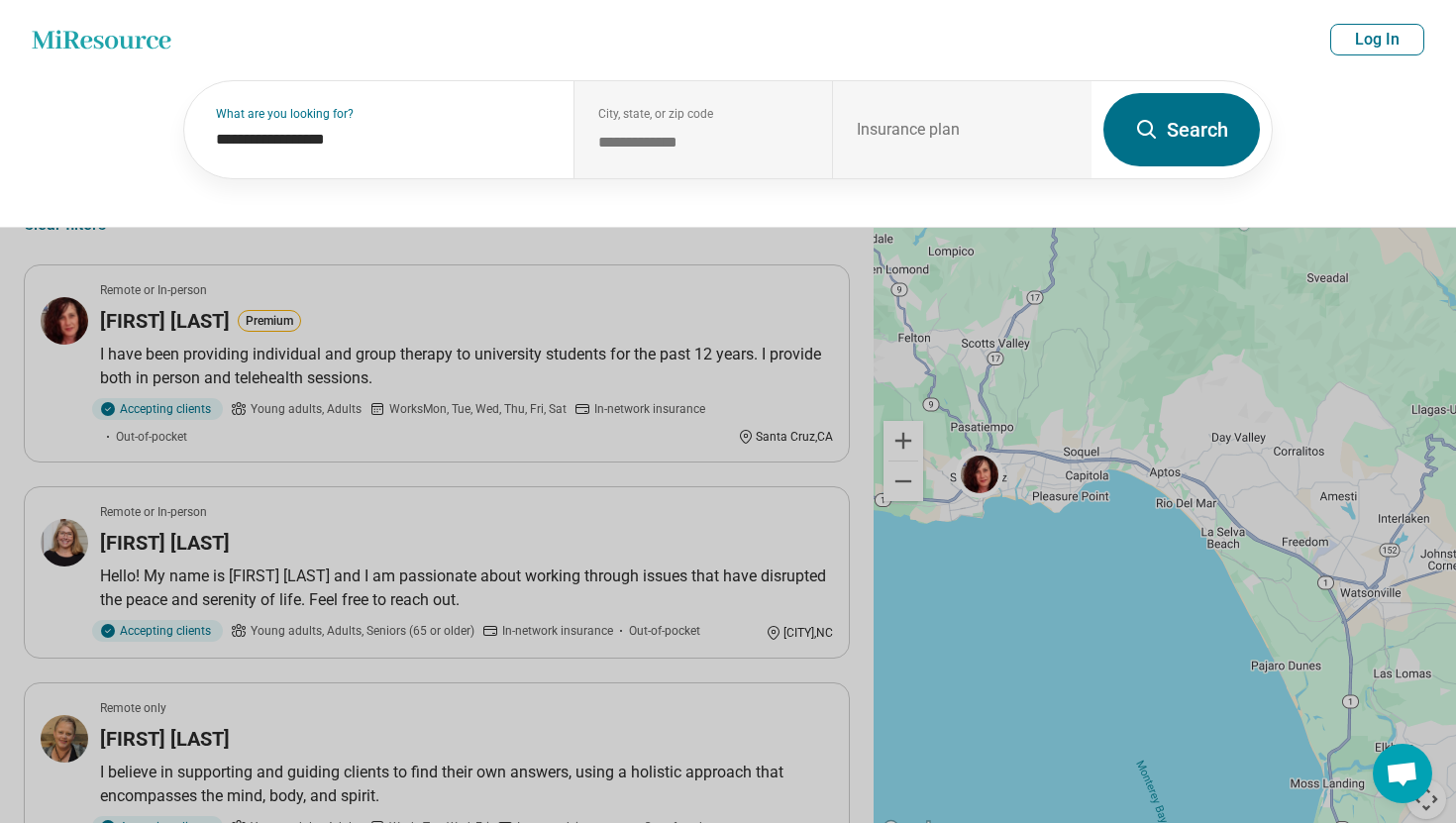 click on "Search" at bounding box center [1182, 130] 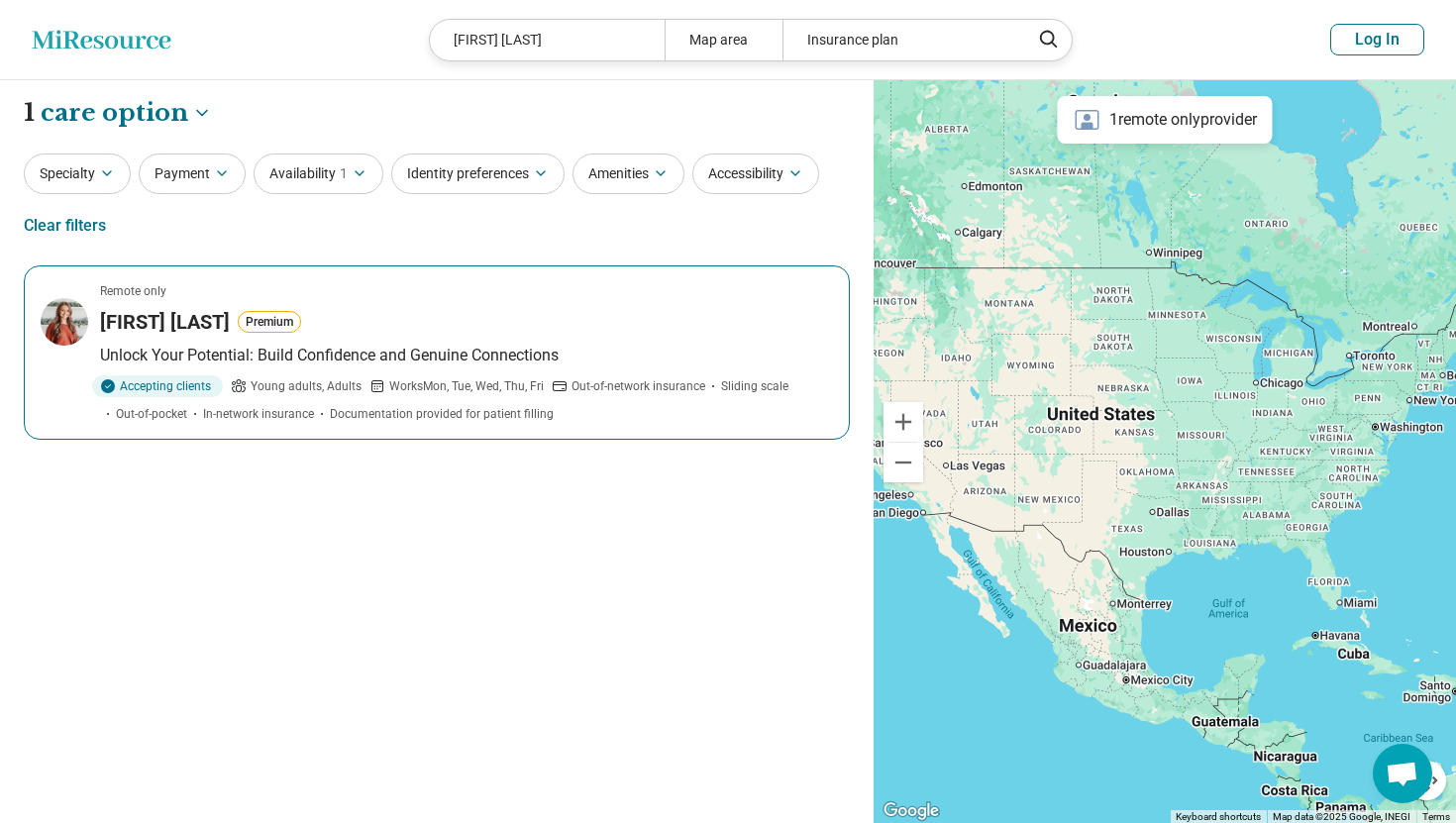 click on "Unlock Your Potential: Build Confidence and Genuine Connections" at bounding box center (467, 356) 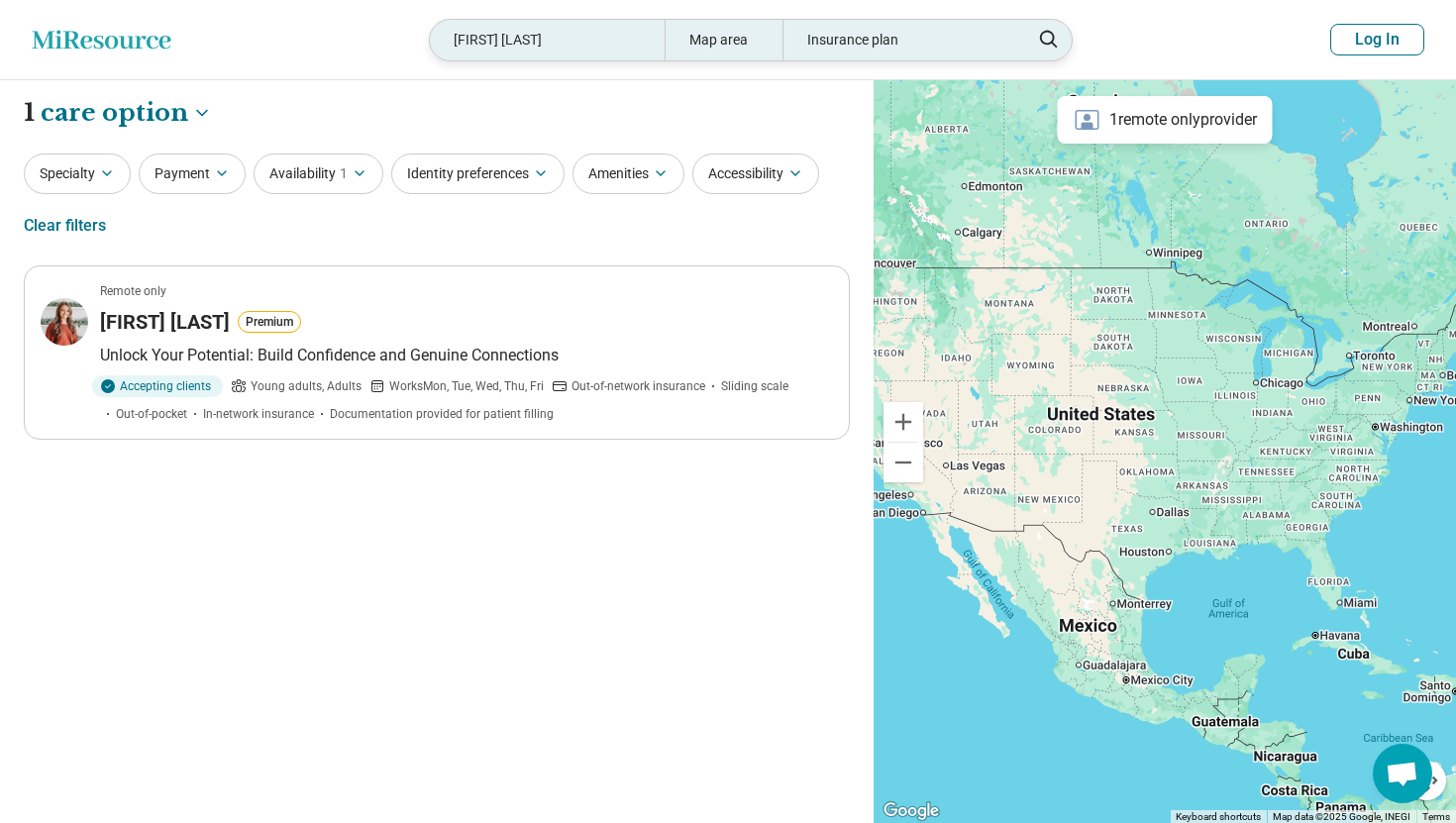 click on "Kristine	Troescher" at bounding box center [547, 40] 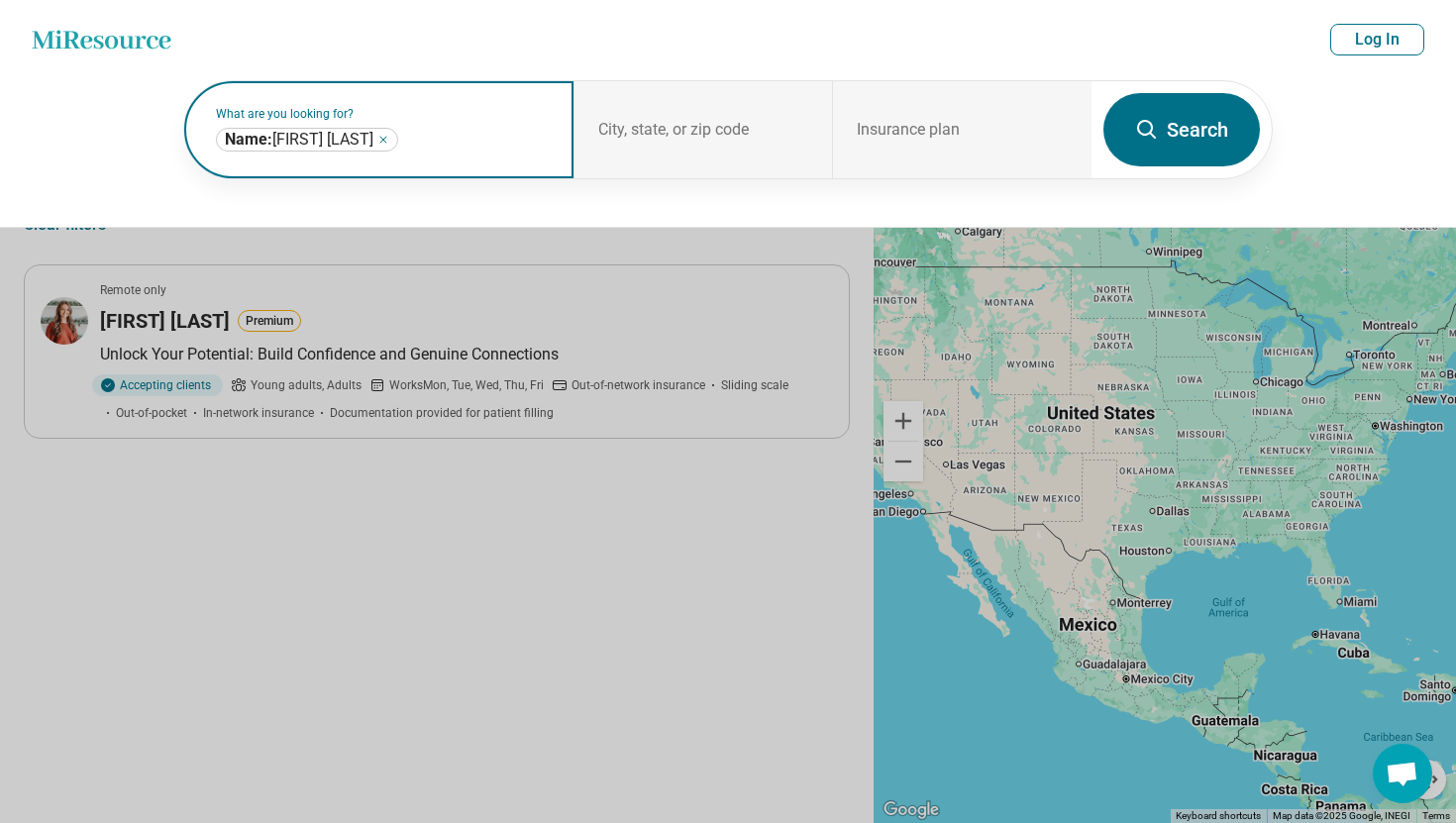 click on "**********" at bounding box center [307, 140] 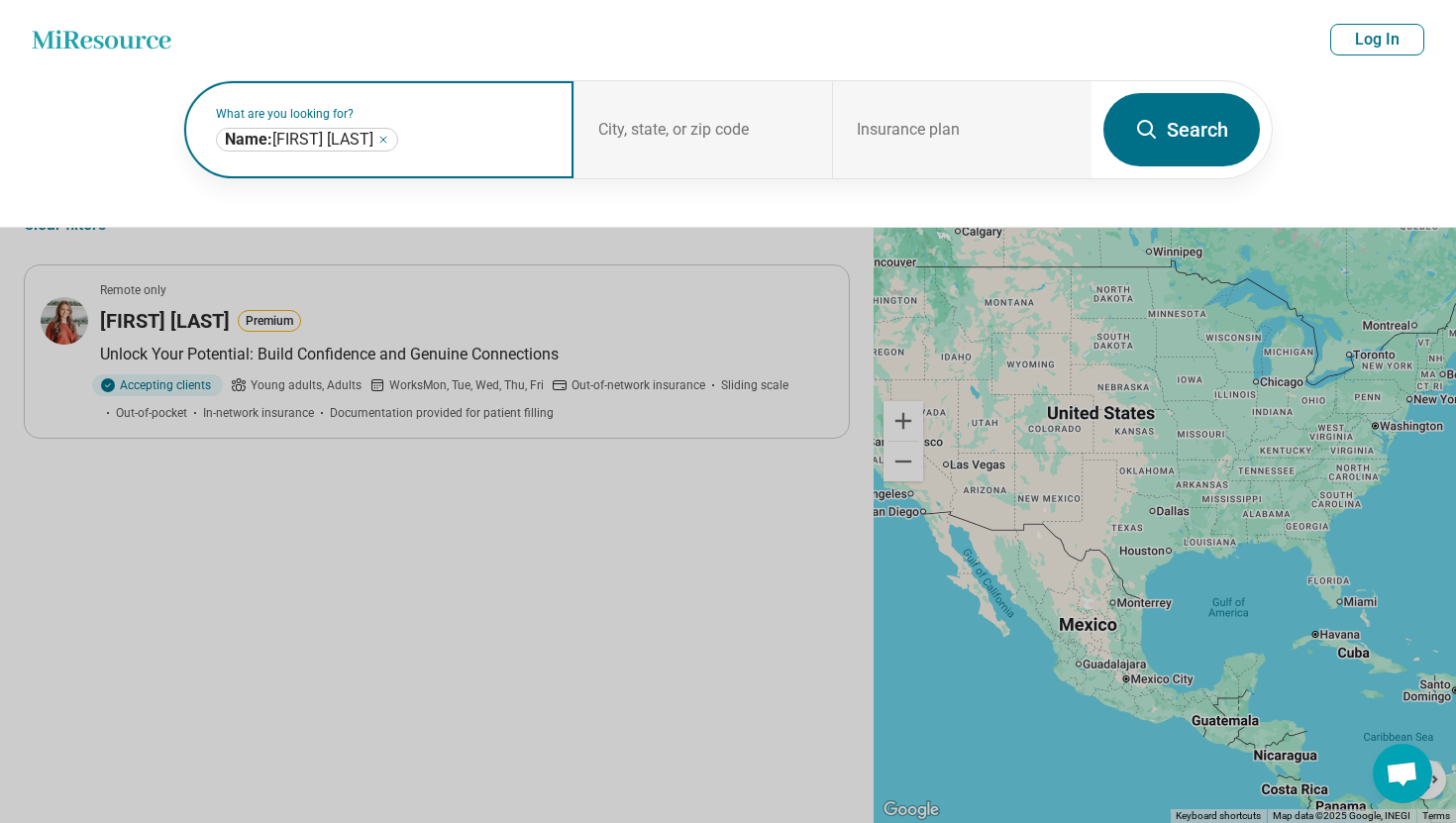 click 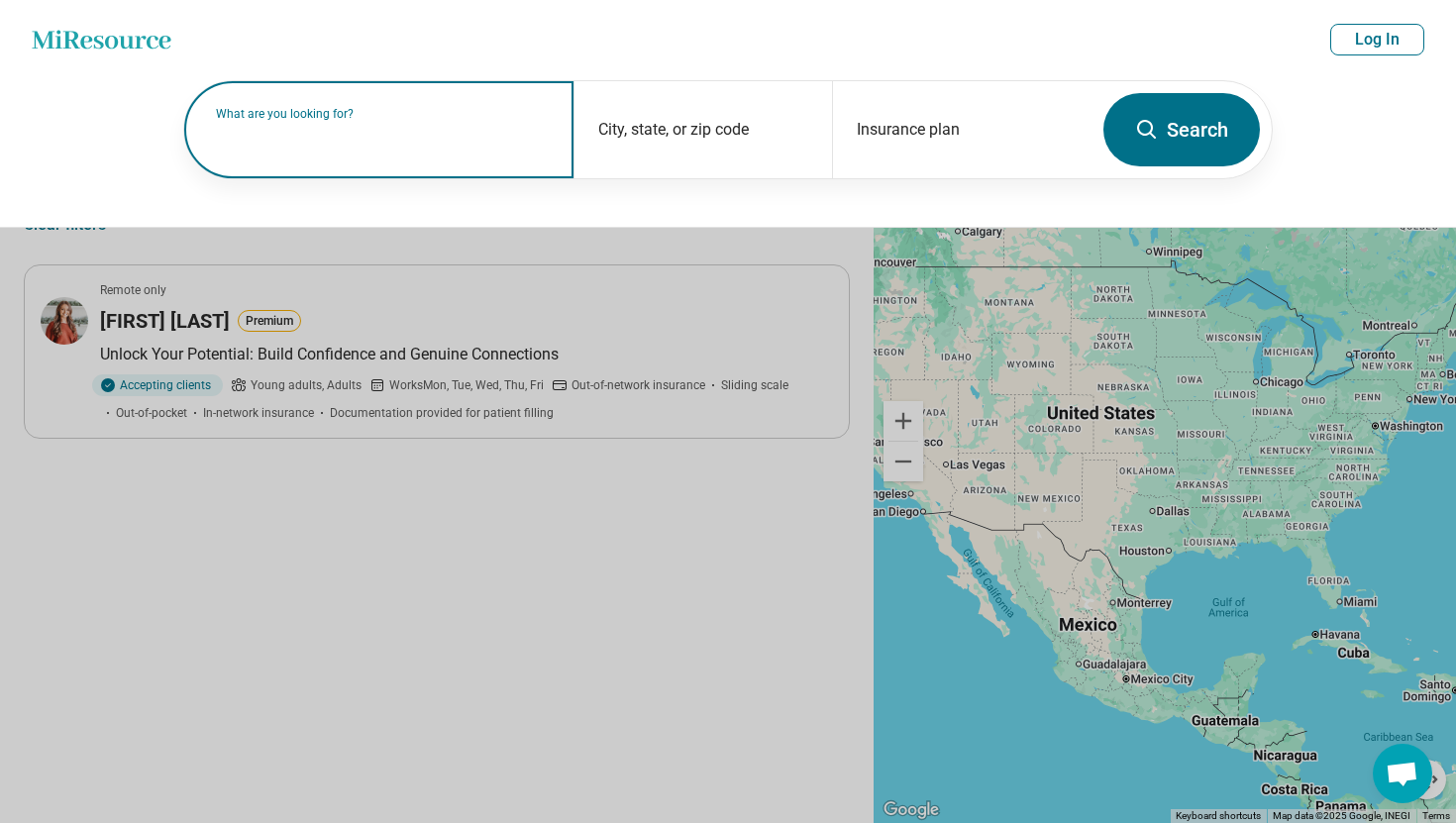 click on "What are you looking for?" at bounding box center [382, 114] 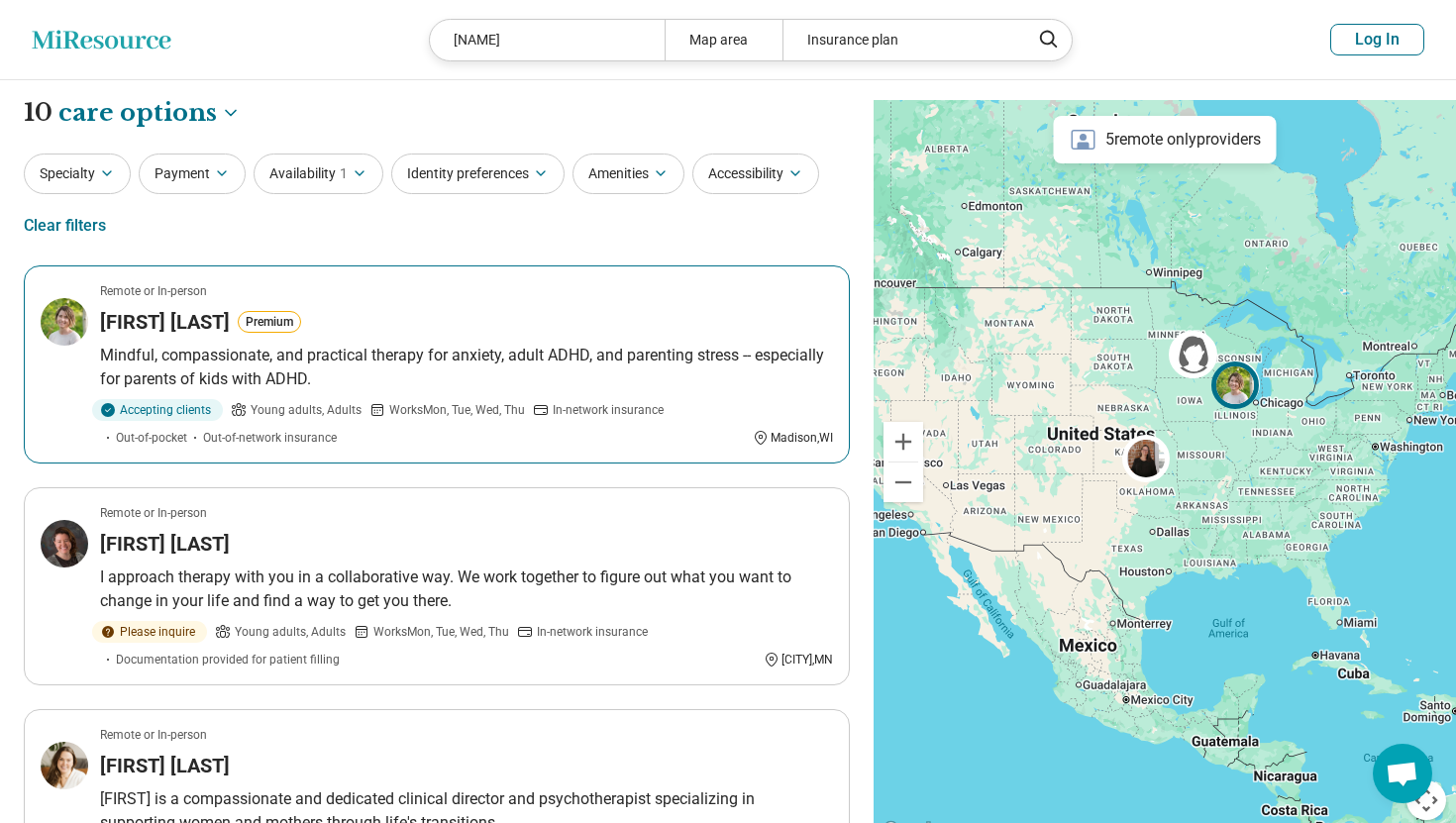 click on "Mindful, compassionate, and practical therapy for anxiety, adult ADHD, and parenting stress -- especially for parents of kids with ADHD." at bounding box center (467, 367) 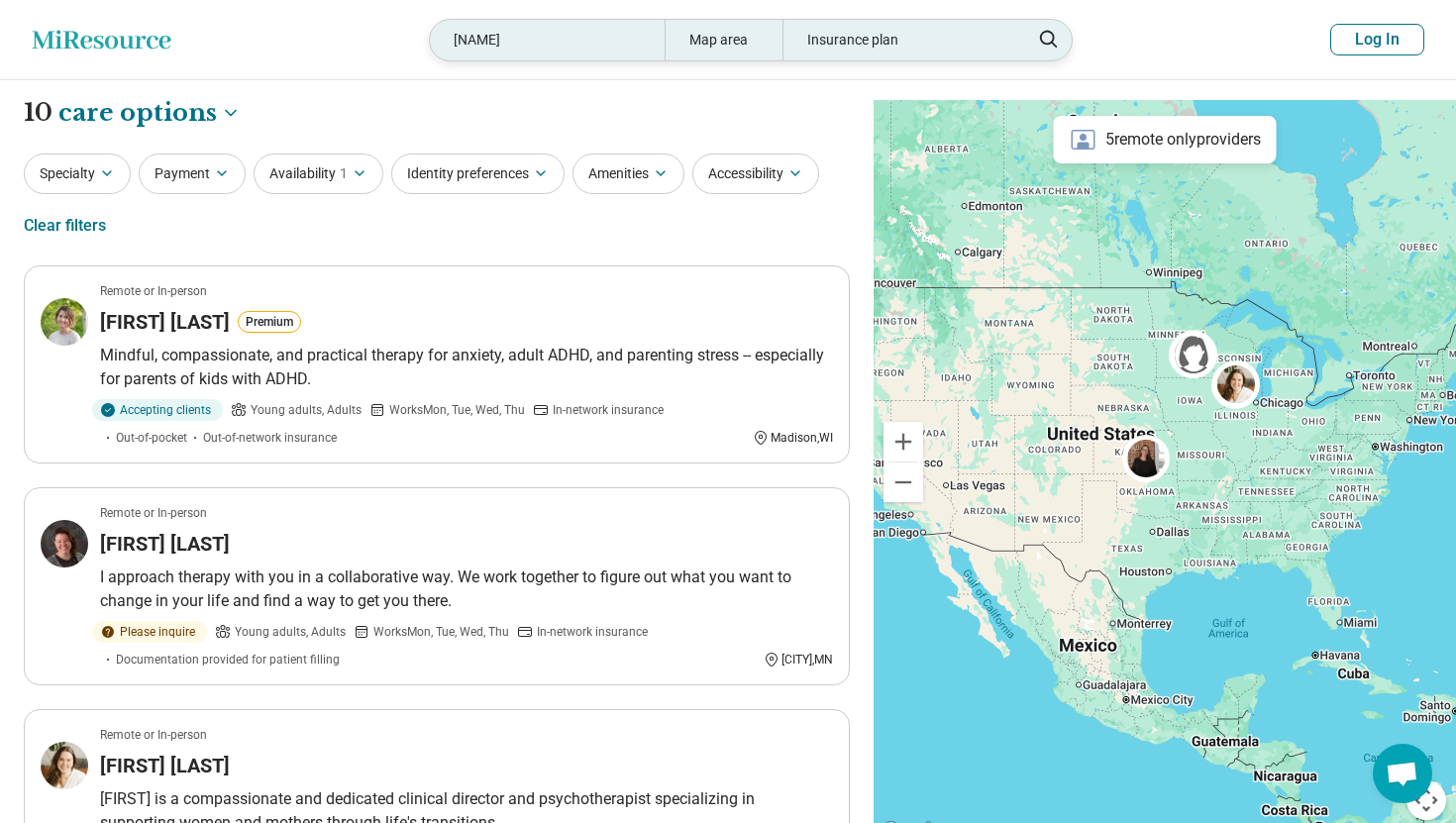 click on "Lacey	Schmidt" at bounding box center (547, 40) 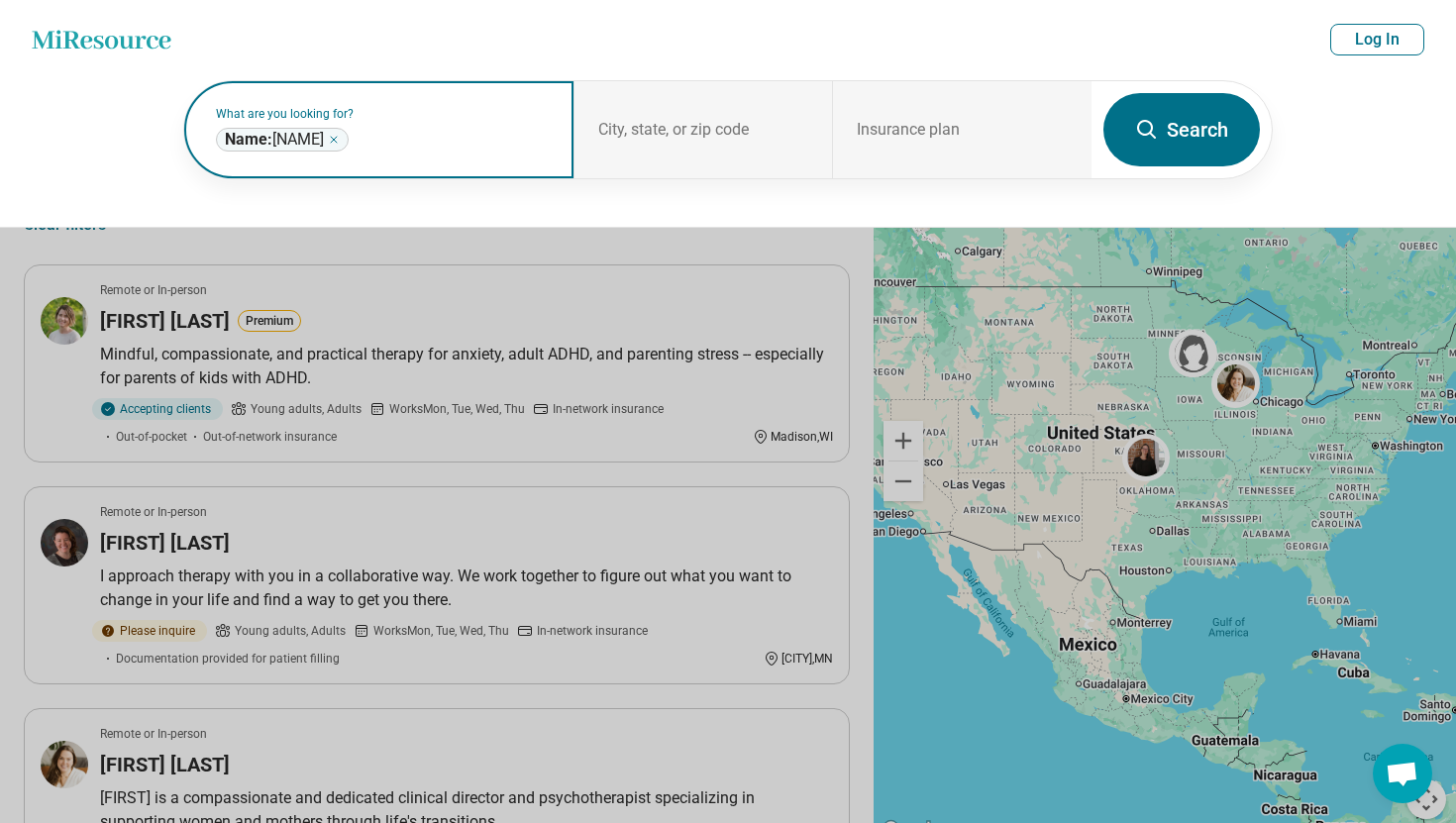 click 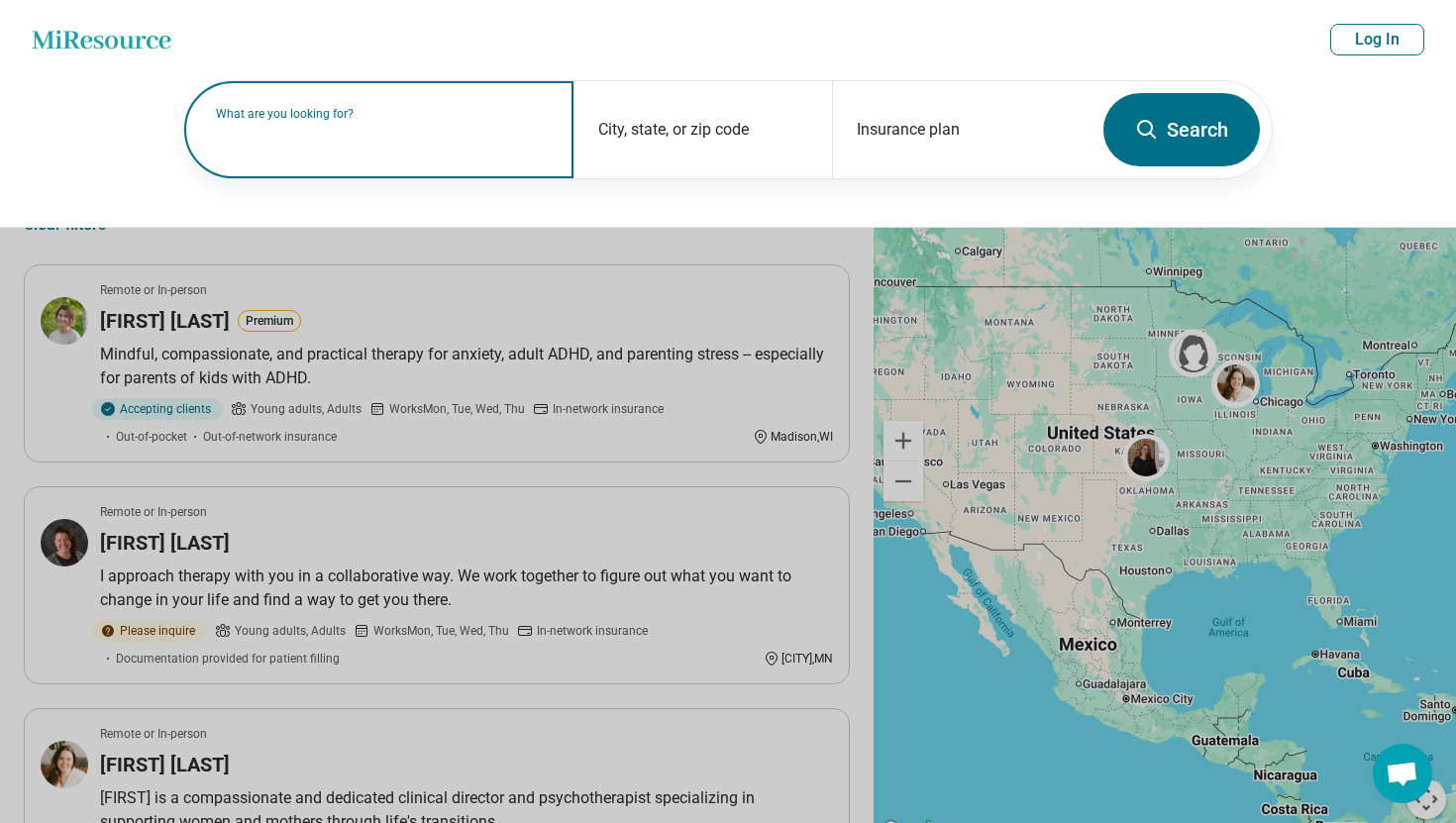 click on "What are you looking for?" at bounding box center (382, 114) 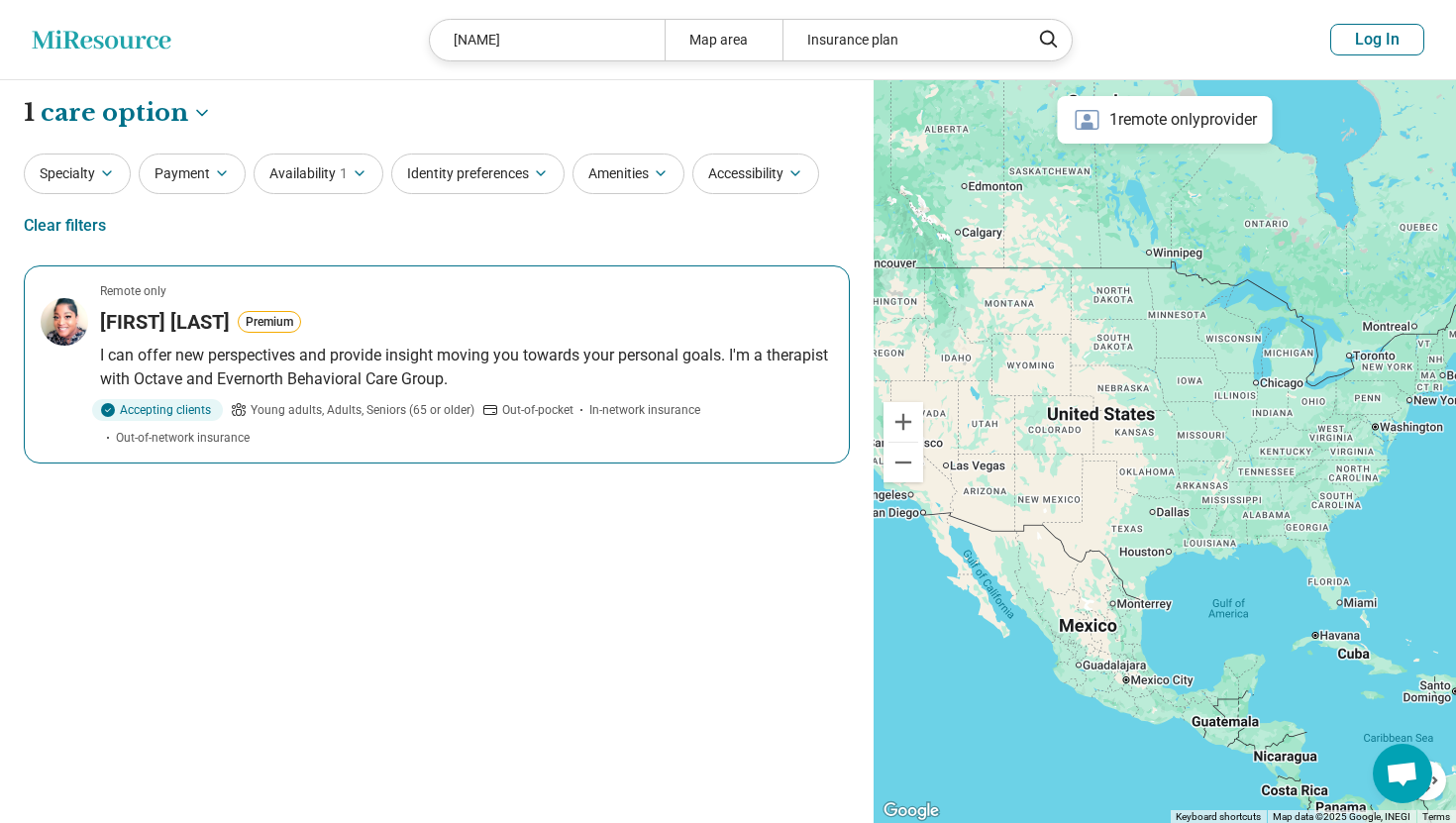 click on "I can offer new perspectives and provide insight moving you towards your personal goals.
I'm a therapist with Octave and Evernorth Behavioral Care Group." at bounding box center (467, 367) 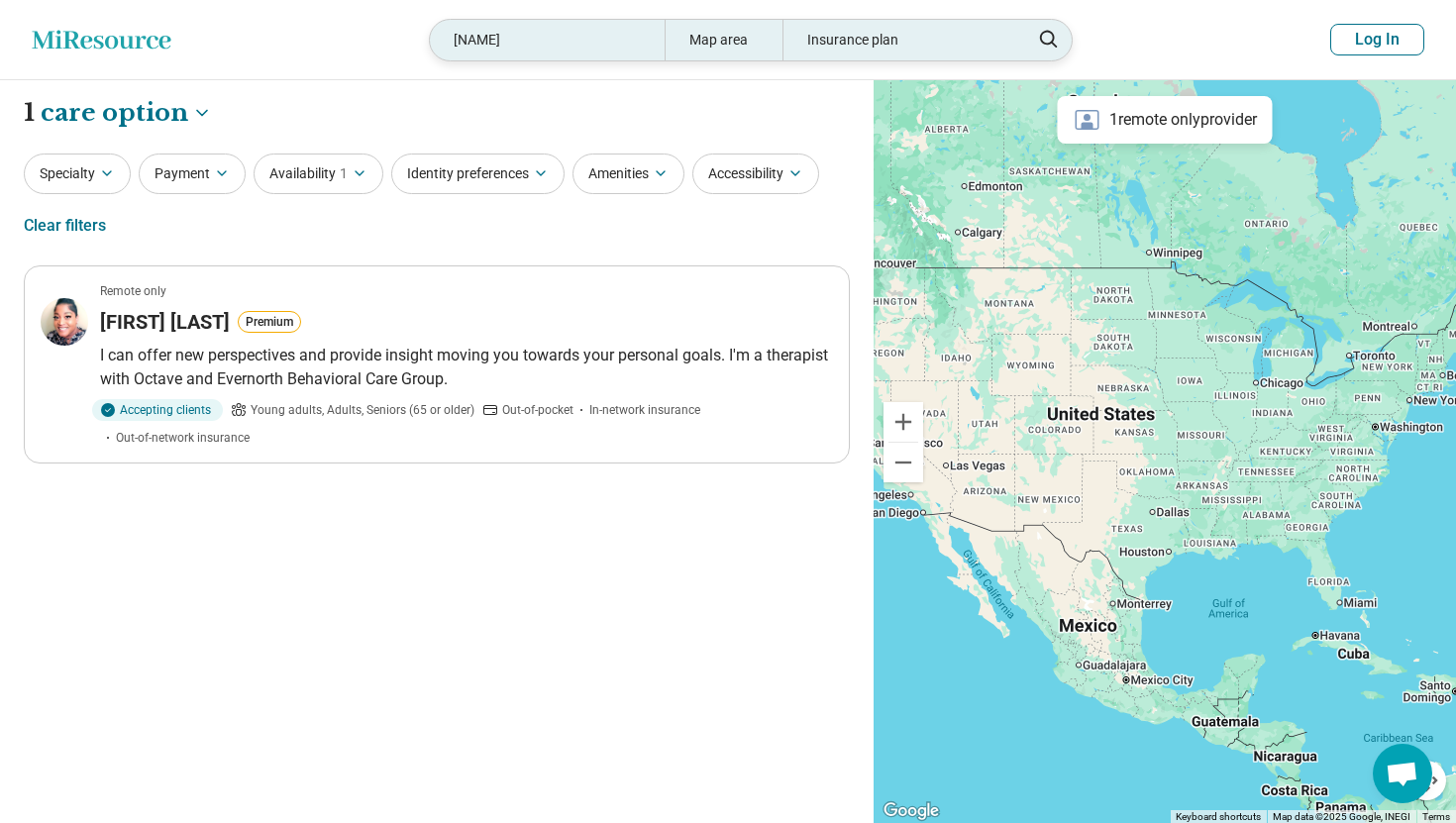 click on "Latoyia	Miller" at bounding box center [547, 40] 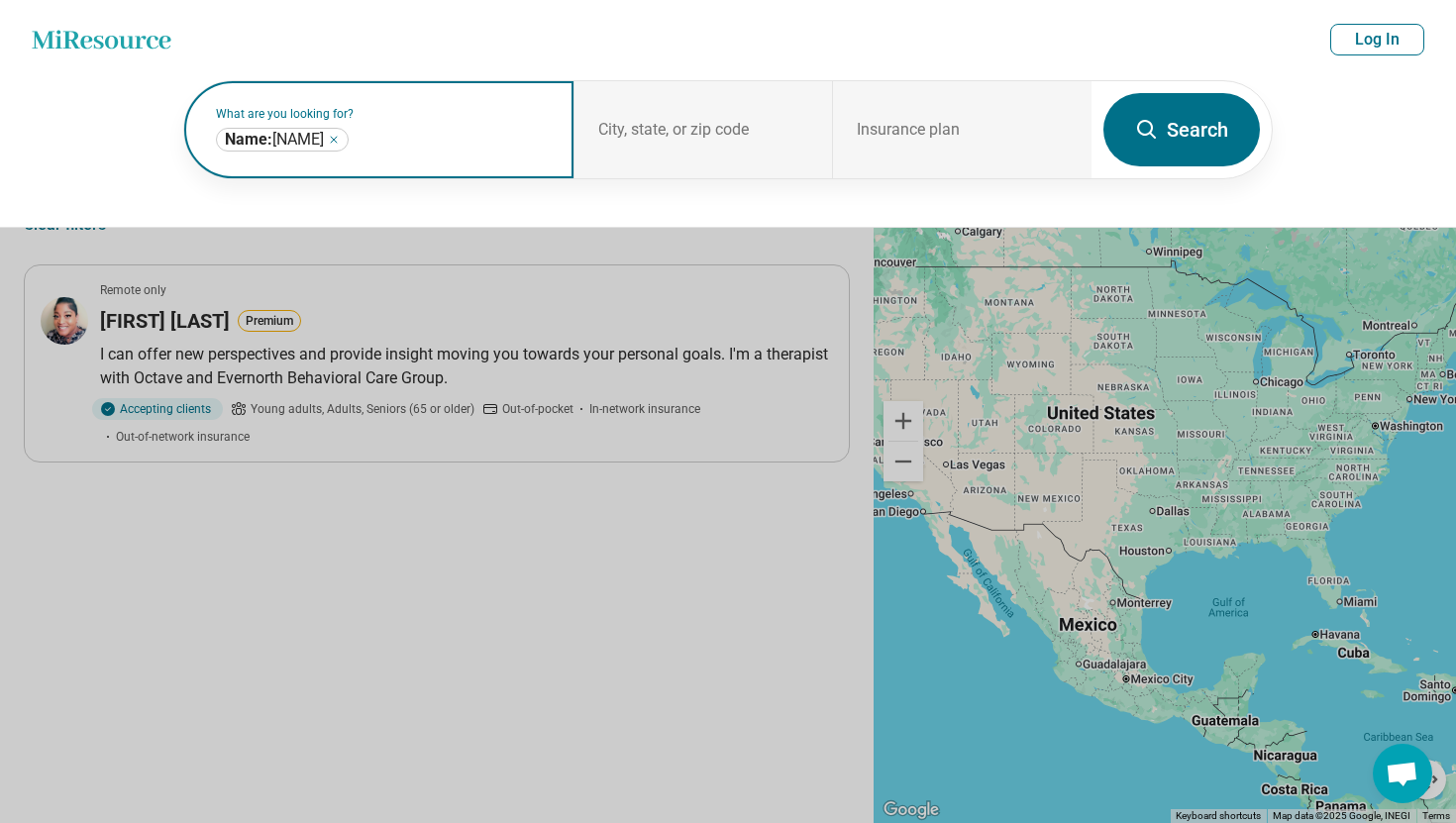 click 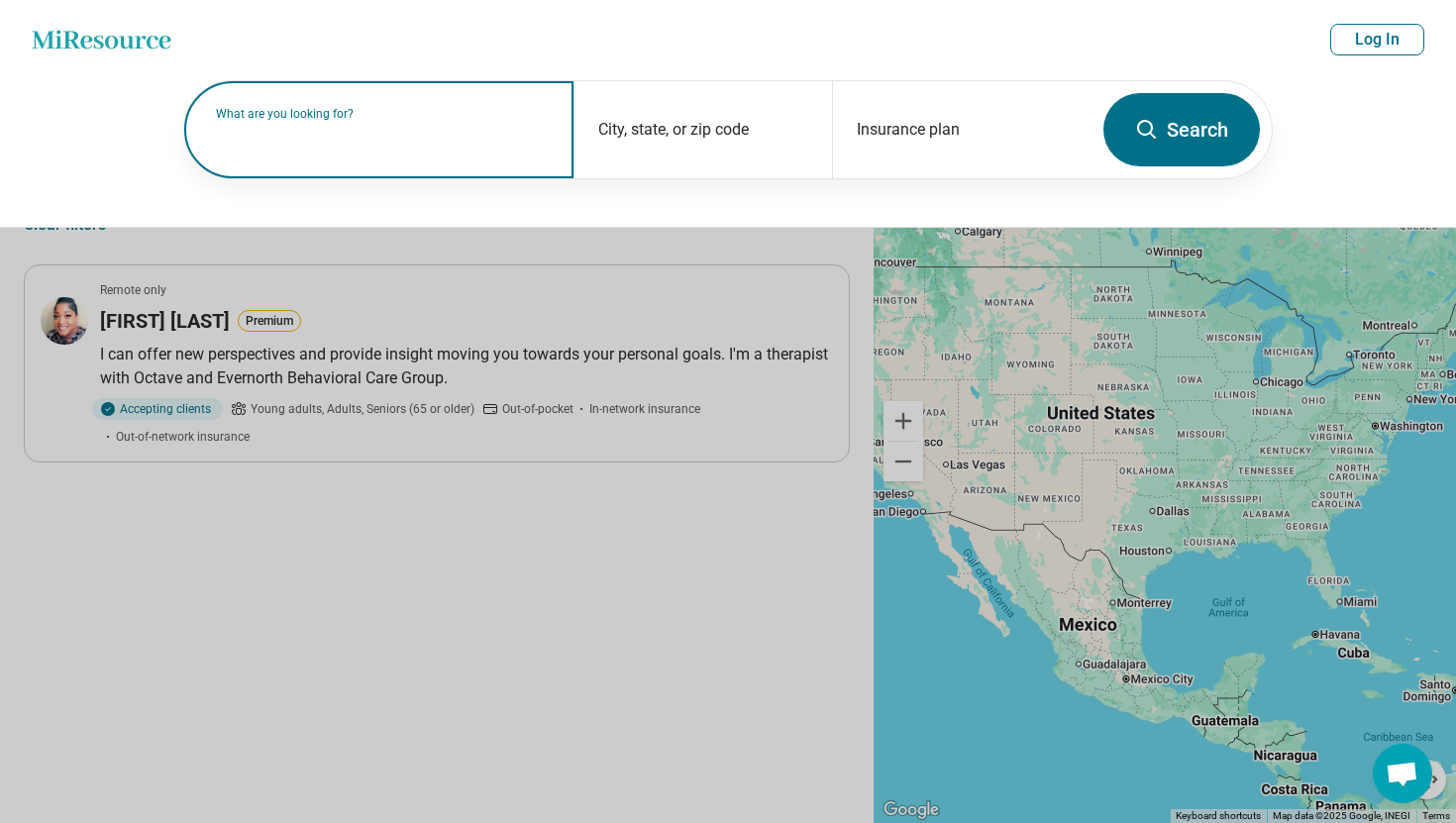 click on "What are you looking for?" at bounding box center (382, 114) 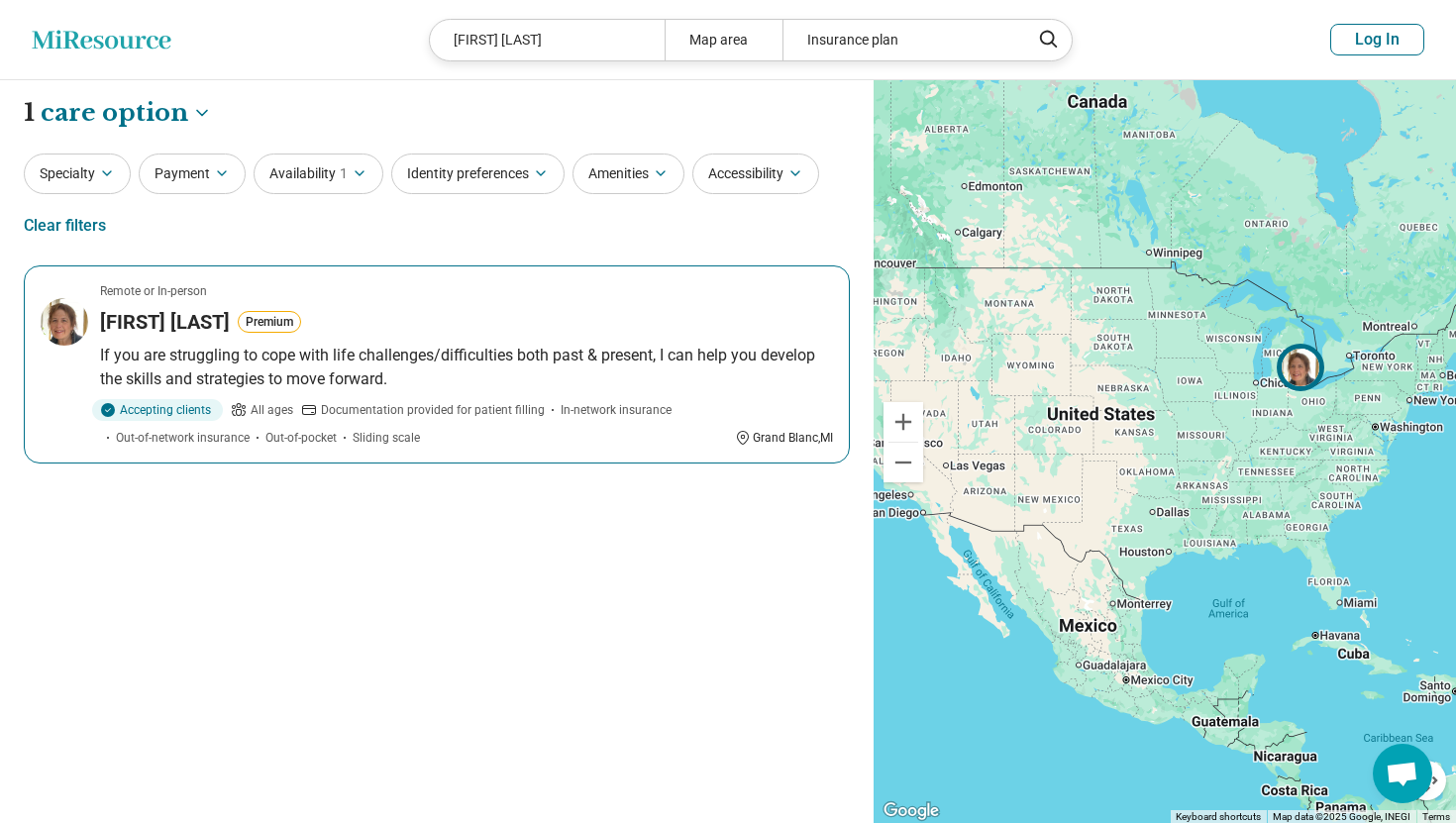 click on "Remote or In-person Laura Gualdoni Premium If you are struggling to cope with life challenges/difficulties both past & present, I can help you develop the skills and strategies to move forward. Accepting clients All ages Documentation provided for patient filling In-network insurance Out-of-network insurance Out-of-pocket Sliding scale Grand Blanc ,  MI" at bounding box center [437, 364] 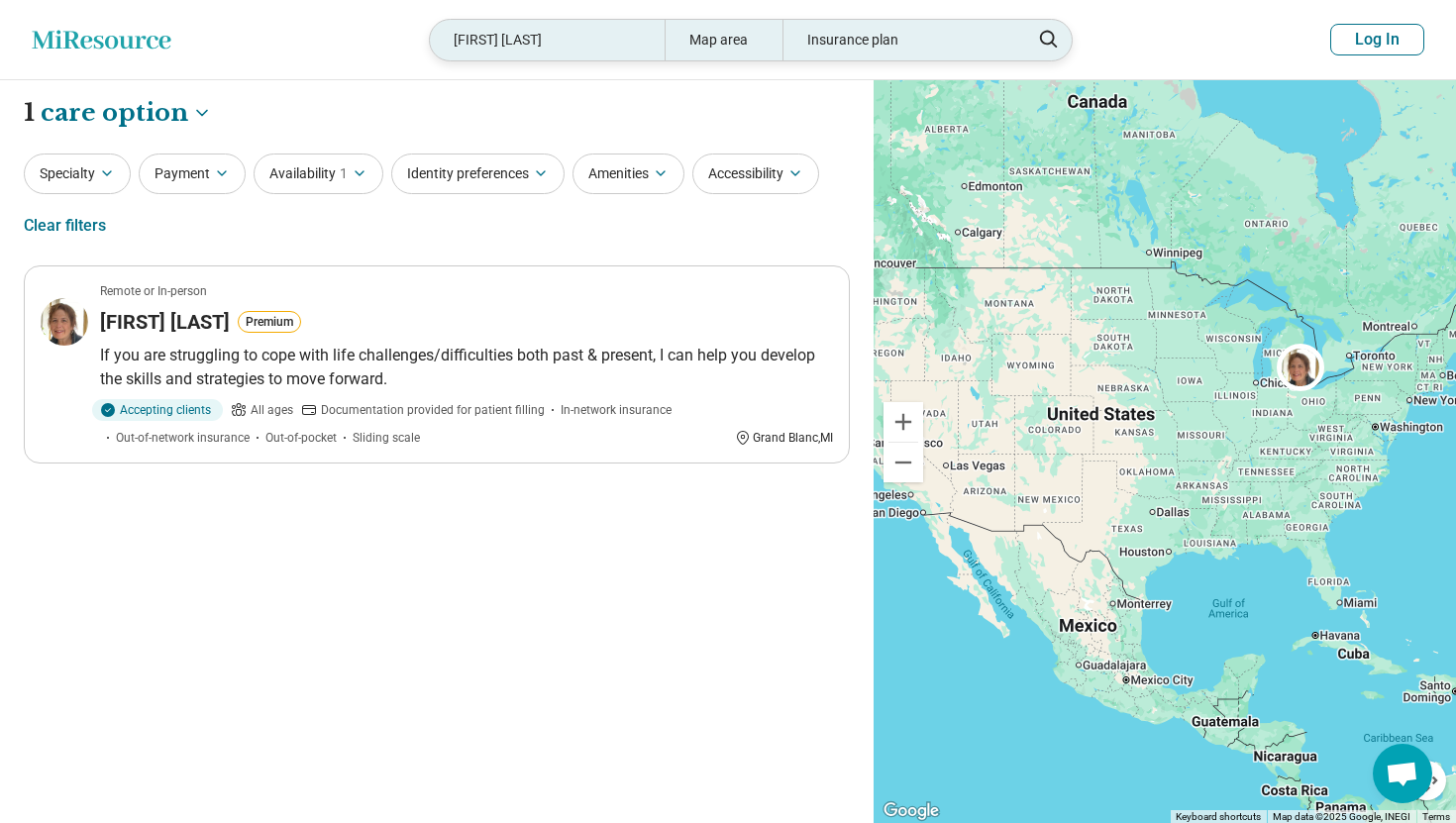 click on "Laura	Gualdoni" at bounding box center (547, 40) 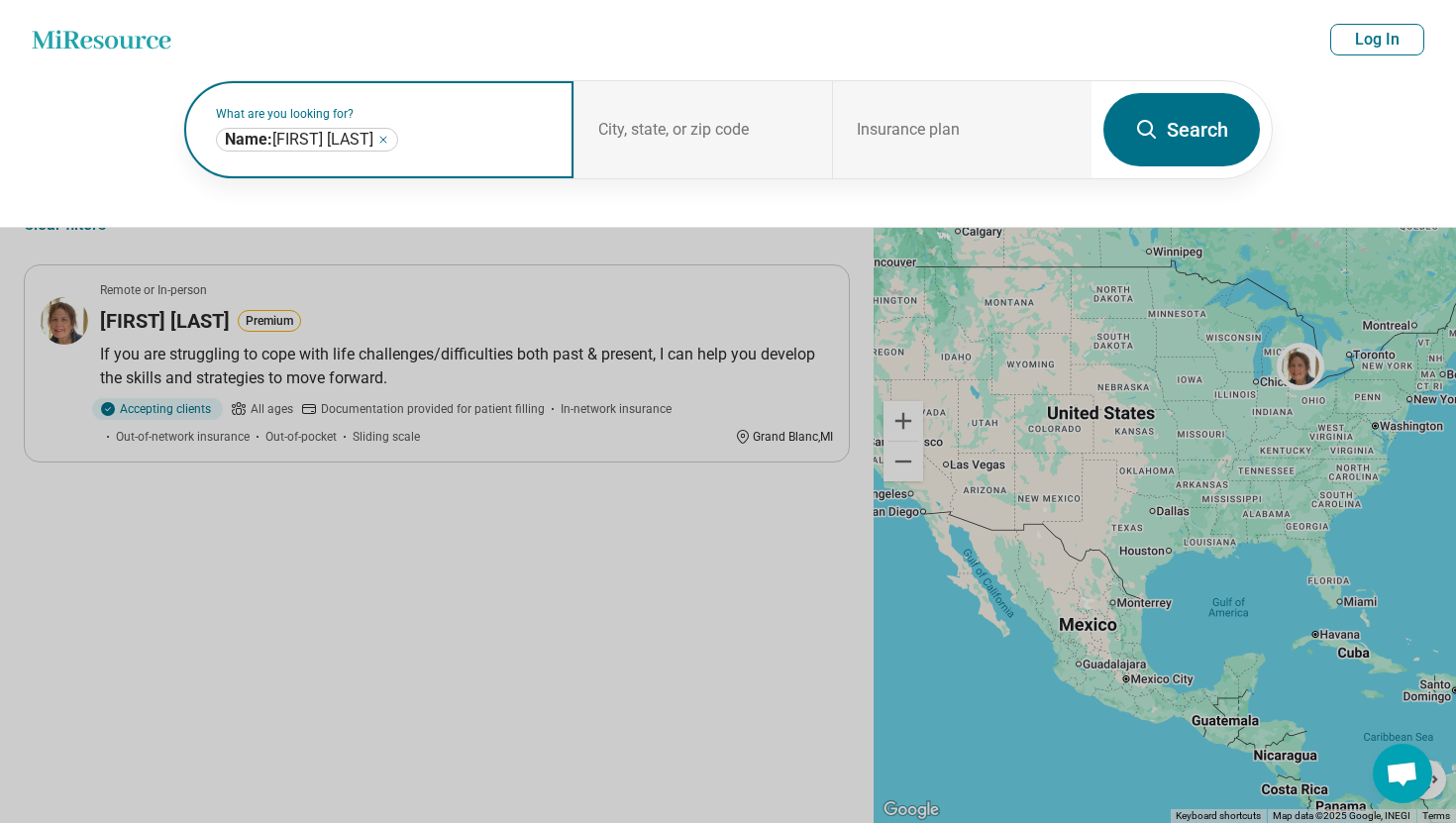 click on "**********" at bounding box center (307, 140) 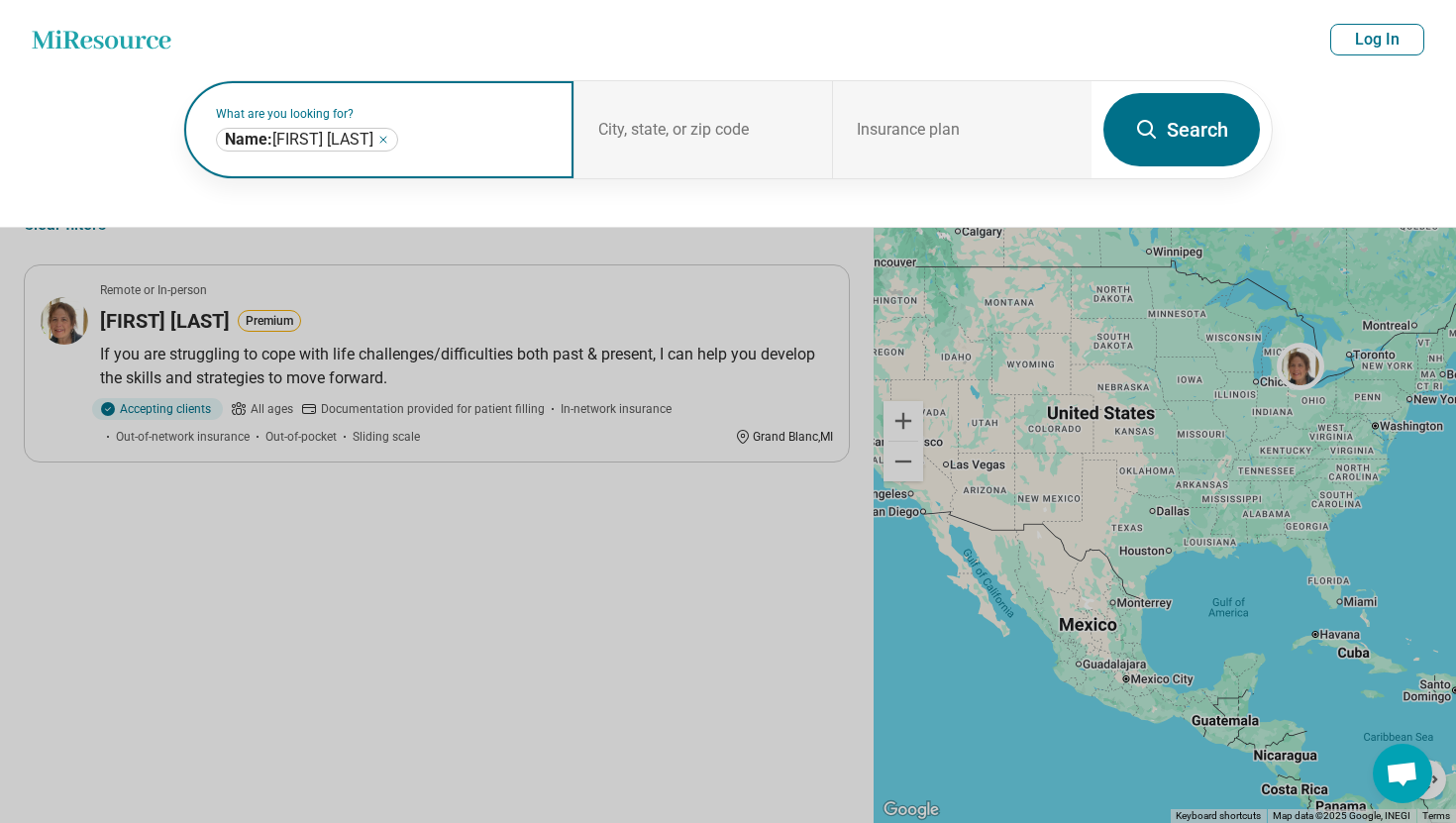 click 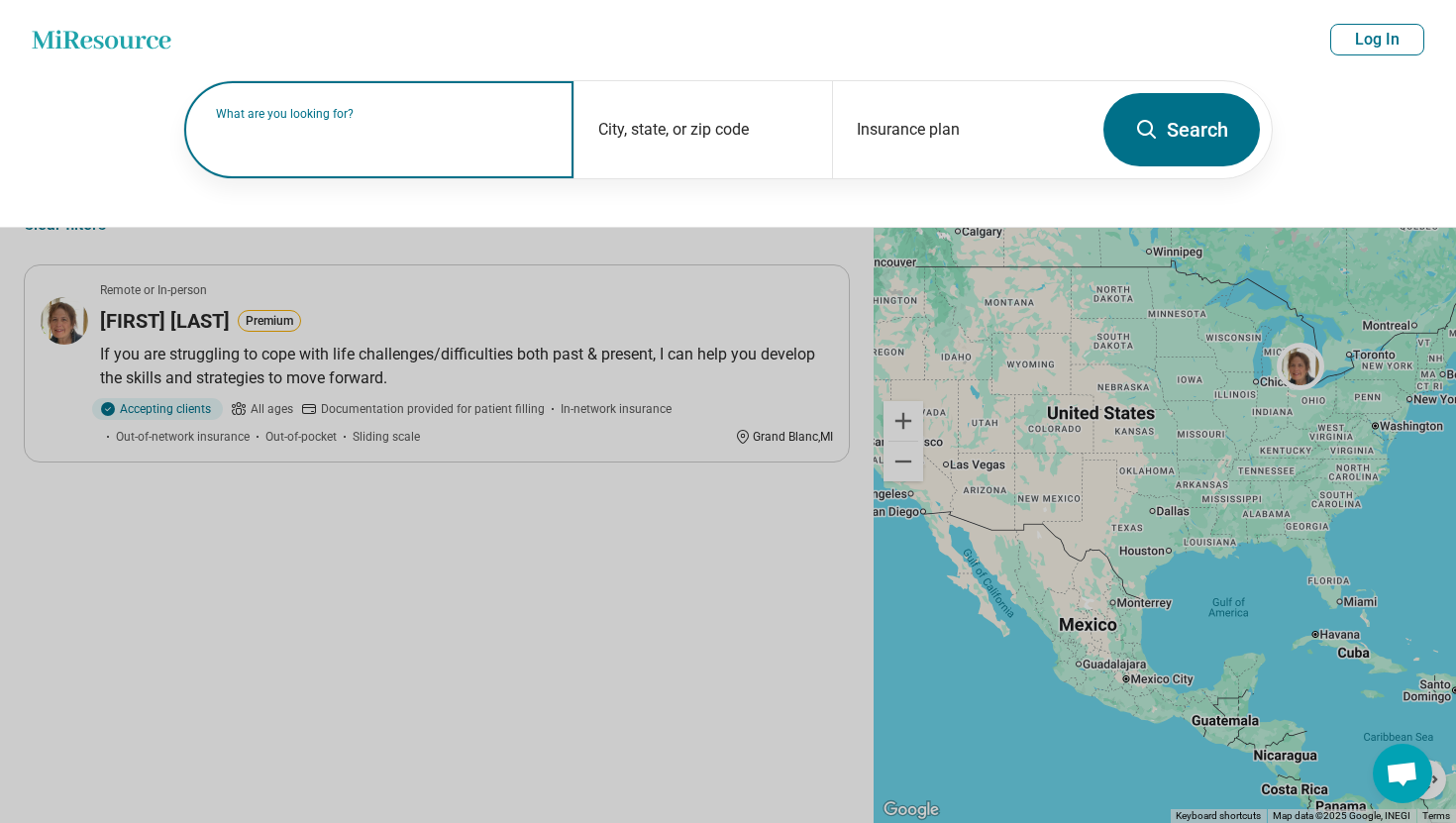 click on "What are you looking for?" at bounding box center [382, 114] 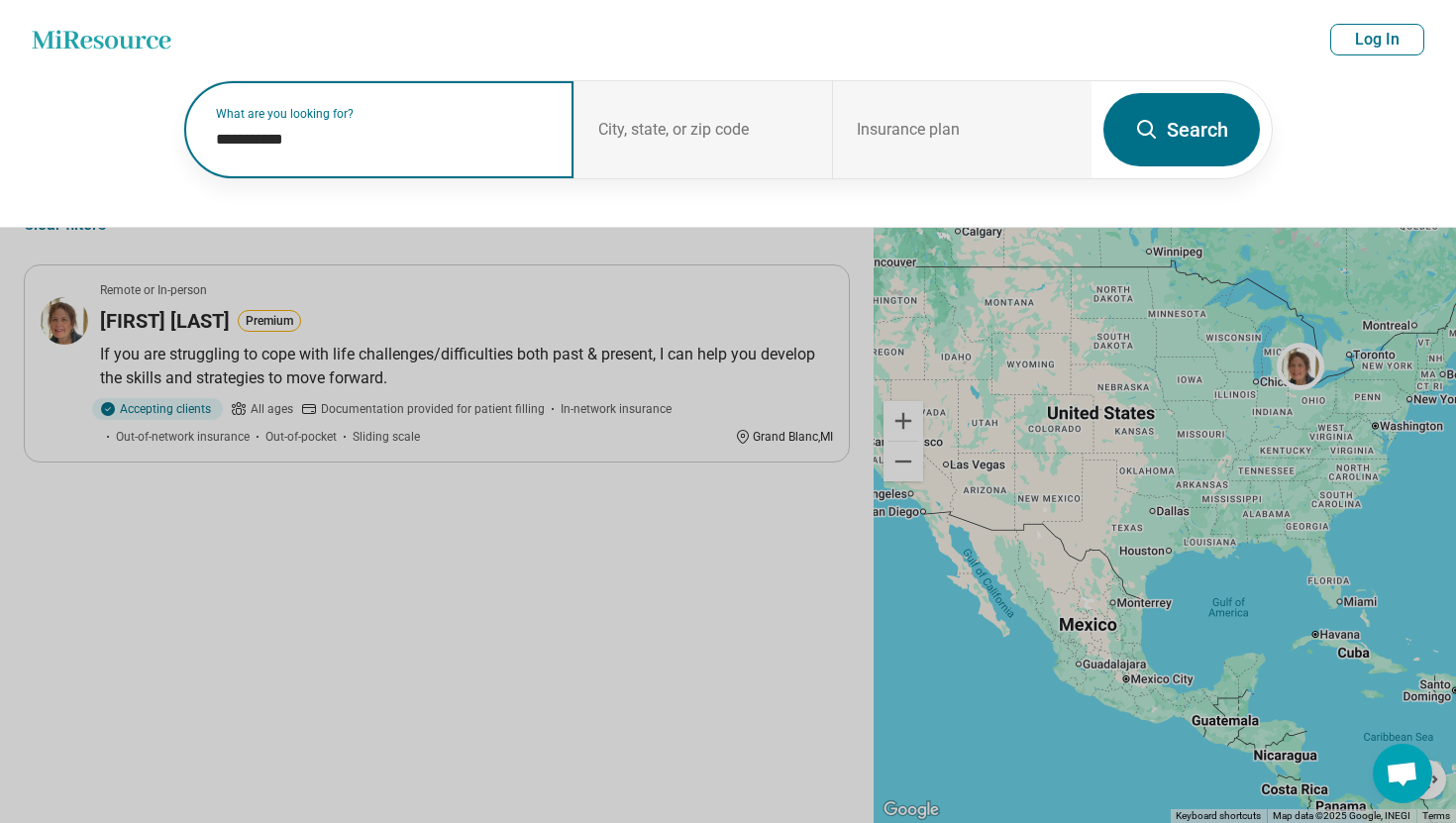 click on "**********" at bounding box center [382, 140] 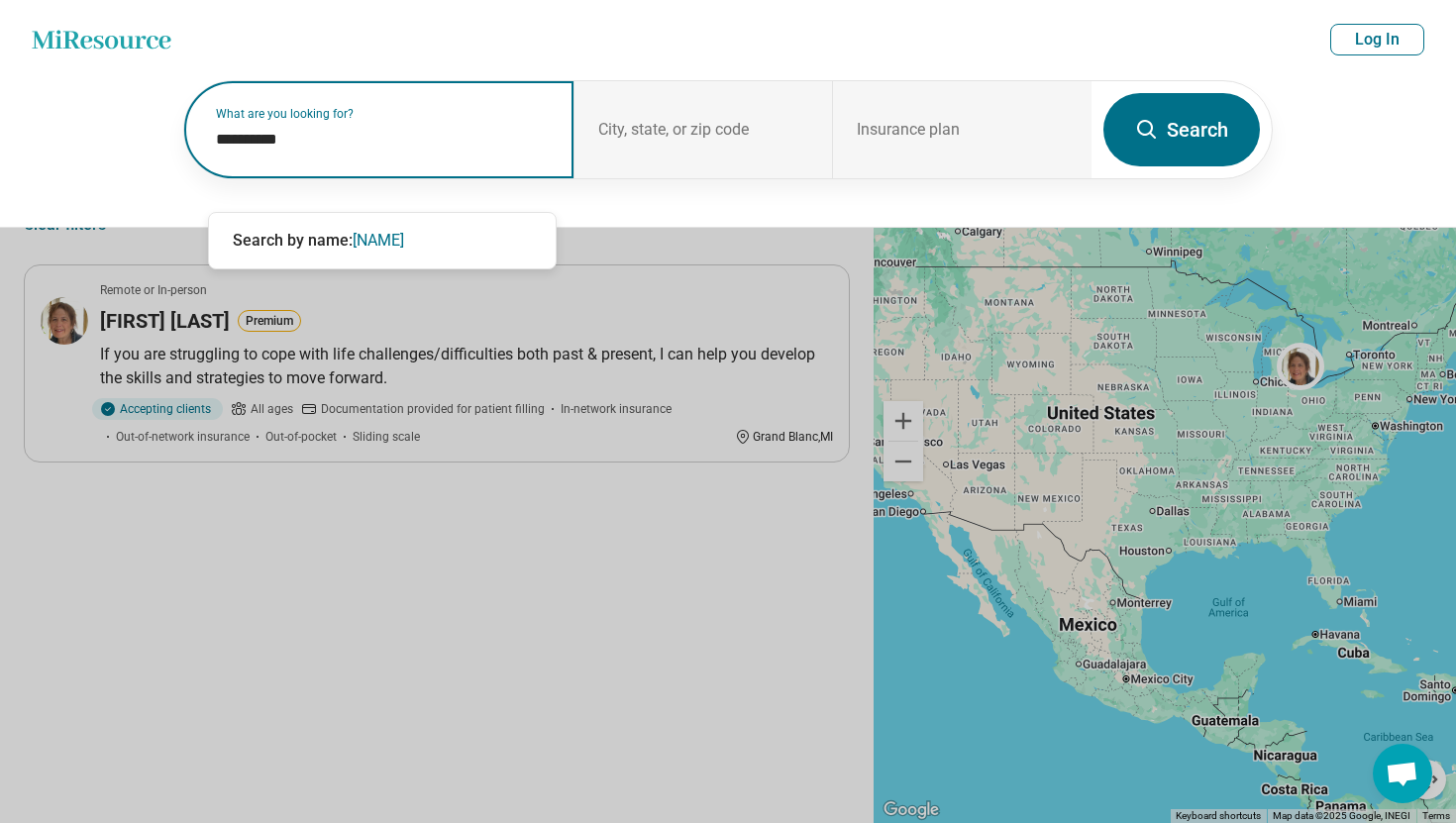 type on "*********" 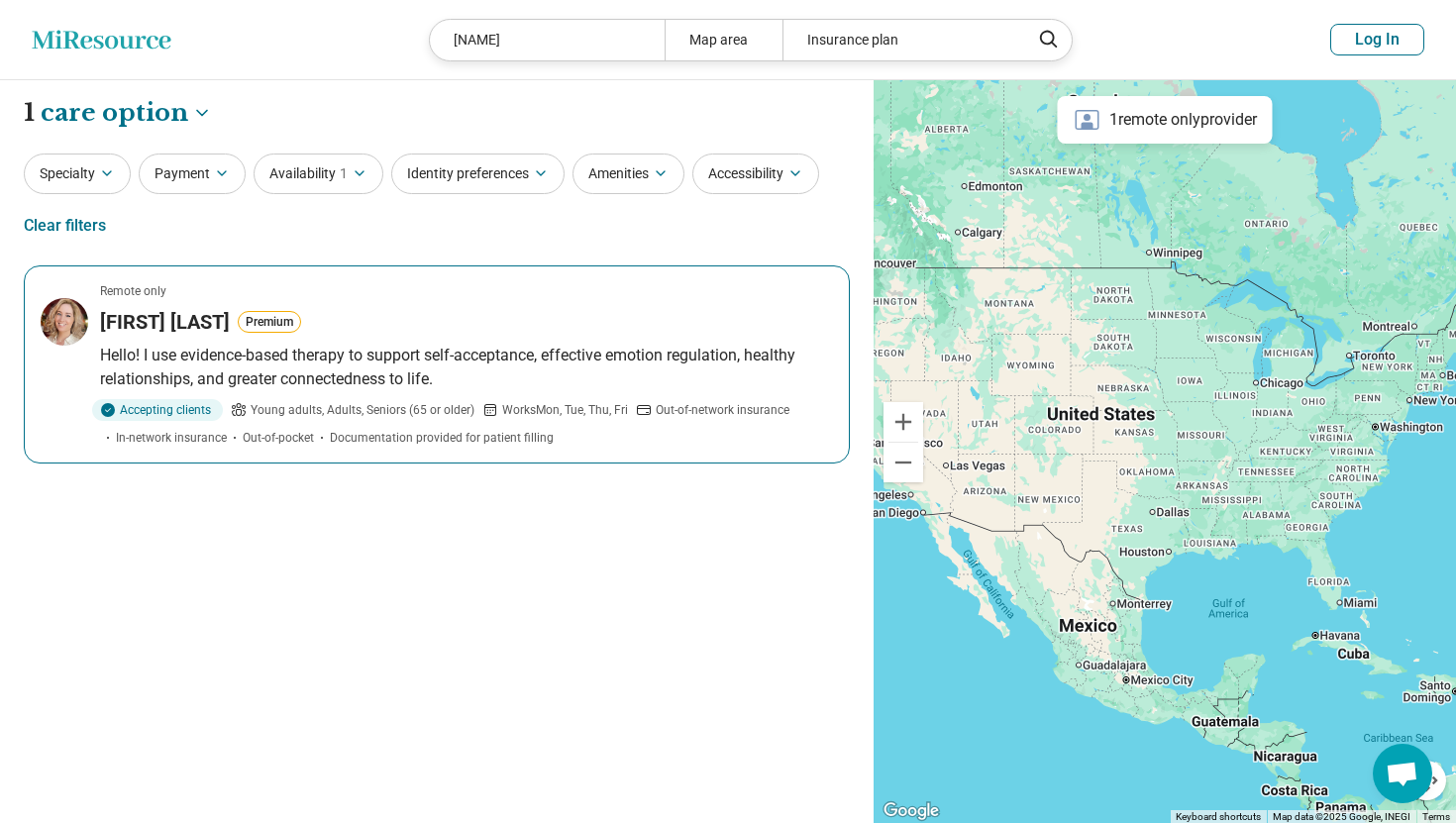 click on "Hello! I use evidence-based therapy to support self-acceptance, effective emotion regulation, healthy relationships, and greater connectedness to life." at bounding box center [467, 367] 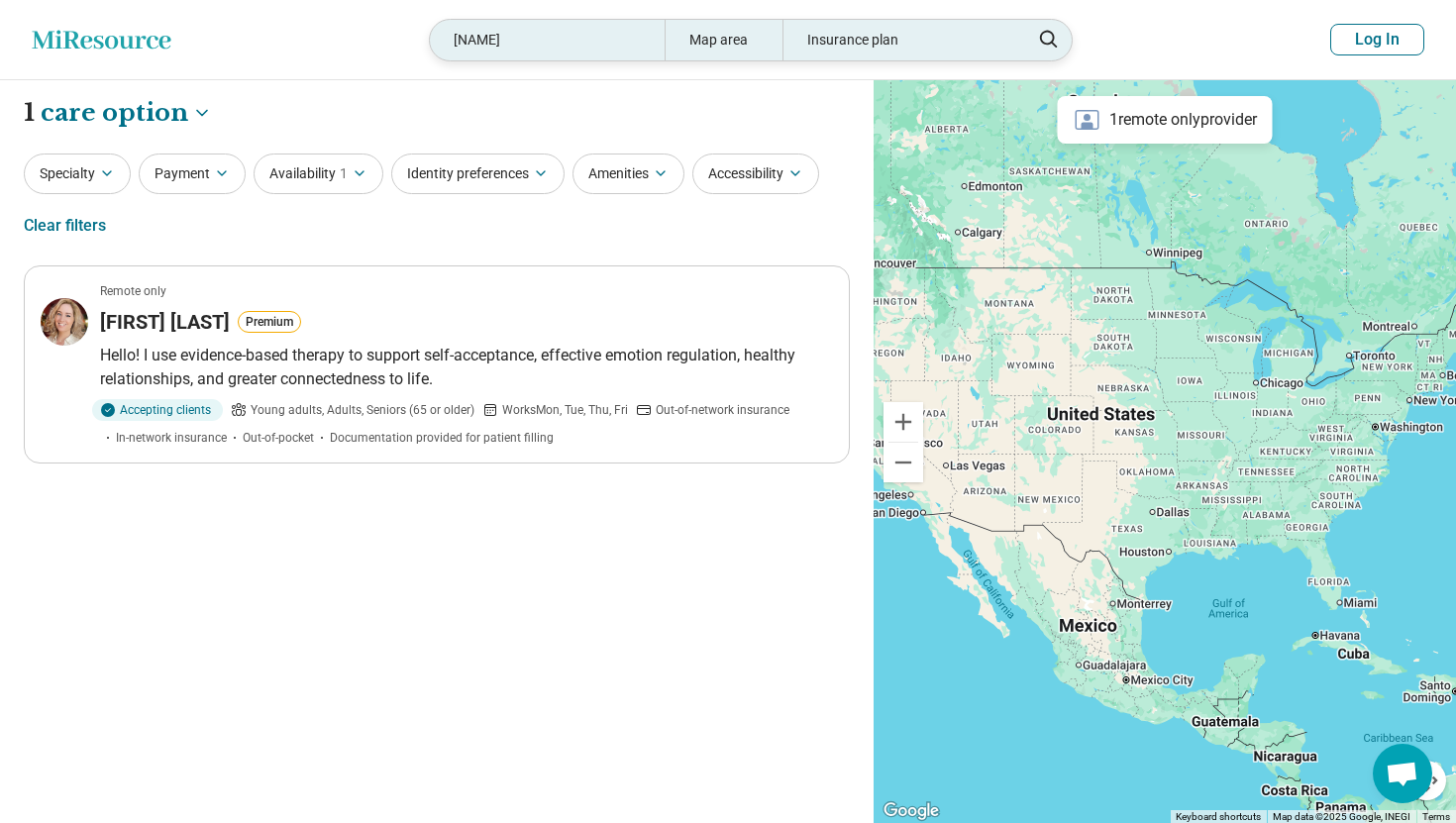 click on "LaureHelm" at bounding box center (547, 40) 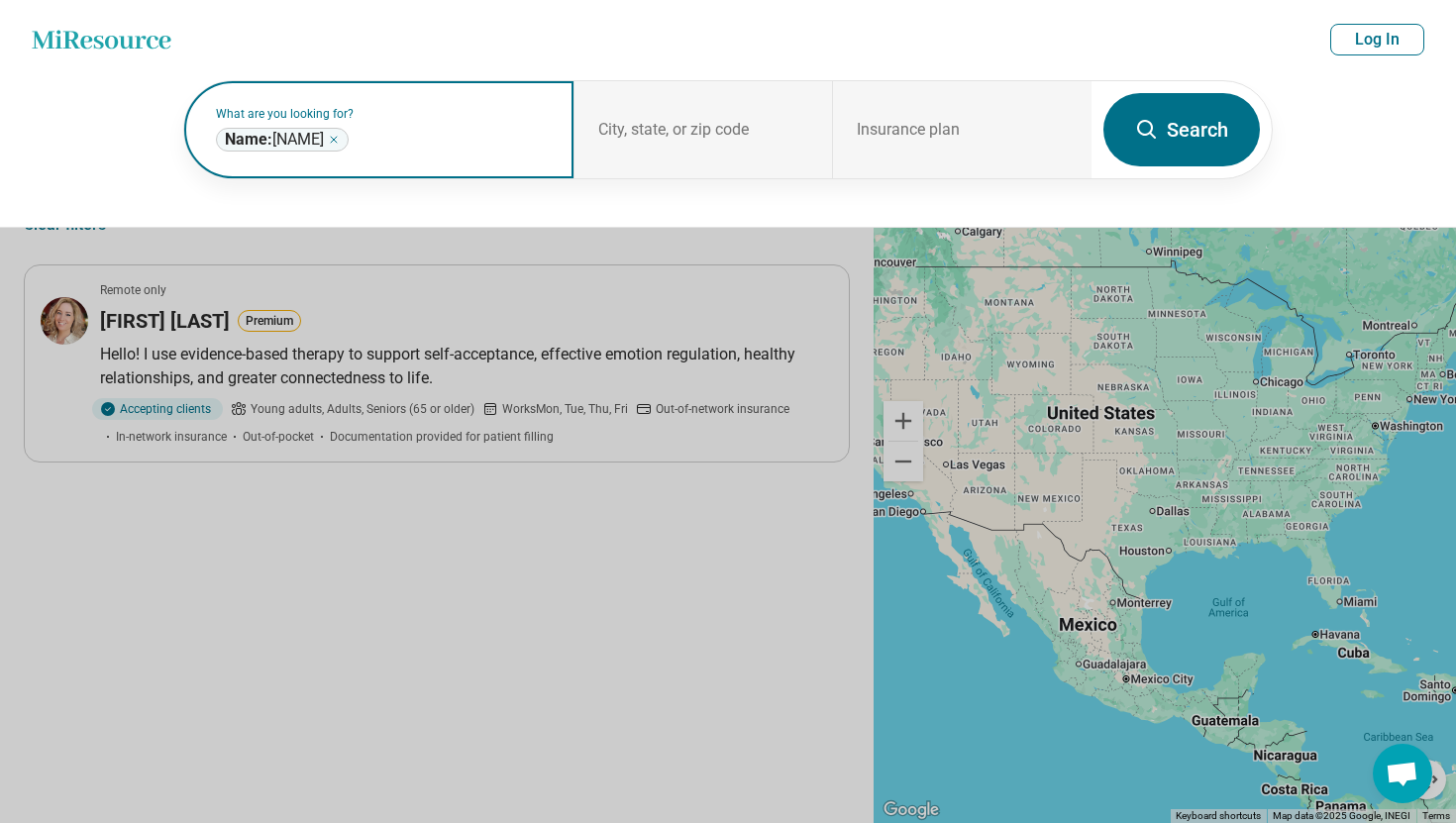 click on "Name:  LaureHelm *********" at bounding box center (282, 140) 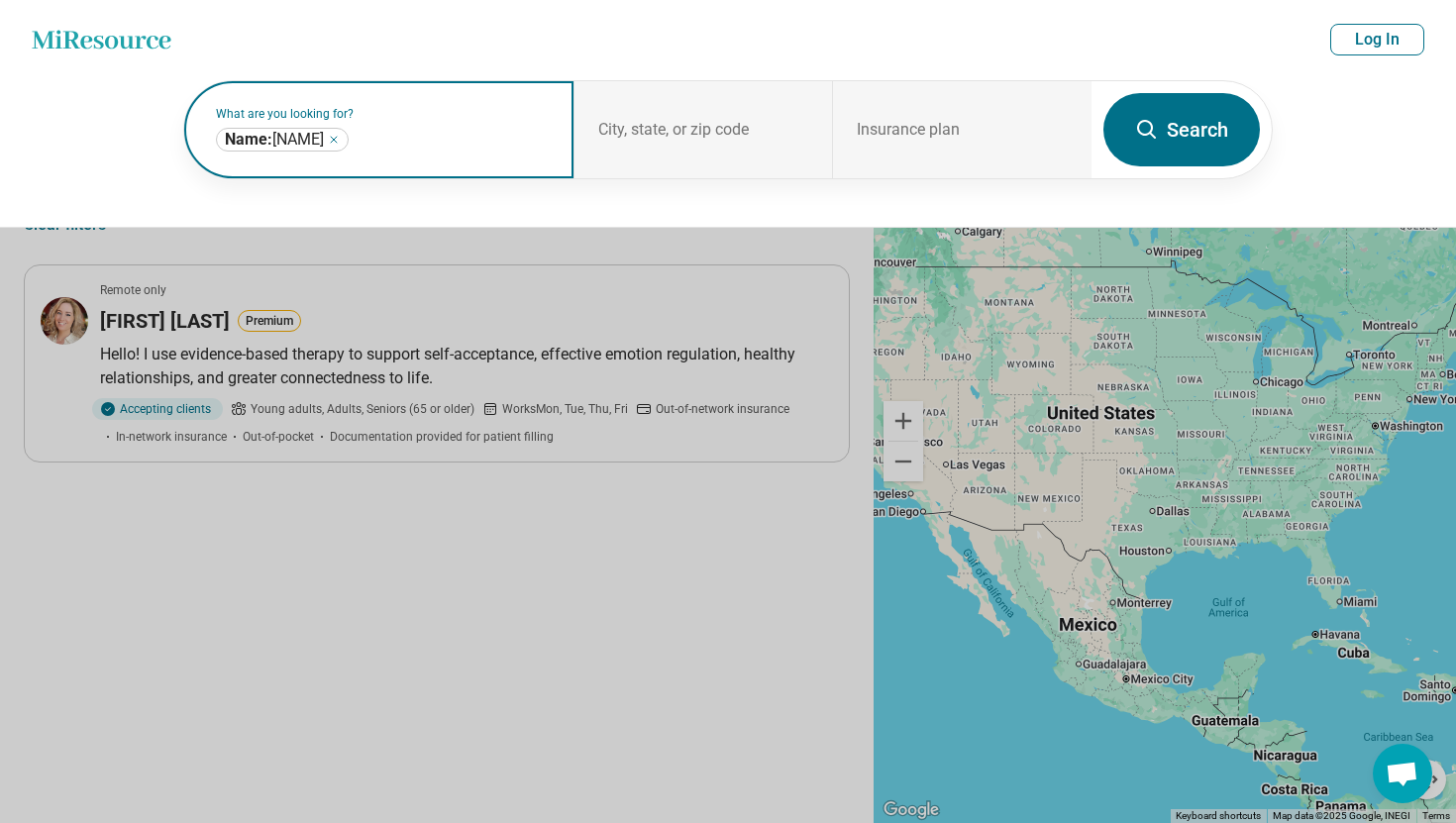 click 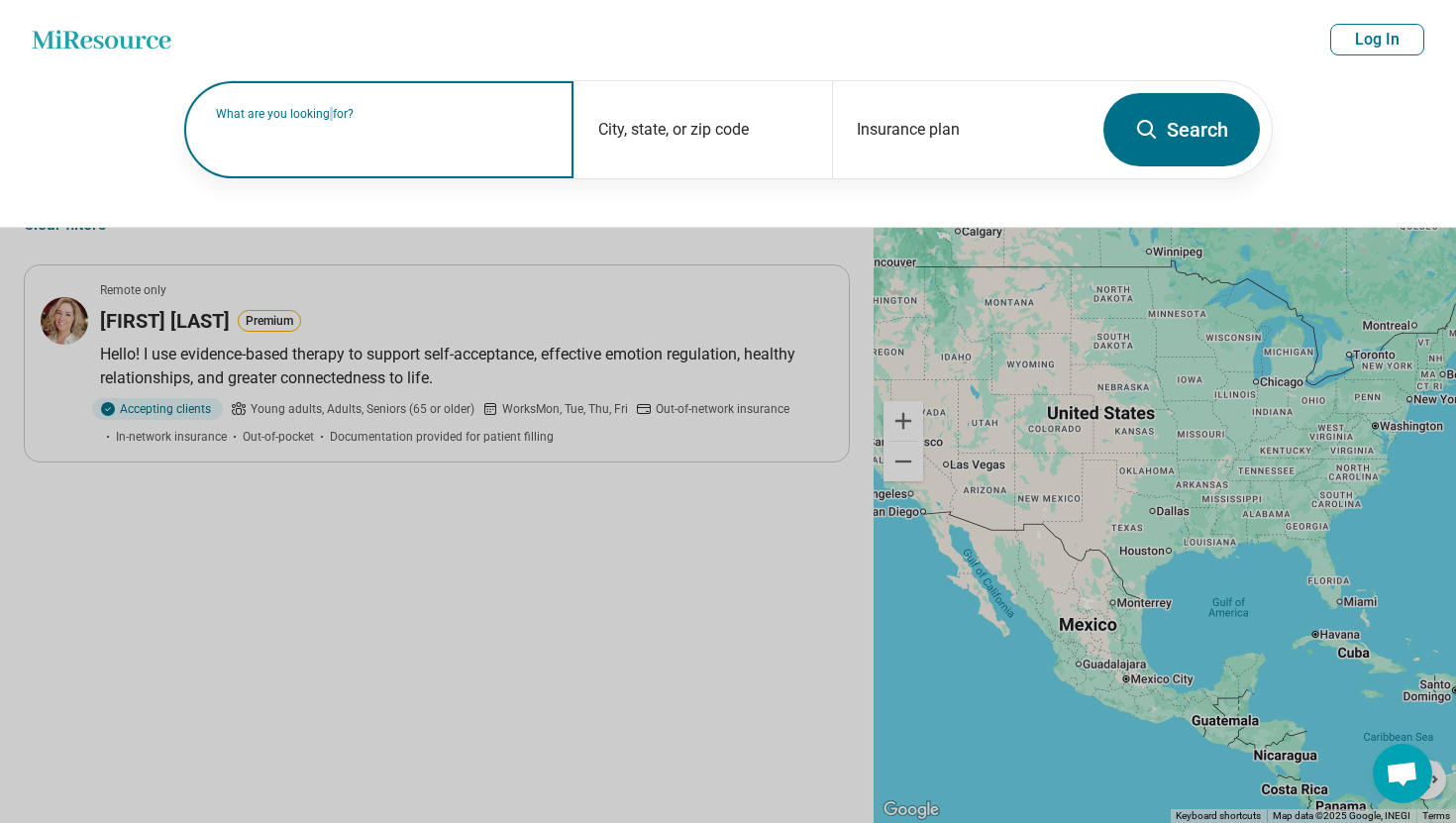 click on "What are you looking for?" at bounding box center (382, 114) 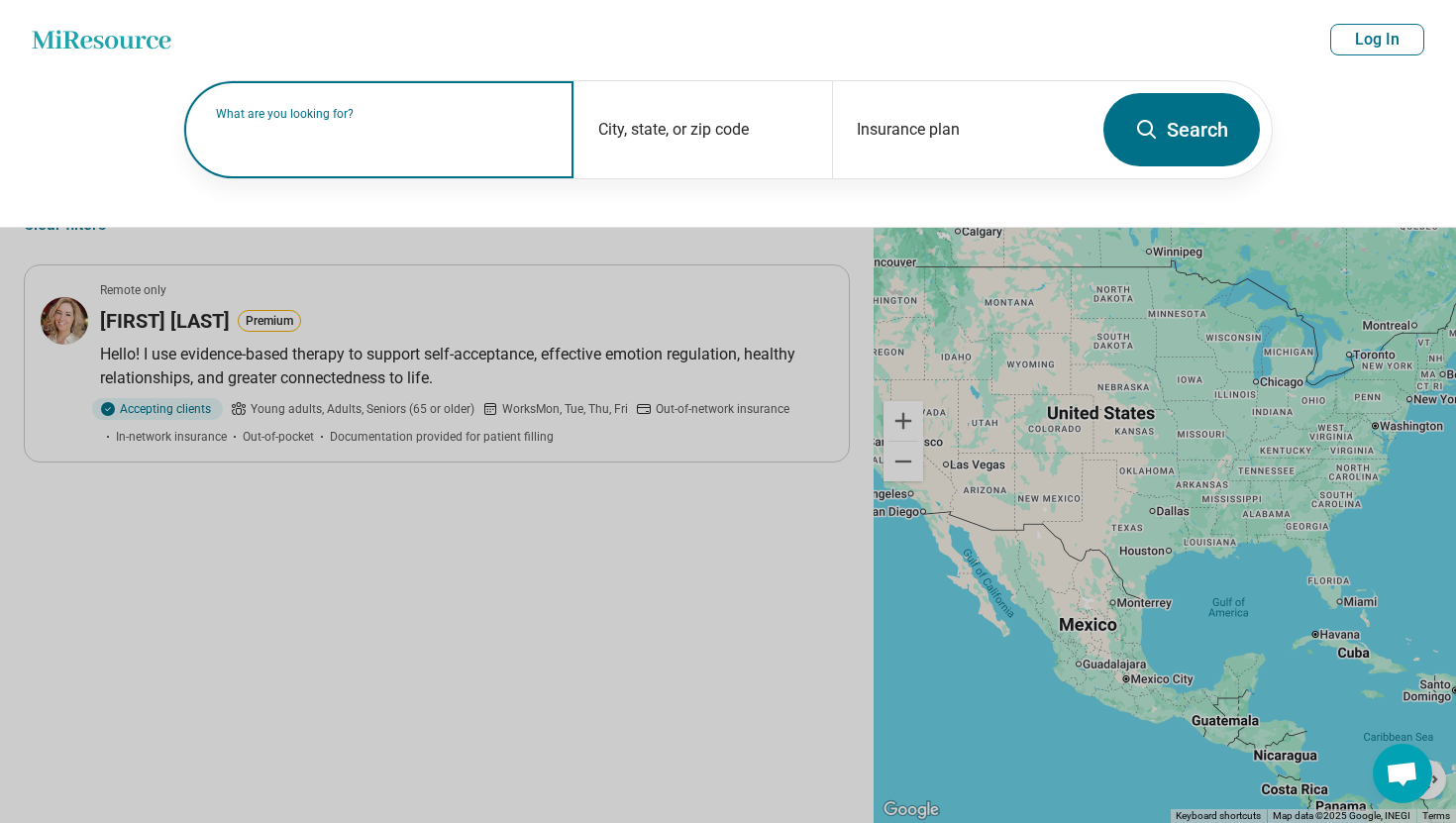paste on "**********" 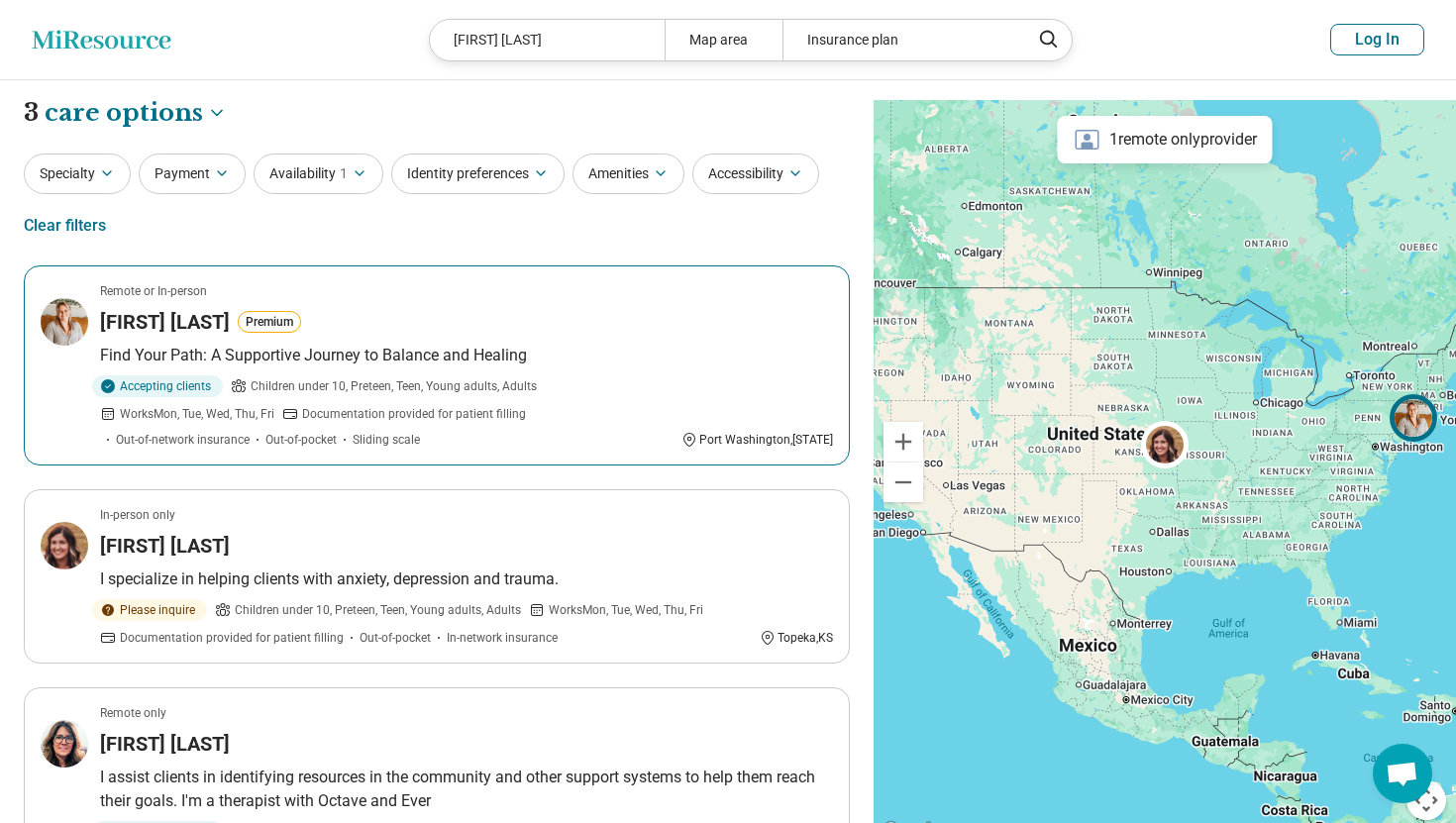 click on "Lauren Hoffman Premium" at bounding box center (467, 322) 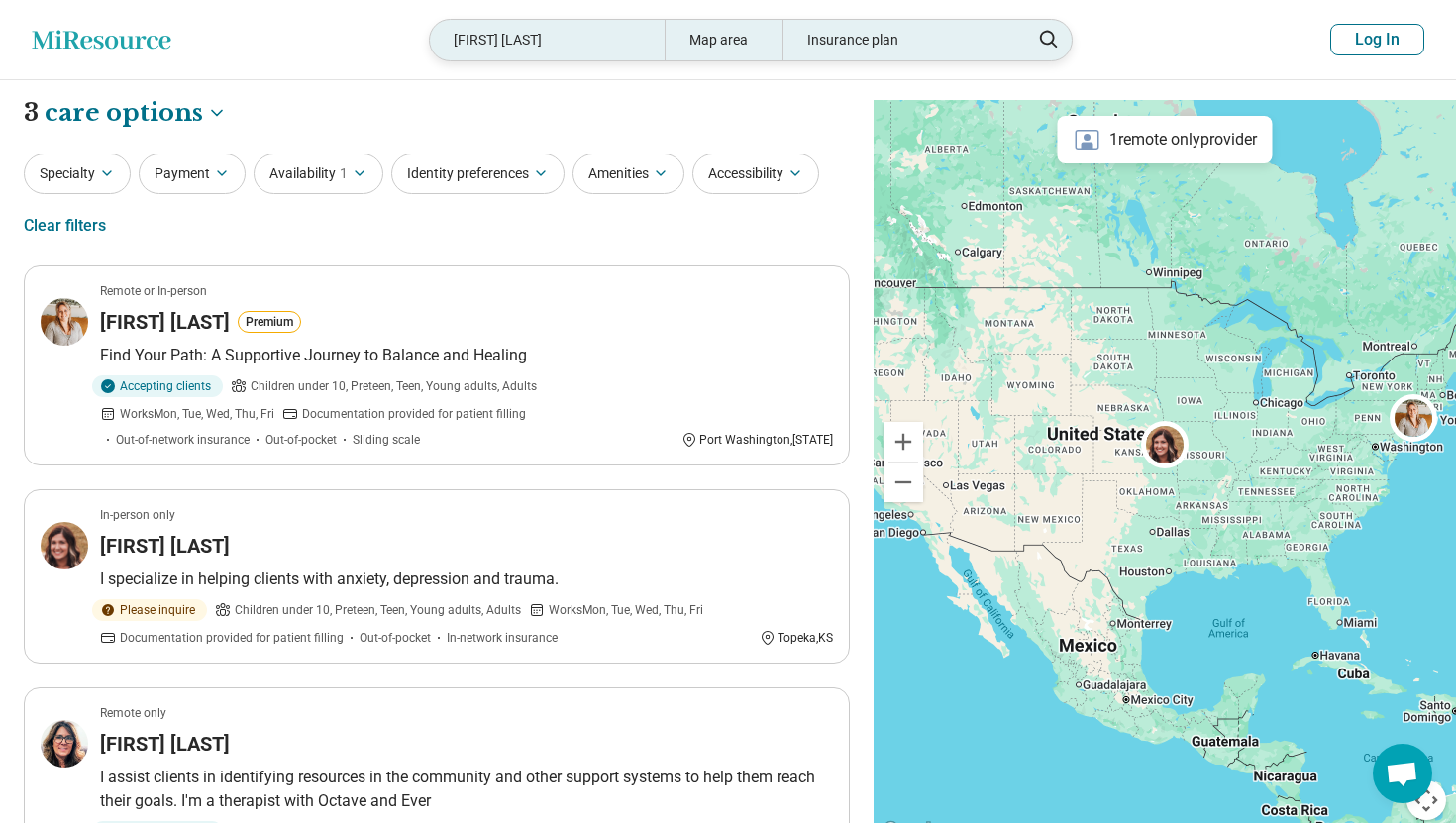 click on "Lauren	Hoffman" at bounding box center (547, 40) 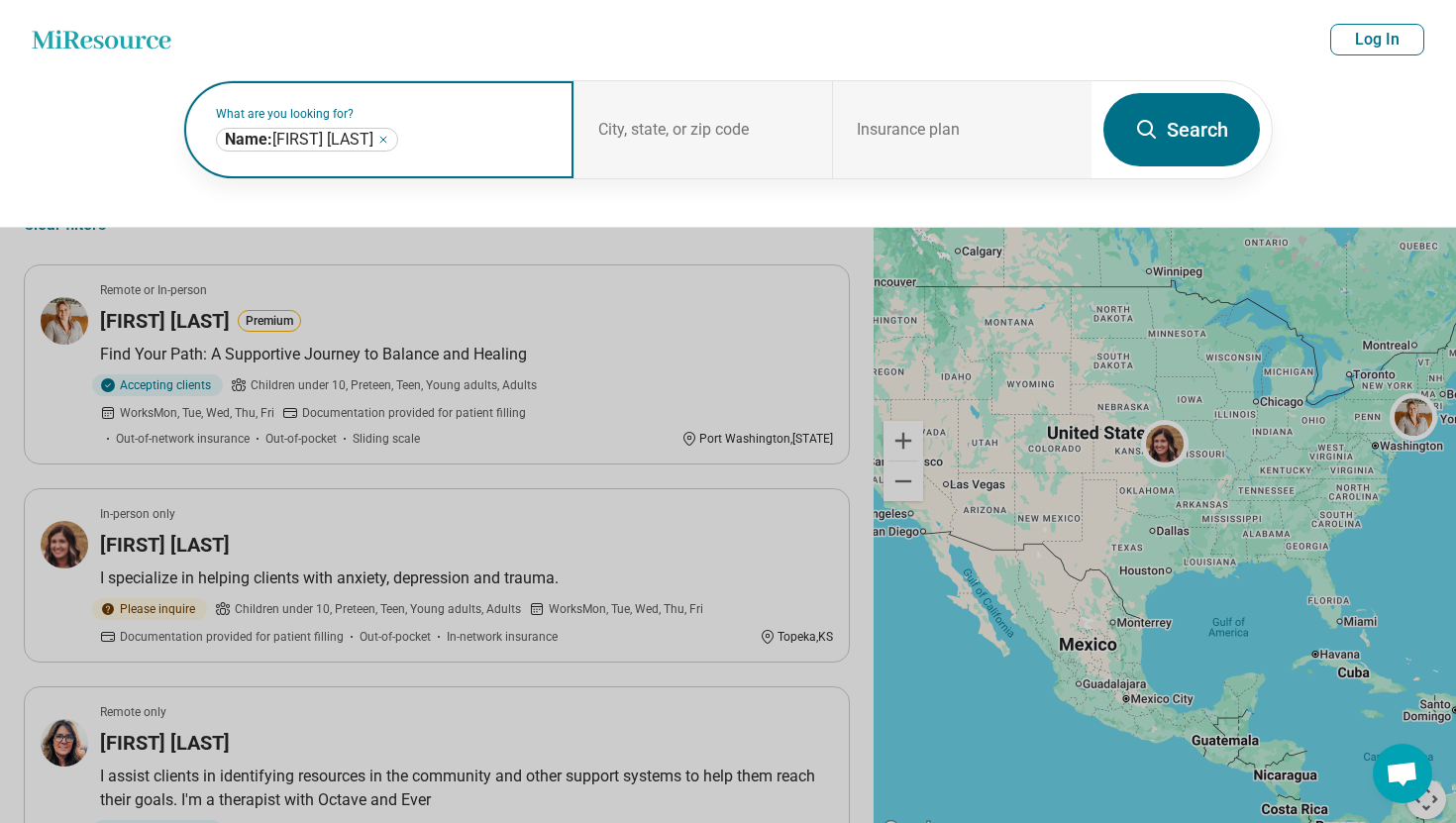 click at bounding box center (475, 140) 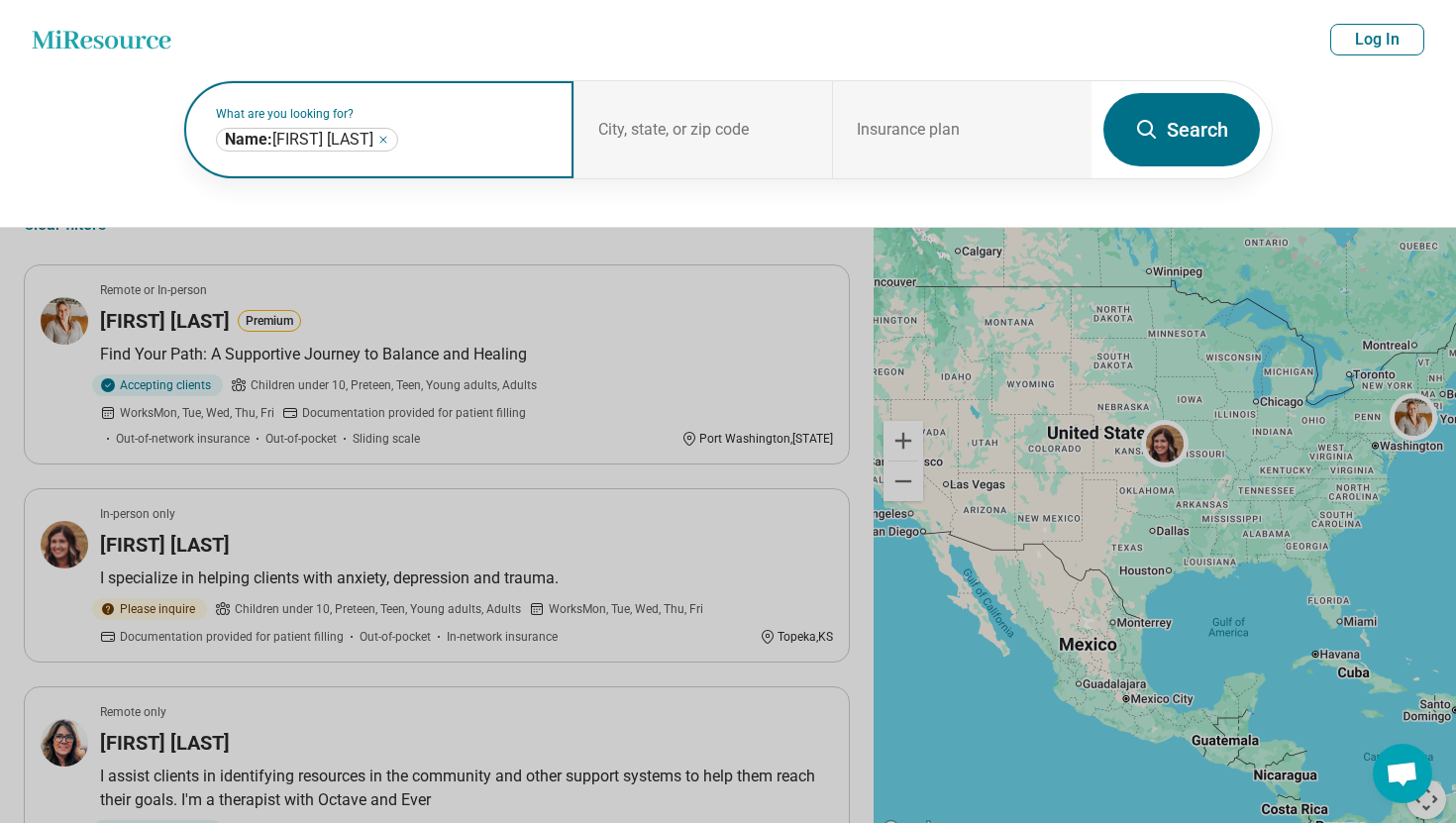 click 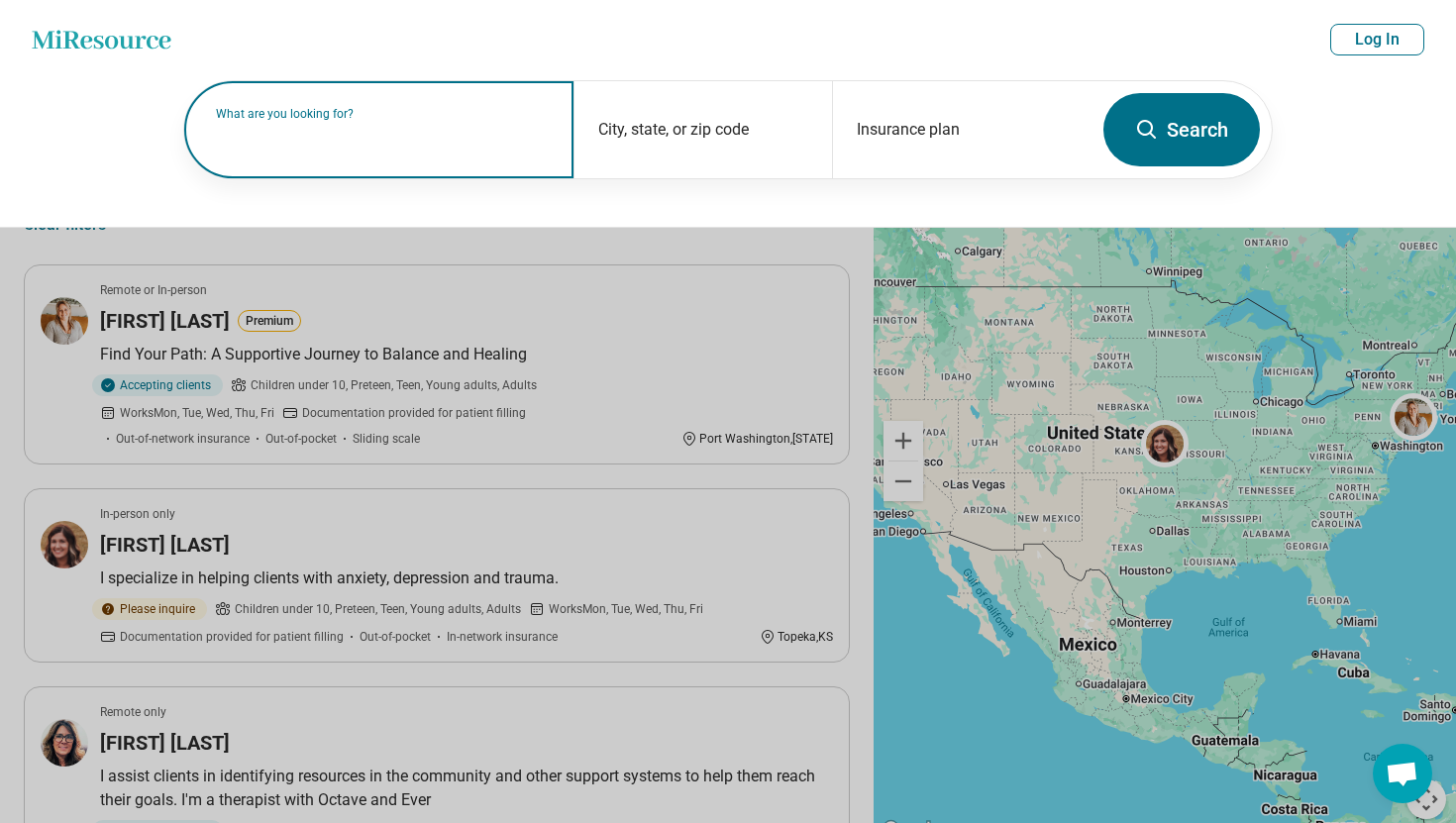 click on "What are you looking for?" at bounding box center [382, 114] 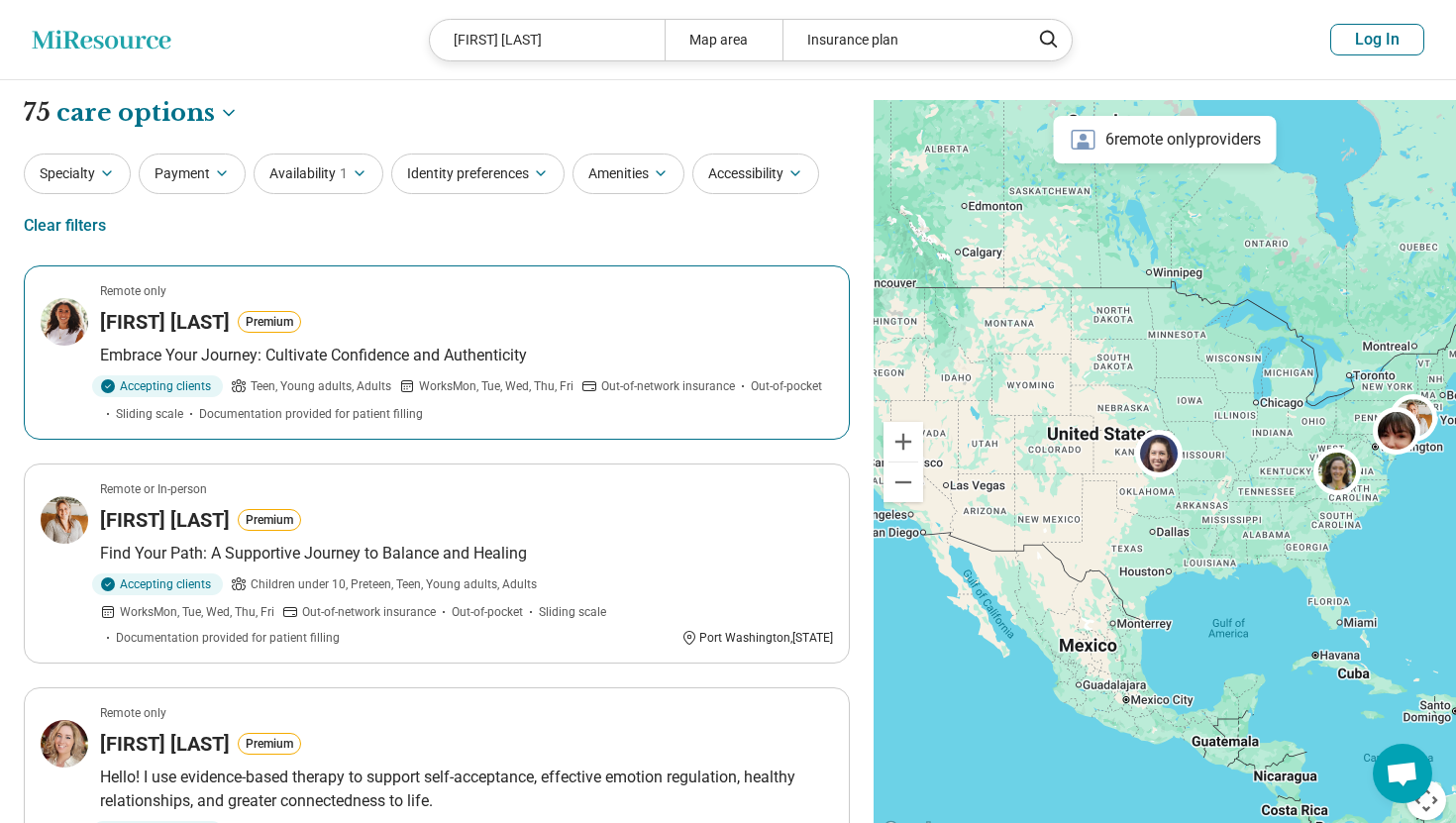 click on "Remote only" at bounding box center [467, 291] 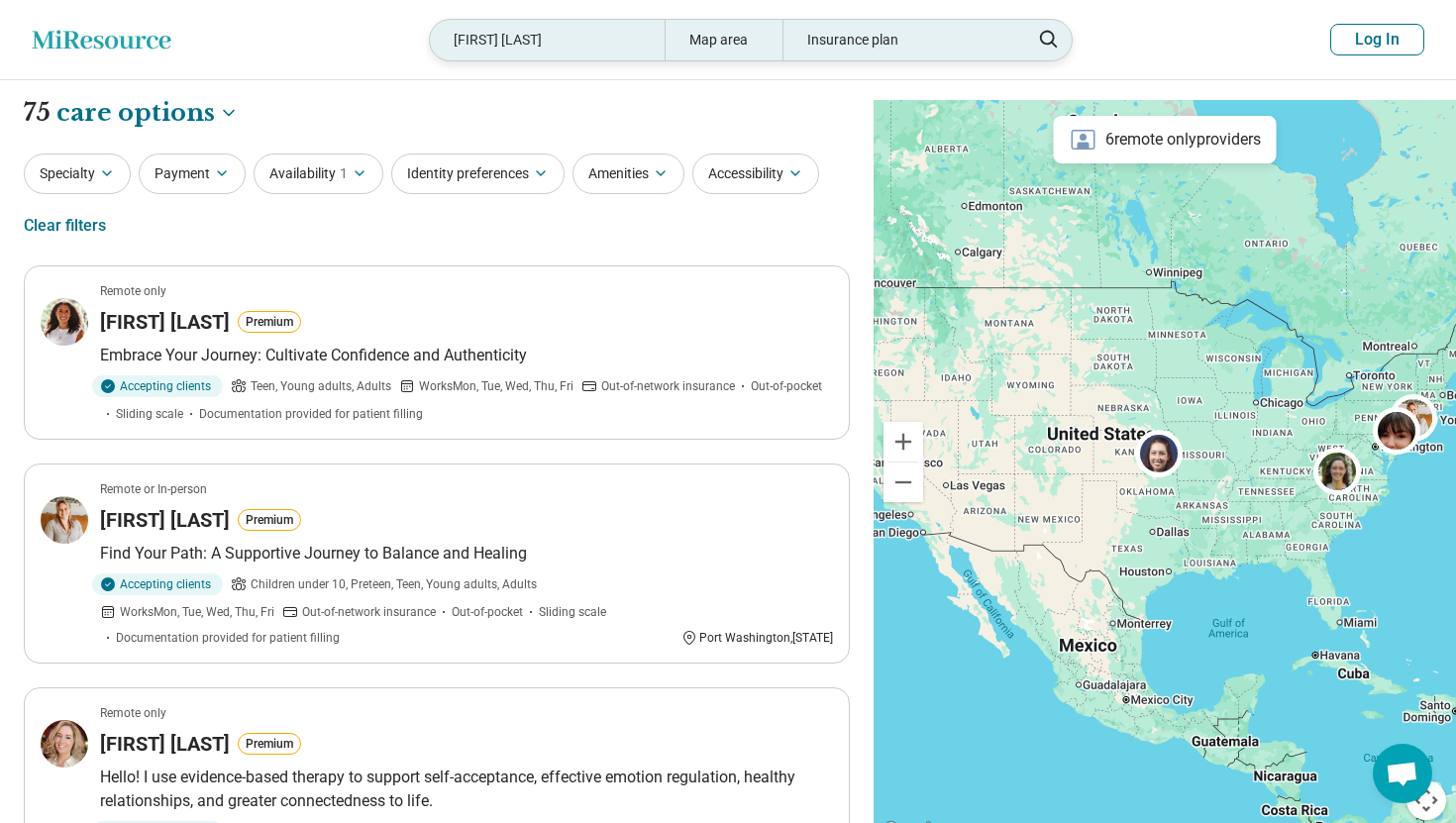 click on "Lauren	Milo" at bounding box center (547, 40) 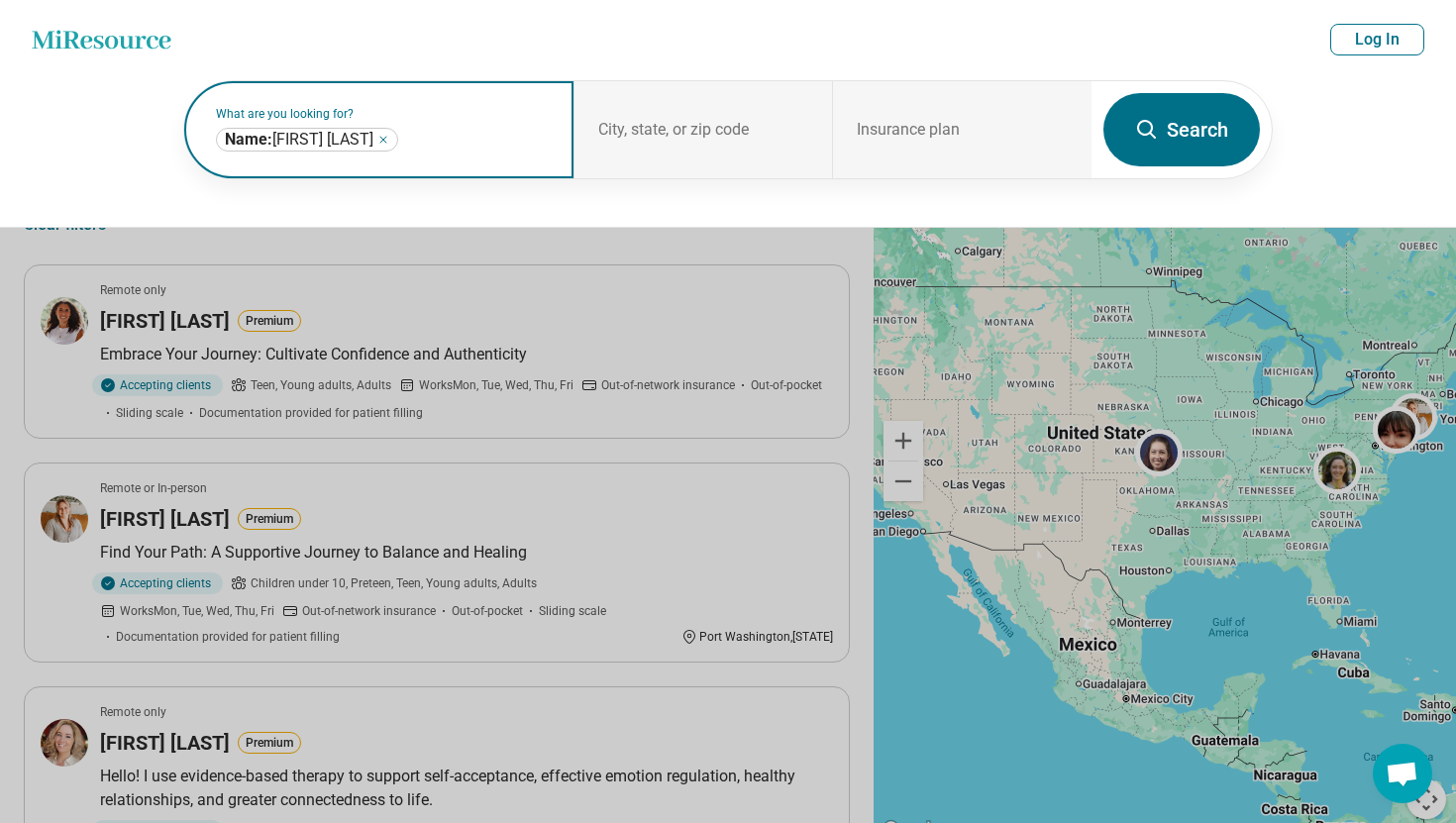 click 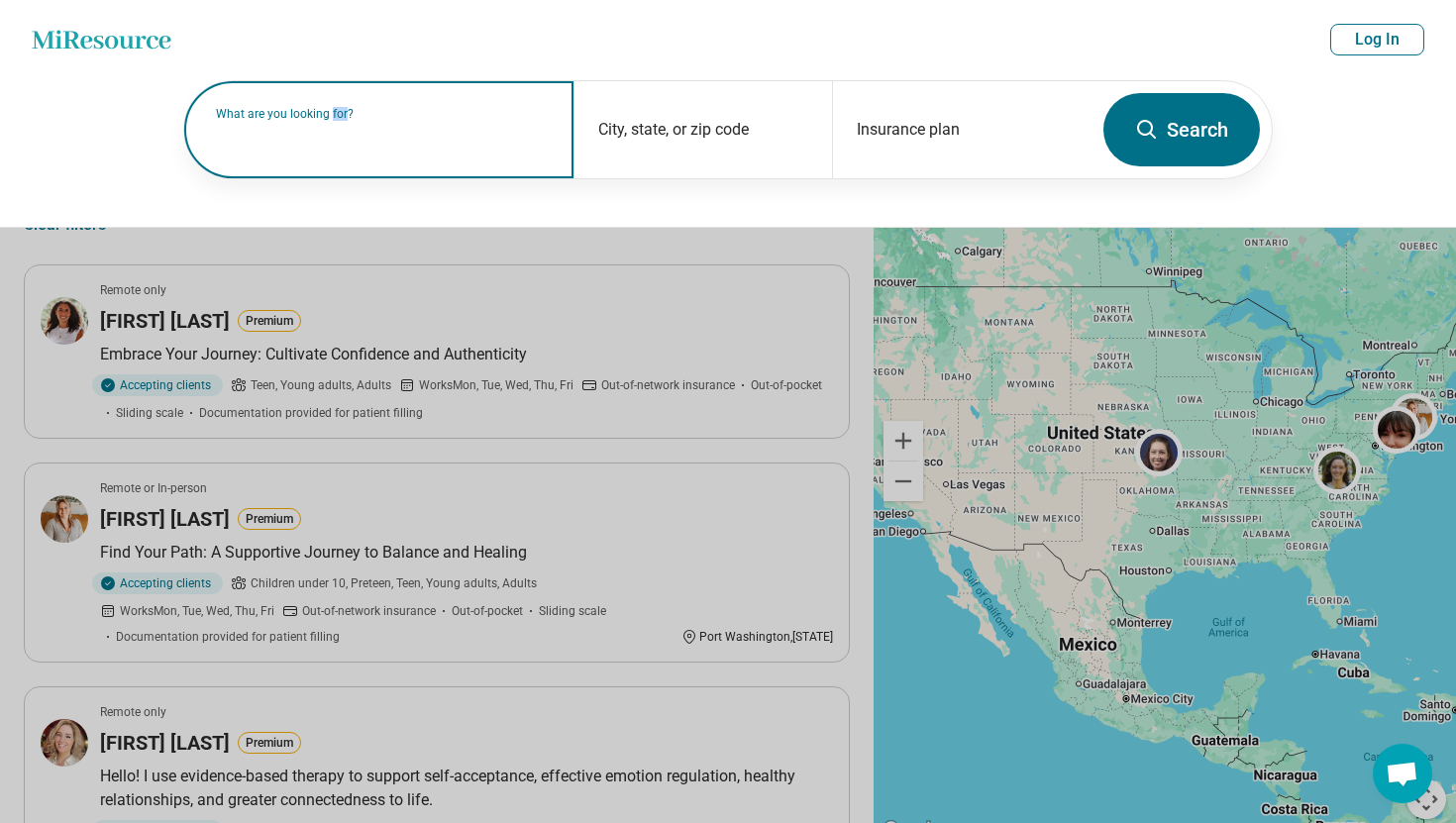 click on "What are you looking for?" at bounding box center (382, 114) 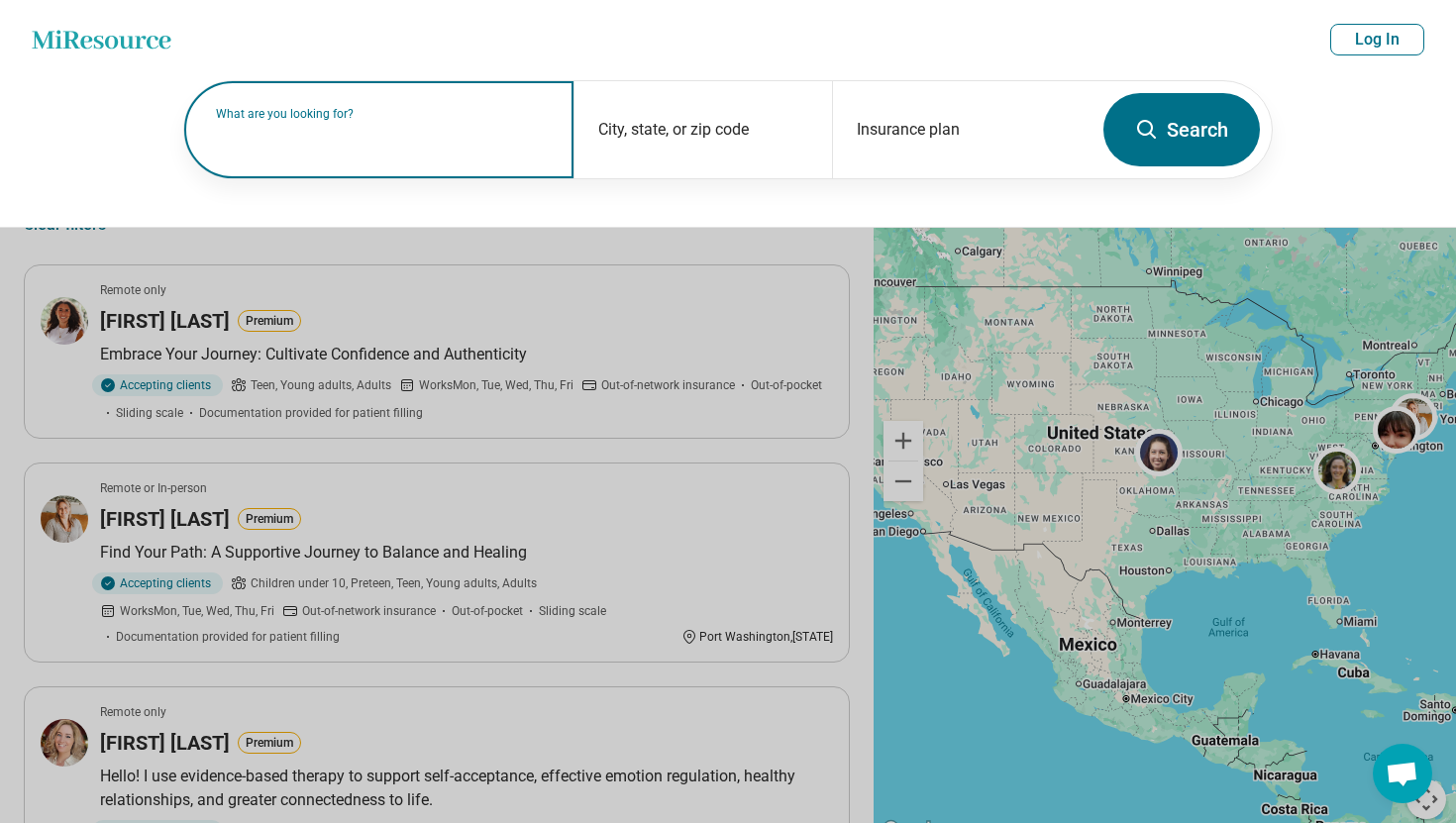 paste on "**********" 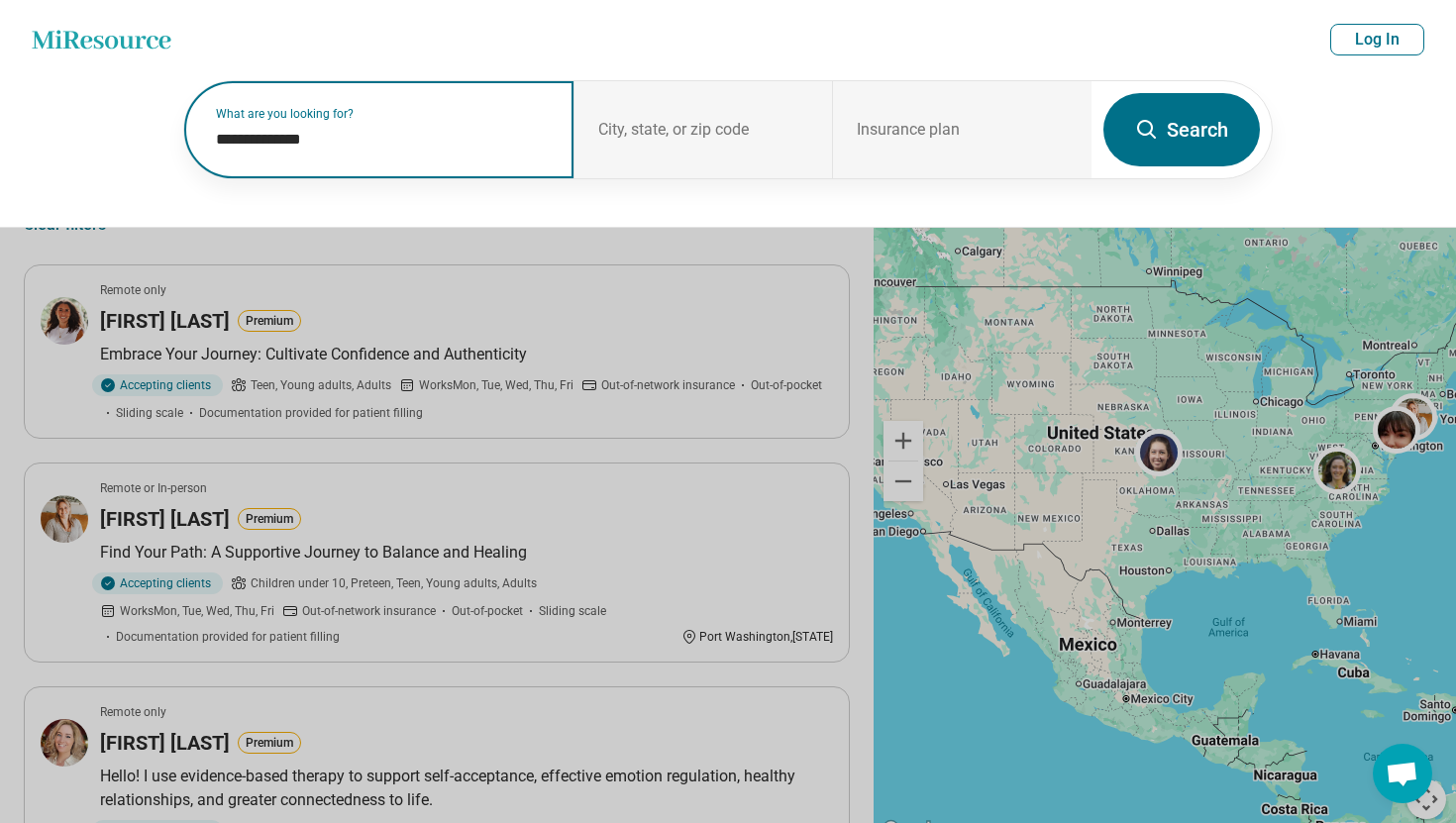 click on "**********" at bounding box center [382, 140] 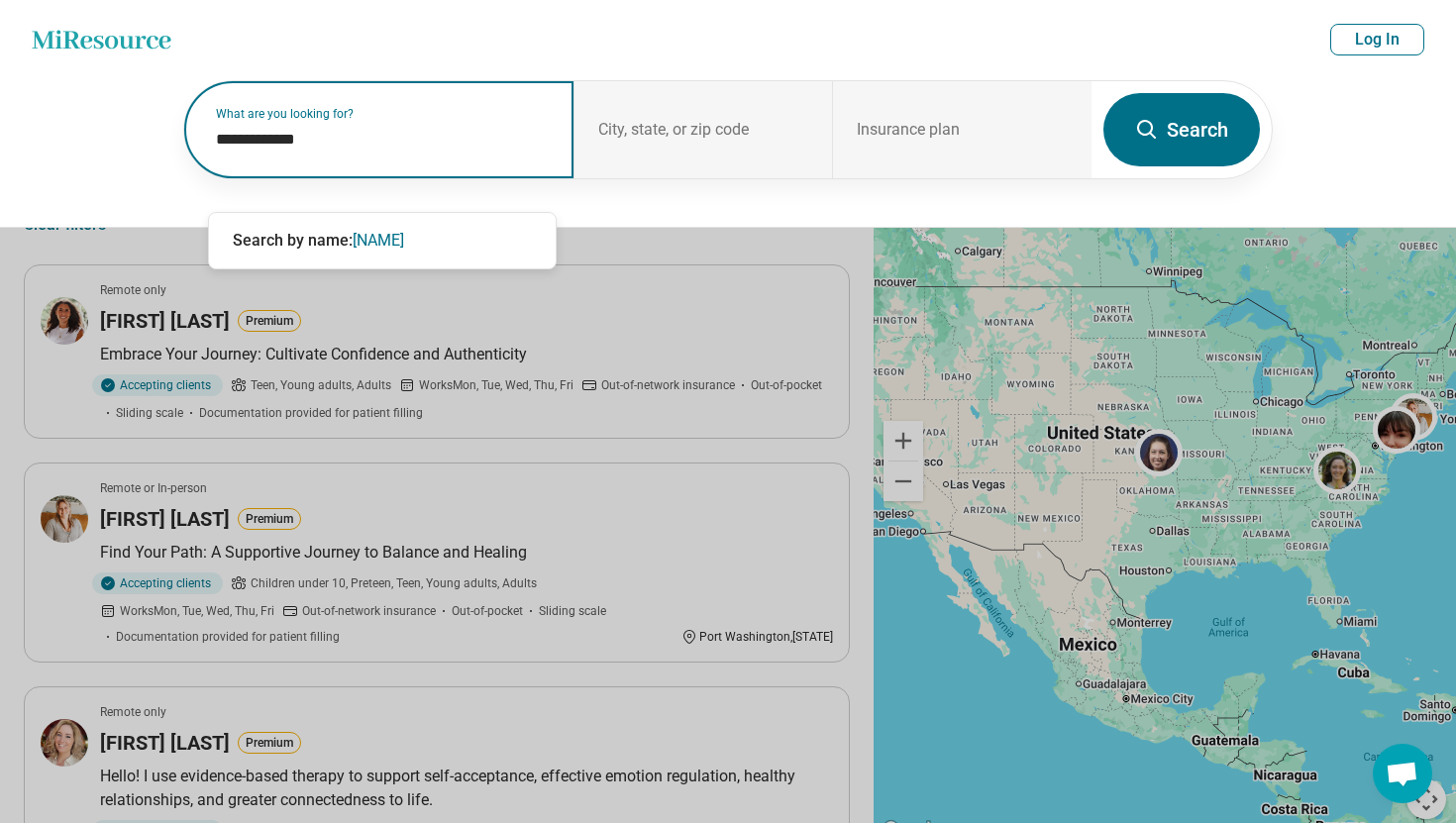 type on "**********" 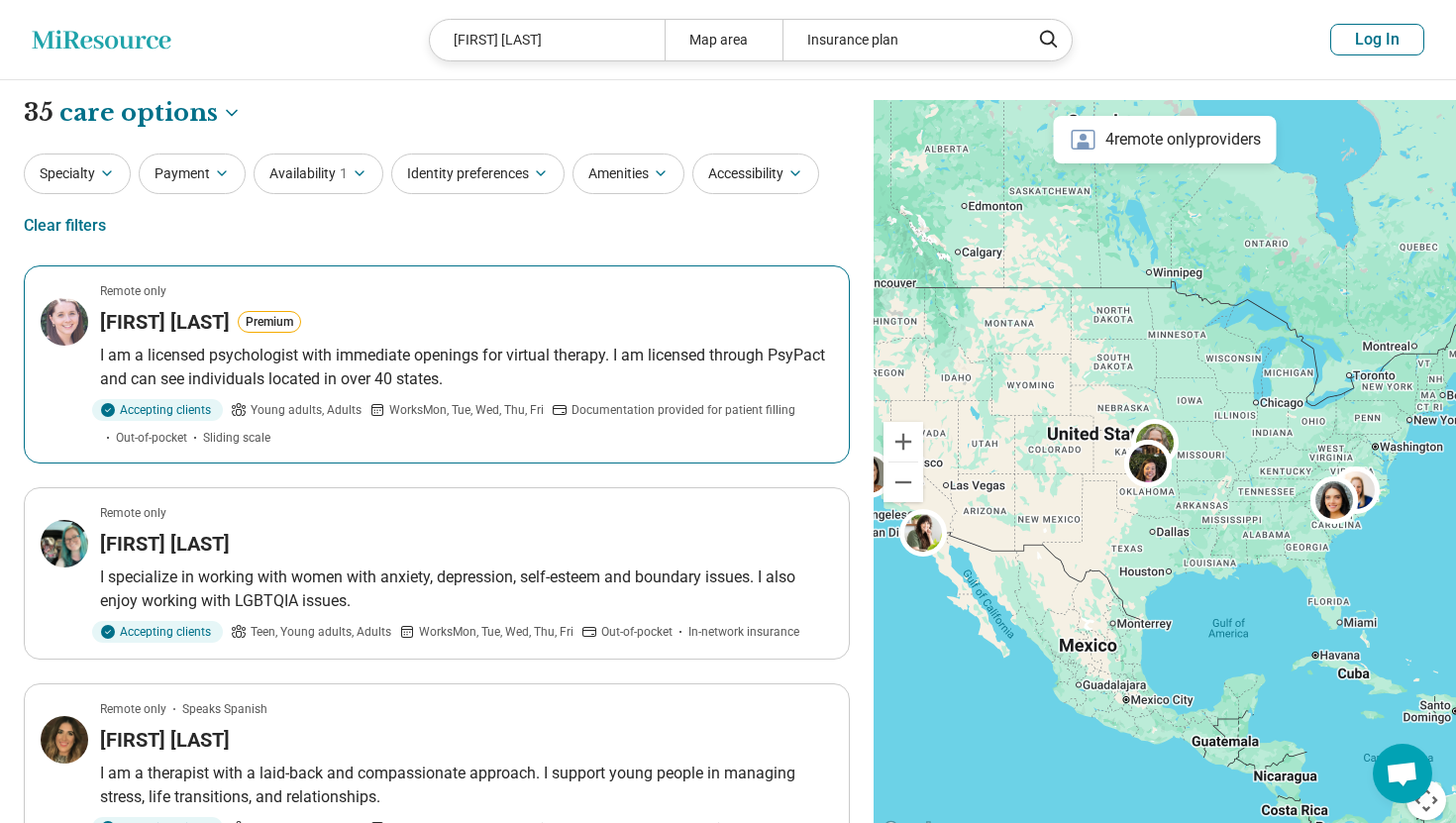 click on "I am a licensed psychologist with immediate openings for virtual therapy. I am licensed through PsyPact and can see individuals located in over 40 states." at bounding box center (467, 367) 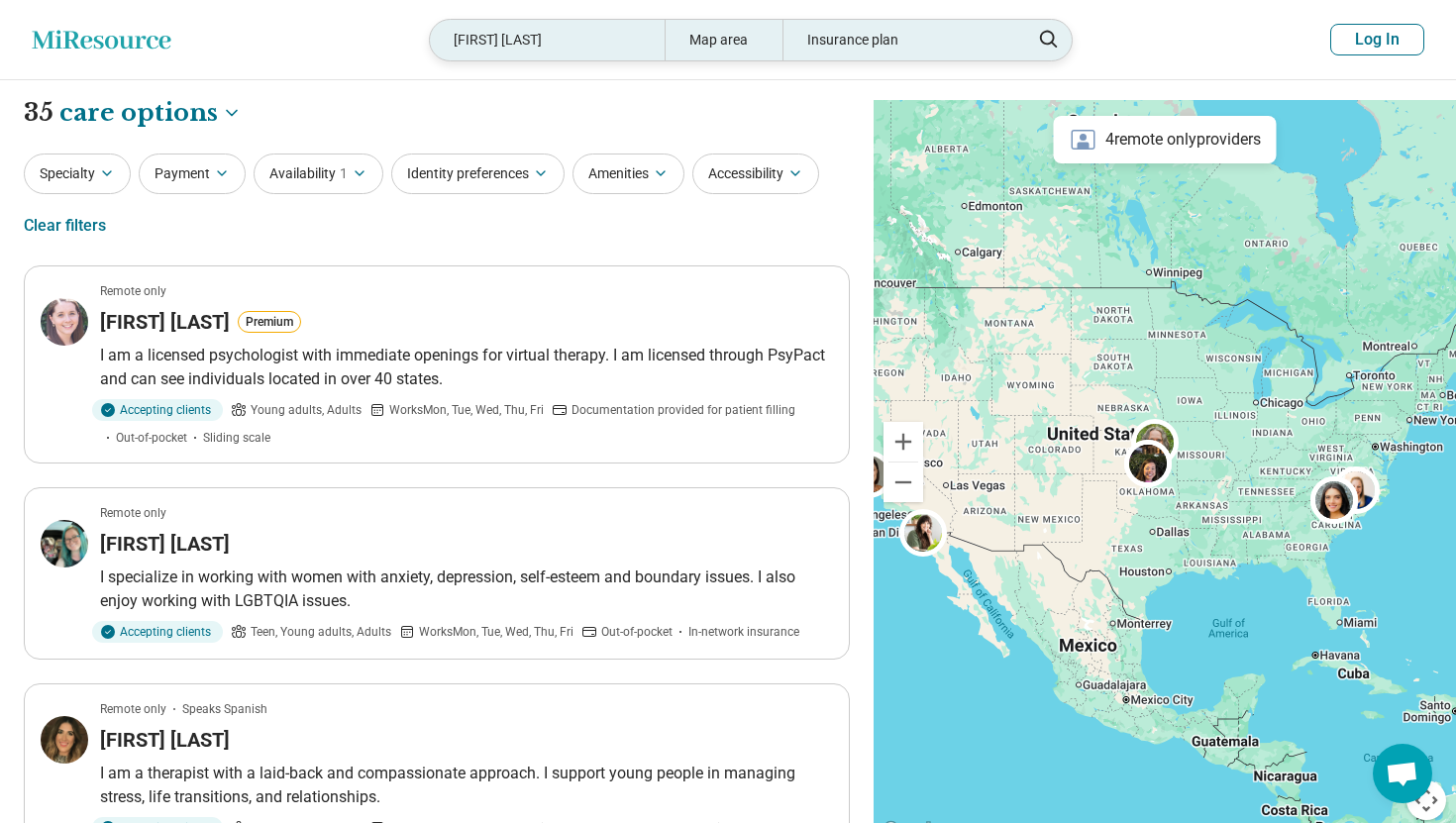 click on "Lindsay Perrin" at bounding box center [547, 40] 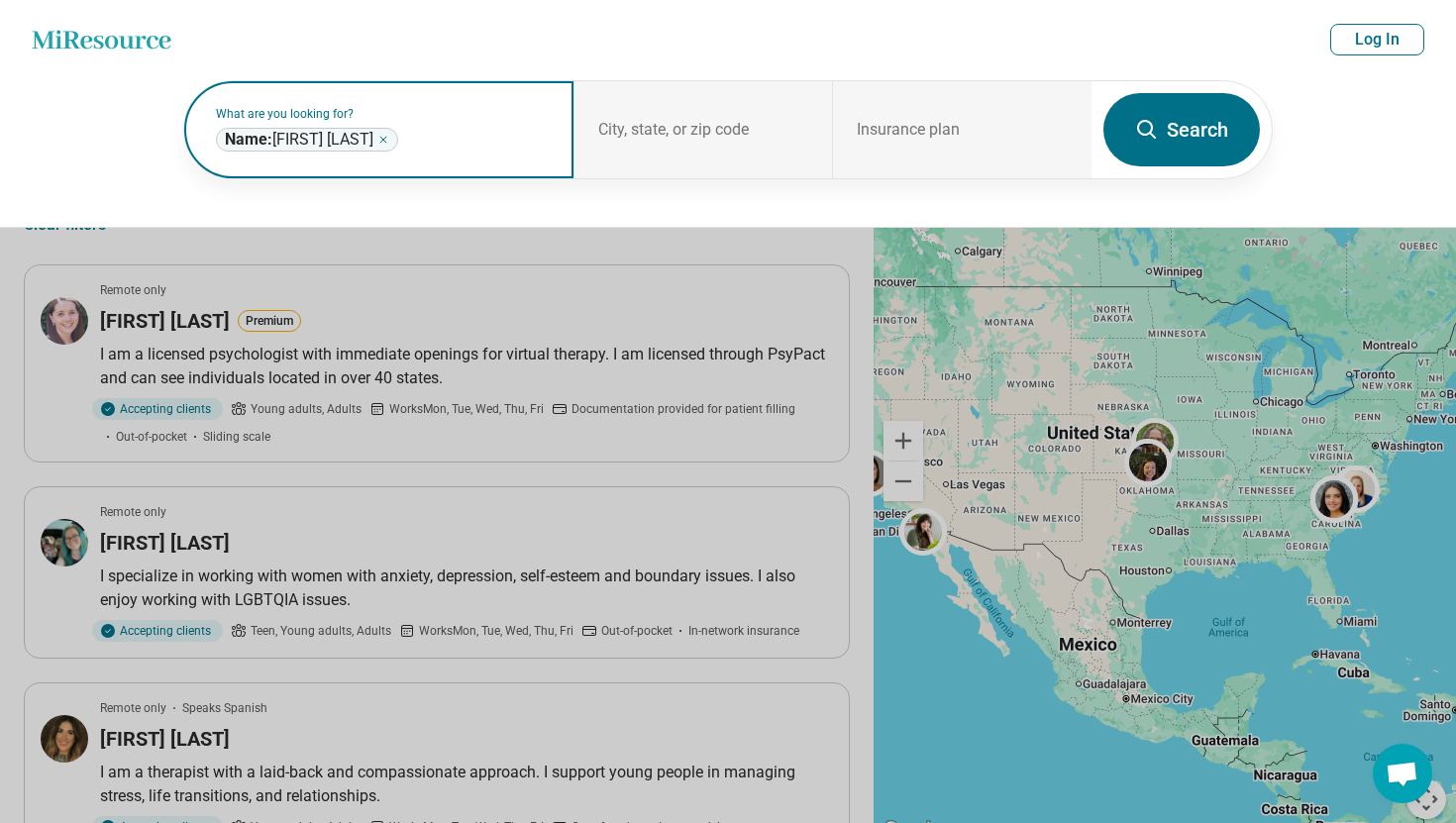 click 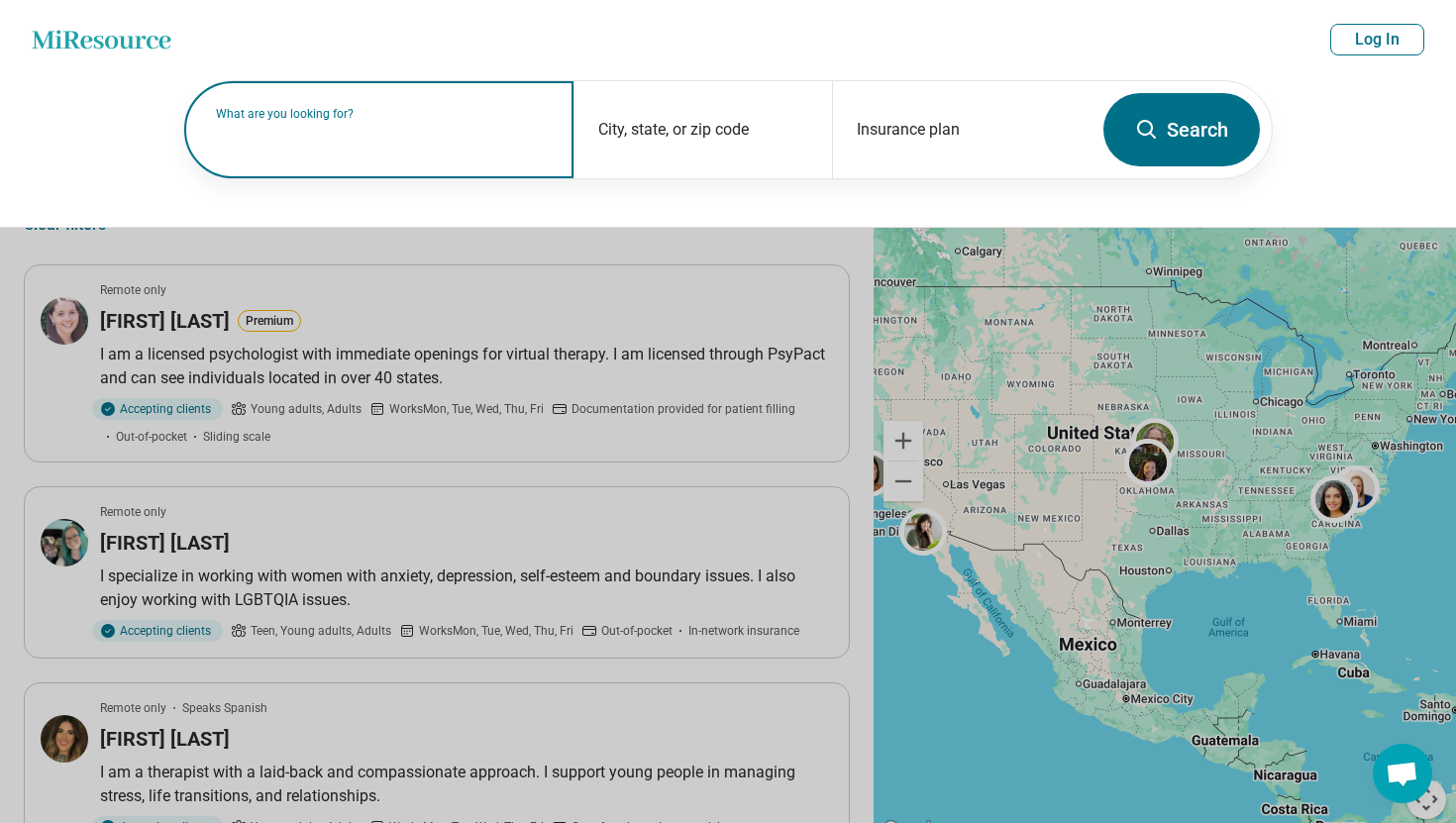 click on "What are you looking for?" at bounding box center (382, 114) 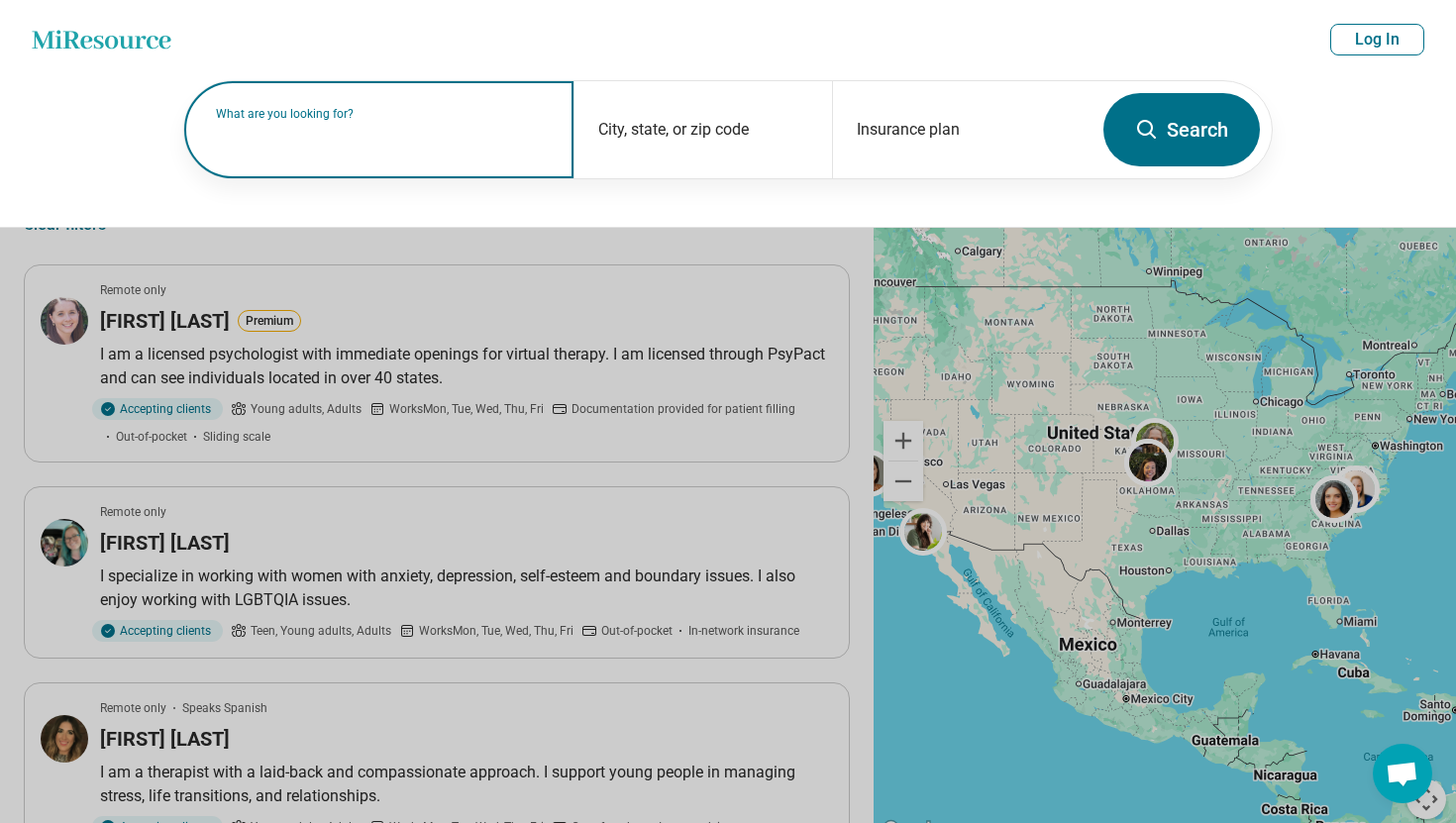 paste on "**********" 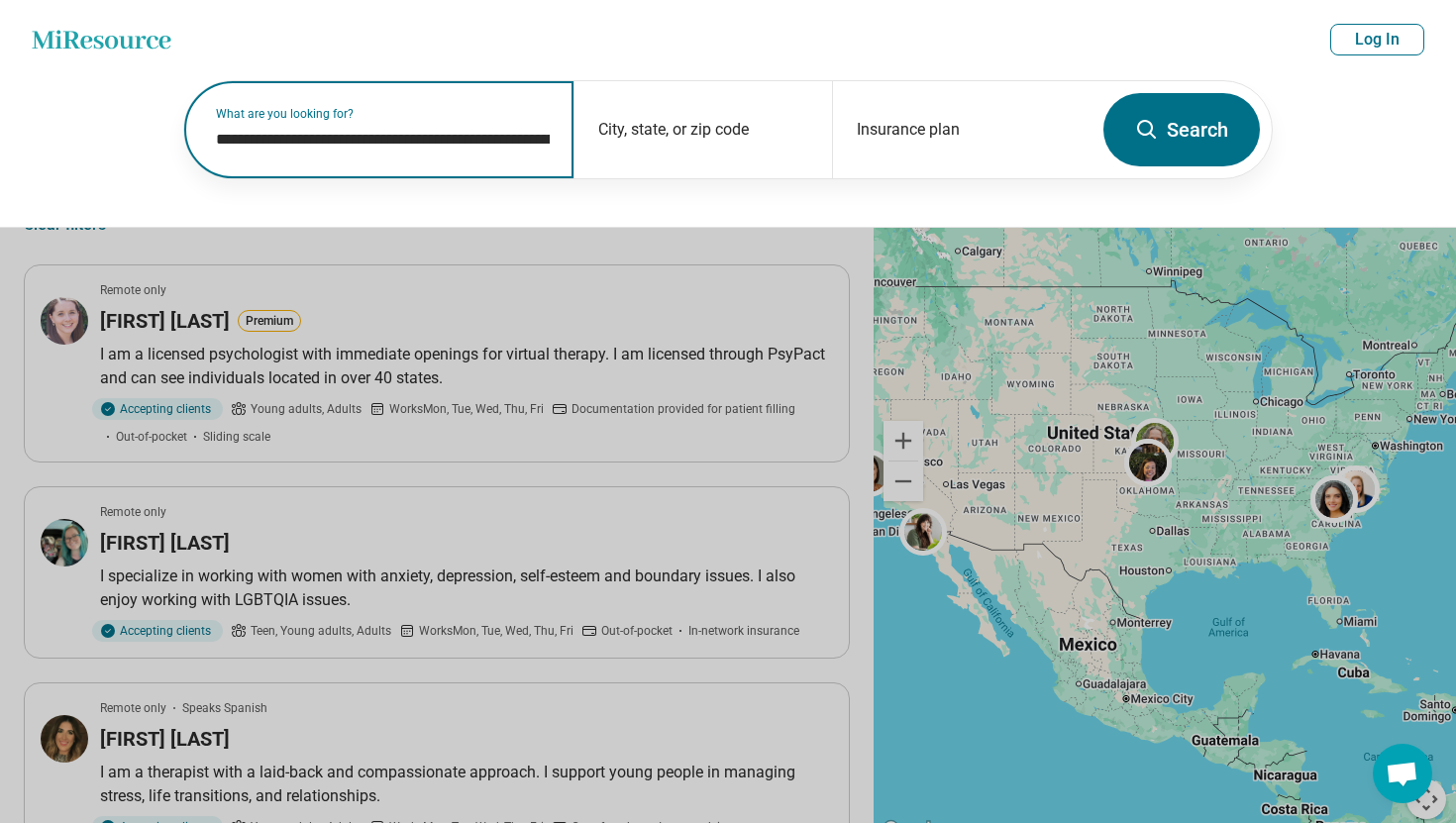 scroll, scrollTop: 0, scrollLeft: 10390, axis: horizontal 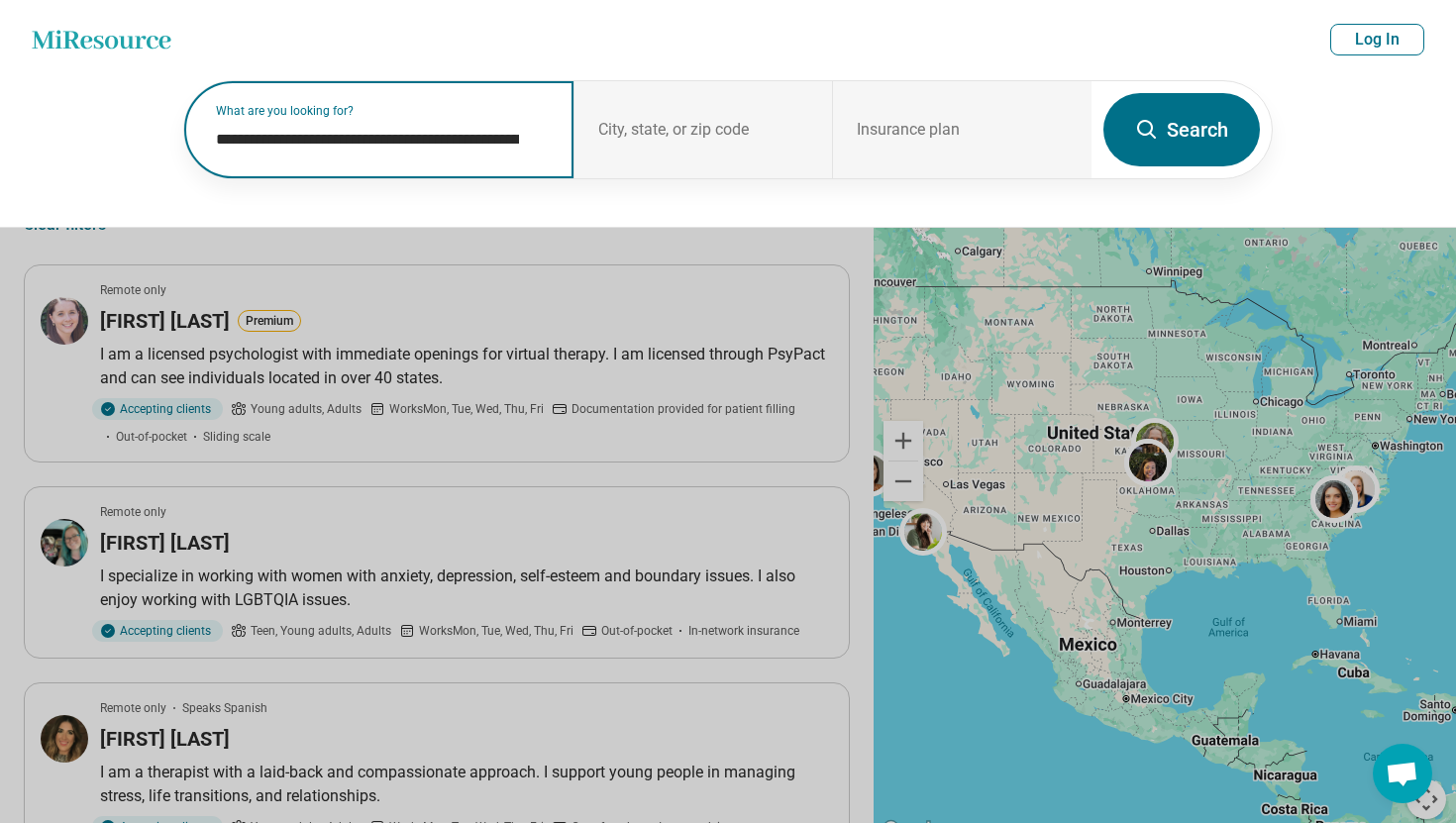 paste 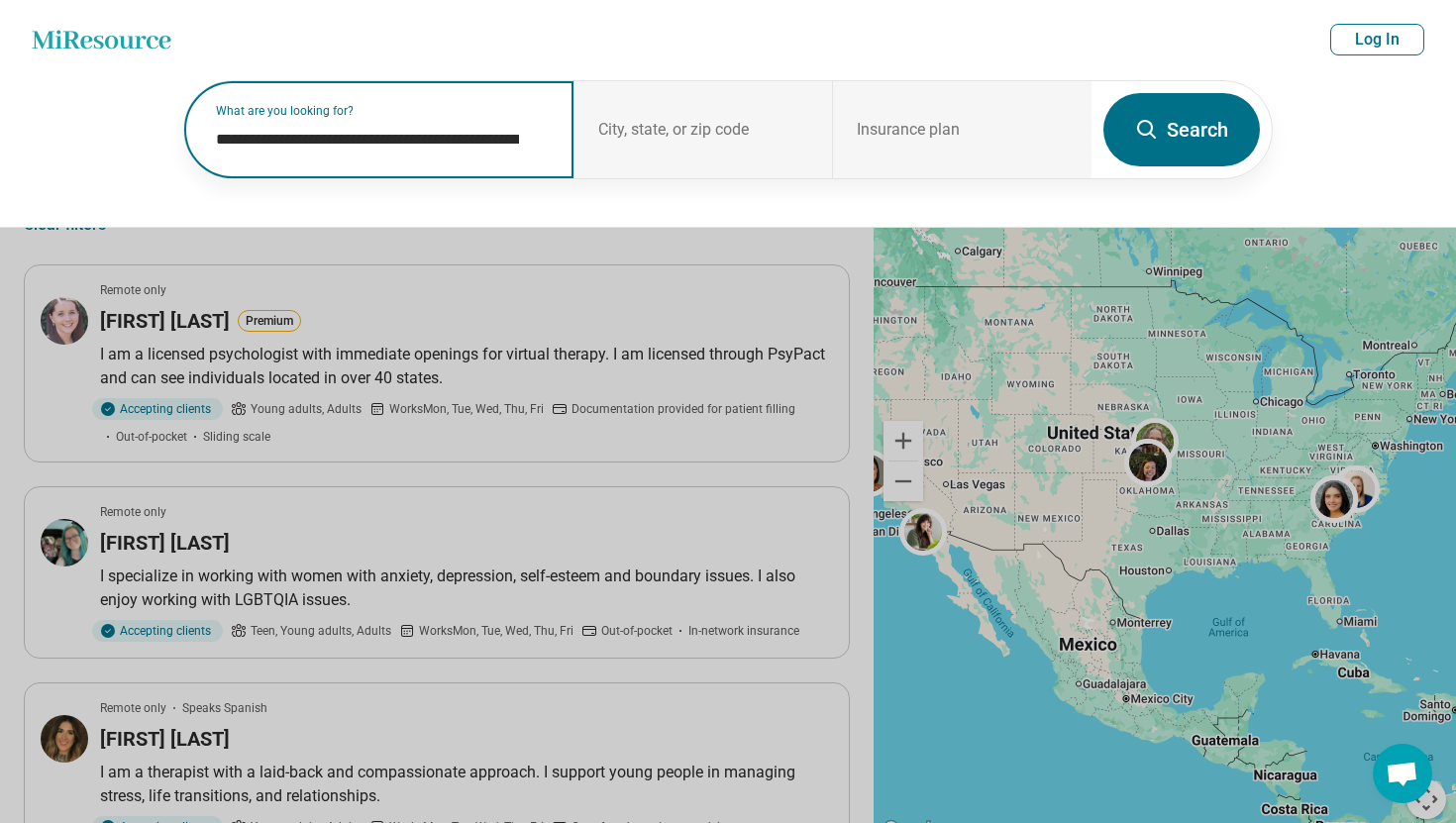 type on "**********" 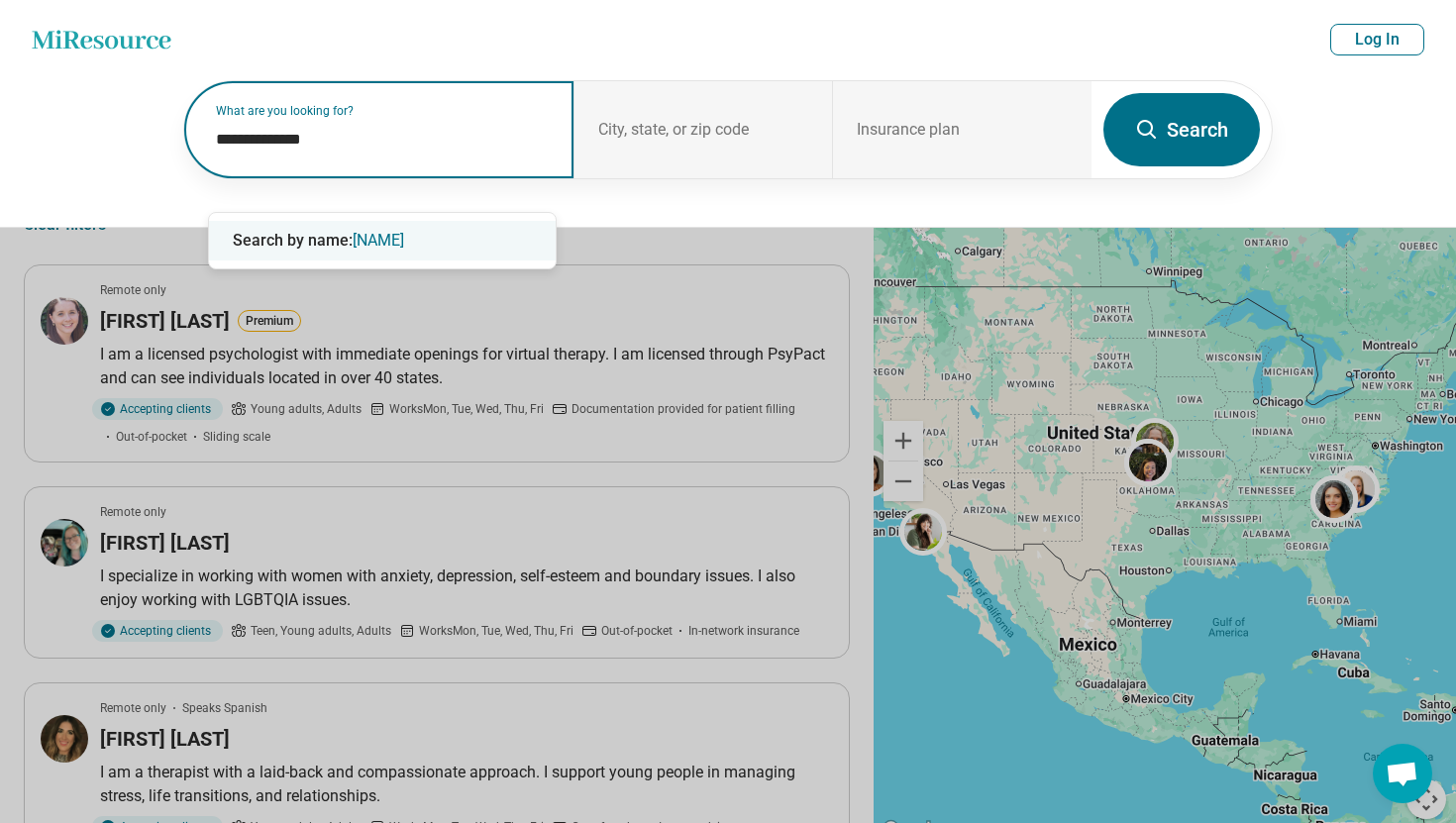 click on "Lindsey	Duncan" at bounding box center [378, 240] 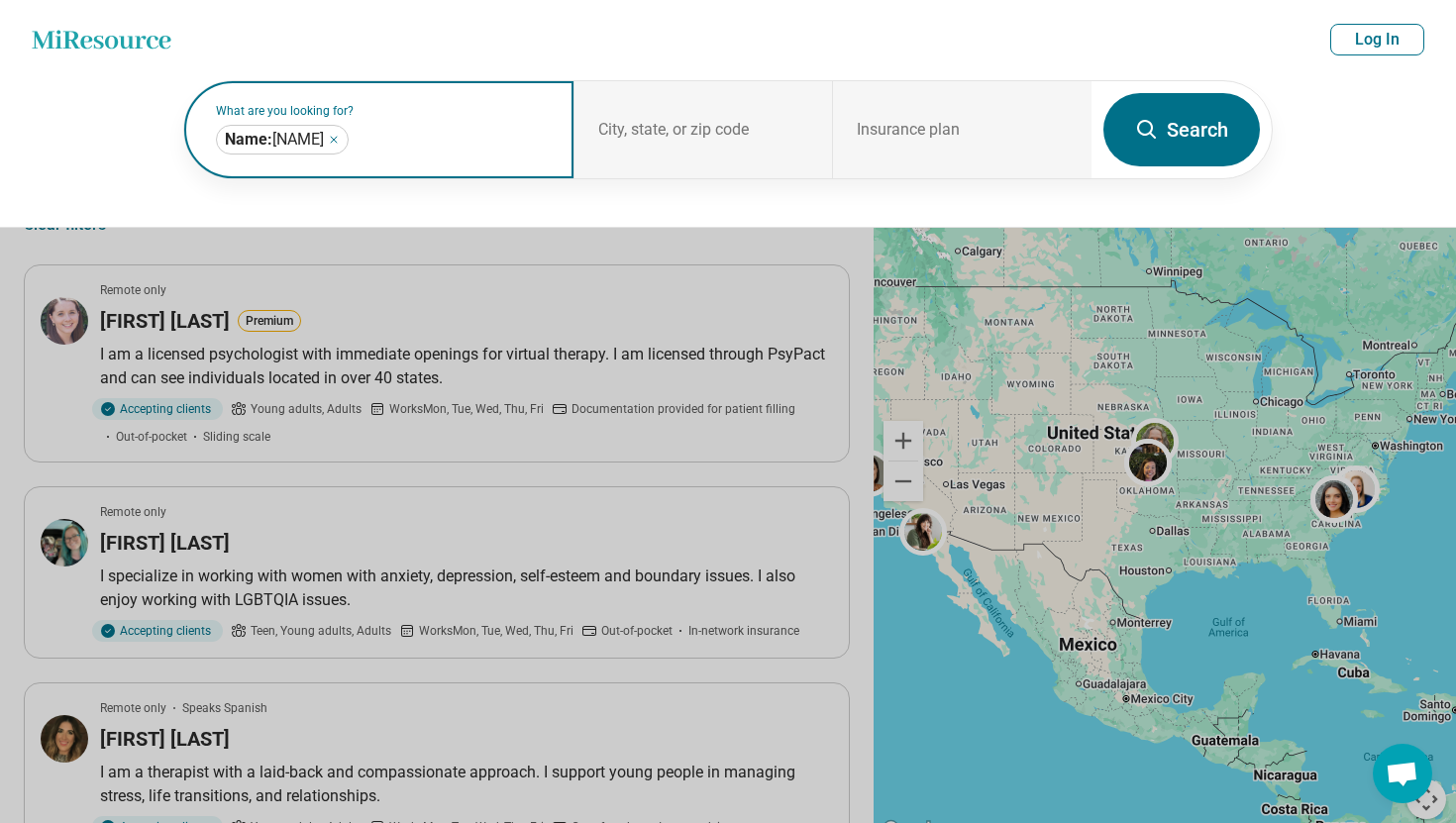 click on "Search" at bounding box center (1182, 130) 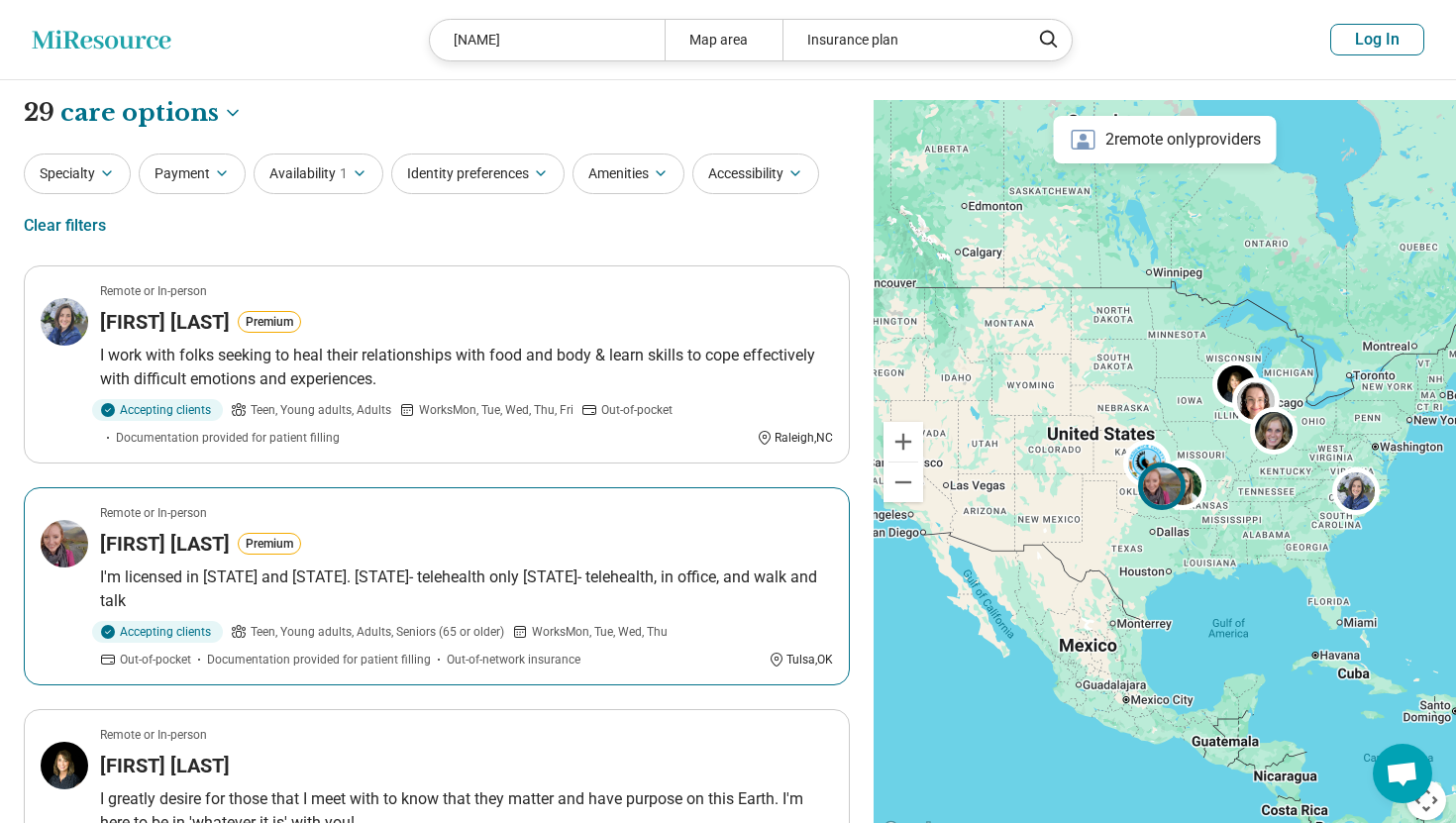 click on "Remote or In-person Lindsey Duncan Premium I'm licensed in Texas and Oklahoma.
Texas- telehealth only
Oklahoma- telehealth, in office, and walk and talk Accepting clients Teen, Young adults, Adults, Seniors (65 or older) Works  Mon, Tue, Wed, Thu Out-of-pocket Documentation provided for patient filling Out-of-network insurance Tulsa ,  OK" at bounding box center [437, 586] 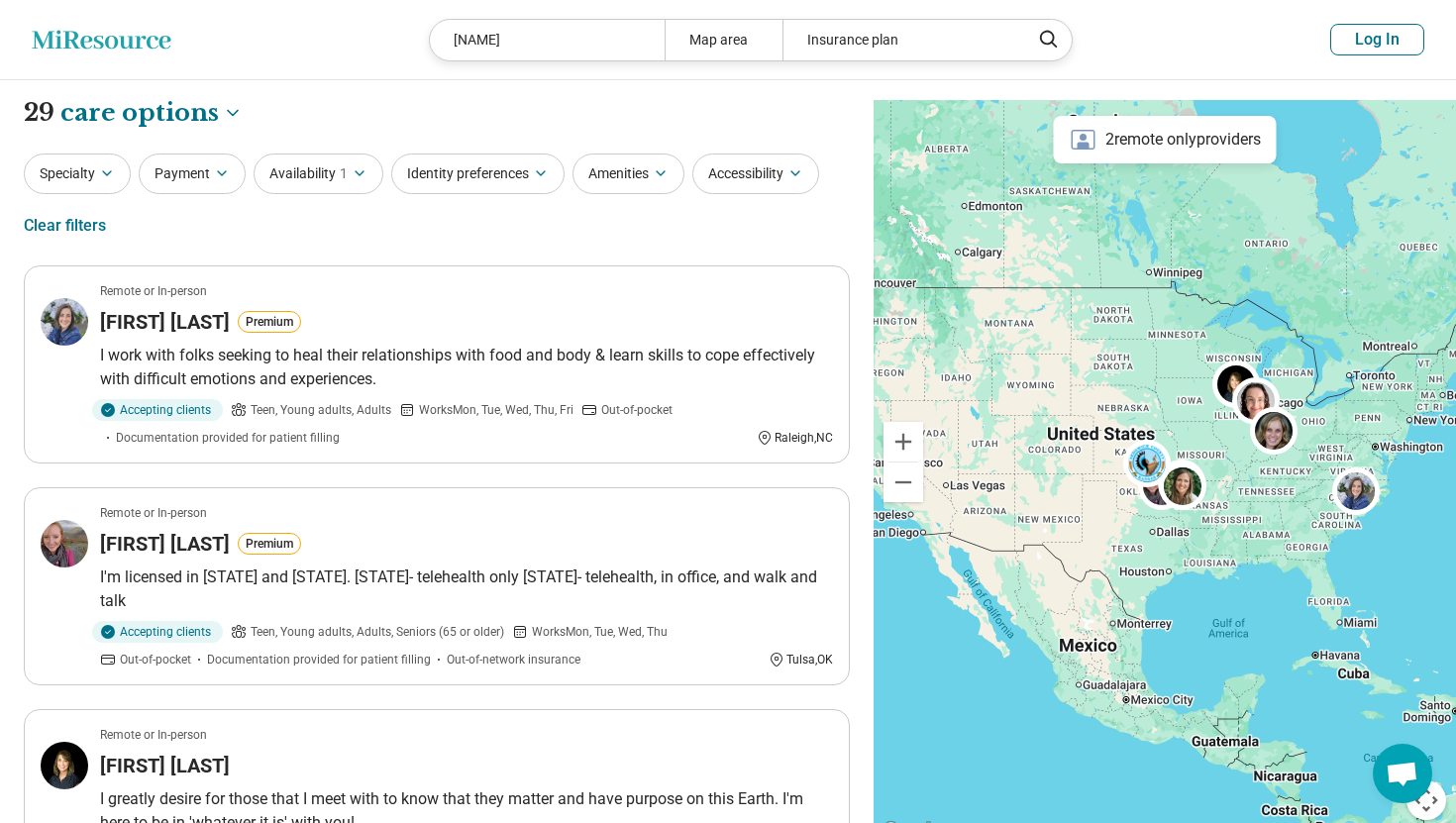 click on "Miresource logo Lindsey	Duncan Map area Insurance plan Log In" at bounding box center (728, 40) 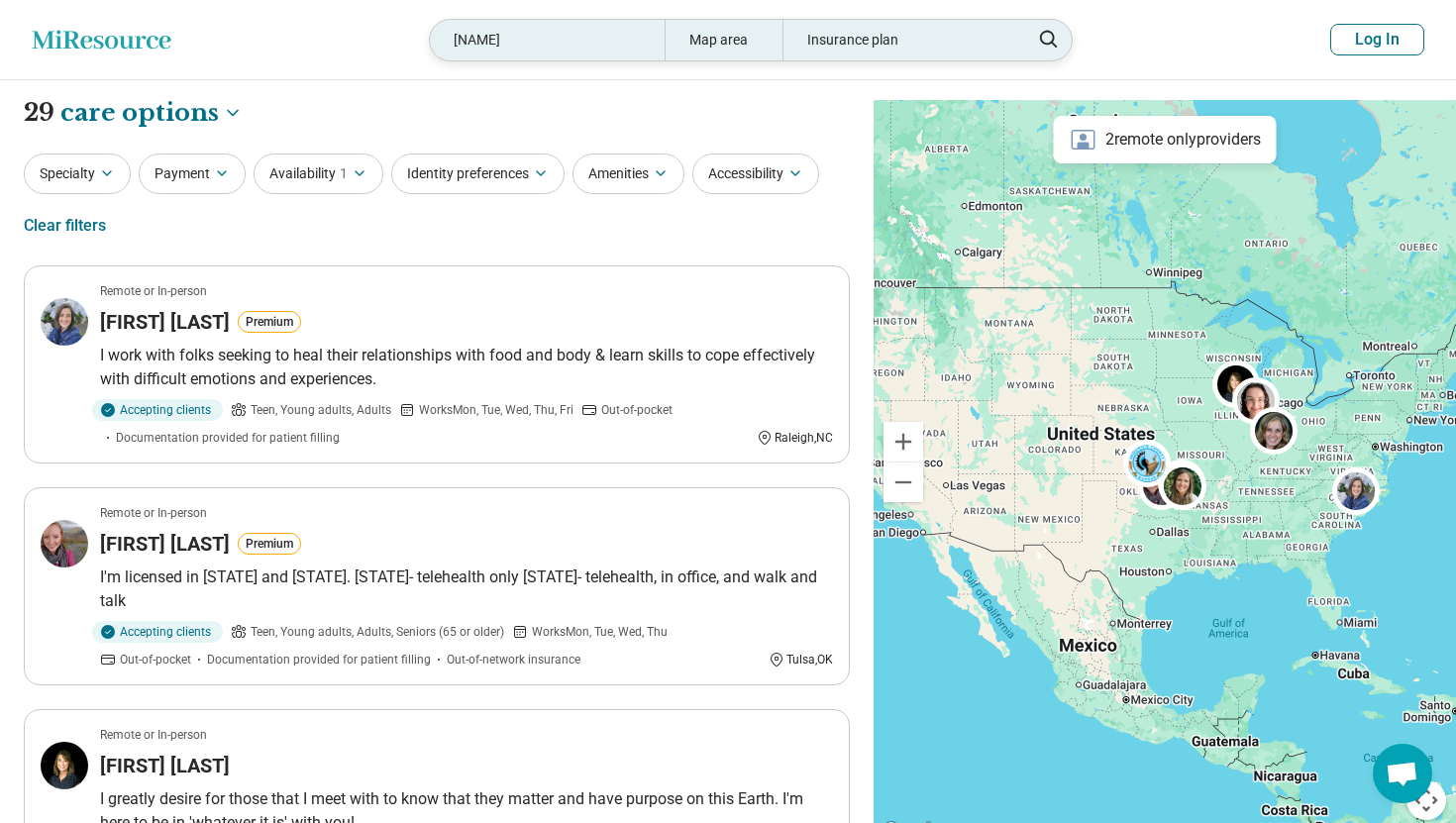 click on "Lindsey	Duncan" at bounding box center (547, 40) 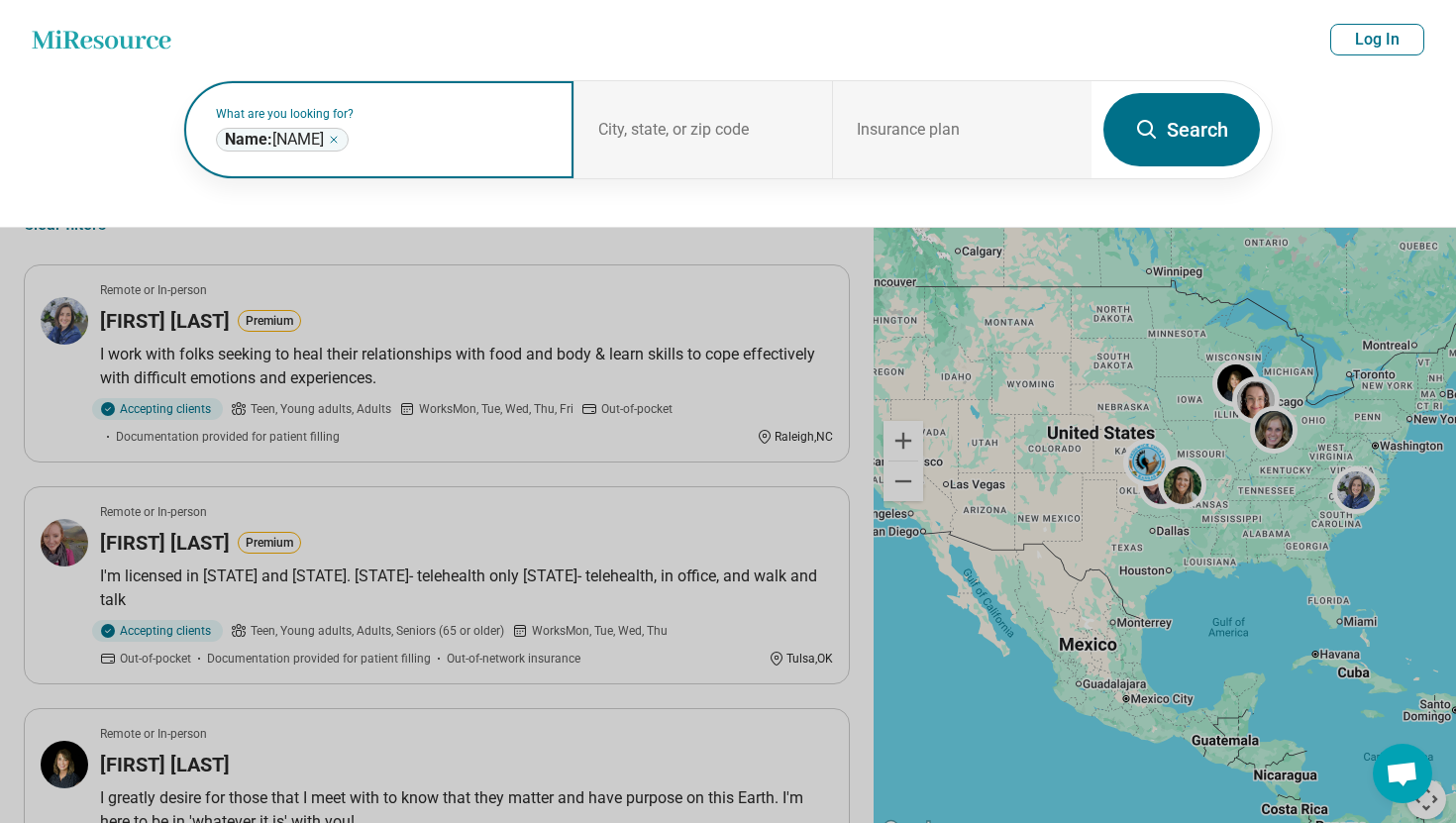 click on "**********" at bounding box center (282, 140) 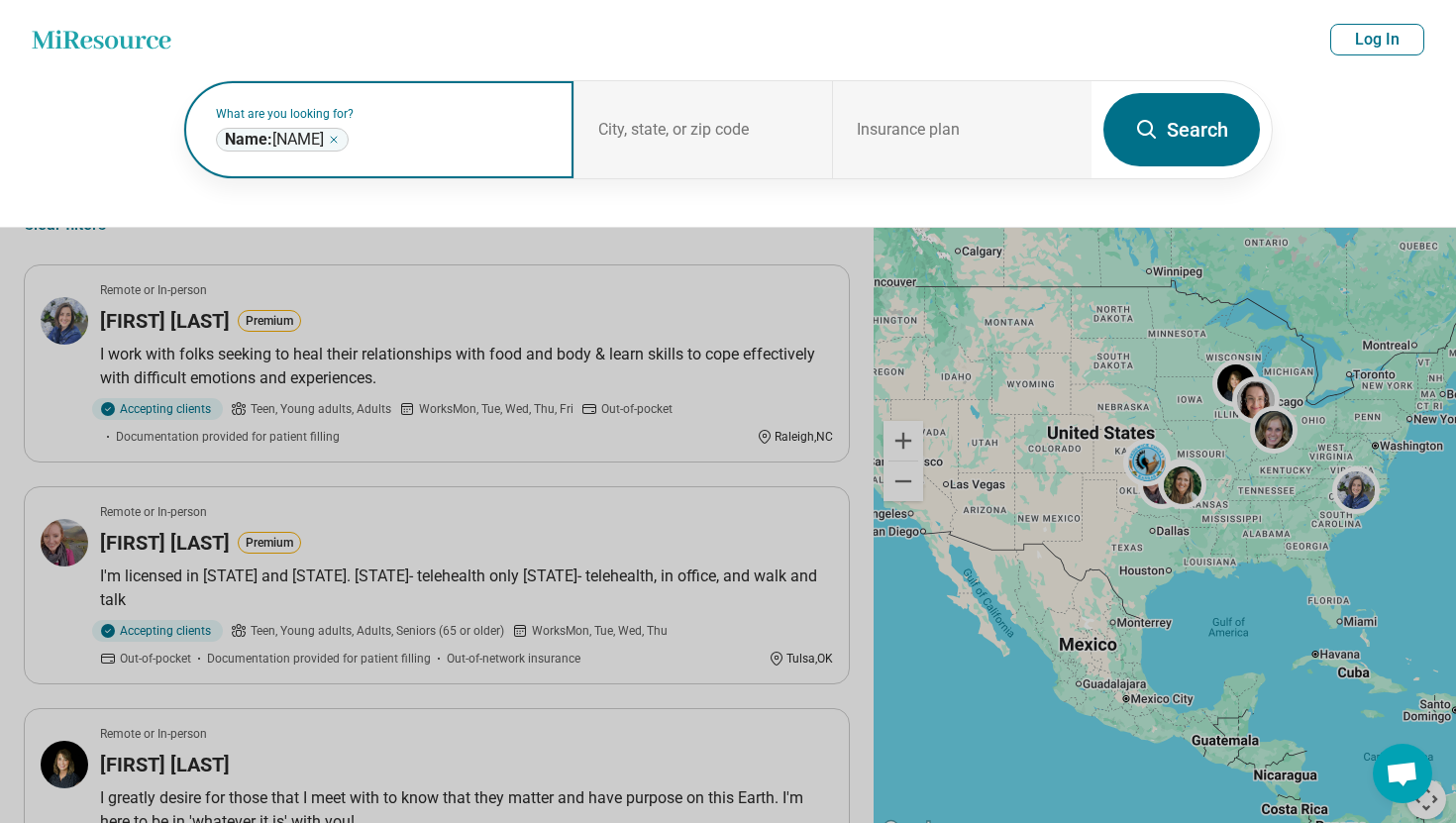 click on "**********" at bounding box center (282, 140) 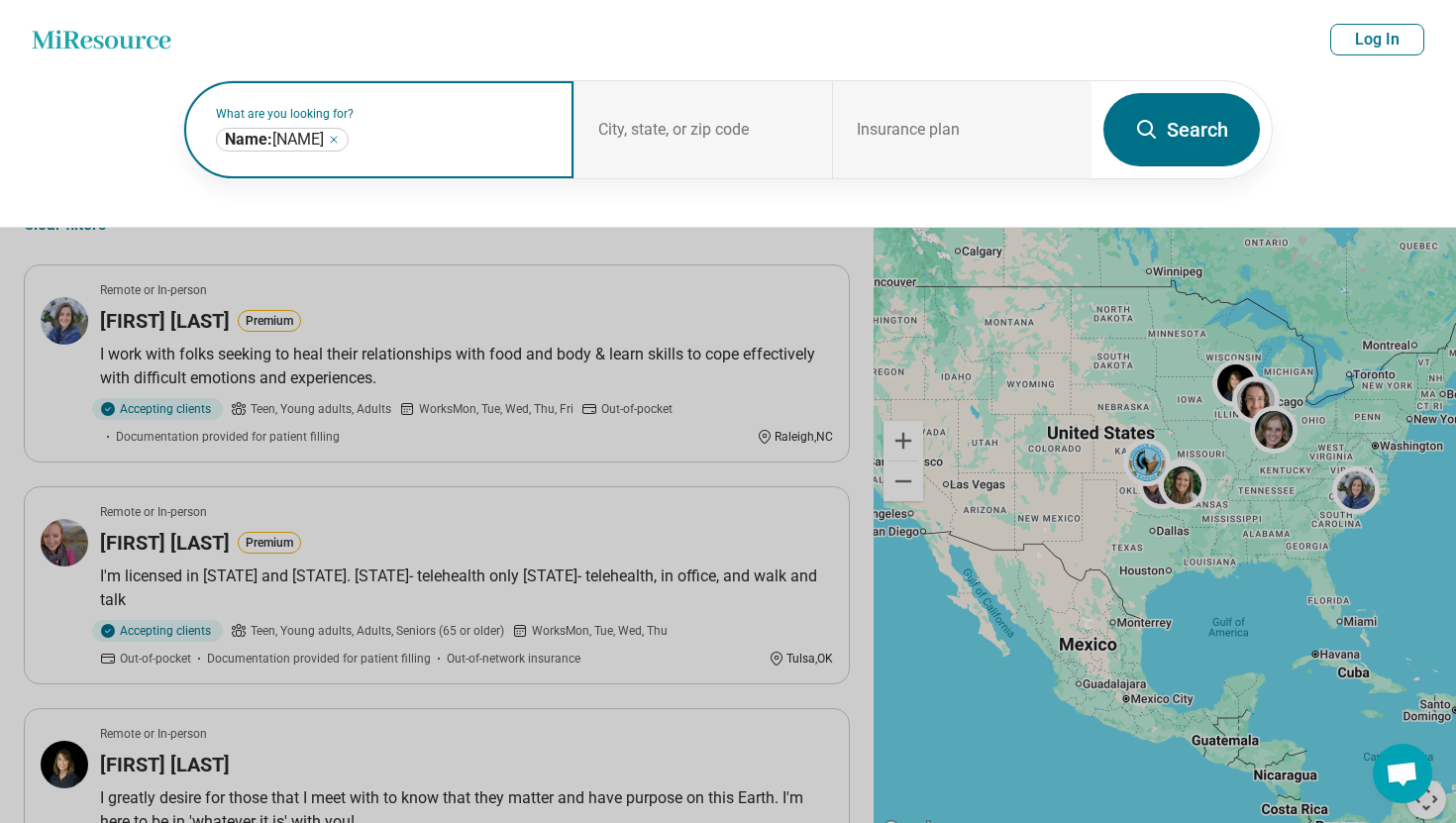 click 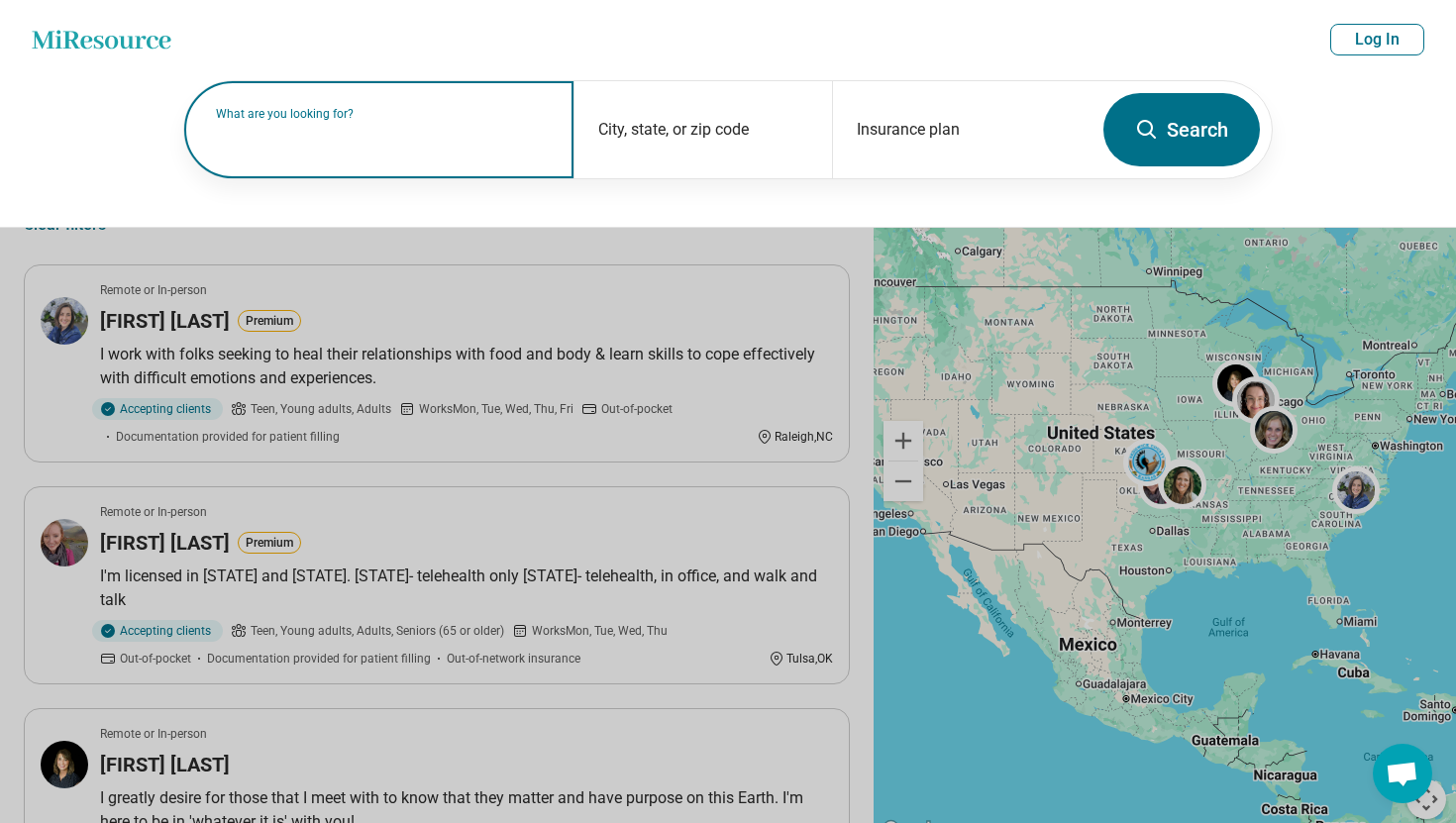 click on "What are you looking for?" at bounding box center [382, 114] 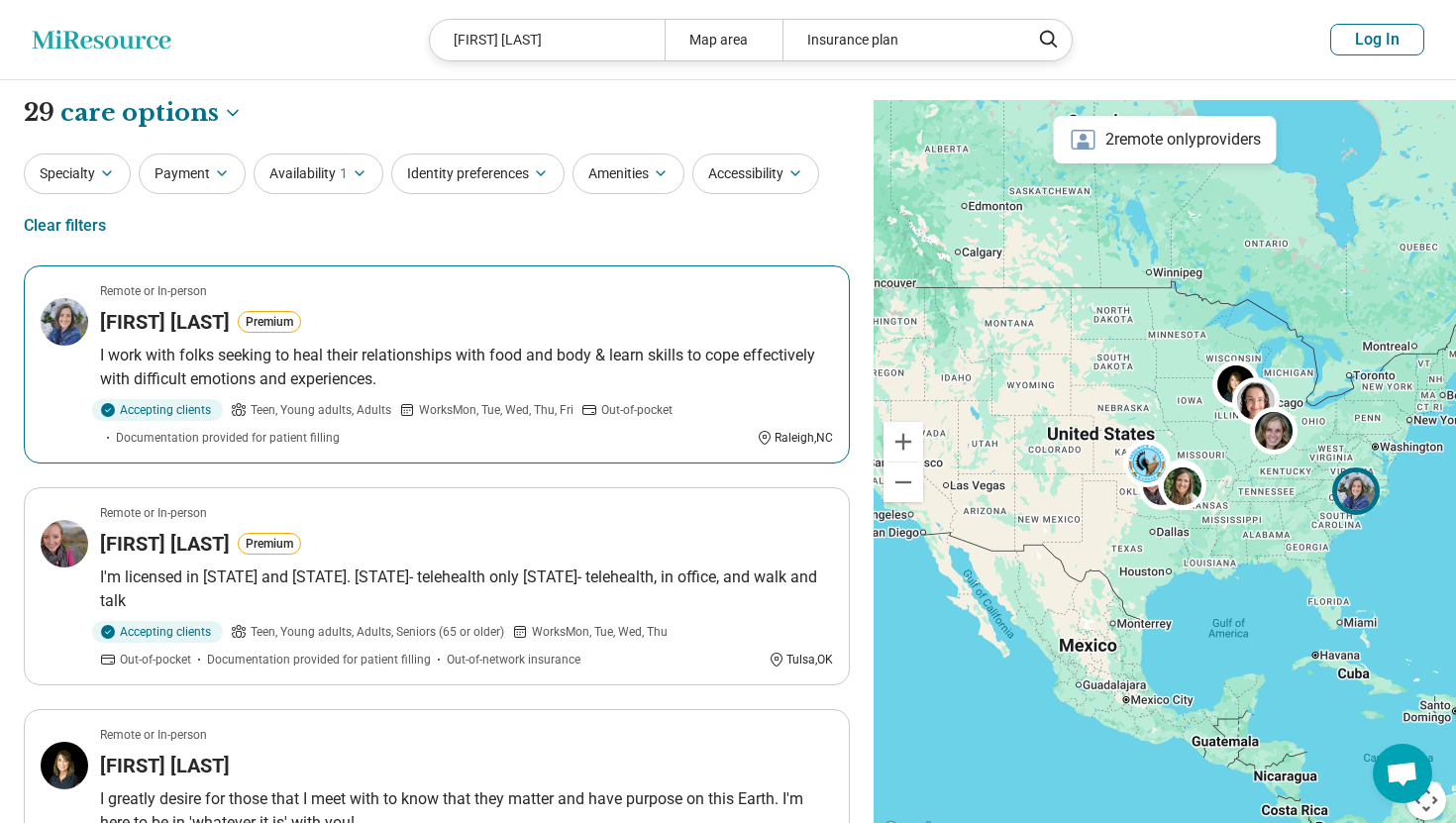 click on "Documentation provided for patient filling" at bounding box center (228, 438) 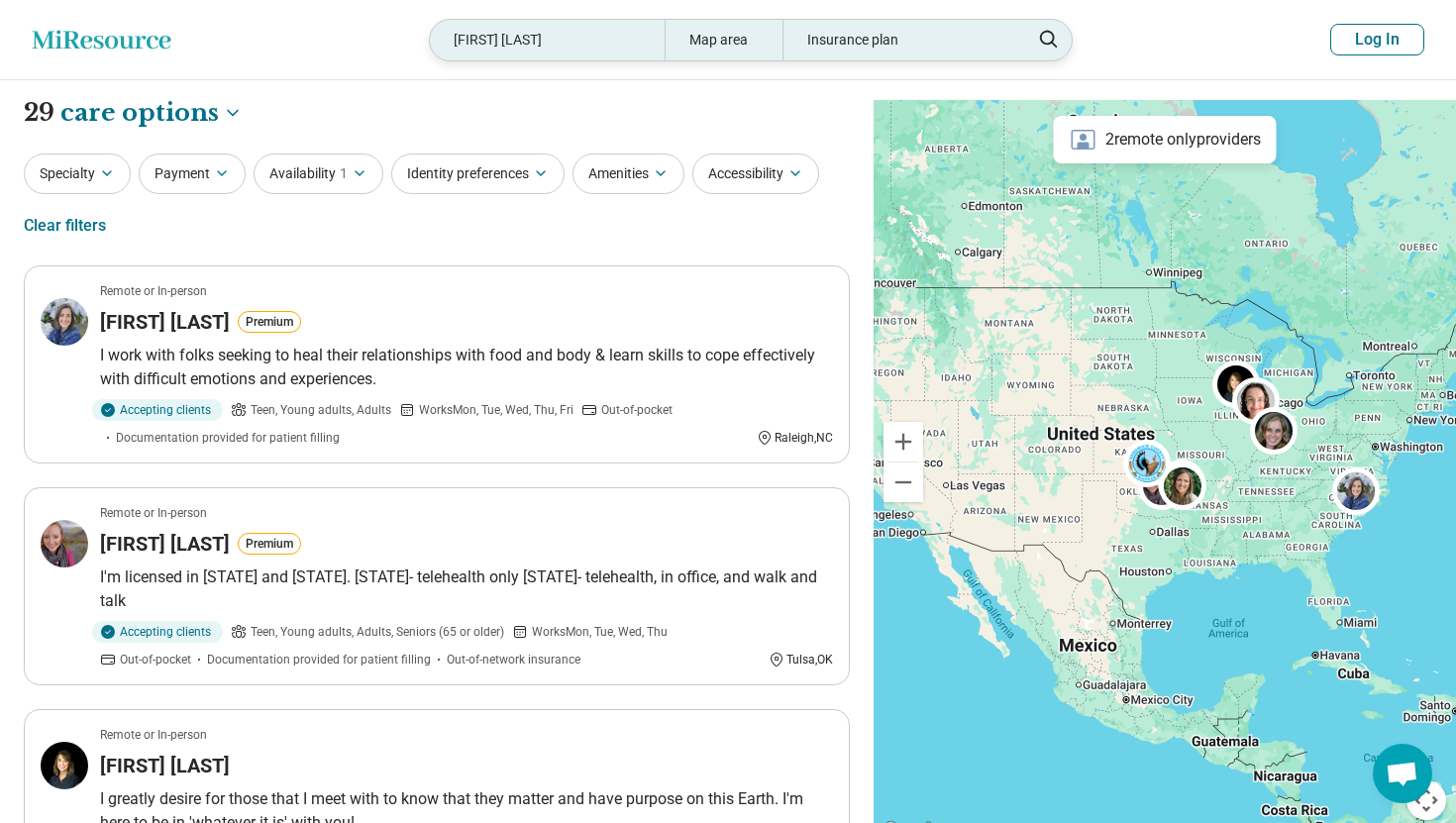click on "Lindsey	Umstead" at bounding box center [547, 40] 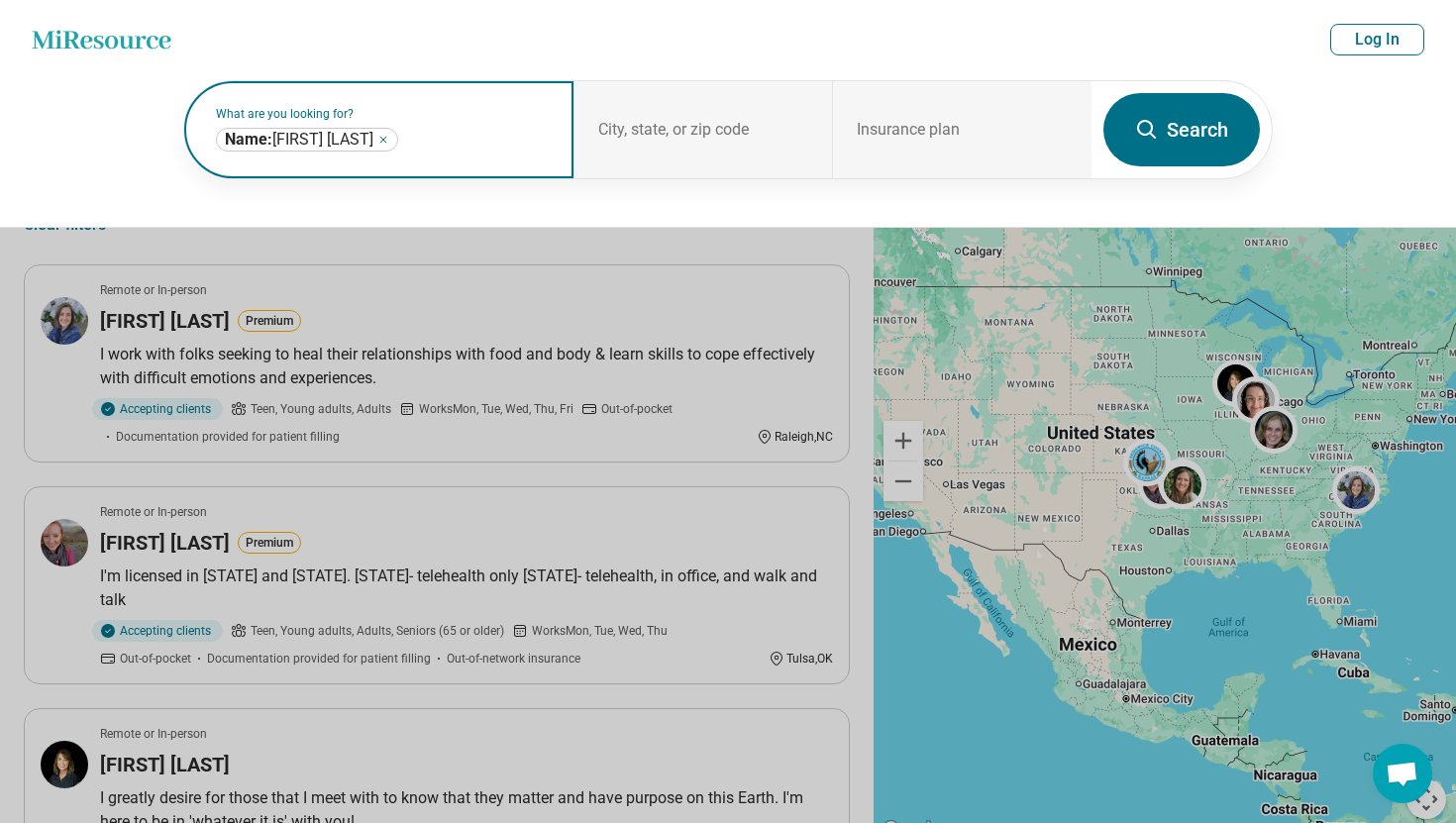 click on "**********" at bounding box center [307, 140] 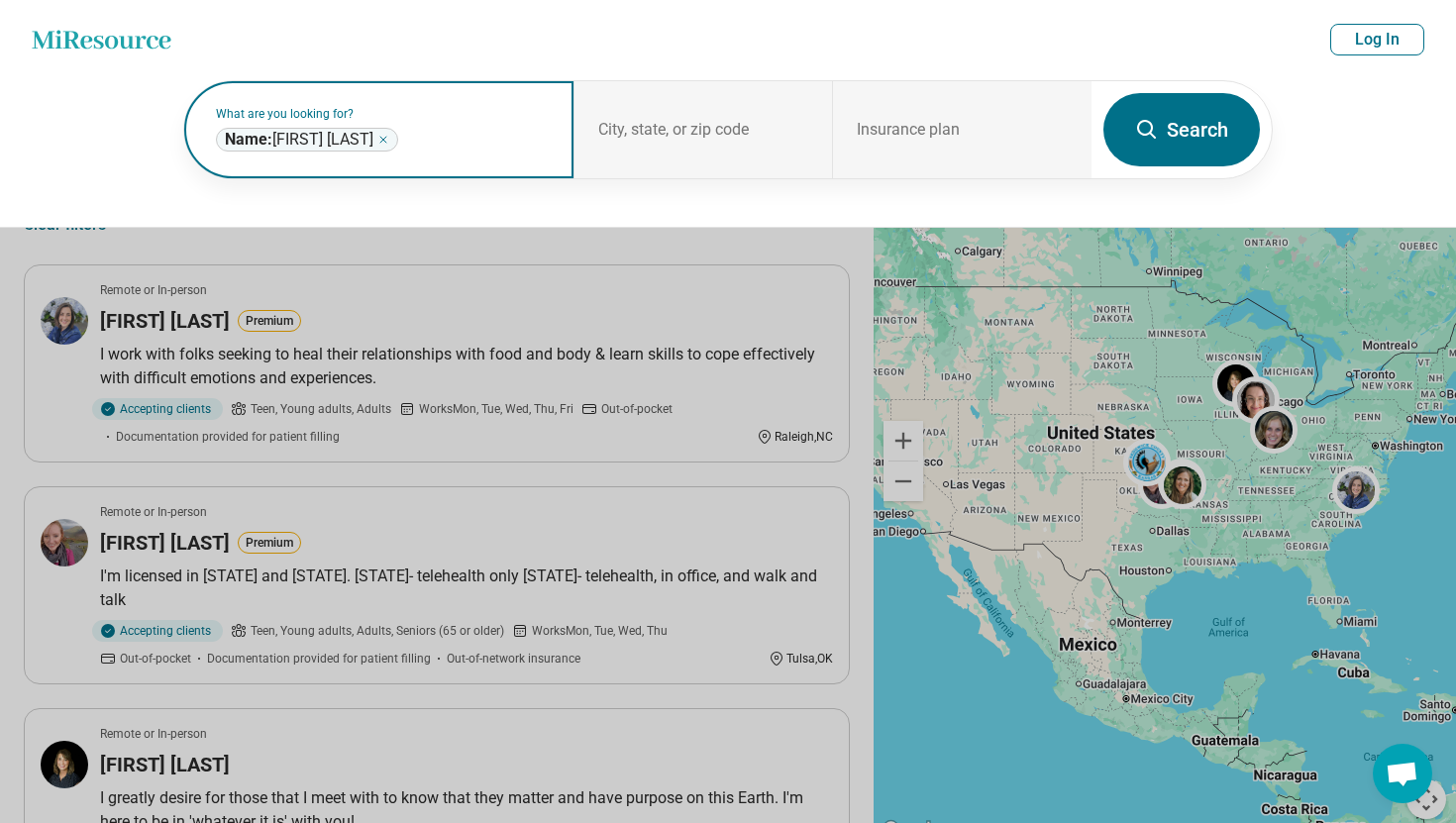 click 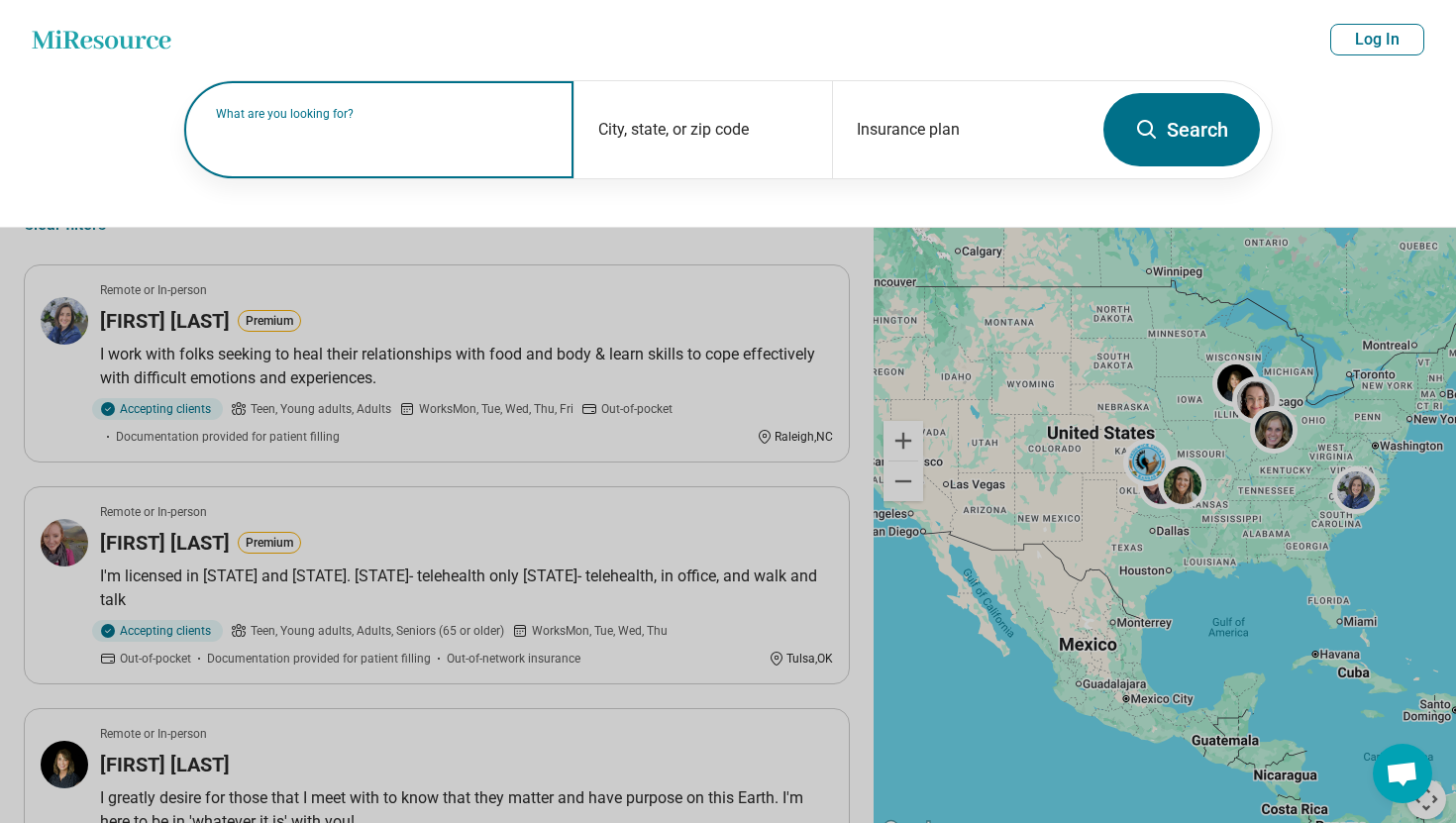 click on "What are you looking for?" at bounding box center [382, 114] 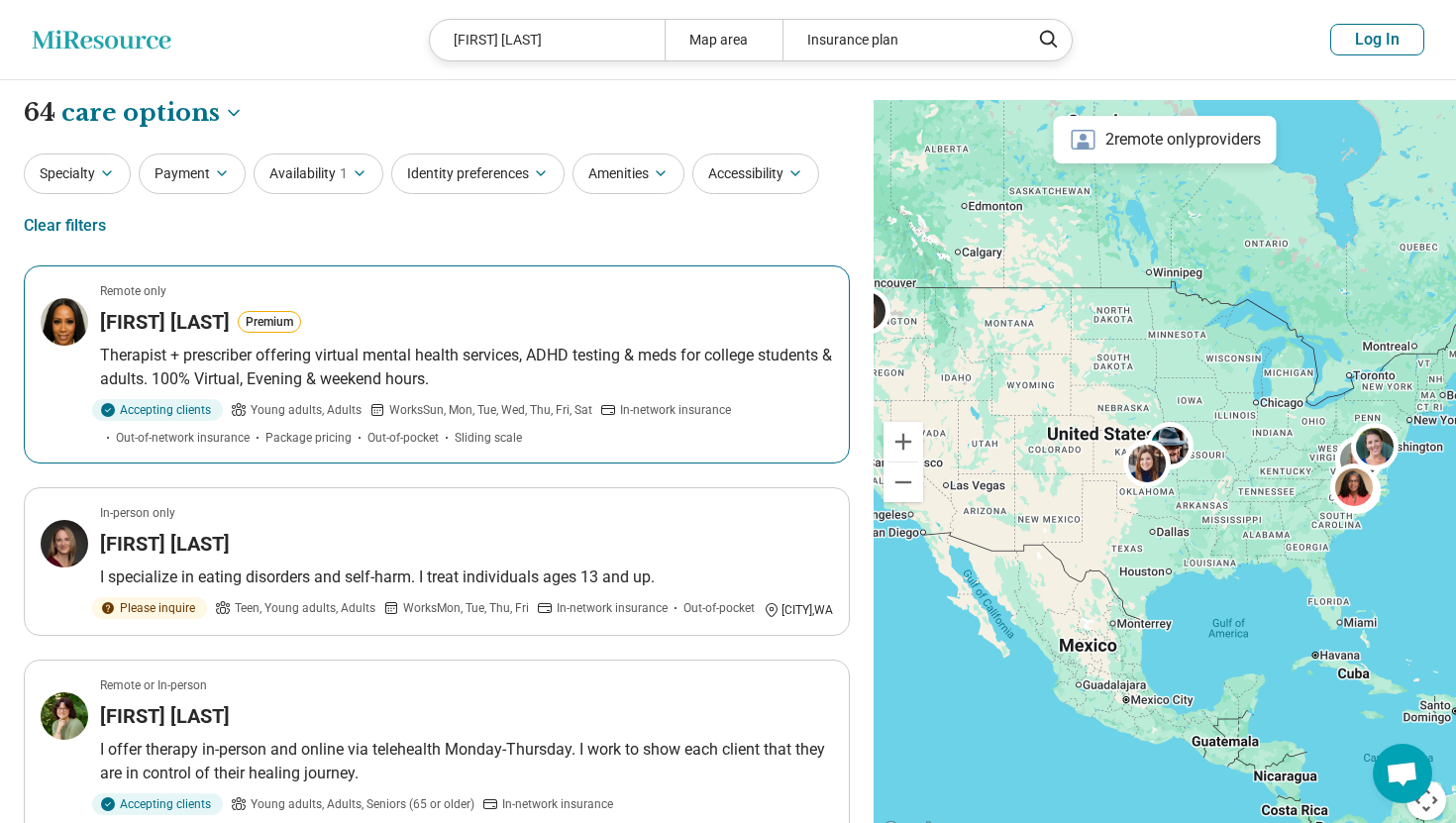 click on "Lisa Johnson Premium" at bounding box center (467, 322) 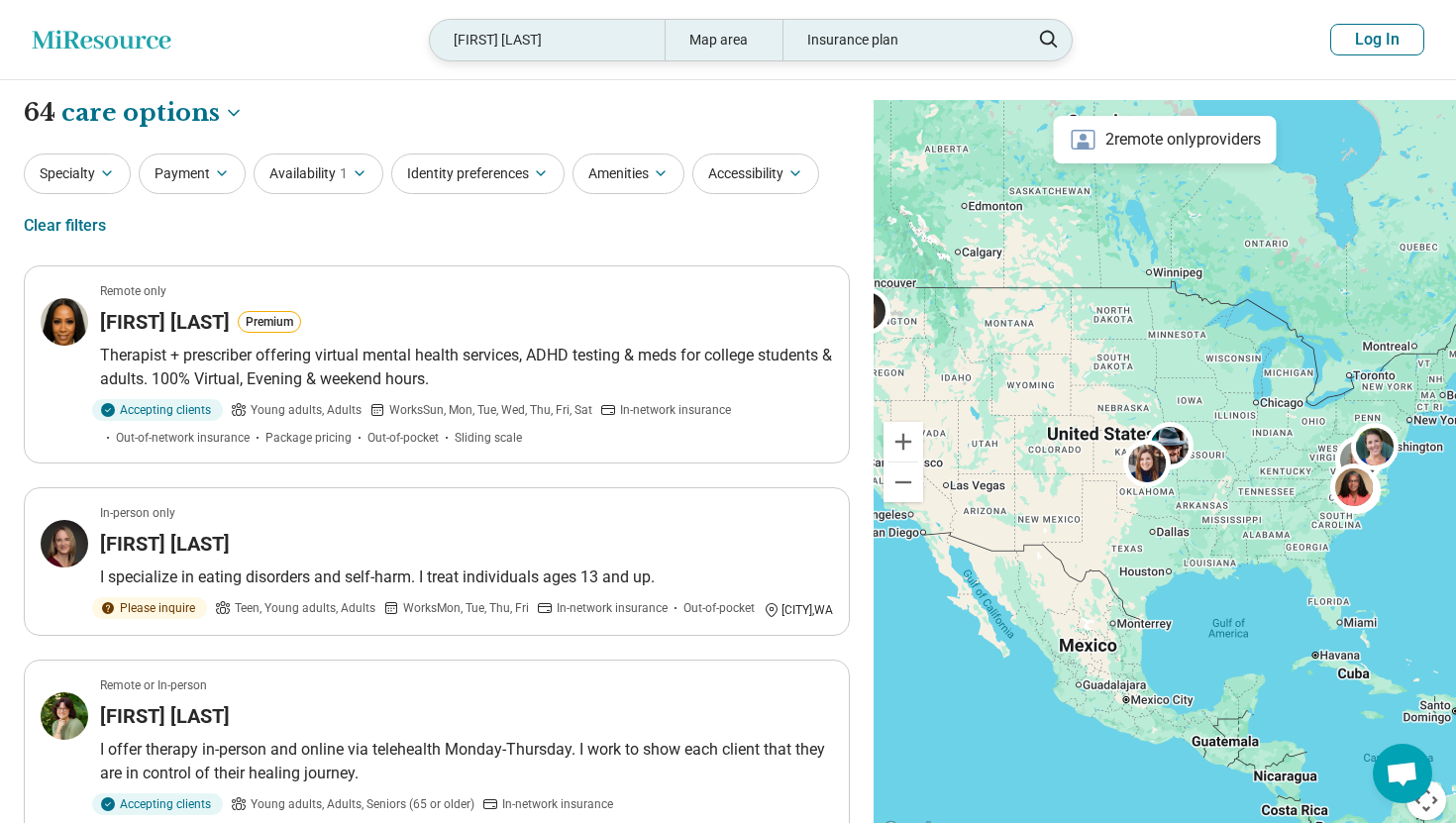 click on "Lisa	Johnson" at bounding box center [547, 40] 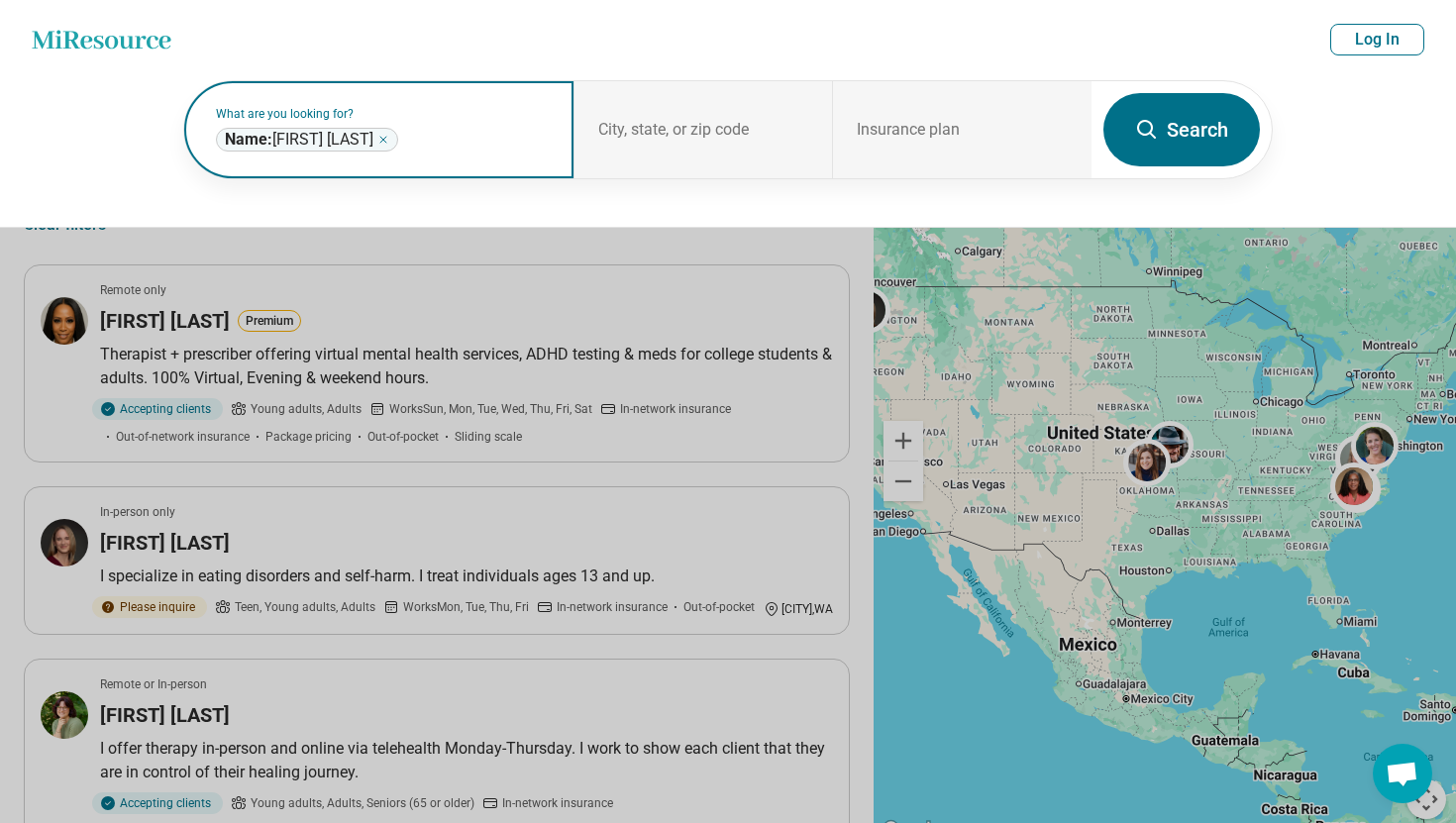 click on "**********" at bounding box center (307, 140) 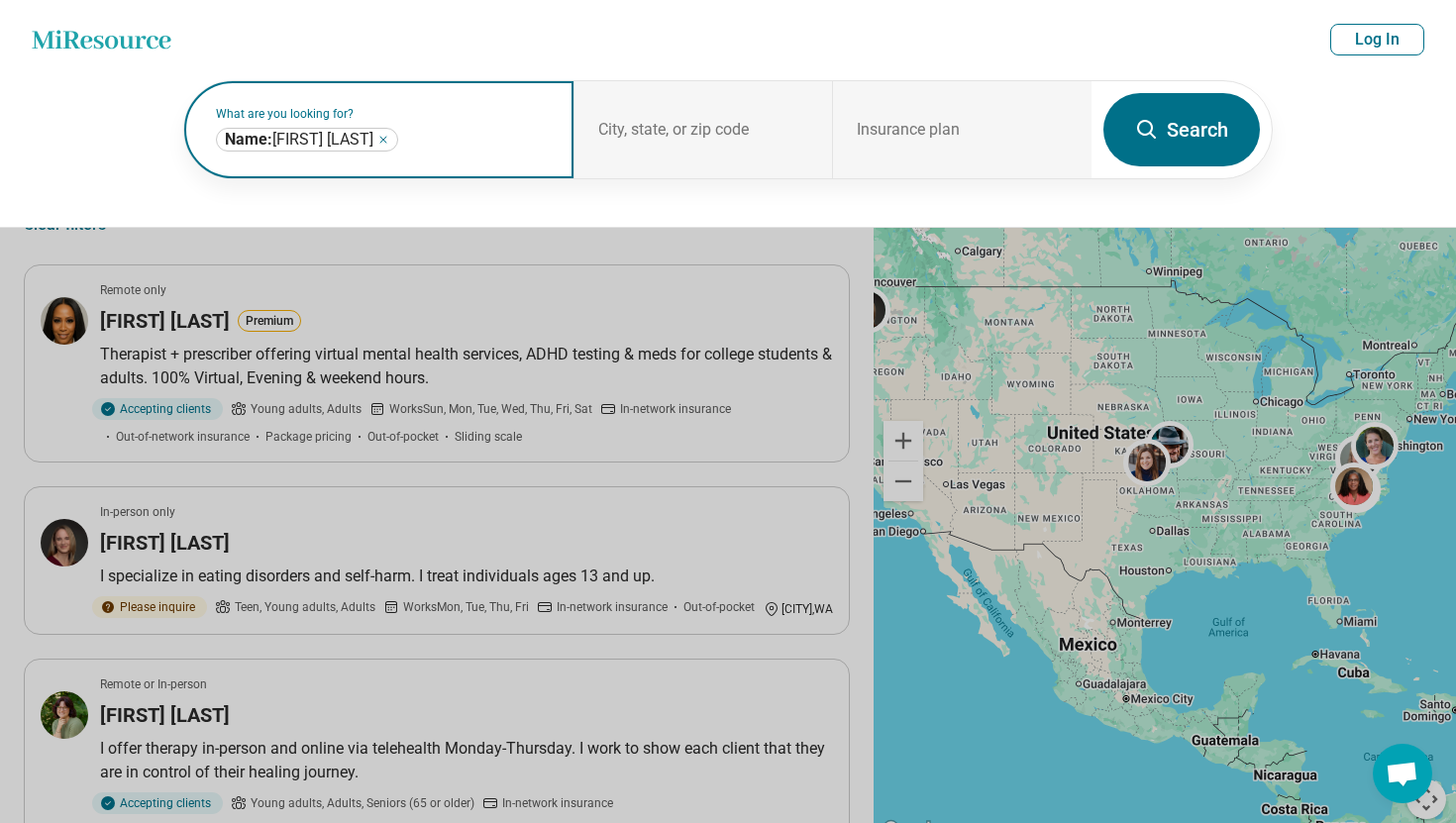 click on "**********" at bounding box center (307, 140) 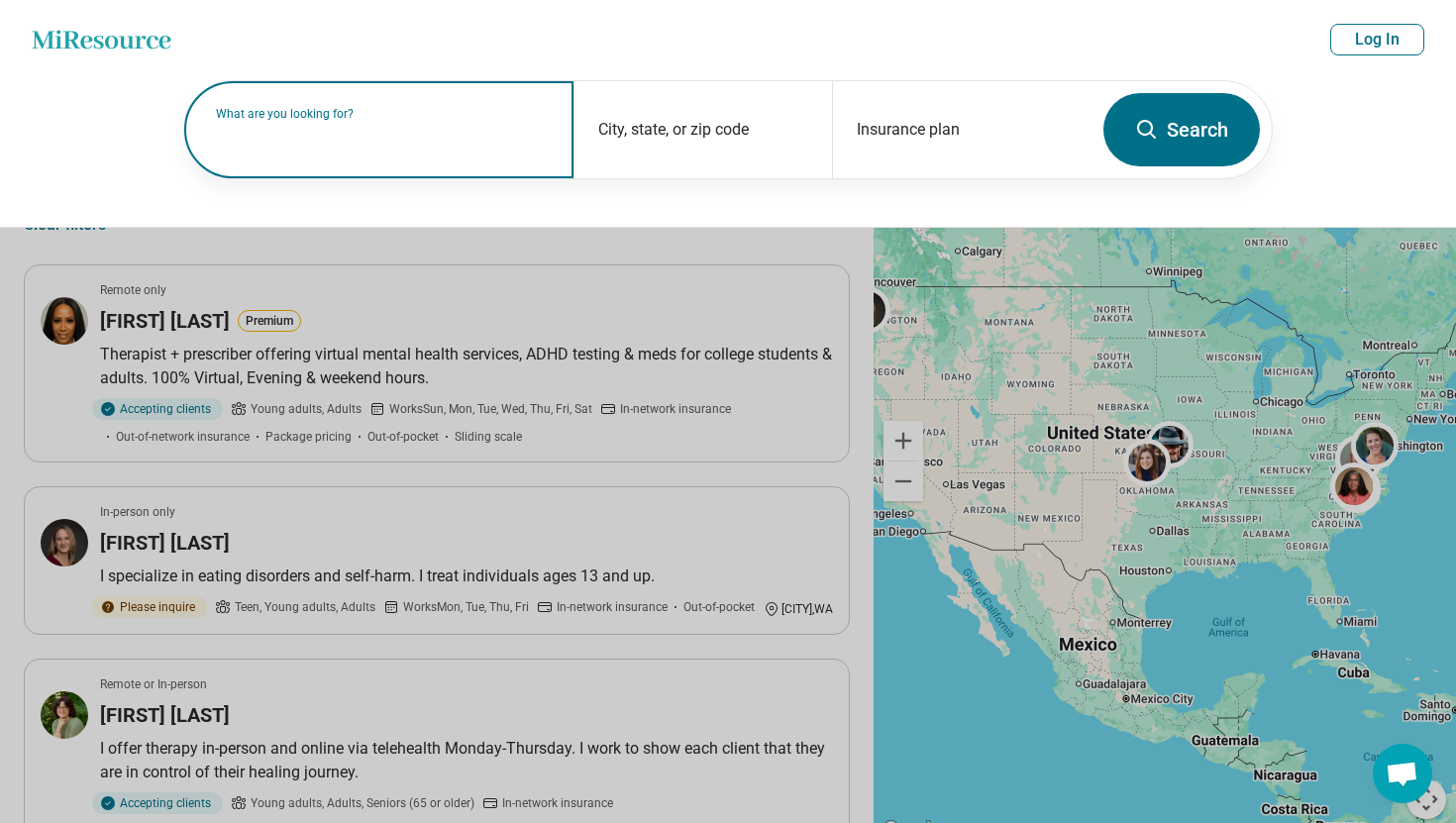 click on "What are you looking for?" at bounding box center [382, 114] 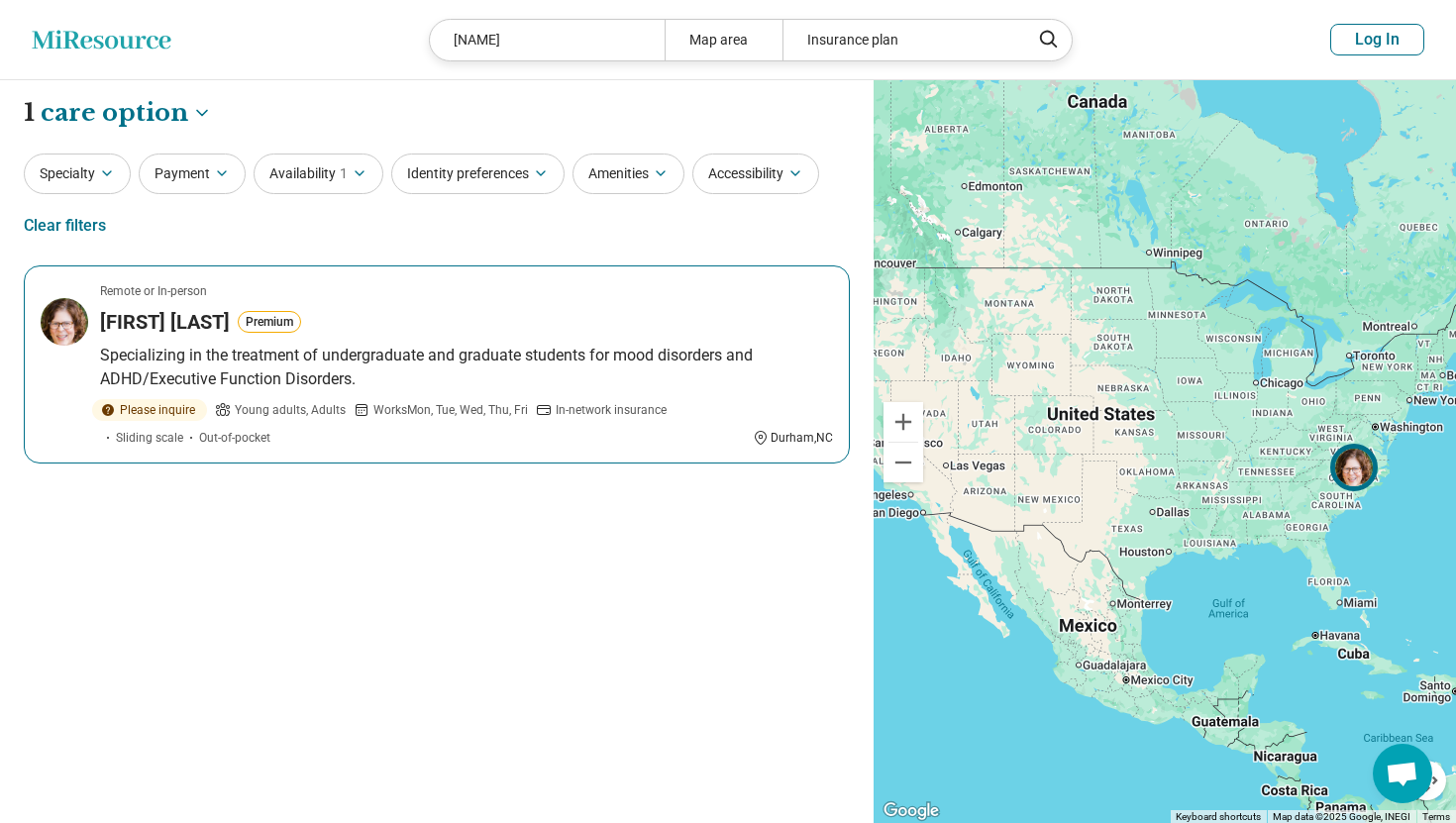 click on "Lisa Jurecic Premium" at bounding box center [467, 322] 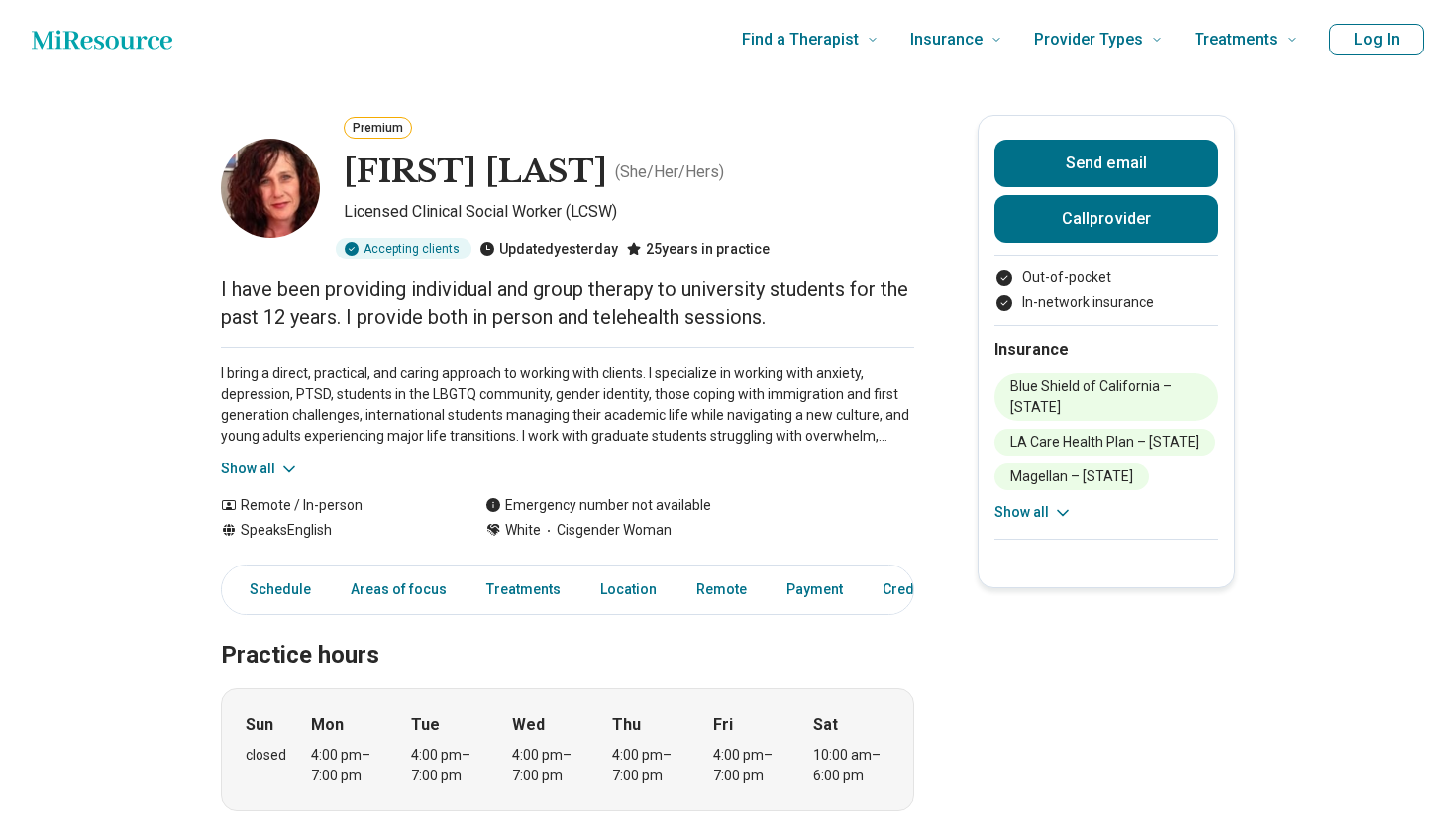 scroll, scrollTop: 0, scrollLeft: 0, axis: both 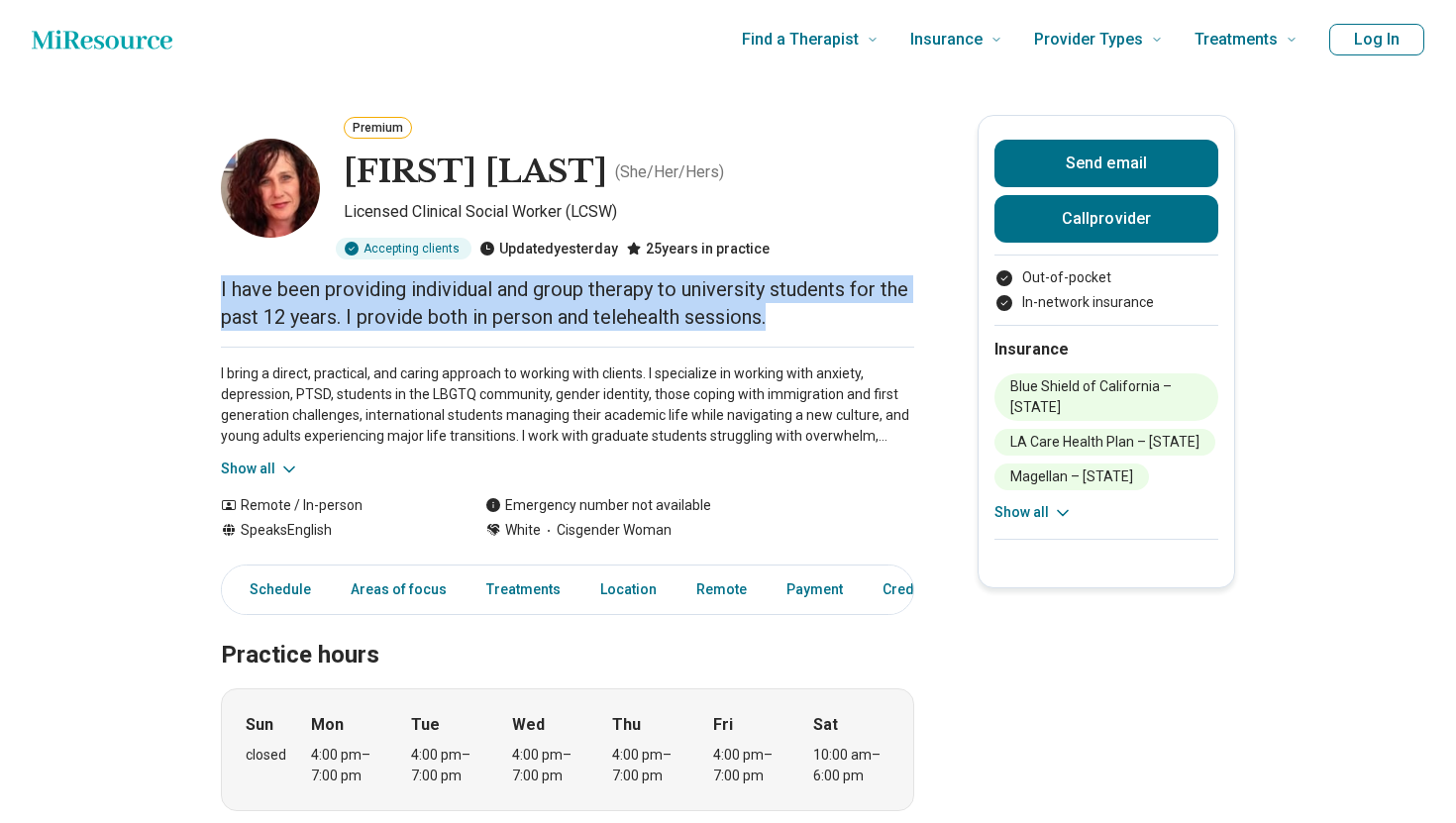 drag, startPoint x: 208, startPoint y: 368, endPoint x: 492, endPoint y: 437, distance: 292.26187 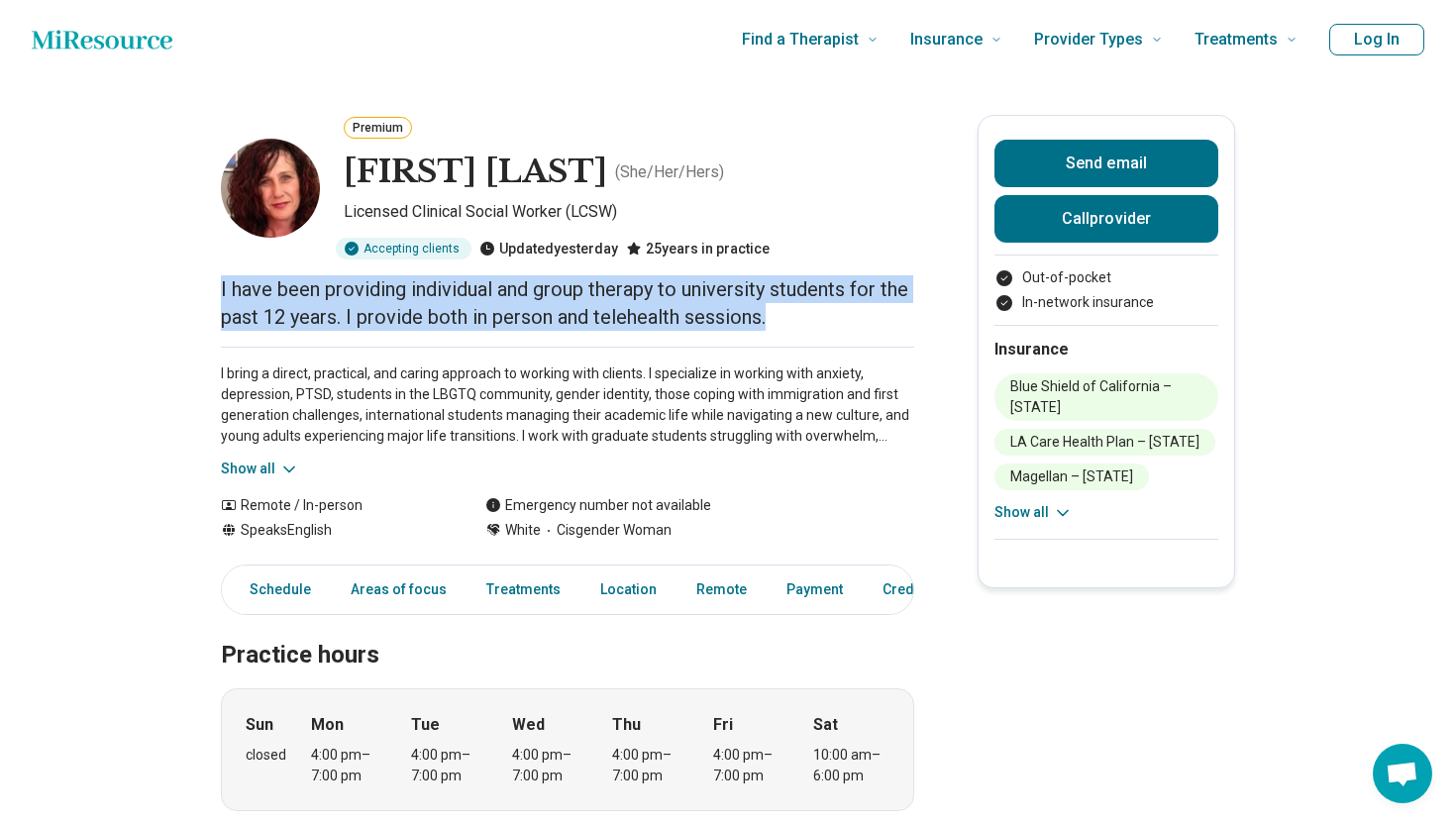 copy on "I have been providing individual and group therapy to university students for the past 12 years. I provide both in person and telehealth sessions." 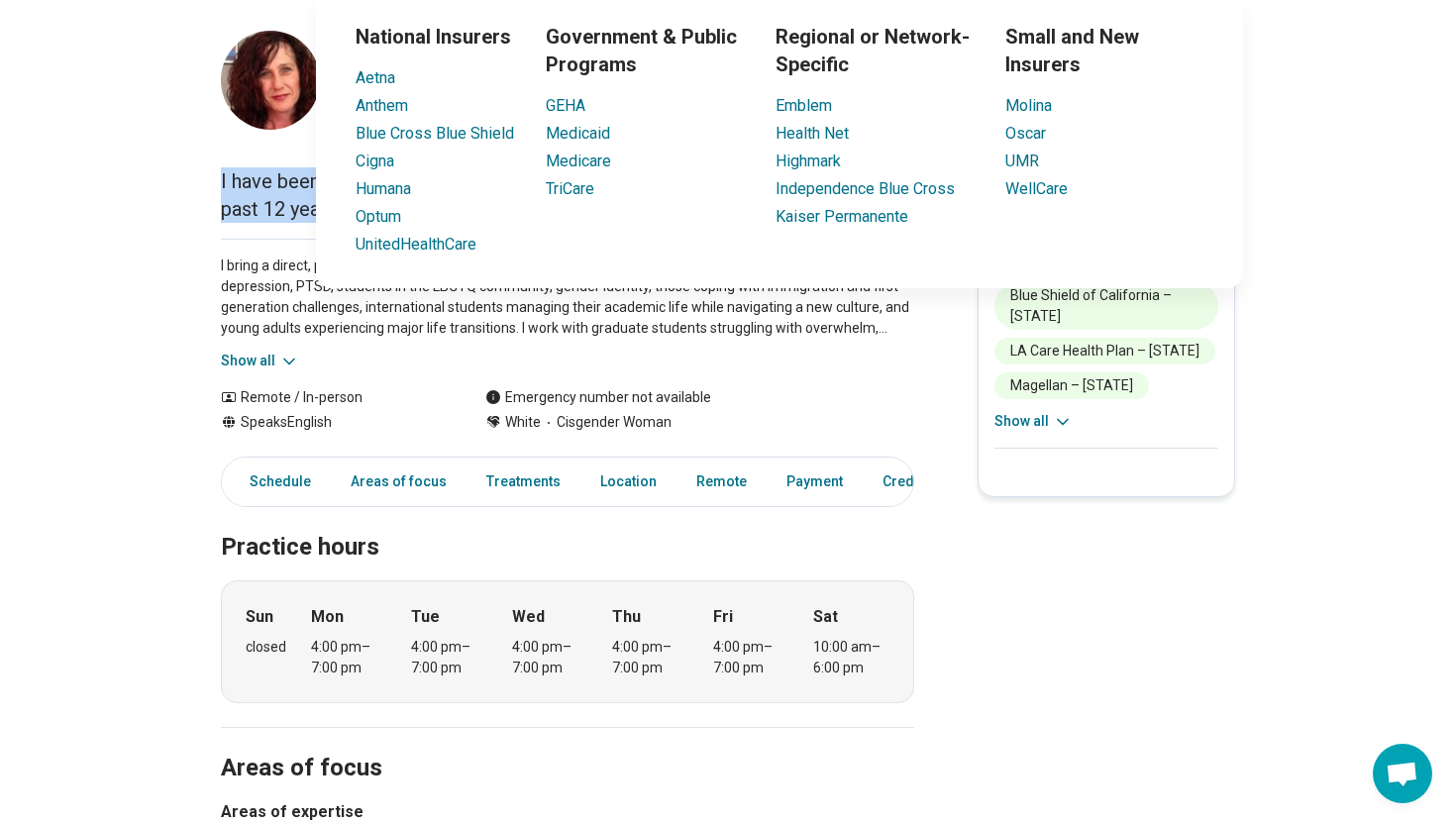 scroll, scrollTop: 112, scrollLeft: 0, axis: vertical 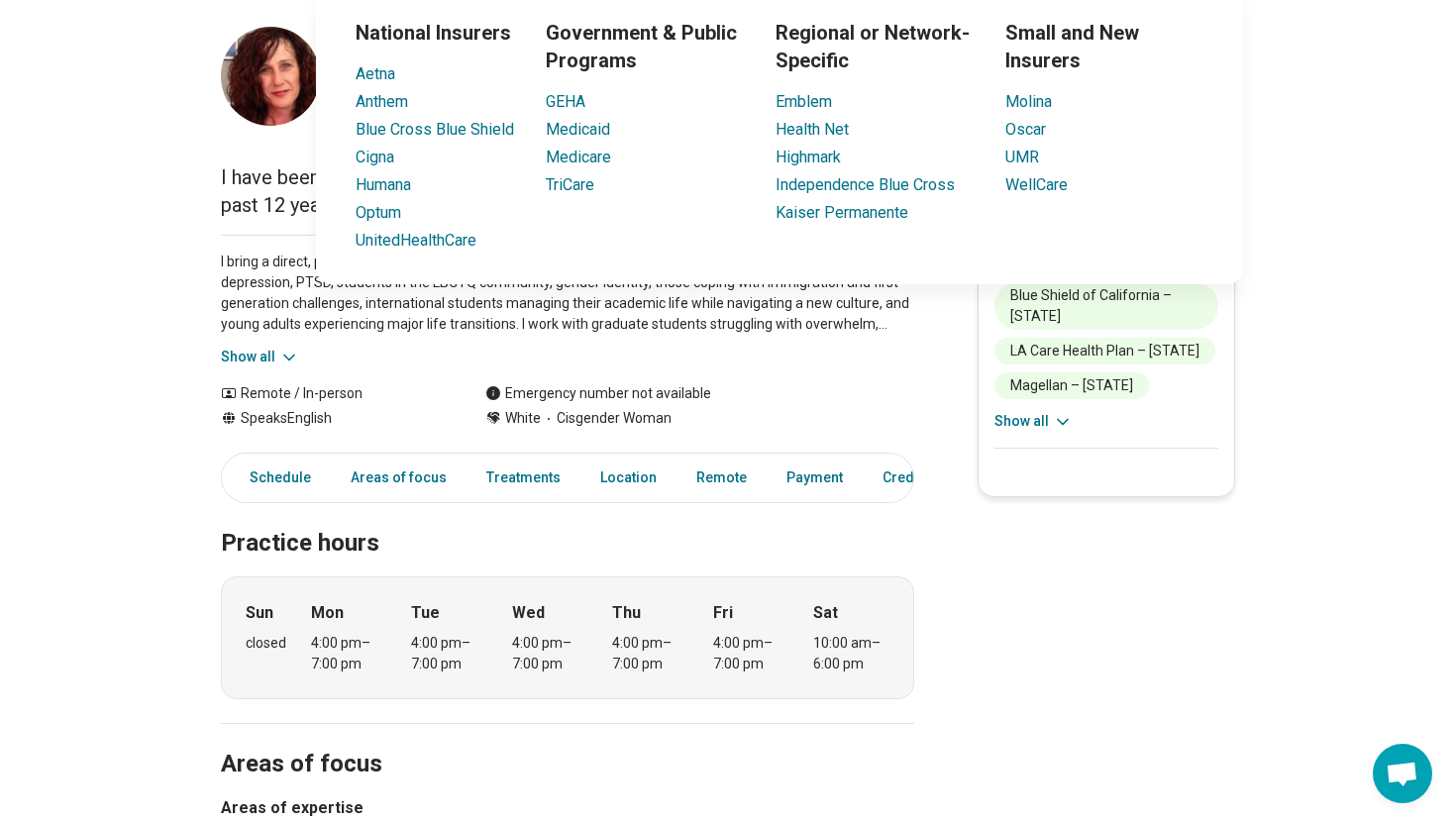 click on "I bring a direct, practical, and caring approach to working with clients. I specialize in working with anxiety, depression, PTSD, students in the LBGTQ community, gender identity, those coping with immigration and first generation challenges, international students managing their academic life while navigating a new culture, and young adults experiencing major life transitions. I work with graduate students struggling with overwhelm, trying to find balance between school and their personal lives, or with questions about career and what is next.
Utilizing a strengths-based developmental approach, my practice focuses on helping clients achieve both short and long term goals.
I have been trained in Forensic Social Work, DBT, CBT, Family Systems, Brief Therapy, TF-CBT,  Attachment Therapy, Trauma based therapies and other evidence-based models." at bounding box center (568, 293) 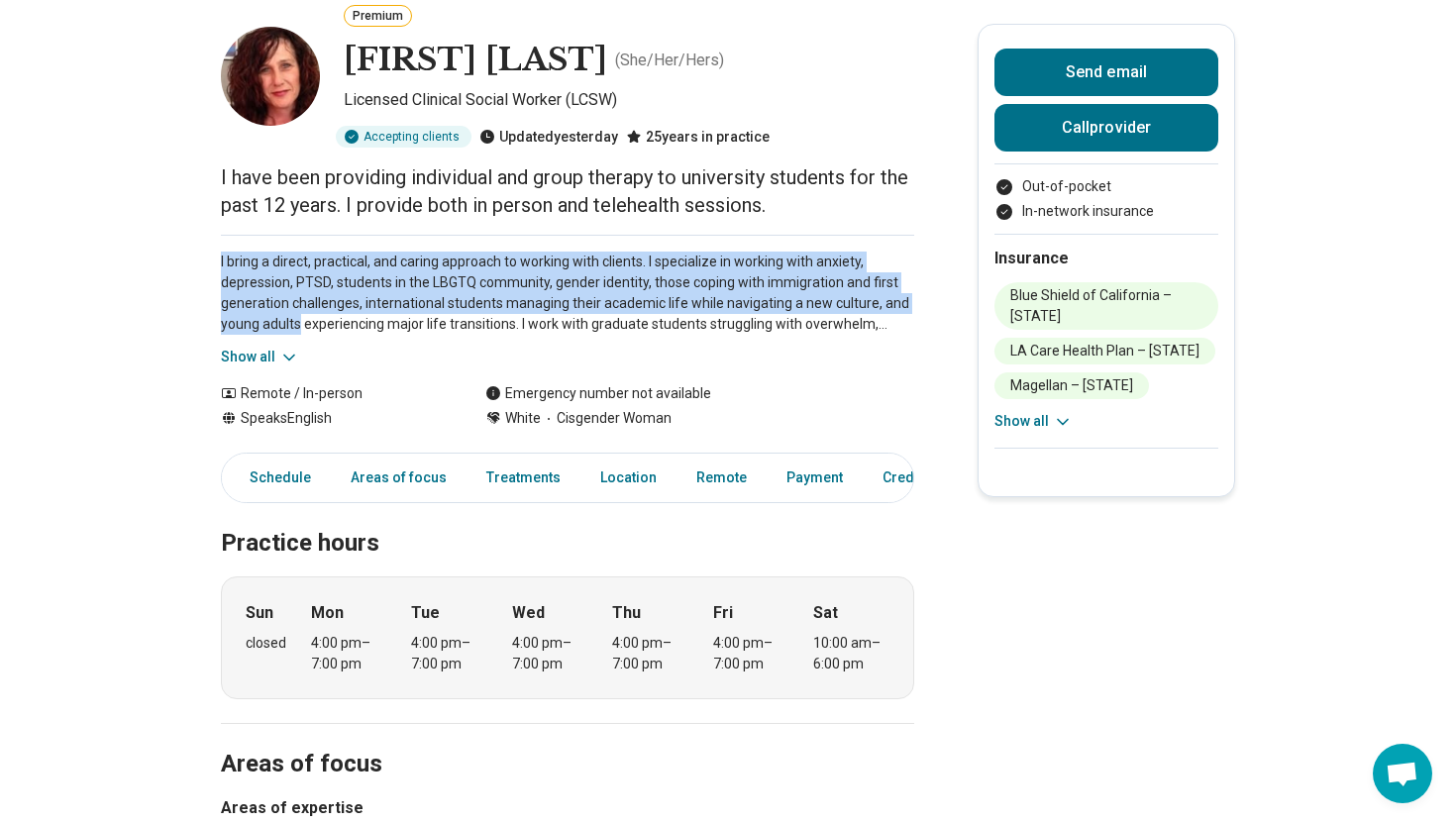 drag, startPoint x: 206, startPoint y: 390, endPoint x: 871, endPoint y: 482, distance: 671.3337 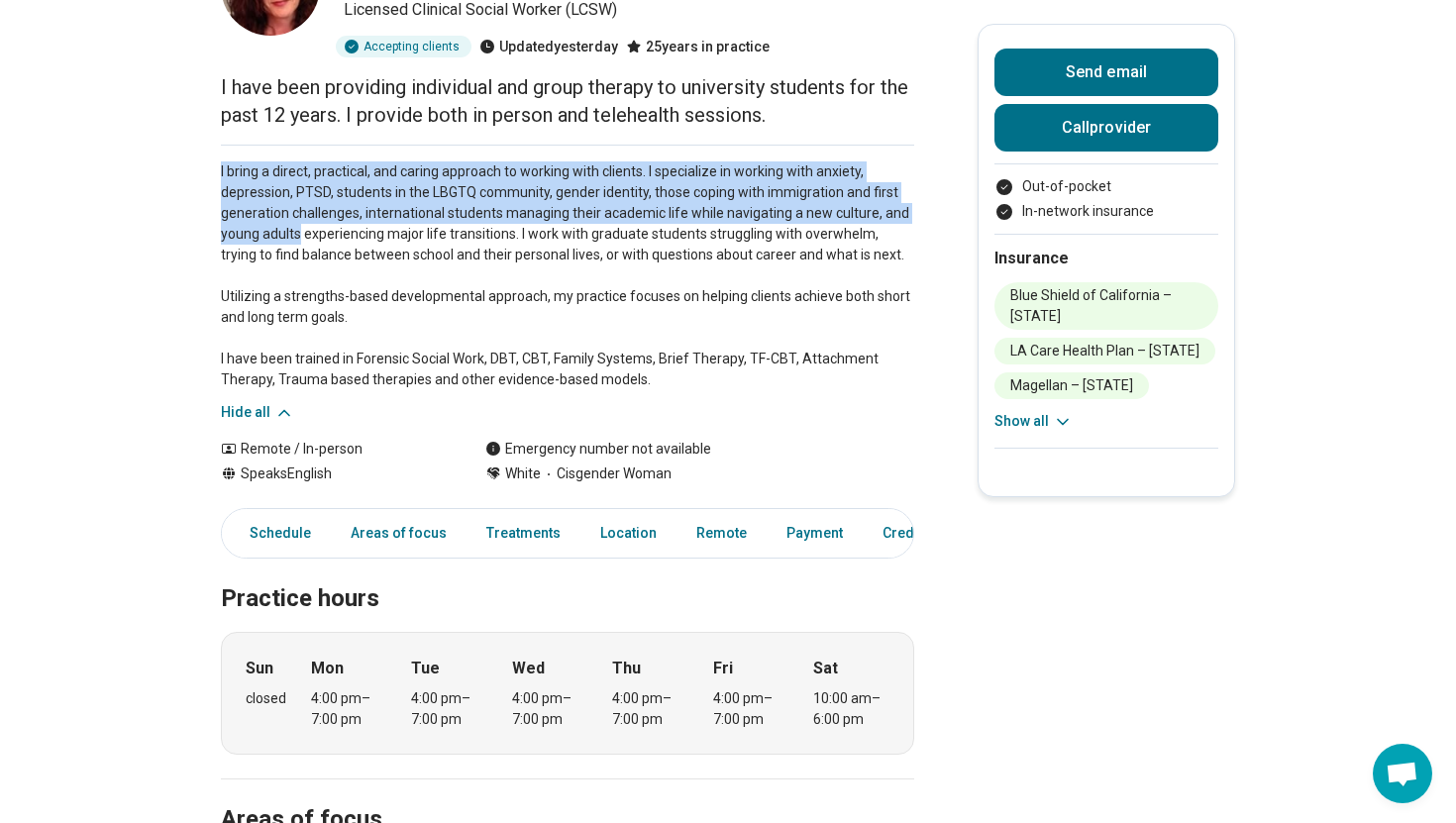 scroll, scrollTop: 232, scrollLeft: 0, axis: vertical 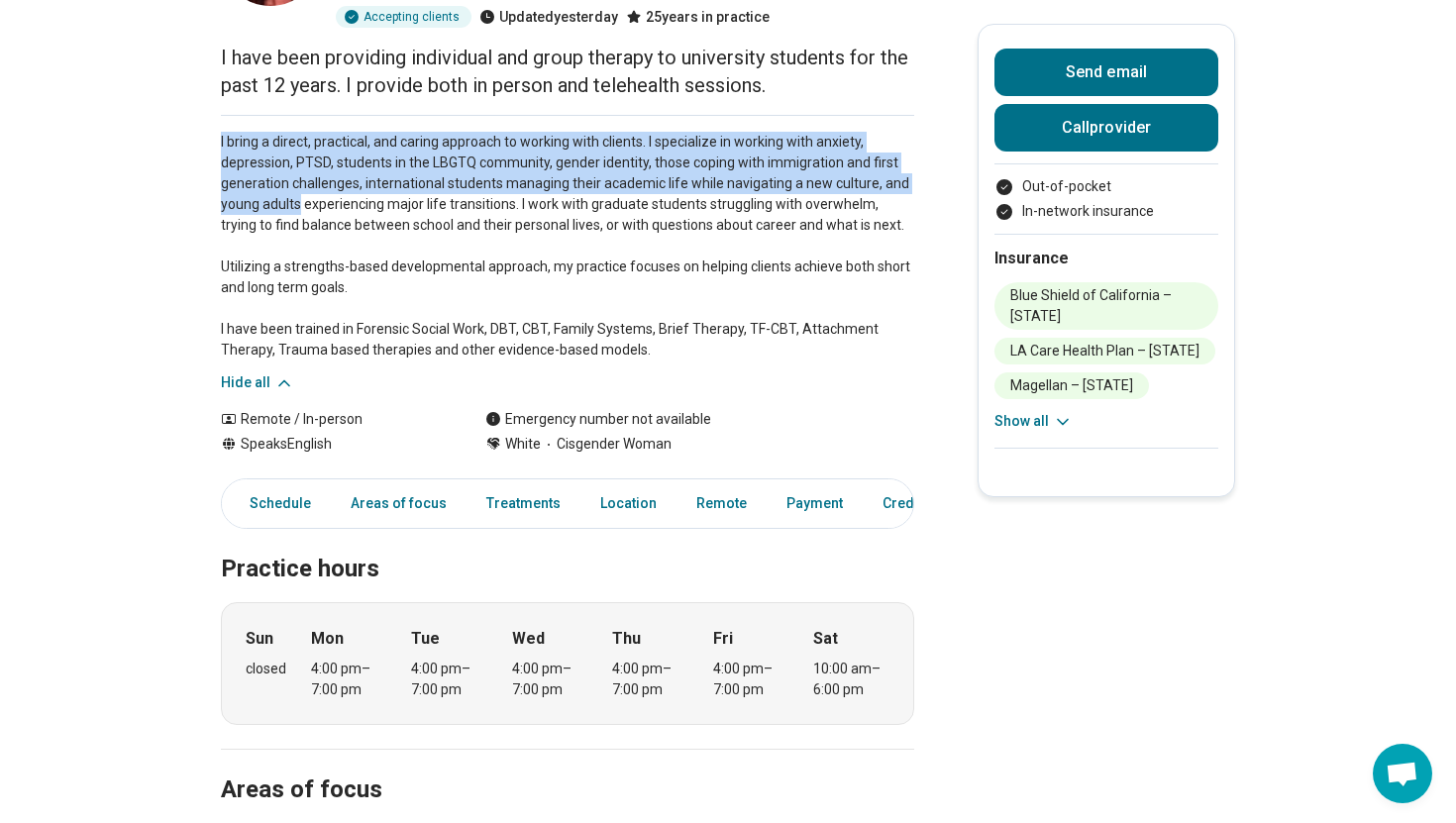 click on "I bring a direct, practical, and caring approach to working with clients. I specialize in working with anxiety, depression, PTSD, students in the LBGTQ community, gender identity, those coping with immigration and first generation challenges, international students managing their academic life while navigating a new culture, and young adults experiencing major life transitions. I work with graduate students struggling with overwhelm, trying to find balance between school and their personal lives, or with questions about career and what is next.
Utilizing a strengths-based developmental approach, my practice focuses on helping clients achieve both short and long term goals.
I have been trained in Forensic Social Work, DBT, CBT, Family Systems, Brief Therapy, TF-CBT,  Attachment Therapy, Trauma based therapies and other evidence-based models." at bounding box center (568, 246) 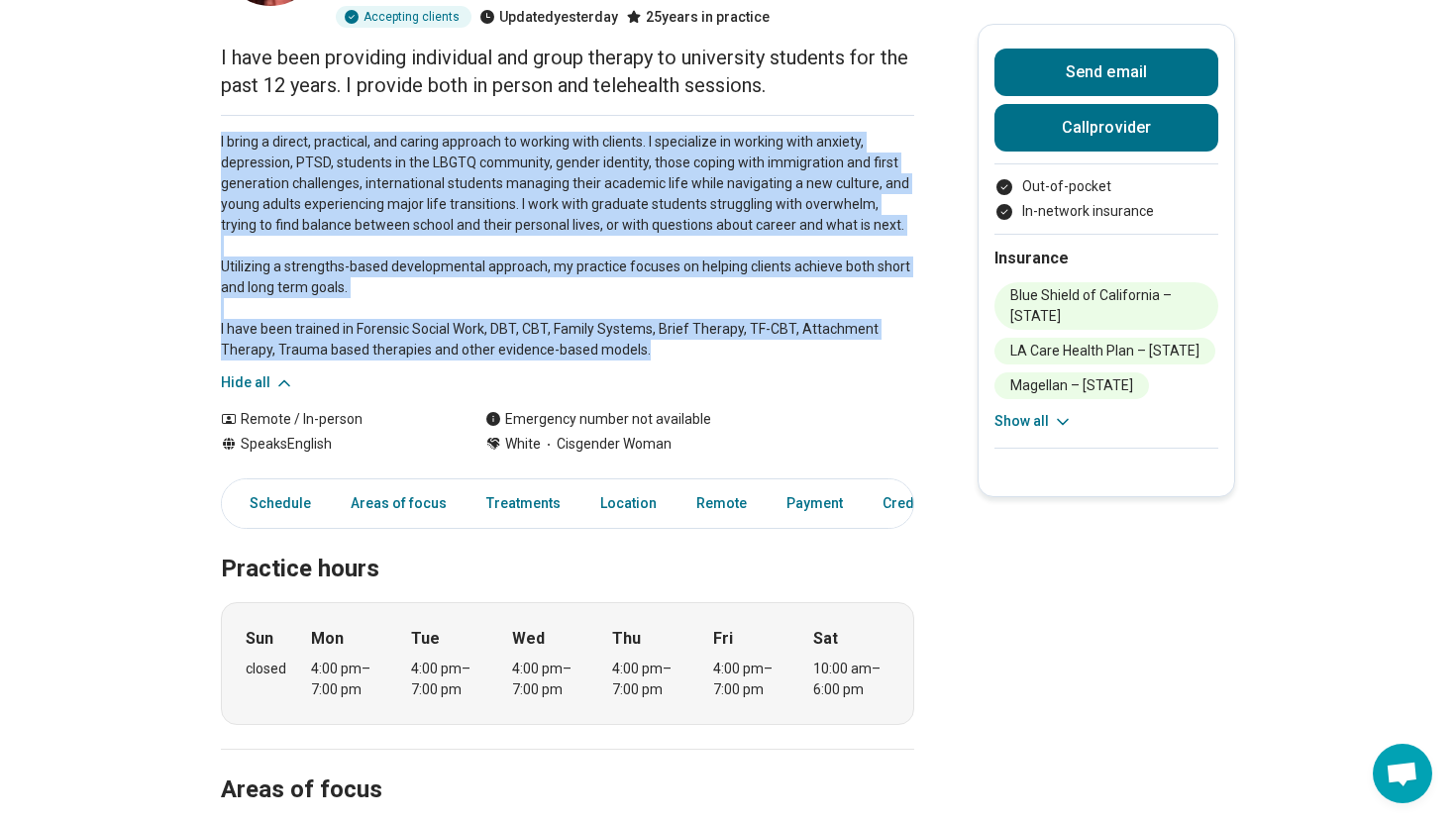 drag, startPoint x: 208, startPoint y: 276, endPoint x: 879, endPoint y: 600, distance: 745.1288 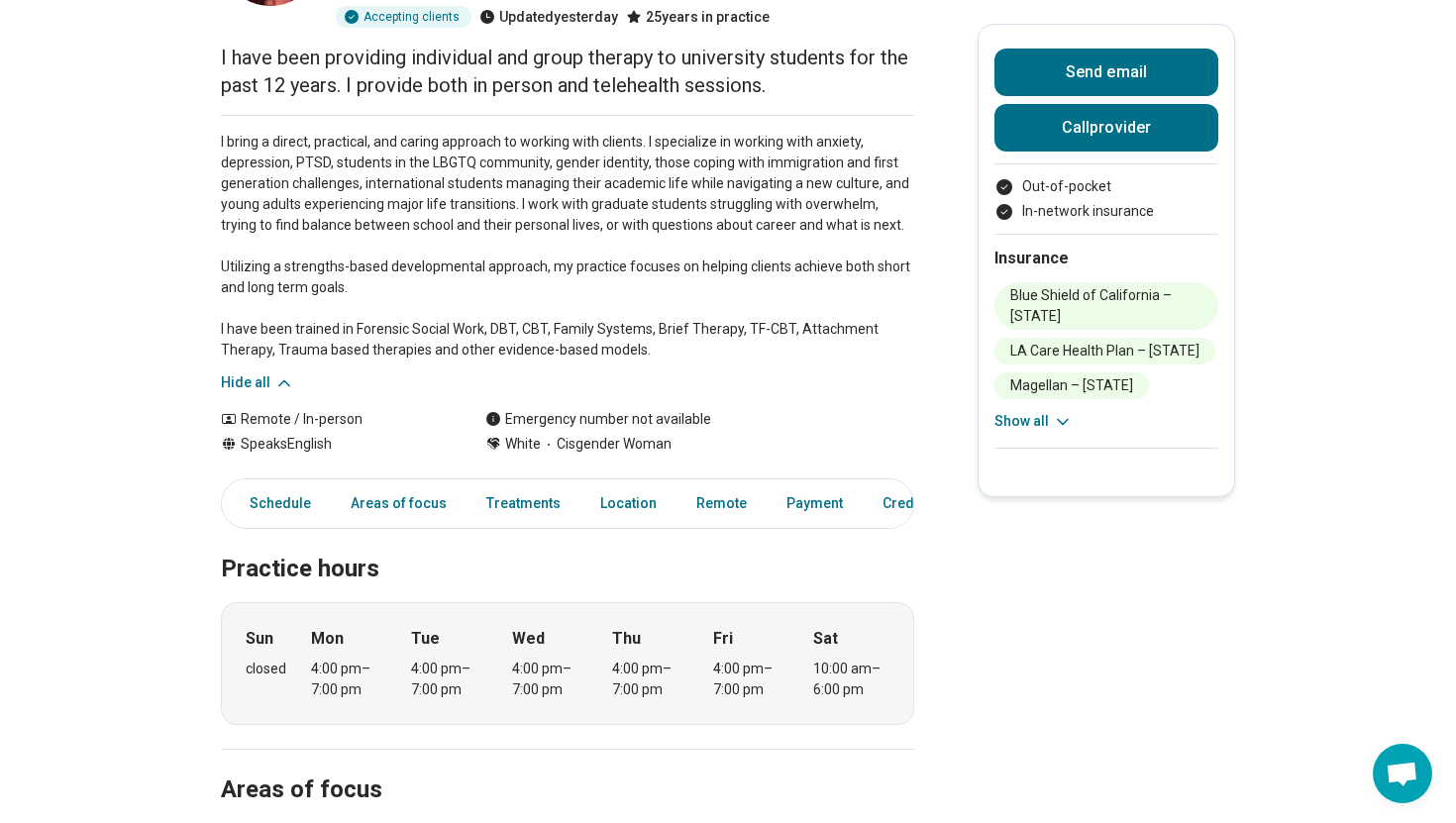 click on "I have been providing individual and group therapy to university students for the past 12 years. I provide both in person and telehealth sessions." at bounding box center (568, 71) 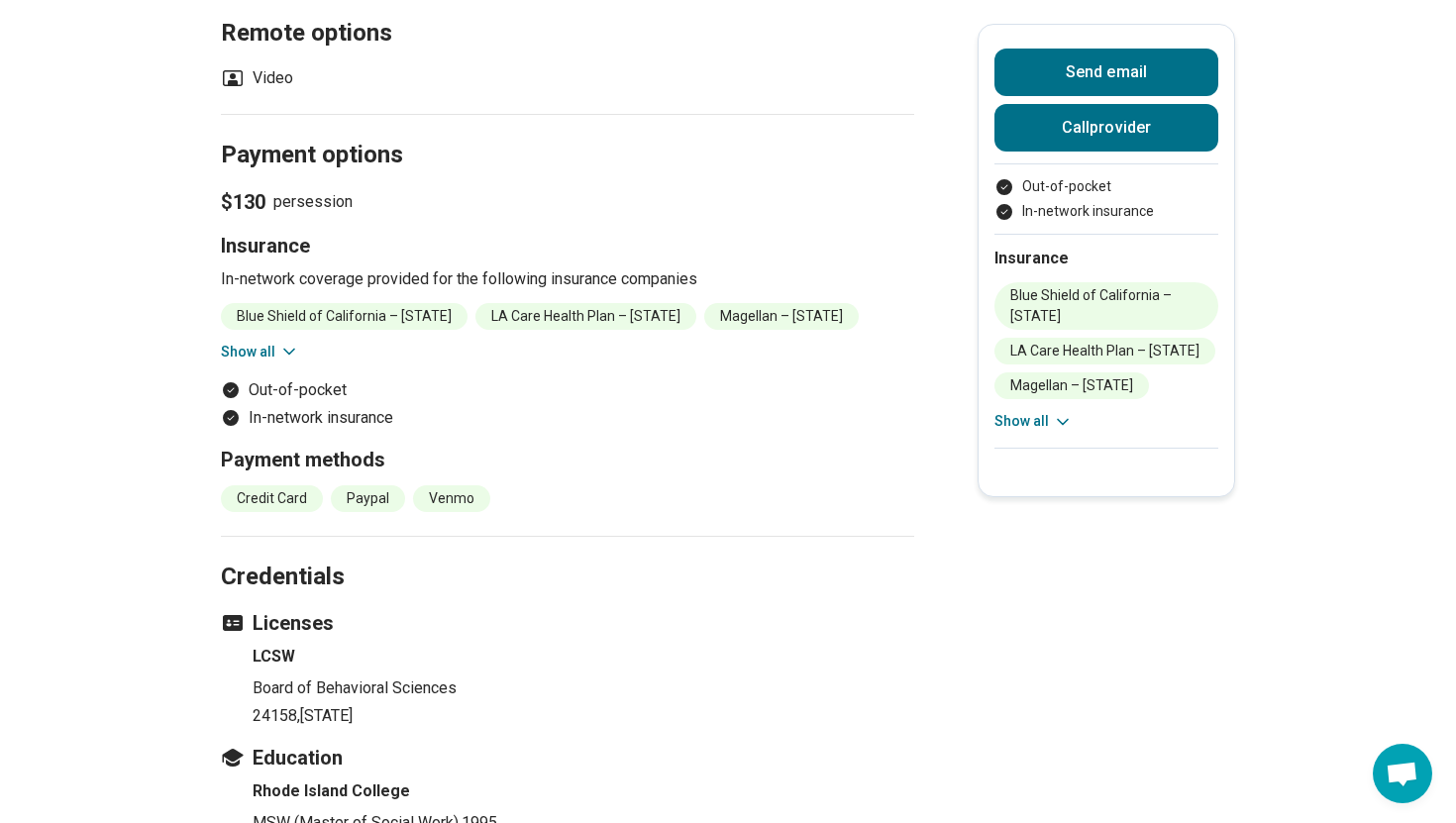 scroll, scrollTop: 1902, scrollLeft: 0, axis: vertical 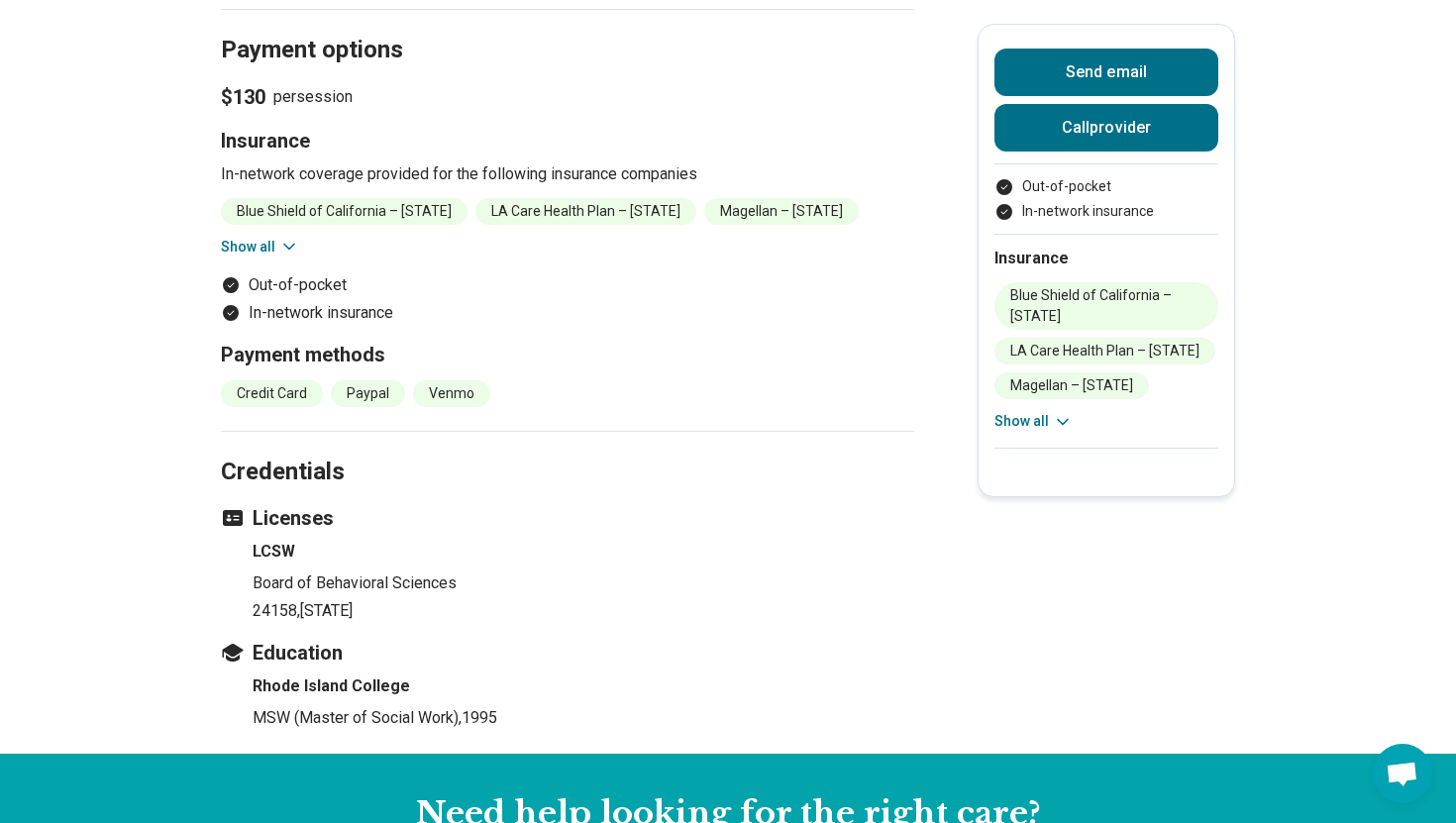 click 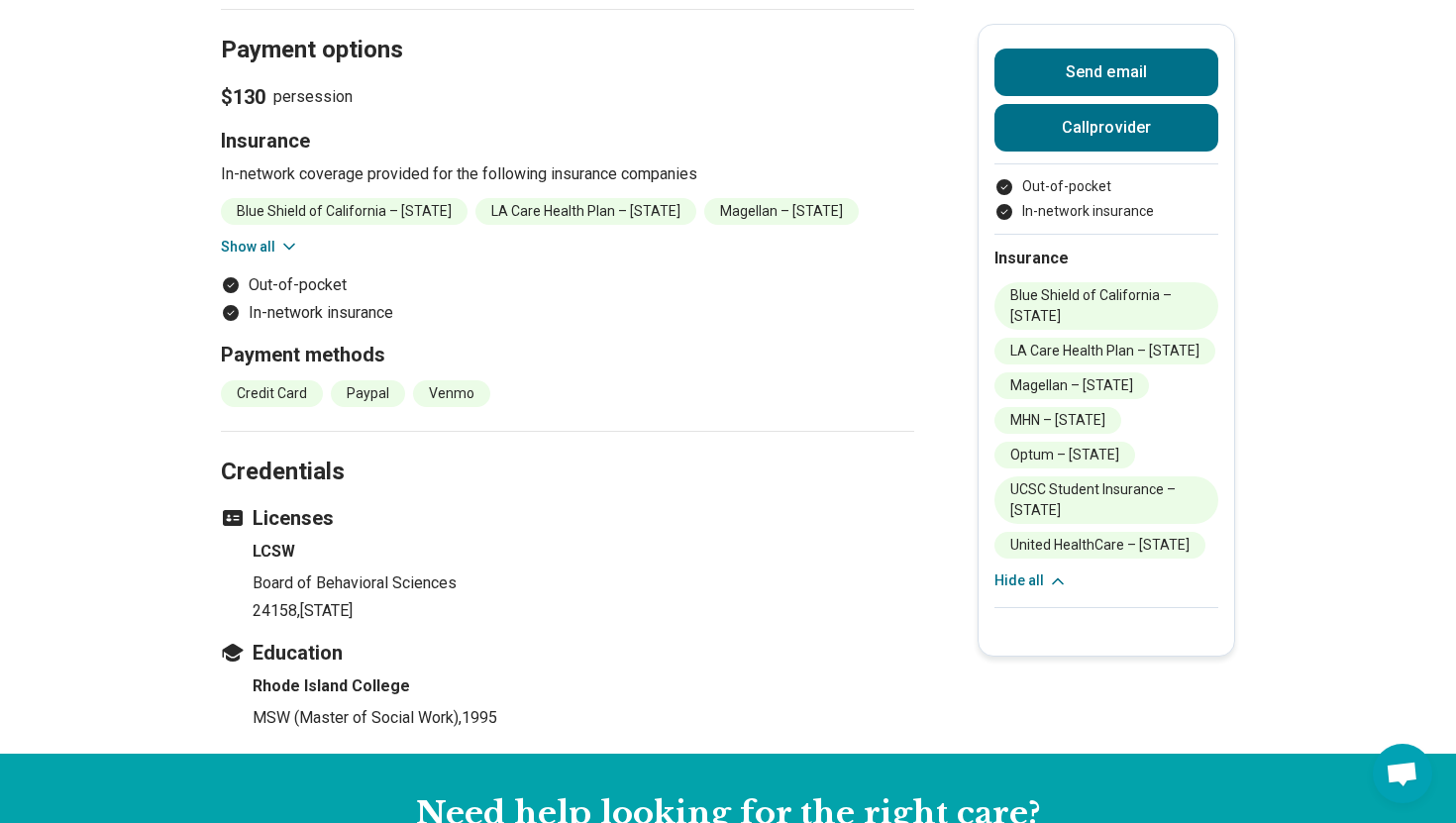 scroll, scrollTop: 1906, scrollLeft: 0, axis: vertical 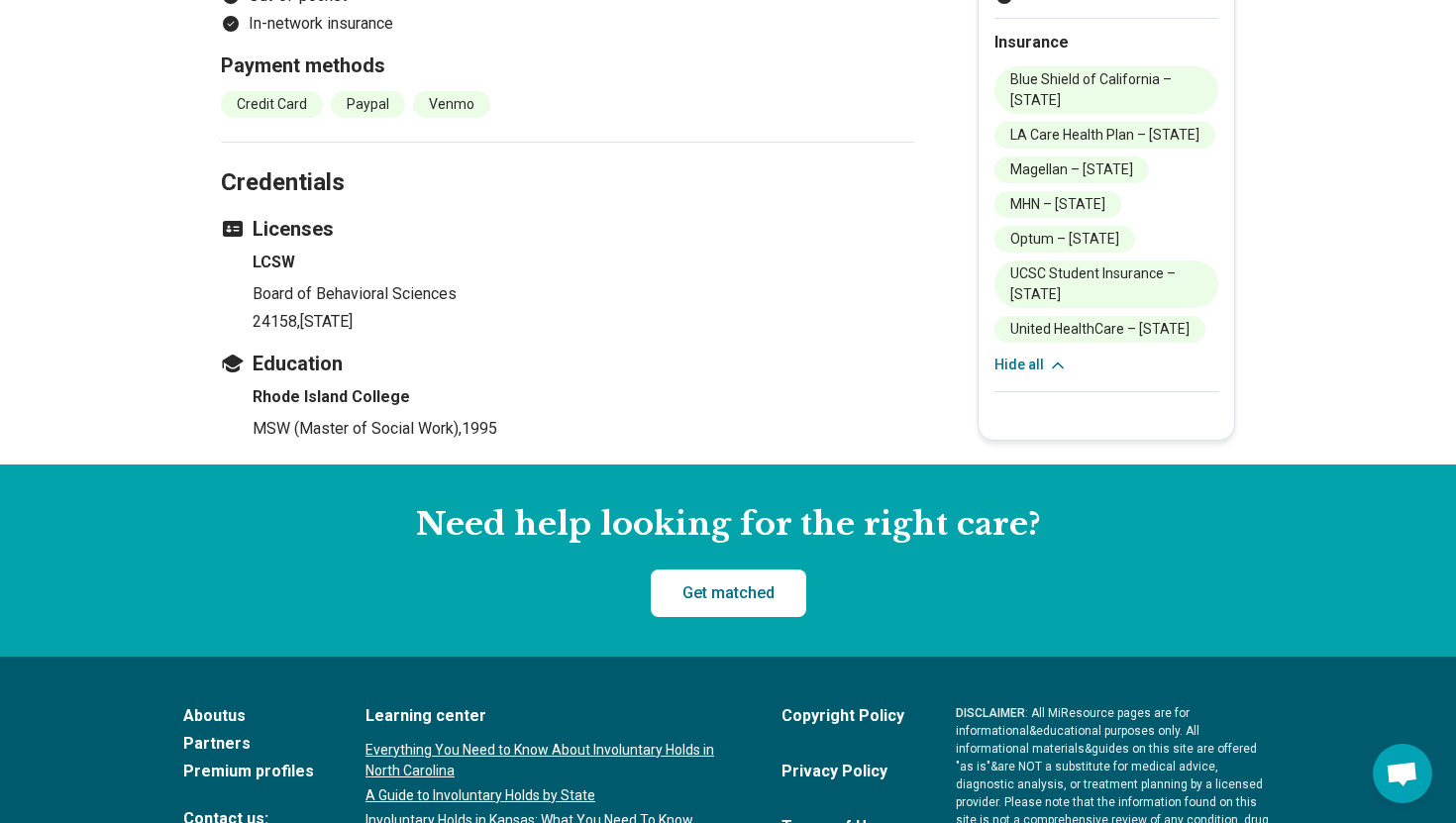 type 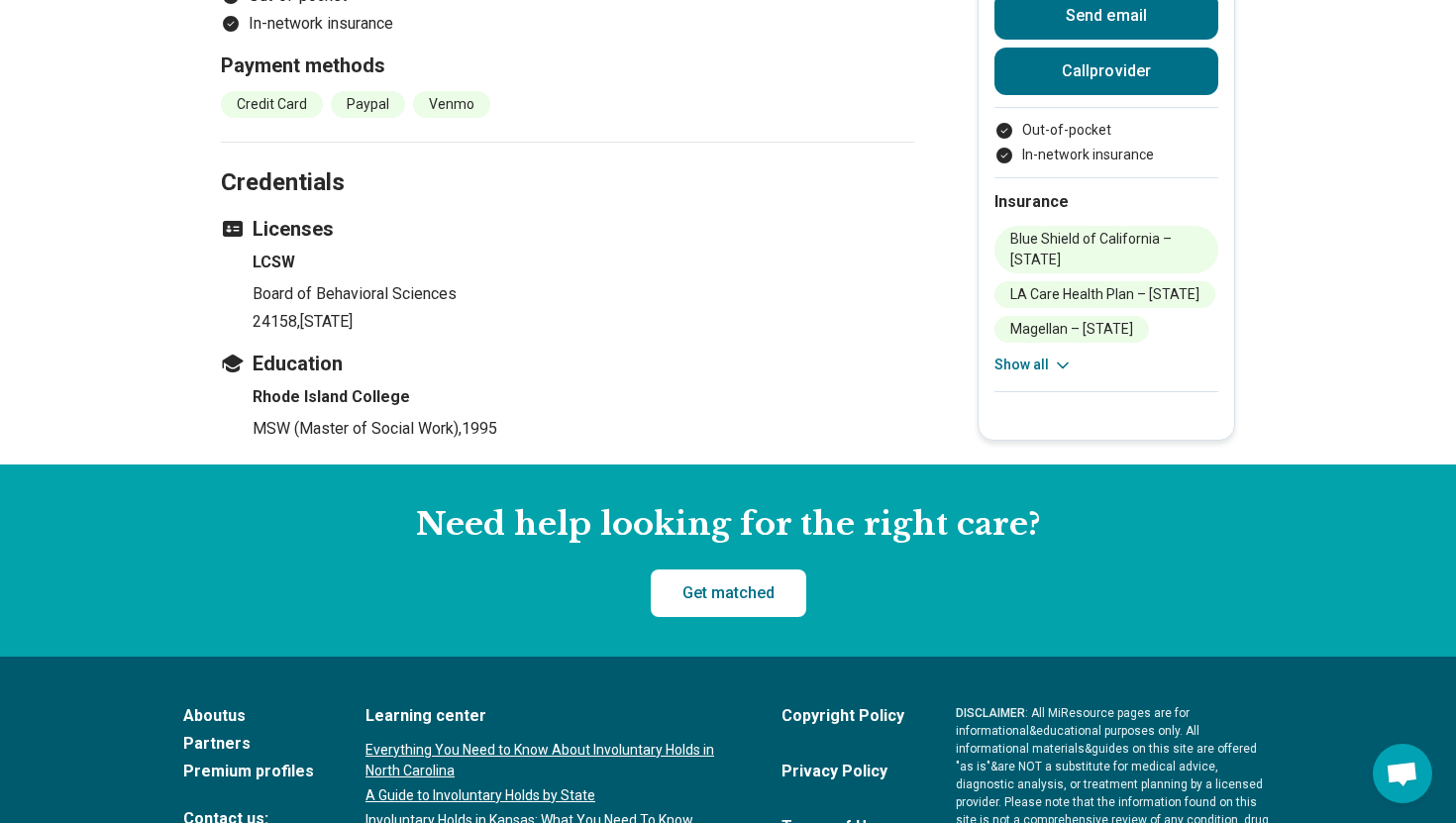 scroll, scrollTop: 2346, scrollLeft: 0, axis: vertical 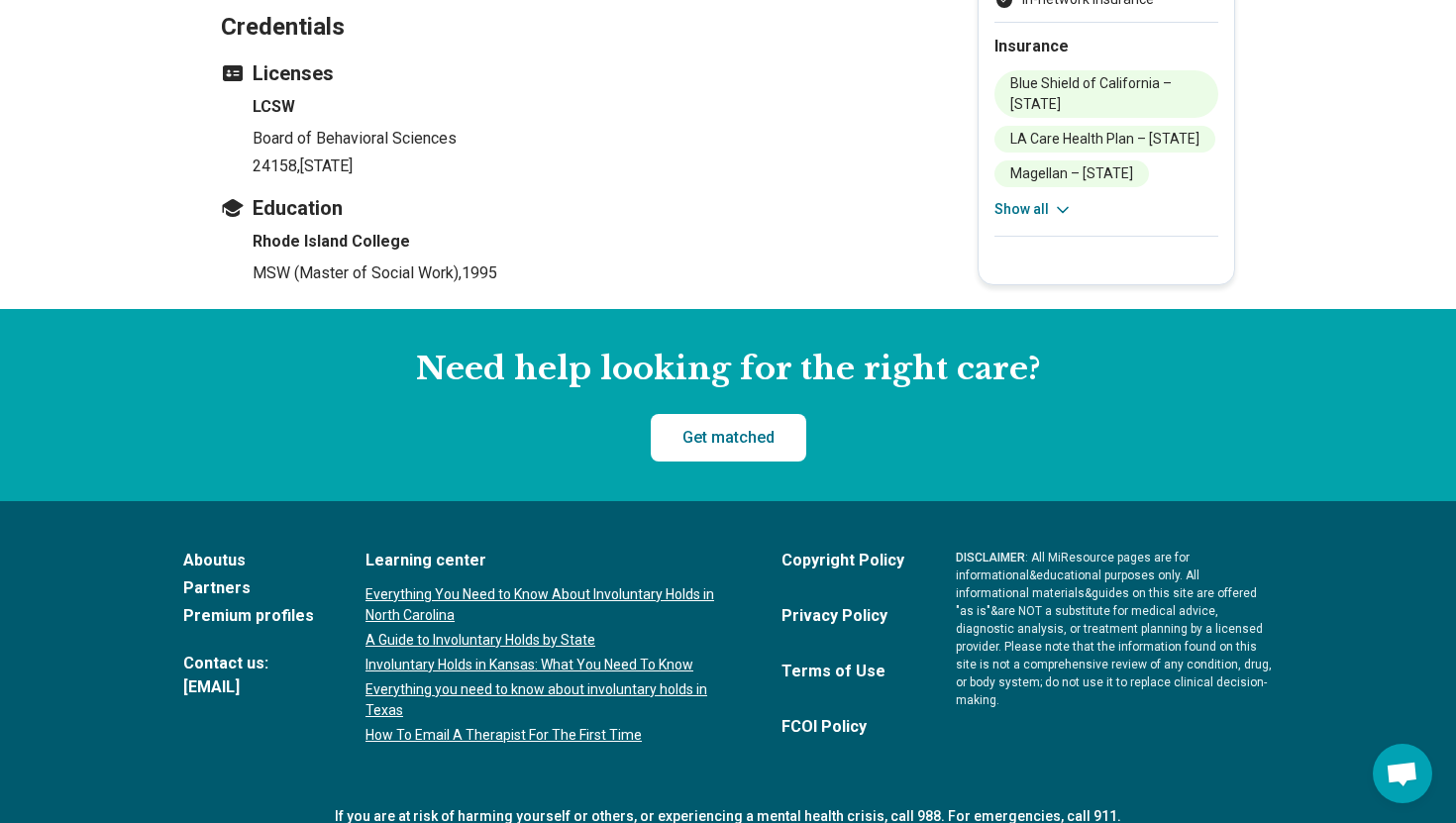 click on "Blue Shield of California – California LA Care Health Plan – California Magellan – California MHN – California Optum – California UCSC Student Insurance – California United HealthCare – California" at bounding box center (568, -234) 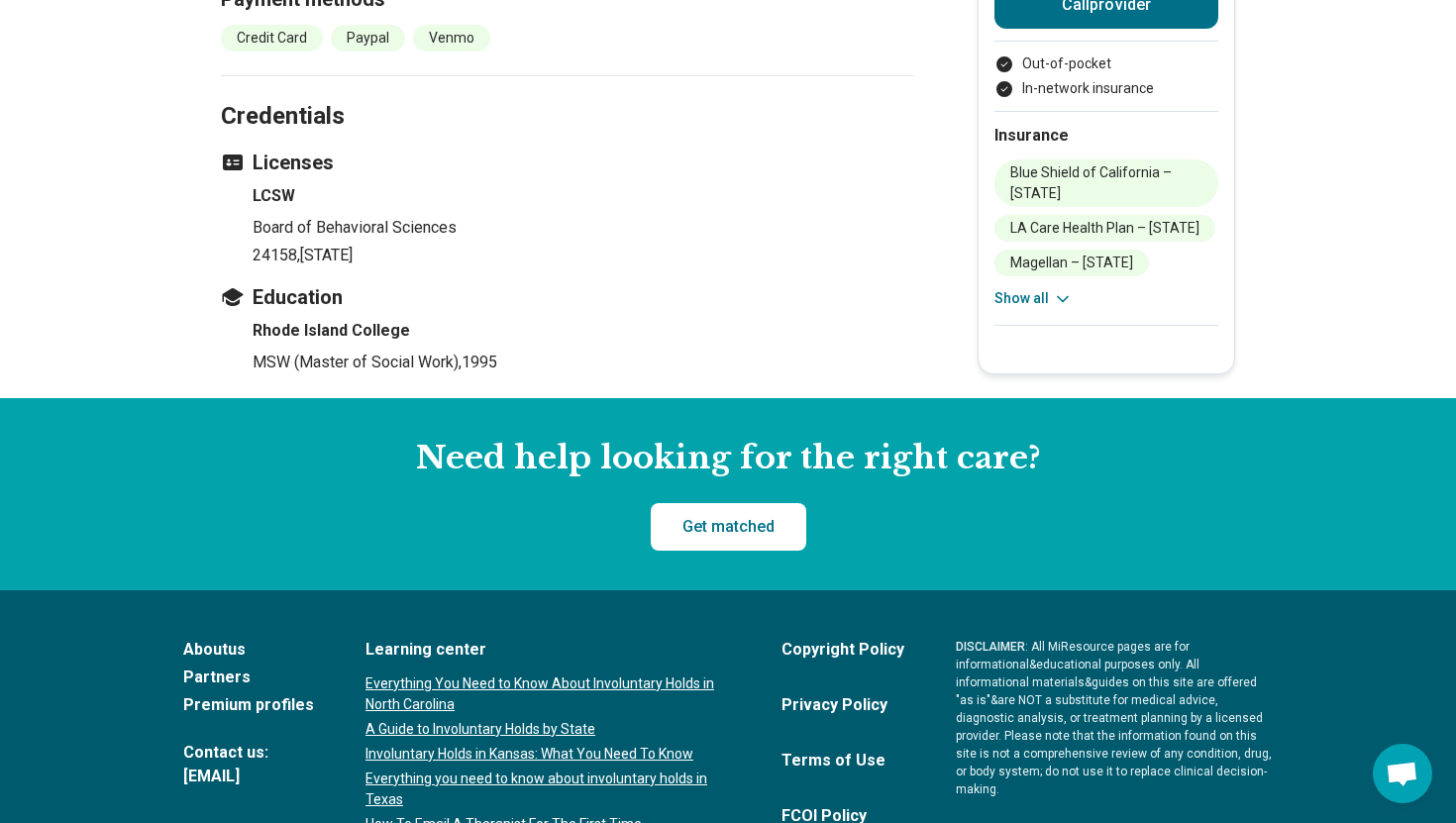 scroll, scrollTop: 2192, scrollLeft: 0, axis: vertical 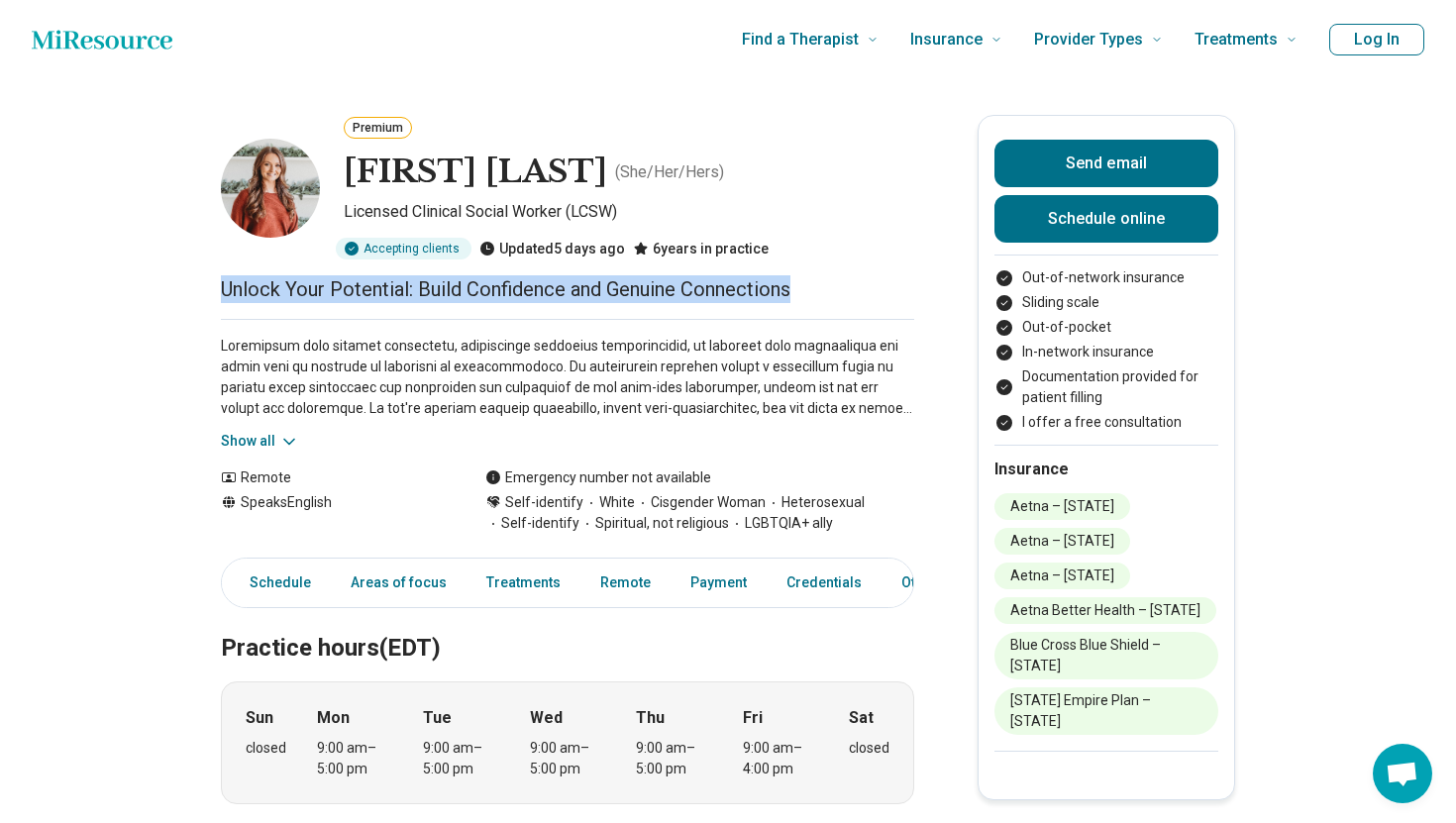 drag, startPoint x: 293, startPoint y: 391, endPoint x: 150, endPoint y: 369, distance: 144.68241 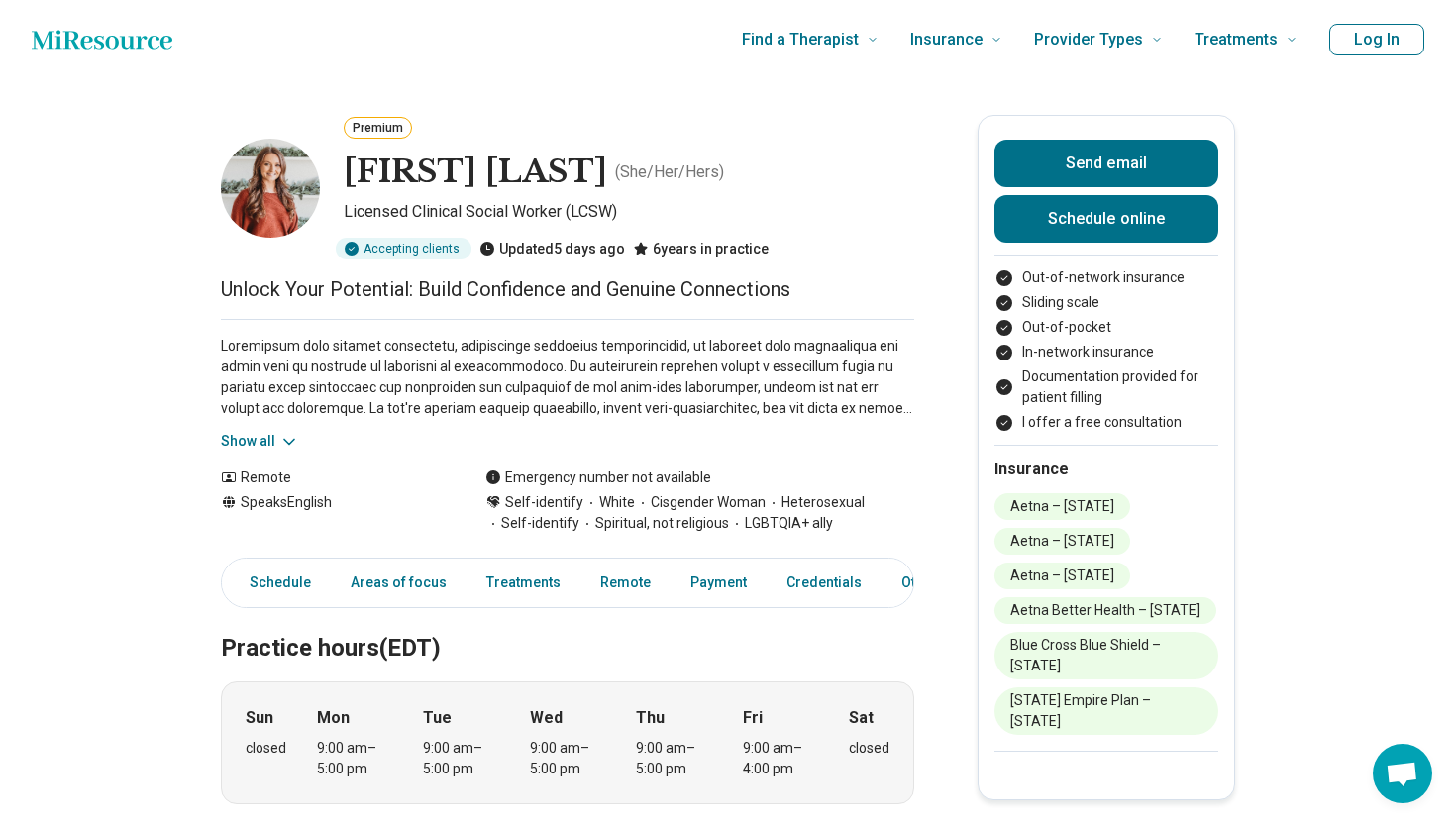click on "Premium Kristine Troescher ( She/Her/Hers ) Licensed Clinical Social Worker (LCSW) Accepting clients Updated  5 days ago 6  years in practice Unlock Your Potential: Build Confidence and Genuine Connections Show all Remote Speaks  English Emergency number not available Self-identify White Cisgender Woman Heterosexual Self-identify Spiritual, not religious LGBTQIA+ ally Send email Schedule online Out-of-network insurance Sliding scale Out-of-pocket In-network insurance Documentation provided for patient filling I offer a free consultation Insurance Aetna – New Jersey Aetna – Florida Aetna – New York Aetna Better Health – Florida Blue Cross Blue Shield – New York NY State Empire Plan – New York Schedule Areas of focus Treatments Remote Payment Credentials Other Practice hours  (EDT) Sun closed Mon 9:00 am  –   5:00 pm Tue 9:00 am  –   5:00 pm Wed 9:00 am  –   5:00 pm Thu 9:00 am  –   5:00 pm Fri 9:00 am  –   4:00 pm Sat closed Areas of focus Areas of expertise Academic Concerns Anxiety ," at bounding box center (728, 1410) 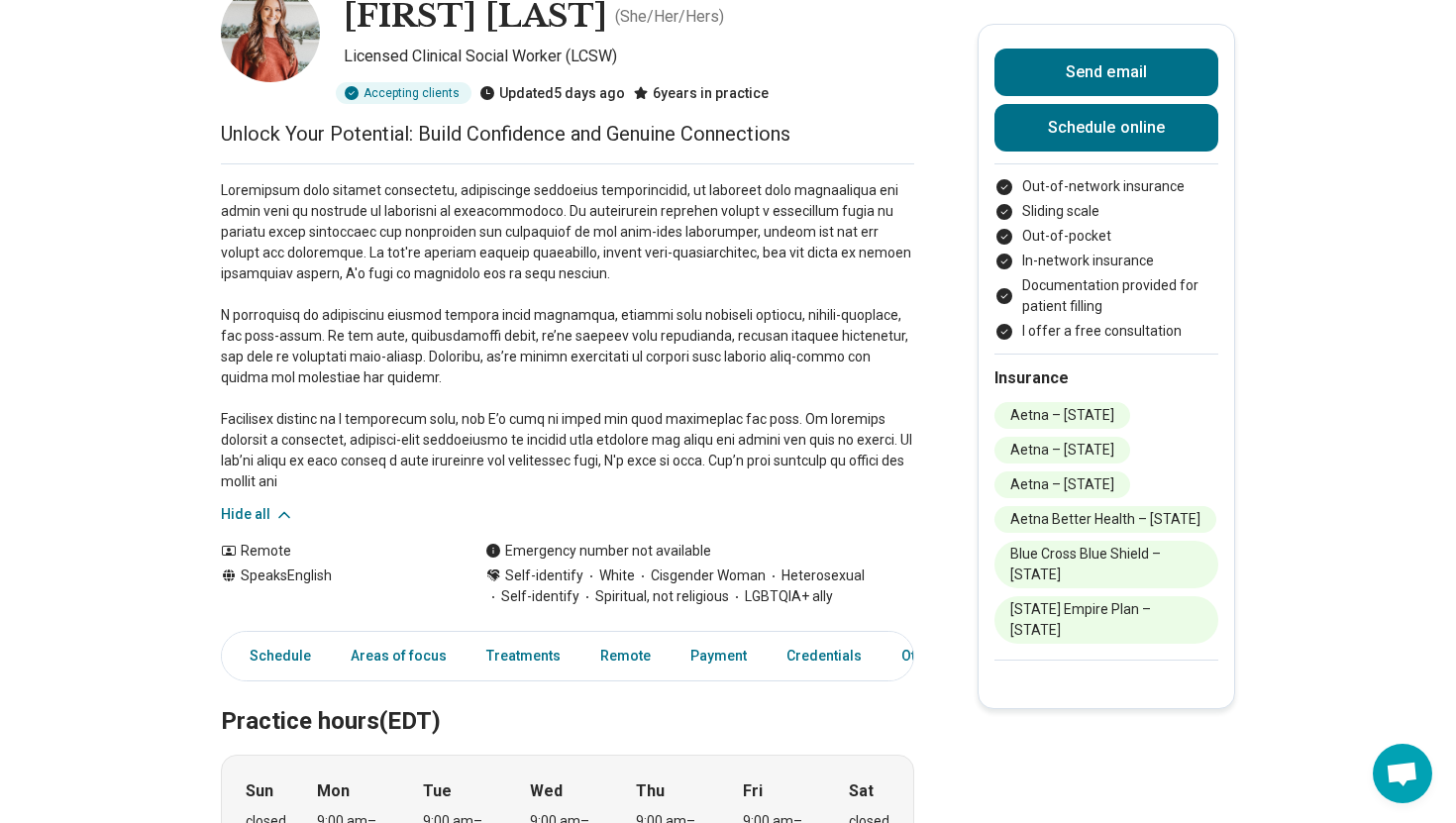 scroll, scrollTop: 158, scrollLeft: 0, axis: vertical 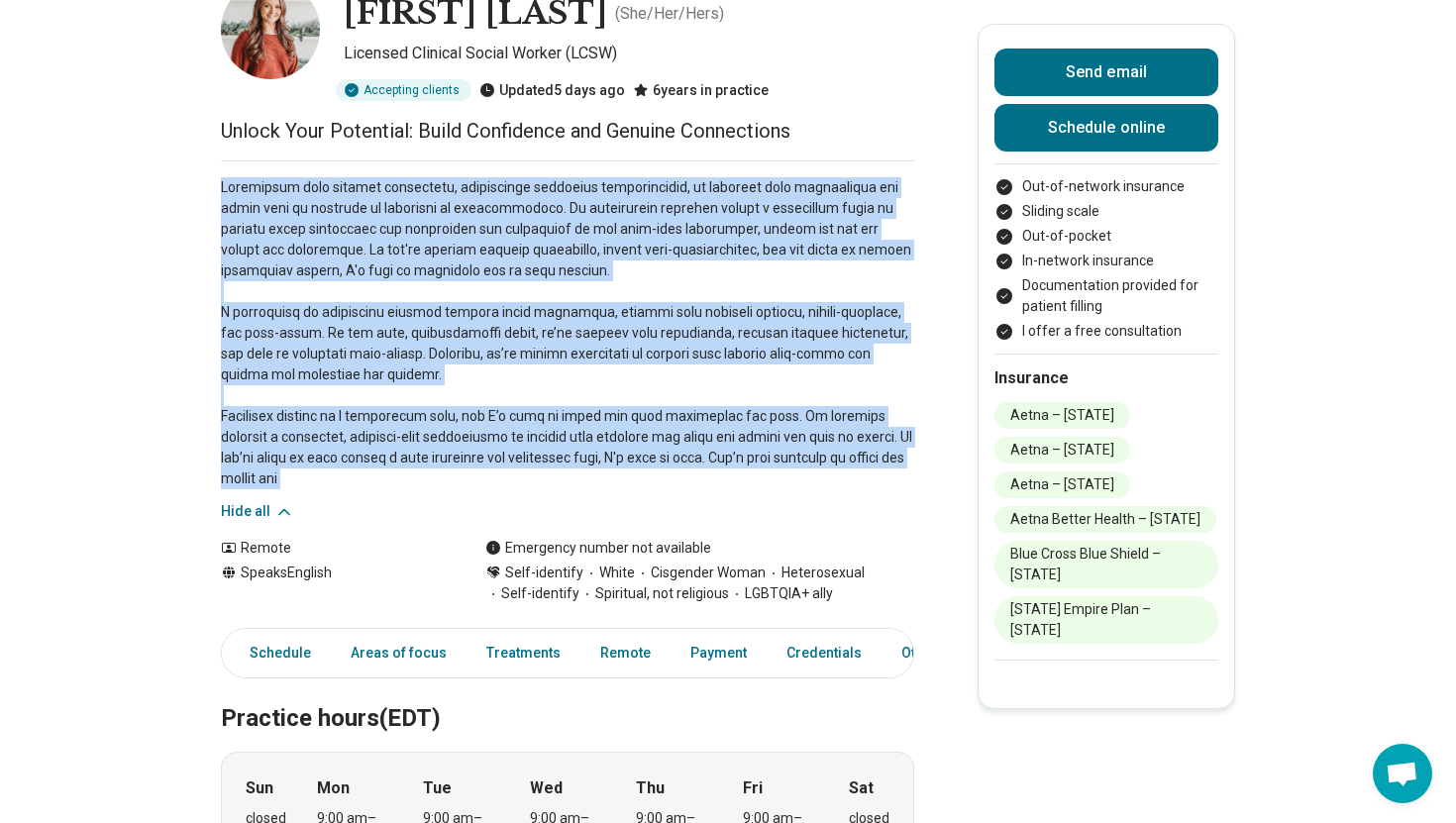 drag, startPoint x: 211, startPoint y: 317, endPoint x: 436, endPoint y: 748, distance: 486.1954 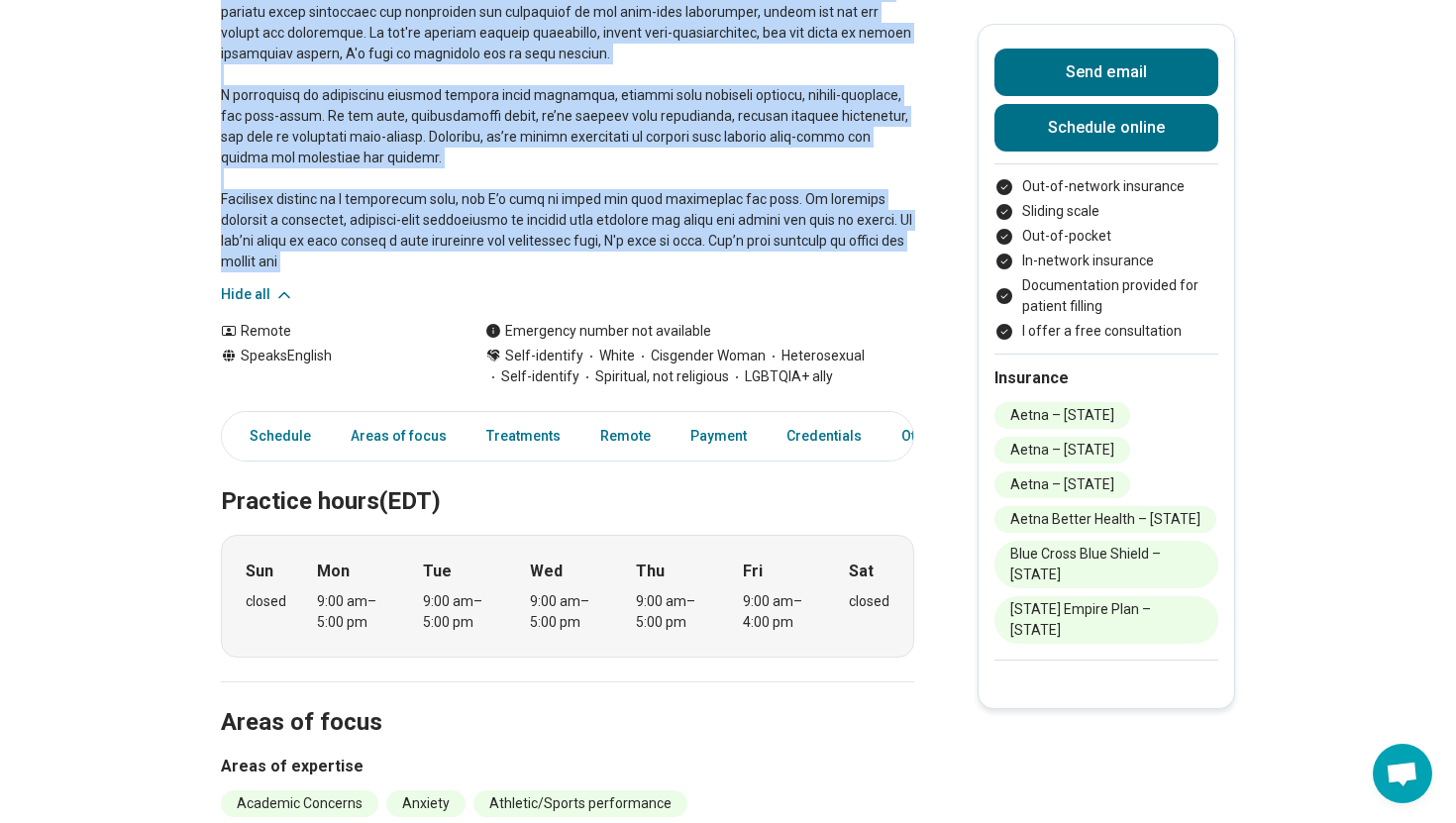 scroll, scrollTop: 418, scrollLeft: 0, axis: vertical 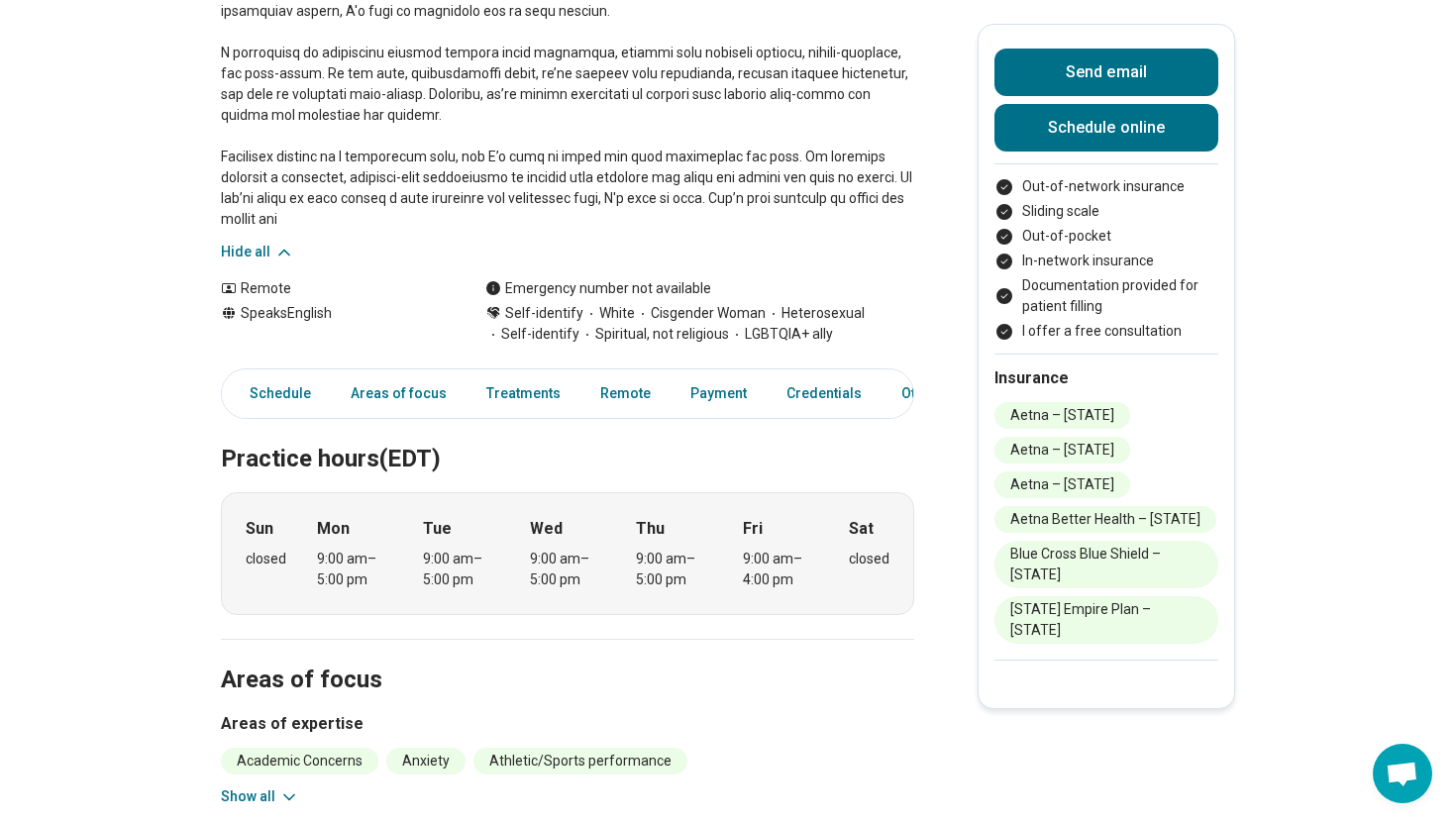 click at bounding box center (568, 73) 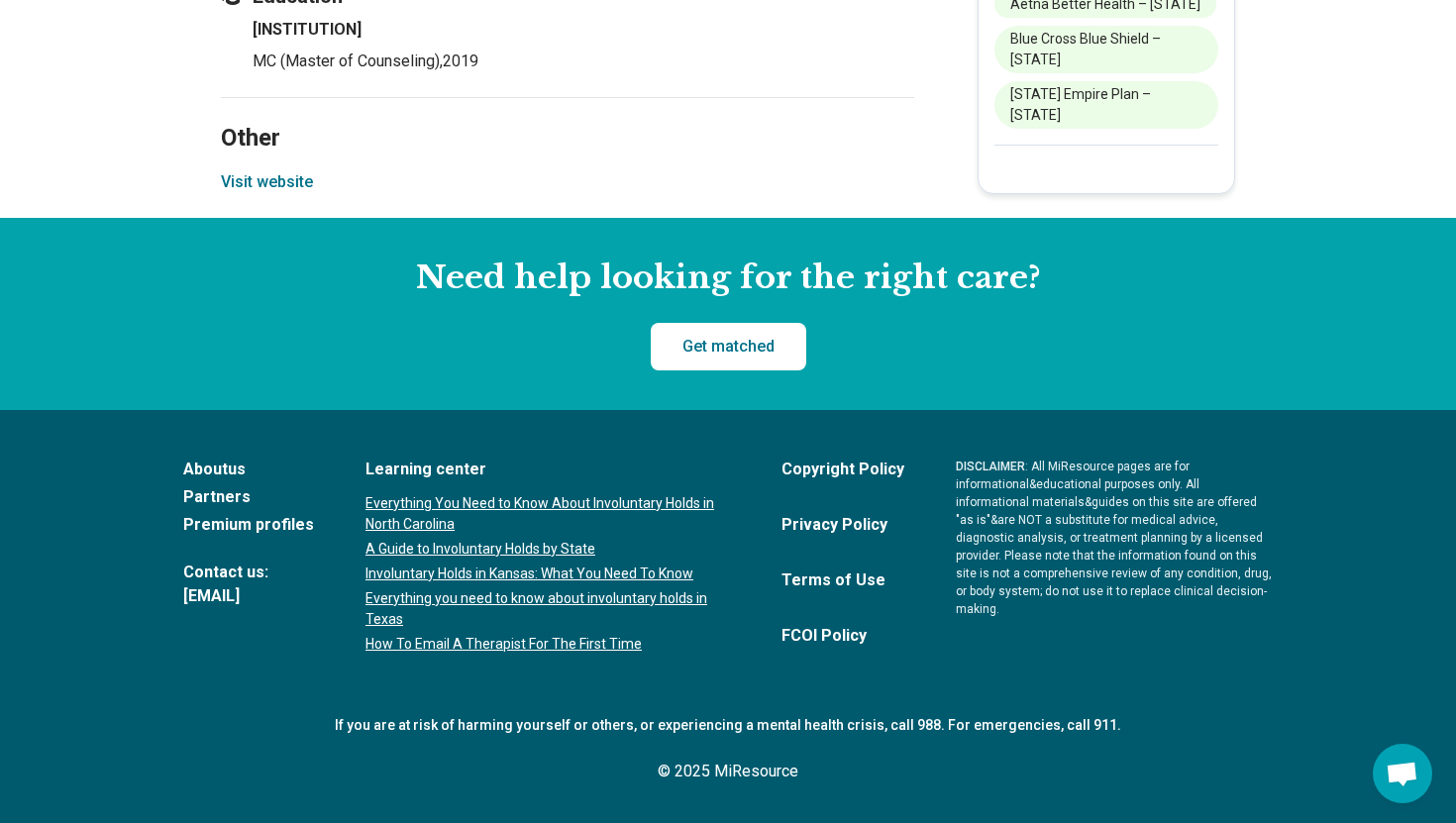 scroll, scrollTop: 3046, scrollLeft: 0, axis: vertical 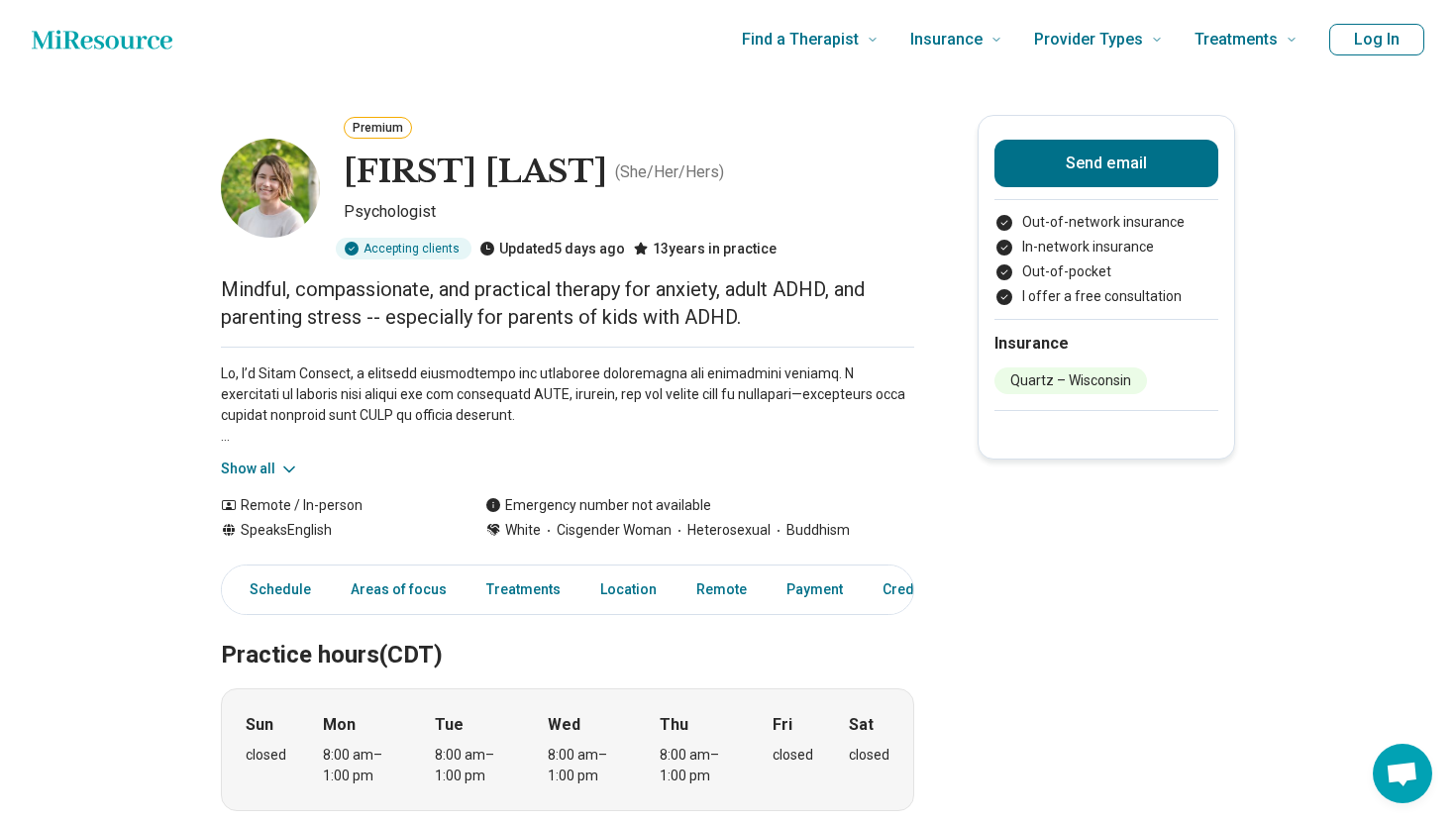 click on "Show all" at bounding box center [260, 468] 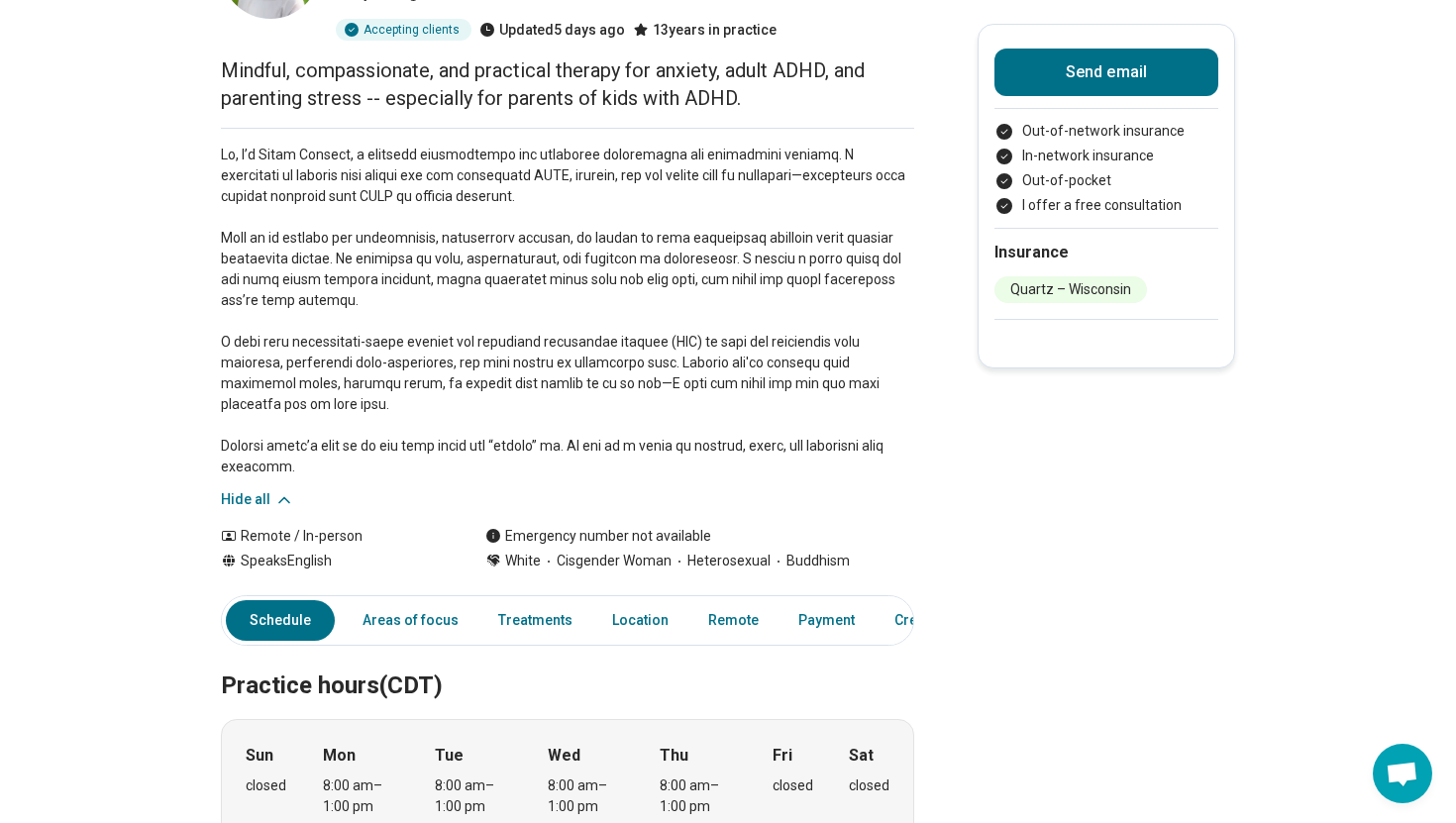 scroll, scrollTop: 0, scrollLeft: 0, axis: both 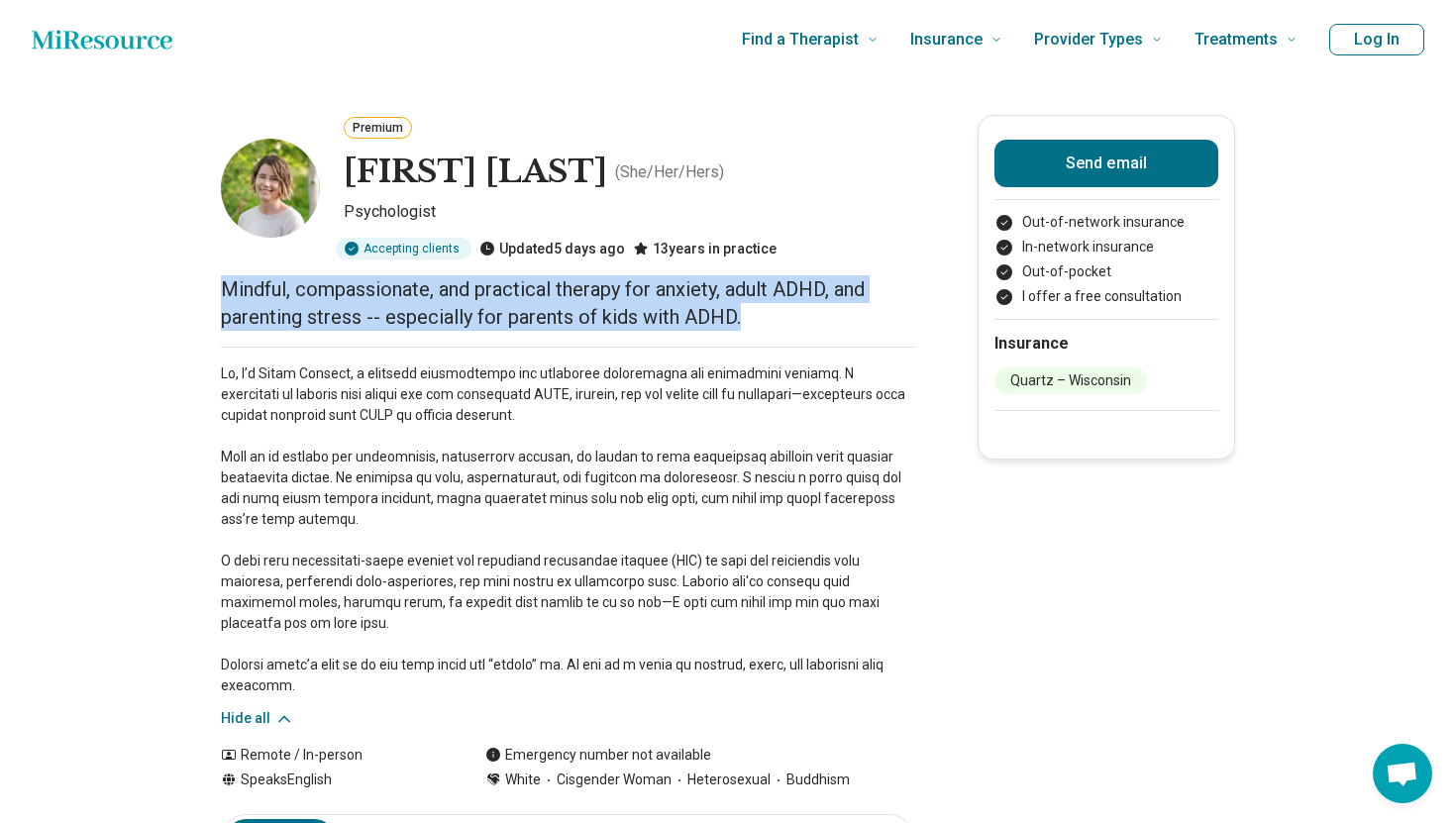 drag, startPoint x: 286, startPoint y: 404, endPoint x: 200, endPoint y: 346, distance: 103.73042 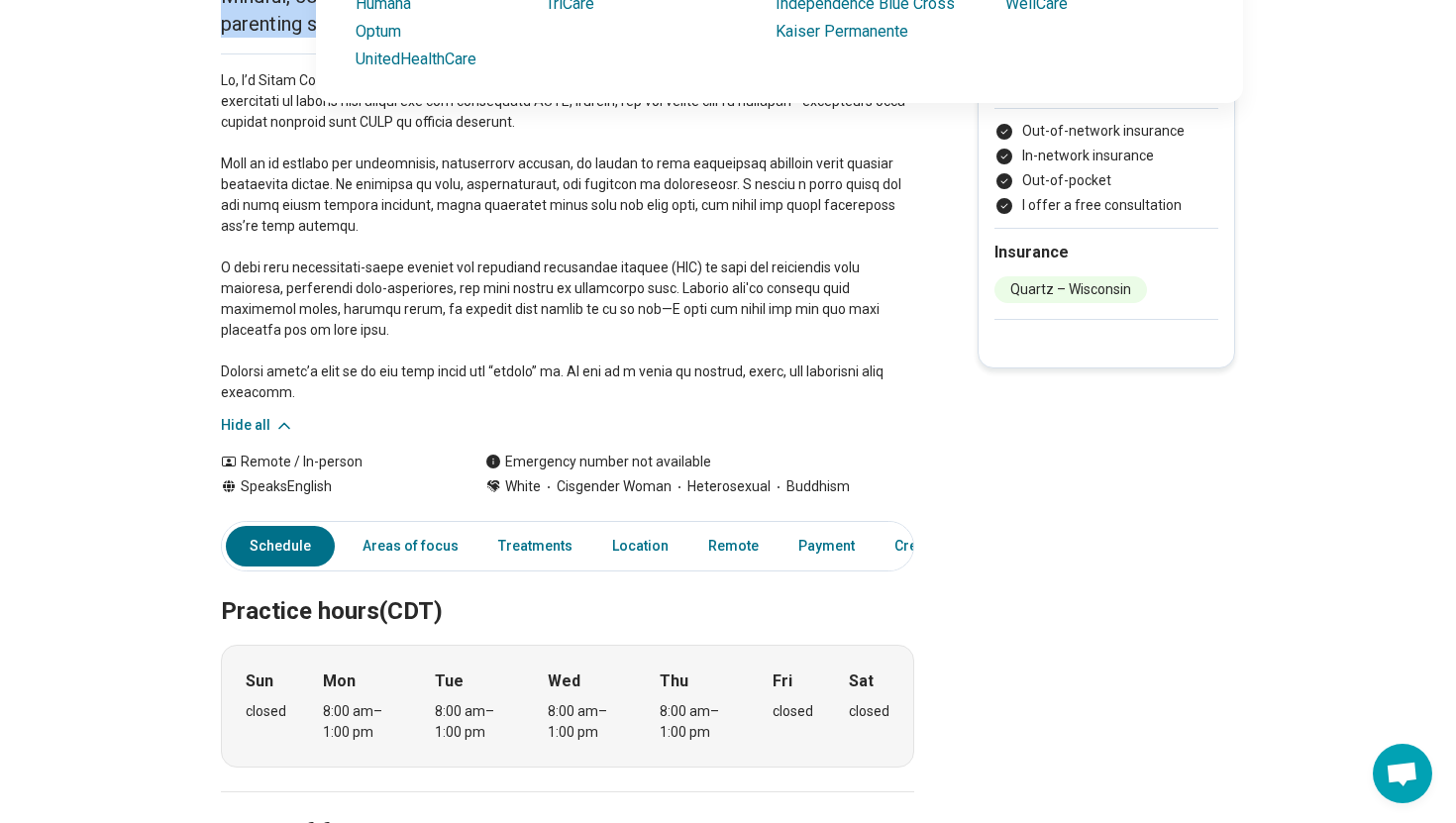 scroll, scrollTop: 294, scrollLeft: 0, axis: vertical 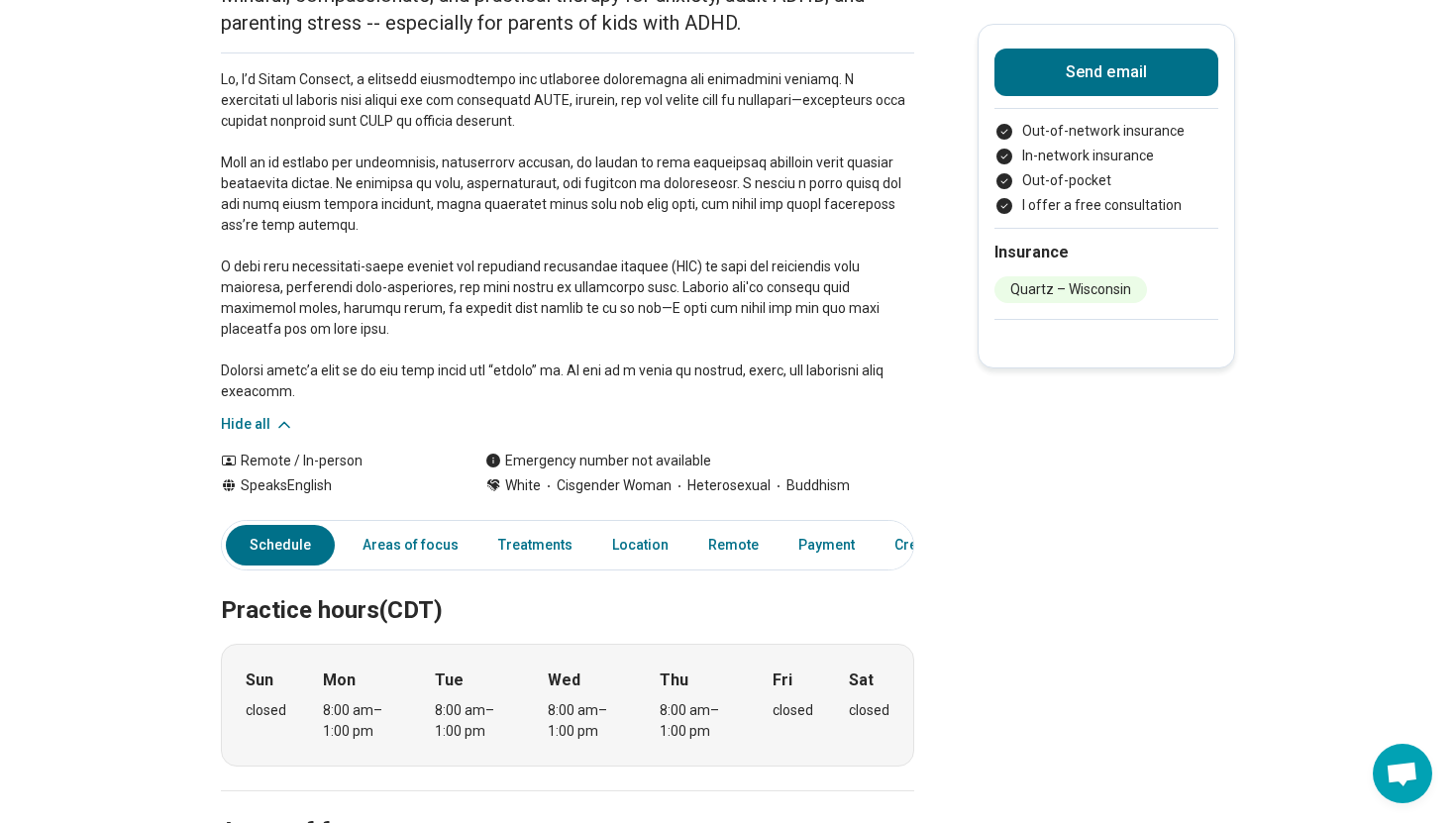 click at bounding box center [568, 236] 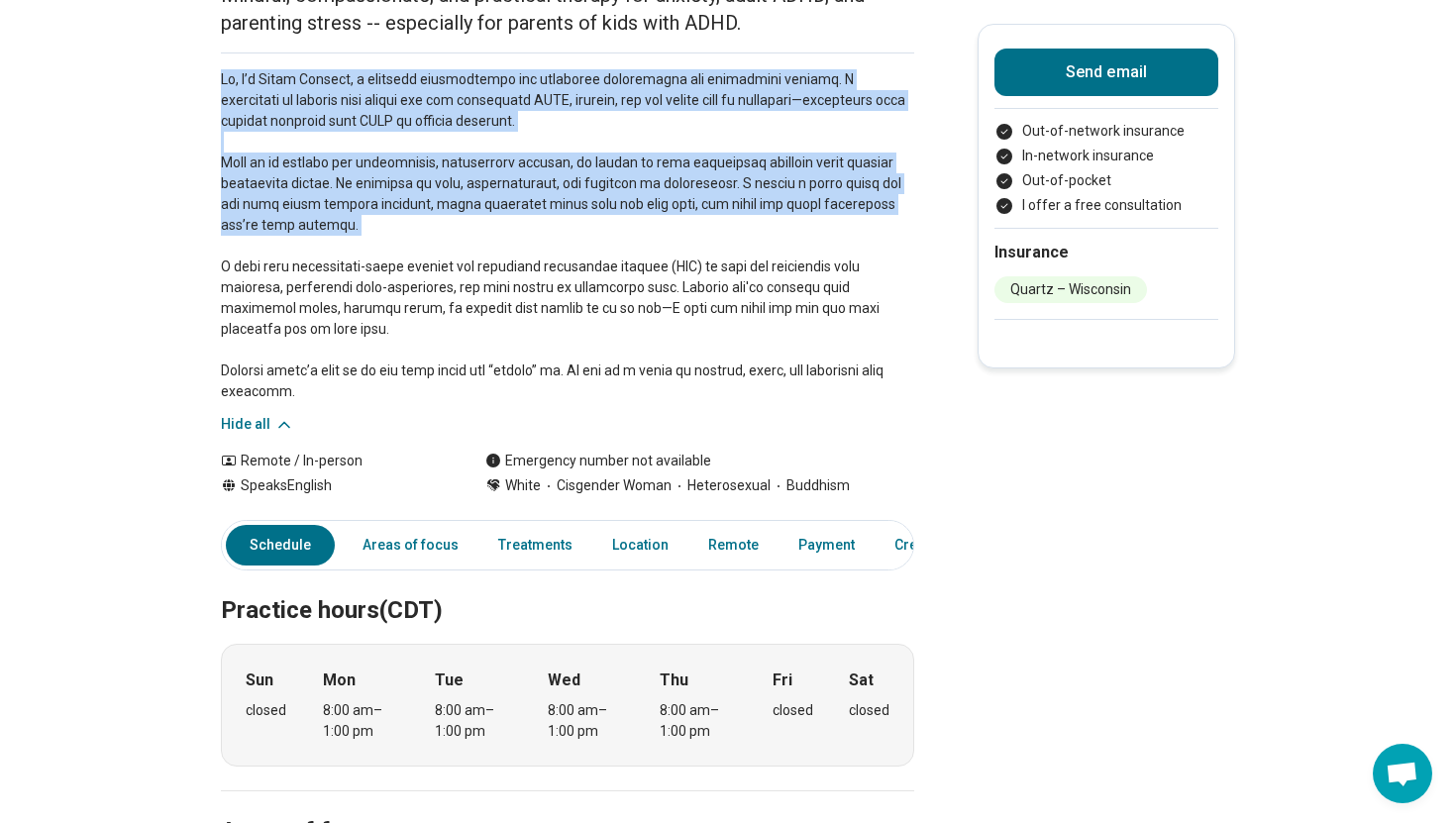 drag, startPoint x: 201, startPoint y: 209, endPoint x: 553, endPoint y: 443, distance: 422.68191 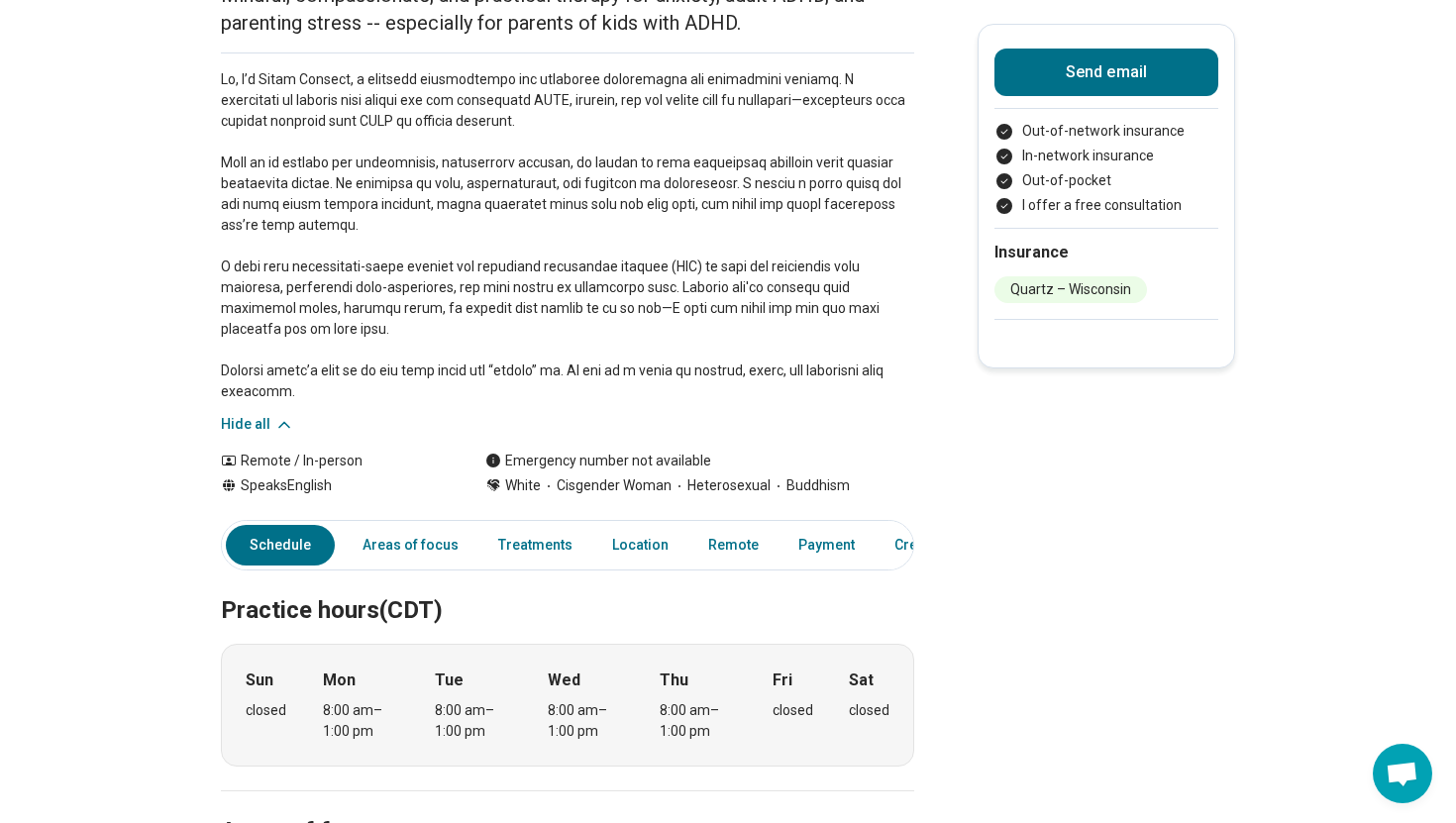 click at bounding box center [568, 236] 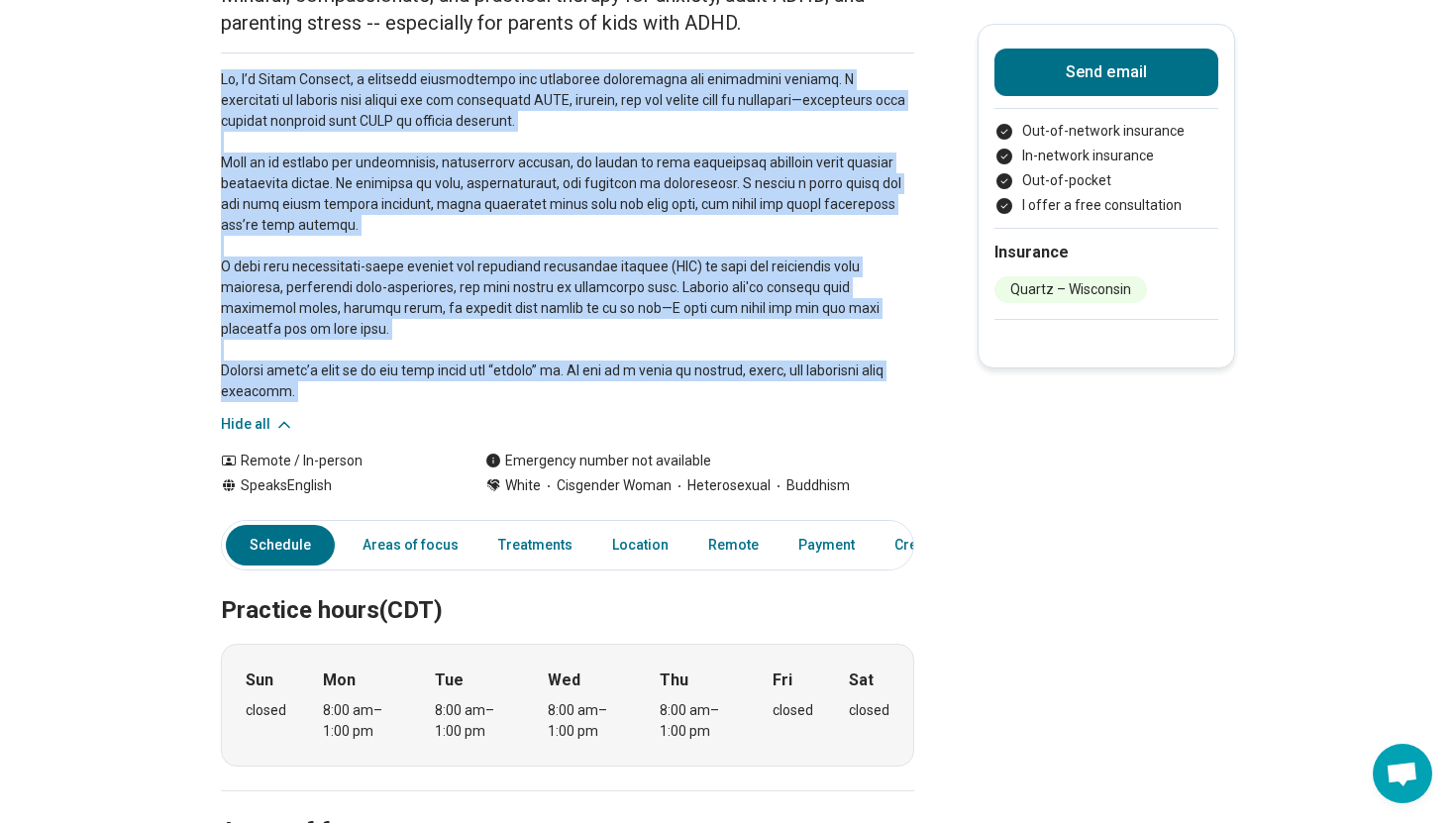 drag, startPoint x: 206, startPoint y: 211, endPoint x: 574, endPoint y: 645, distance: 569.0167 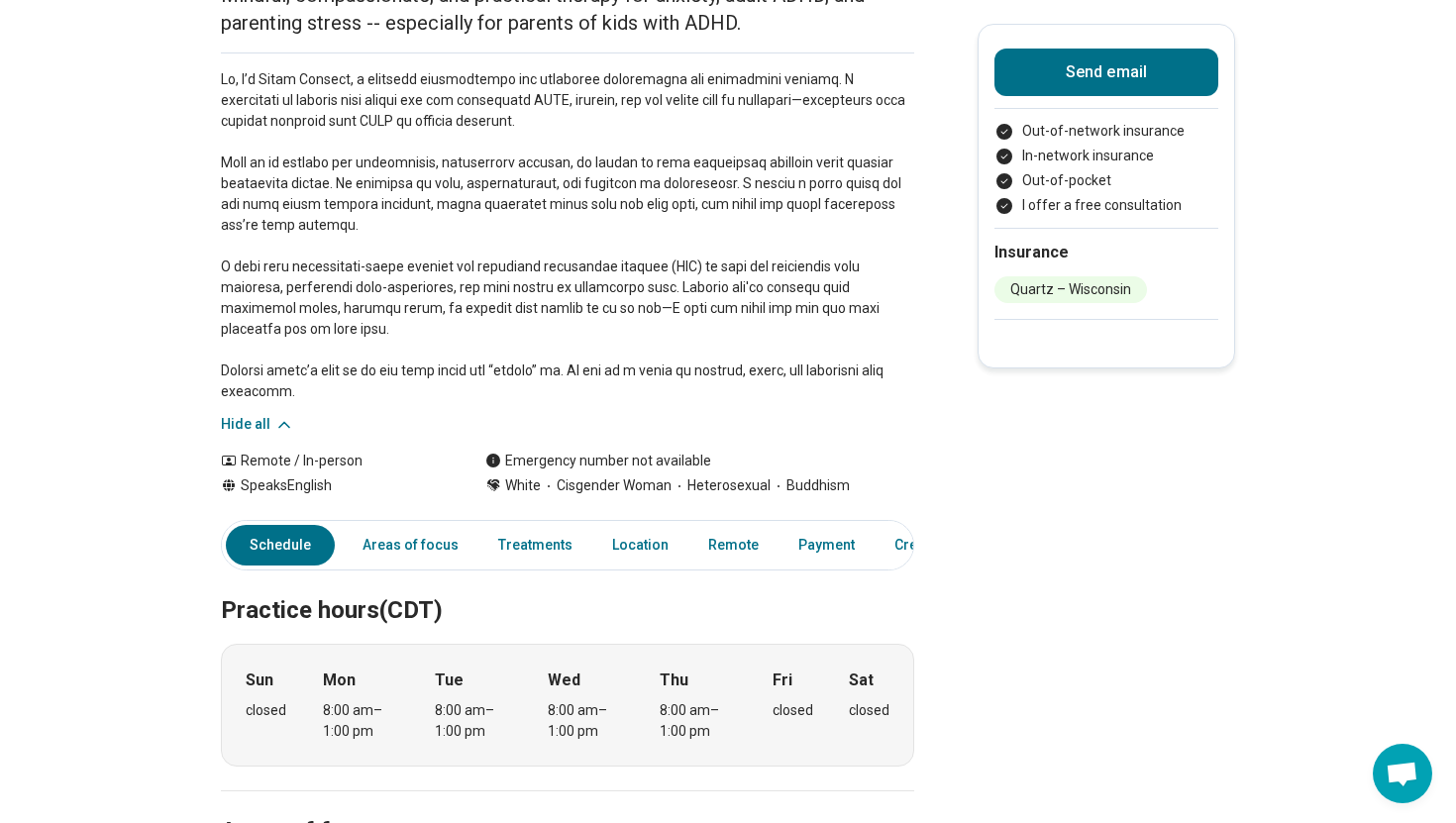 click at bounding box center (568, 236) 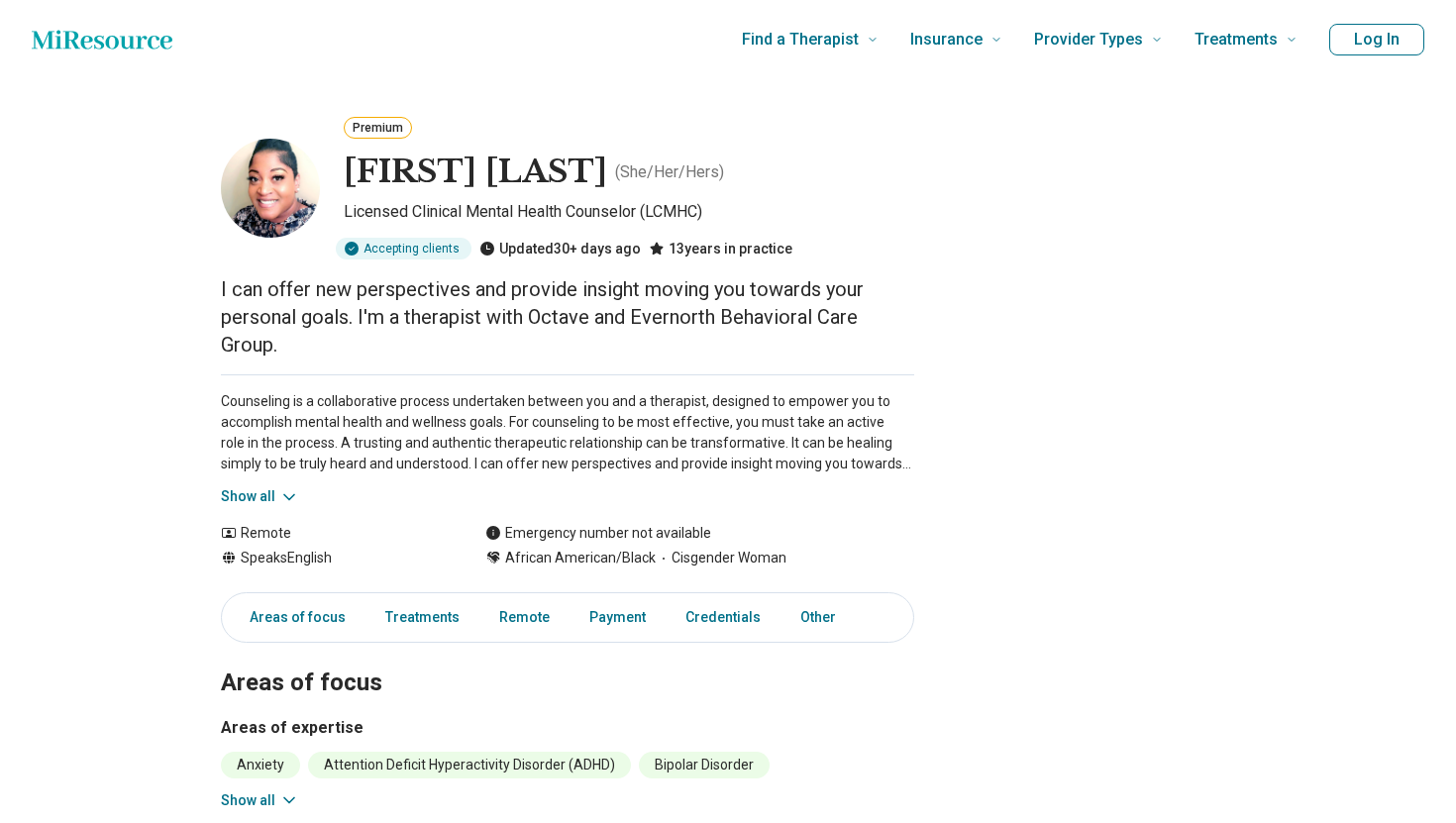 scroll, scrollTop: 0, scrollLeft: 0, axis: both 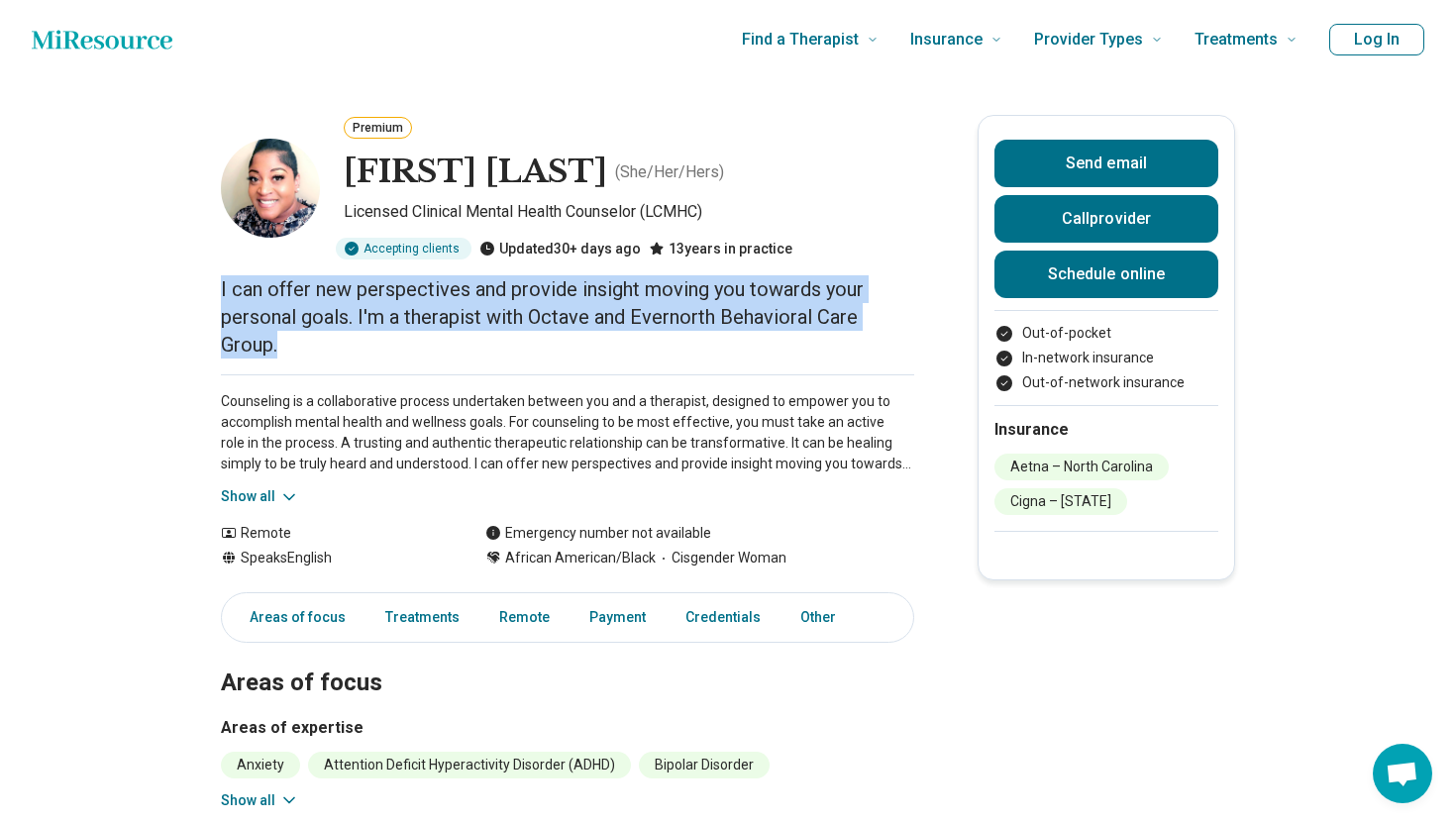 drag, startPoint x: 609, startPoint y: 428, endPoint x: 204, endPoint y: 376, distance: 408.32463 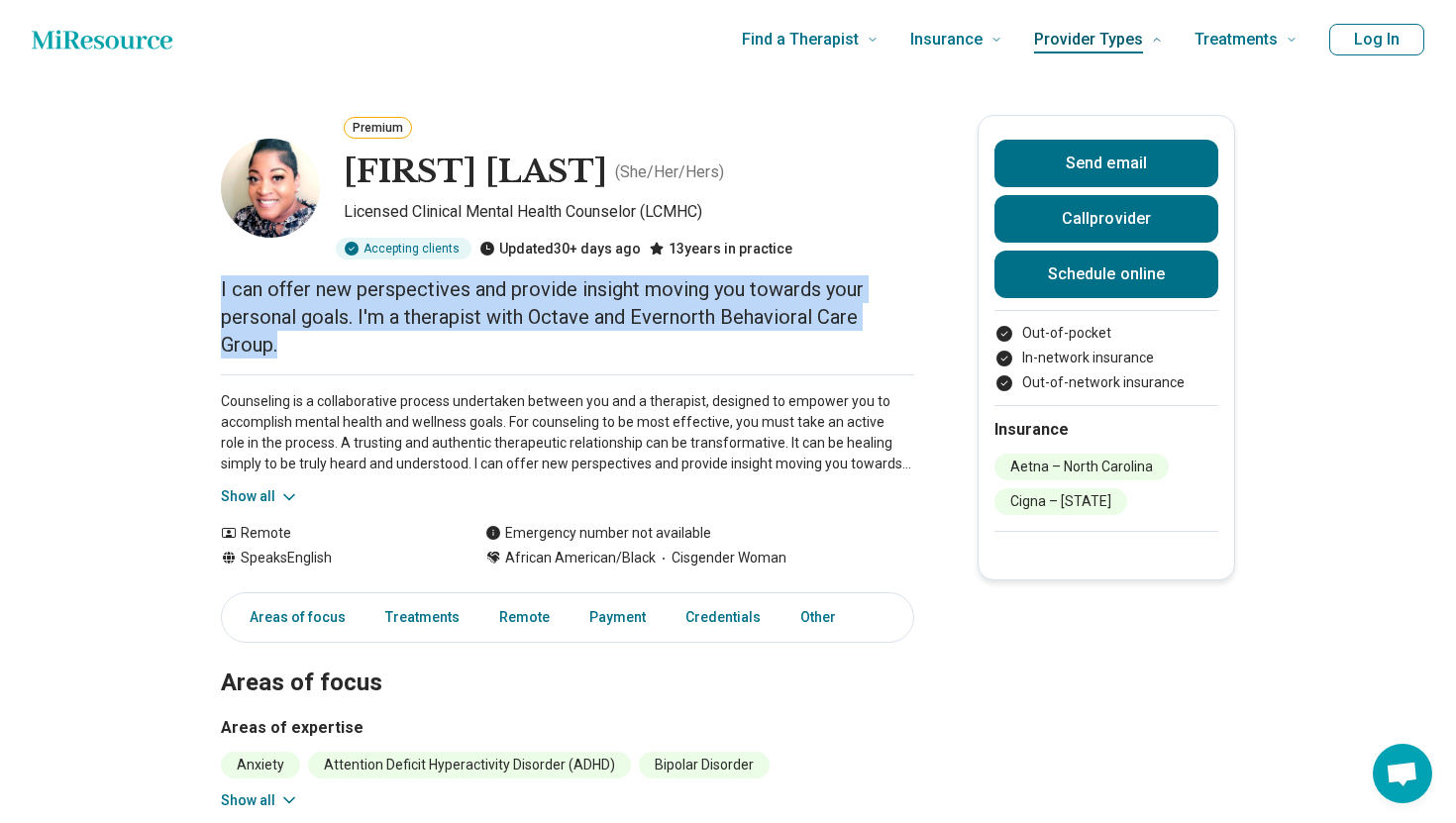 copy on "I can offer new perspectives and provide insight moving you towards your personal goals.
I'm a therapist with Octave and Evernorth Behavioral Care Group." 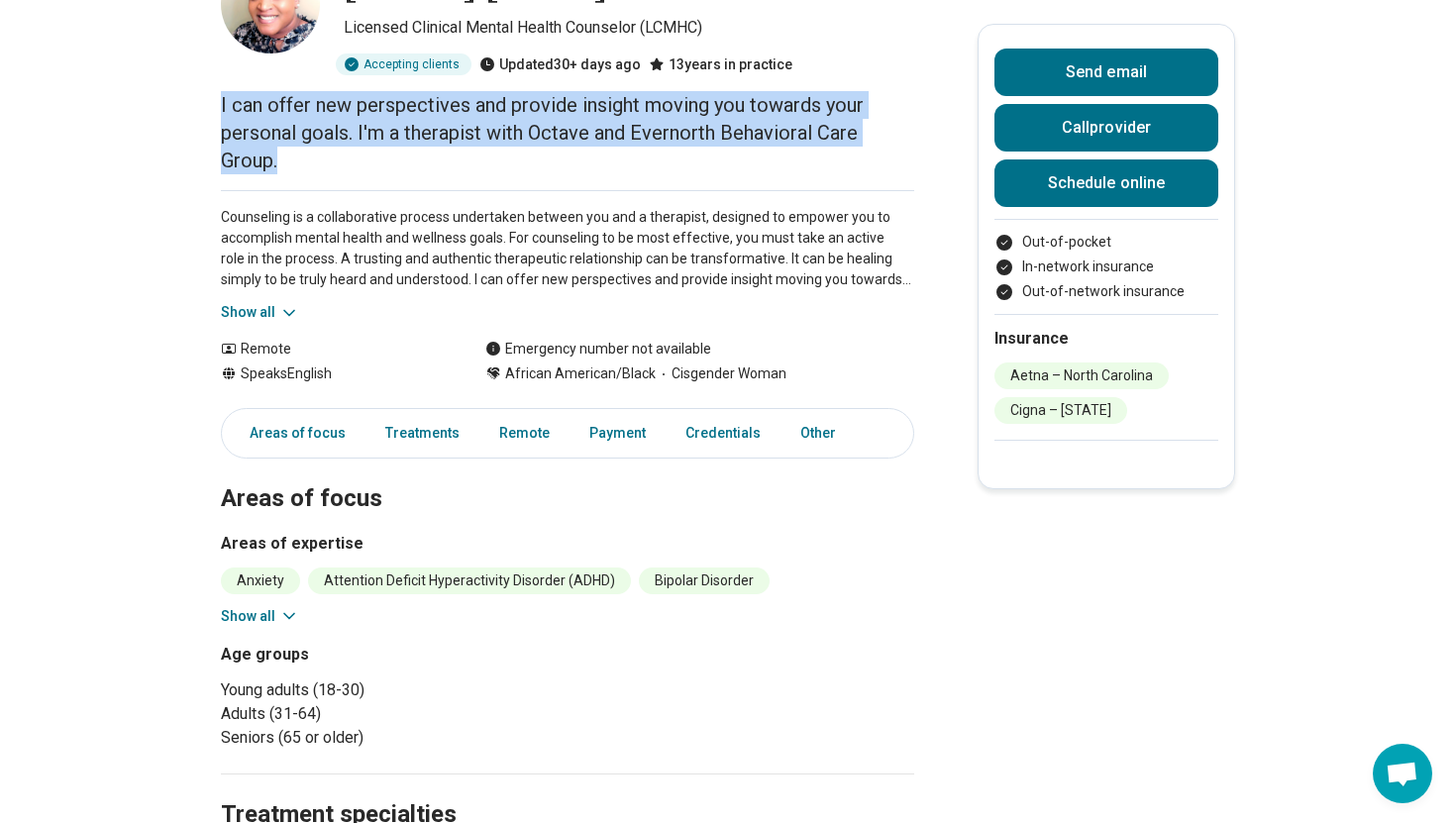 scroll, scrollTop: 185, scrollLeft: 0, axis: vertical 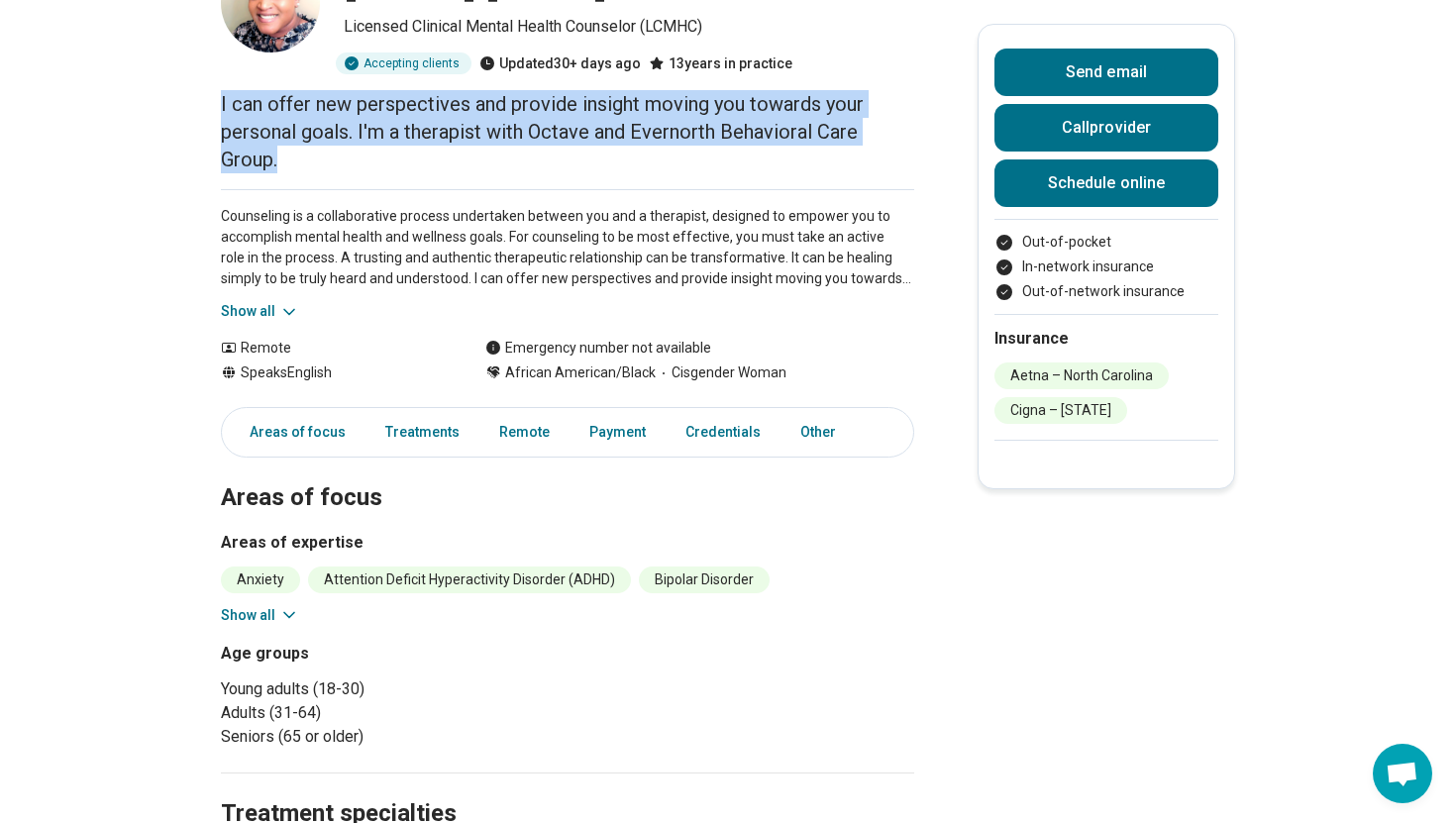 click on "Show all" at bounding box center [260, 311] 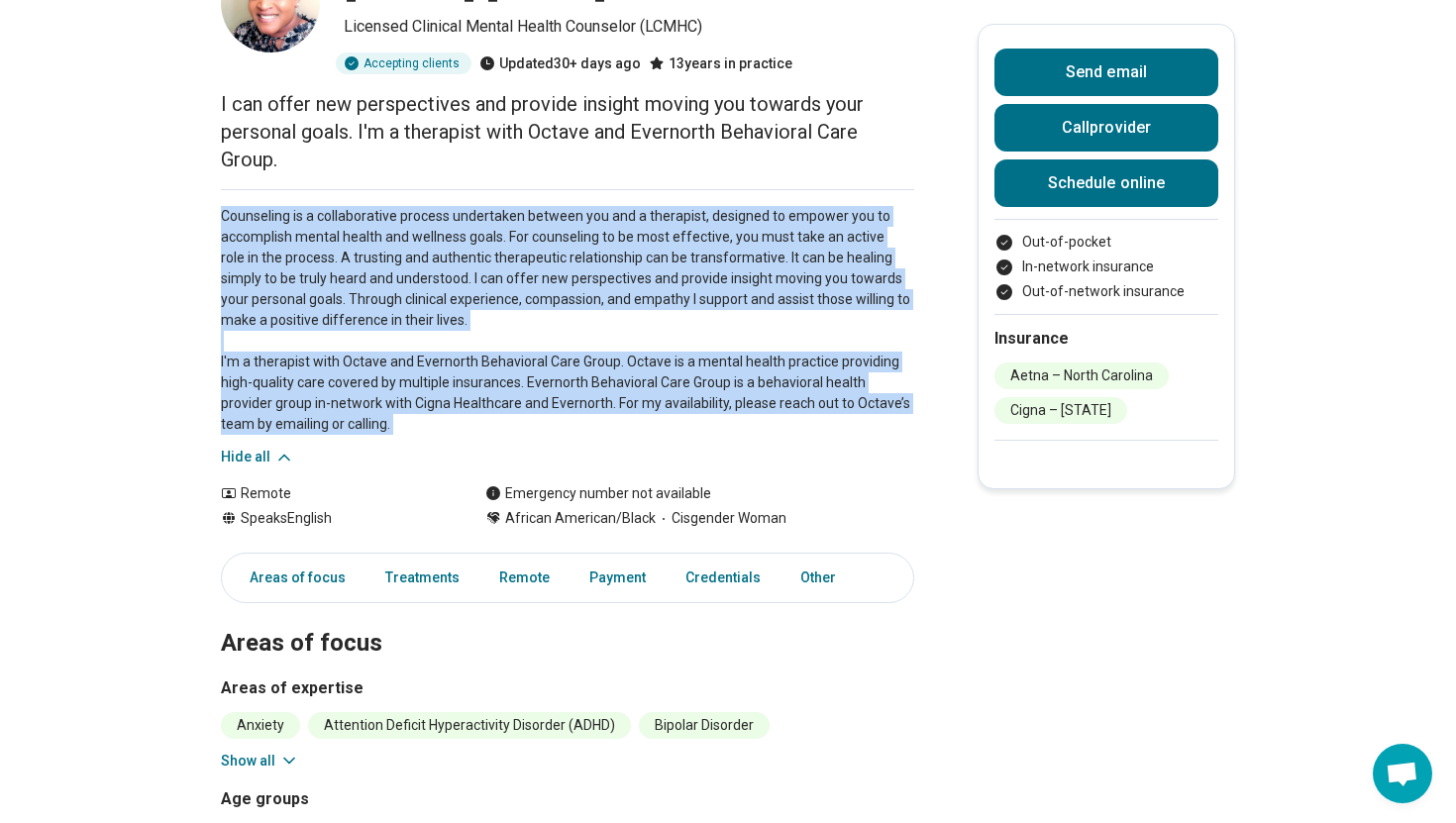 drag, startPoint x: 203, startPoint y: 319, endPoint x: 672, endPoint y: 629, distance: 562.19303 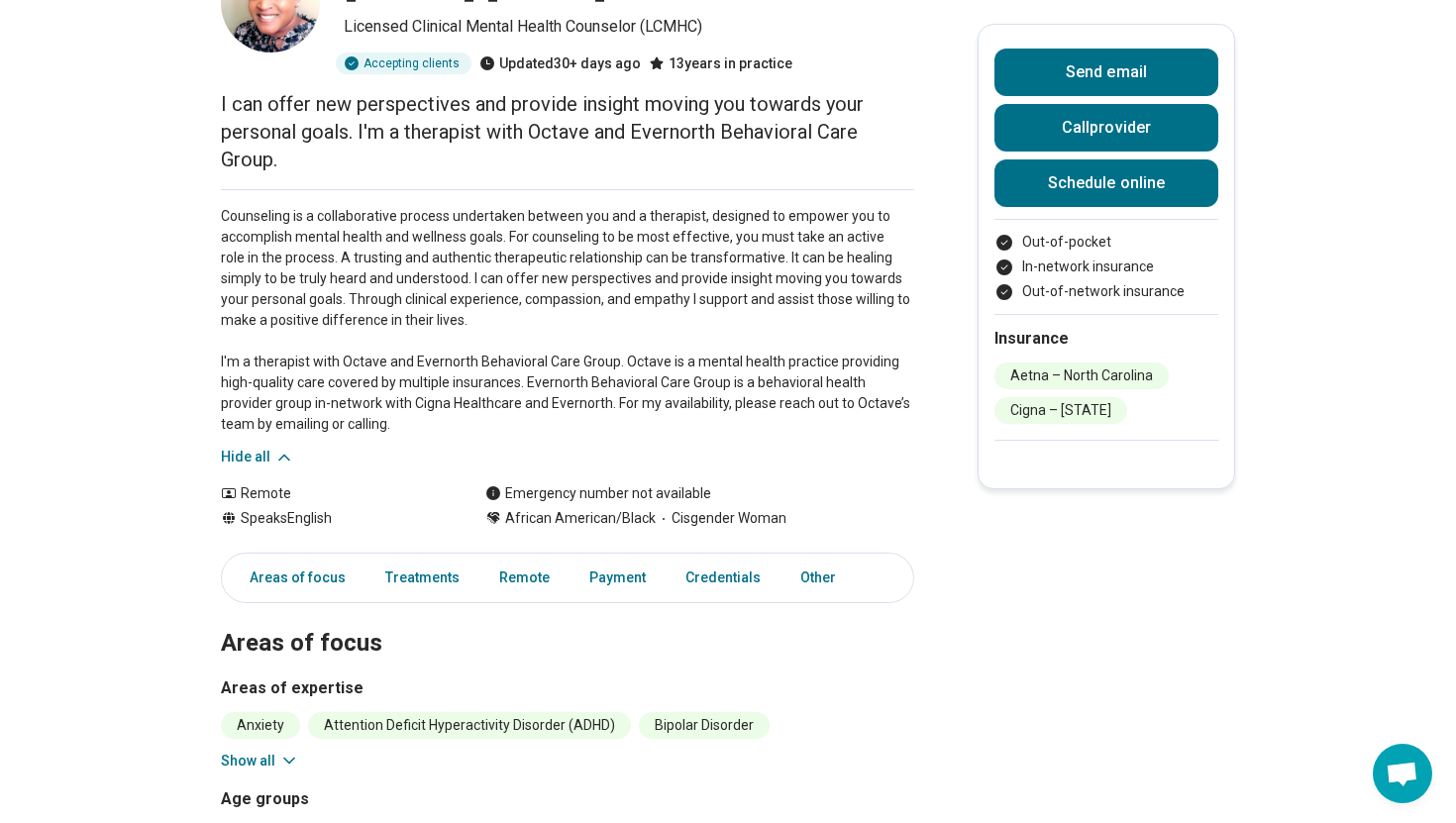 click on "Counseling is a collaborative process undertaken between you and a therapist, designed to empower you to accomplish mental health and wellness goals. For counseling to be most effective, you must take an active role in the process. A trusting and authentic therapeutic relationship can be transformative. It can be healing simply to be truly heard and understood. I can offer new perspectives and provide insight moving you towards your personal goals. Through clinical experience, compassion, and empathy I support and assist those willing to make a positive difference in their lives.
I'm a therapist with Octave and Evernorth Behavioral Care Group. Octave is a mental health practice providing high-quality care covered by multiple insurances. Evernorth Behavioral Care Group is a behavioral health provider group in-network with Cigna Healthcare and Evernorth. For my availability, please reach out to Octave’s team by emailing or calling." at bounding box center [568, 320] 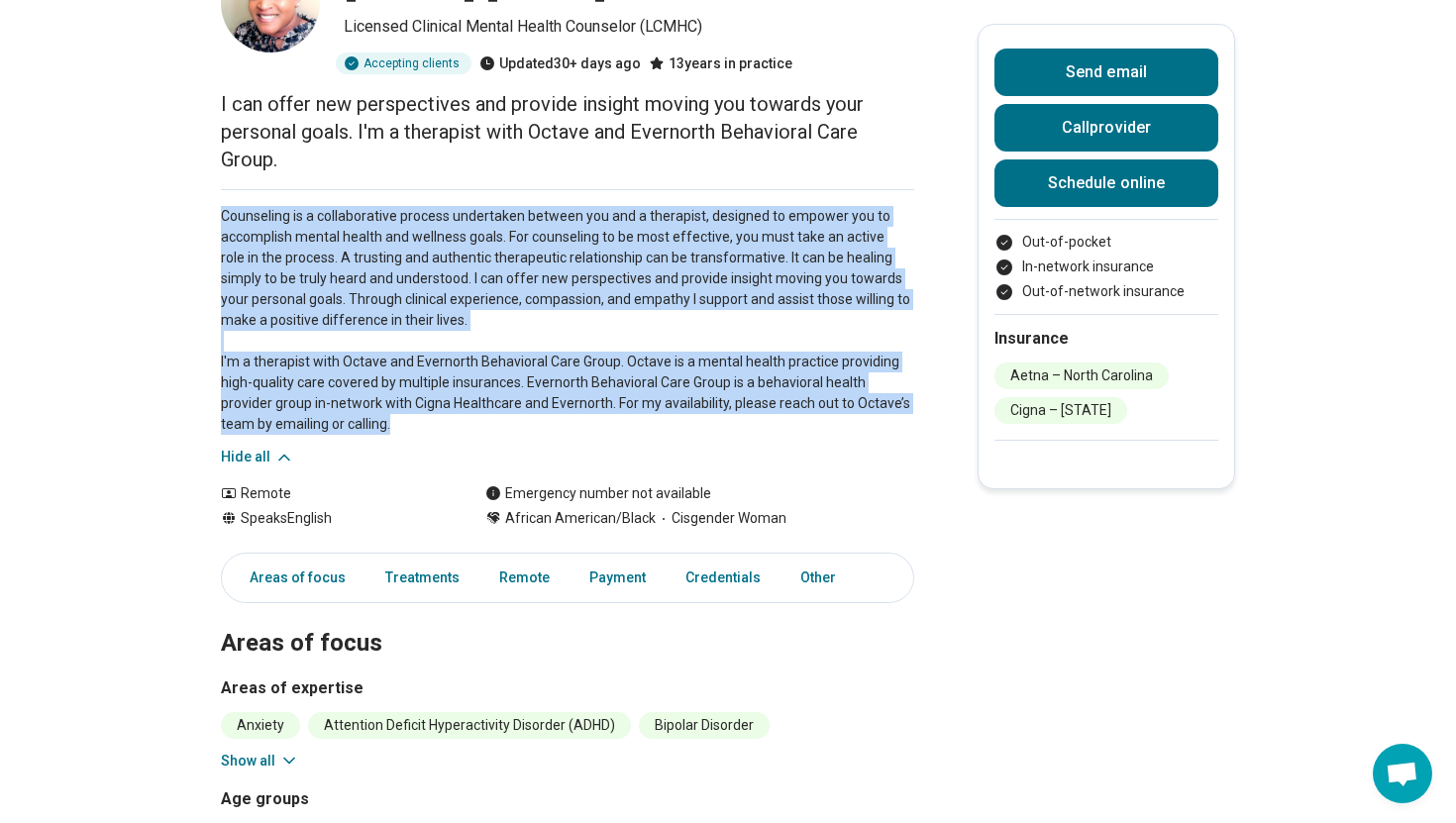 drag, startPoint x: 193, startPoint y: 312, endPoint x: 887, endPoint y: 607, distance: 754.0961 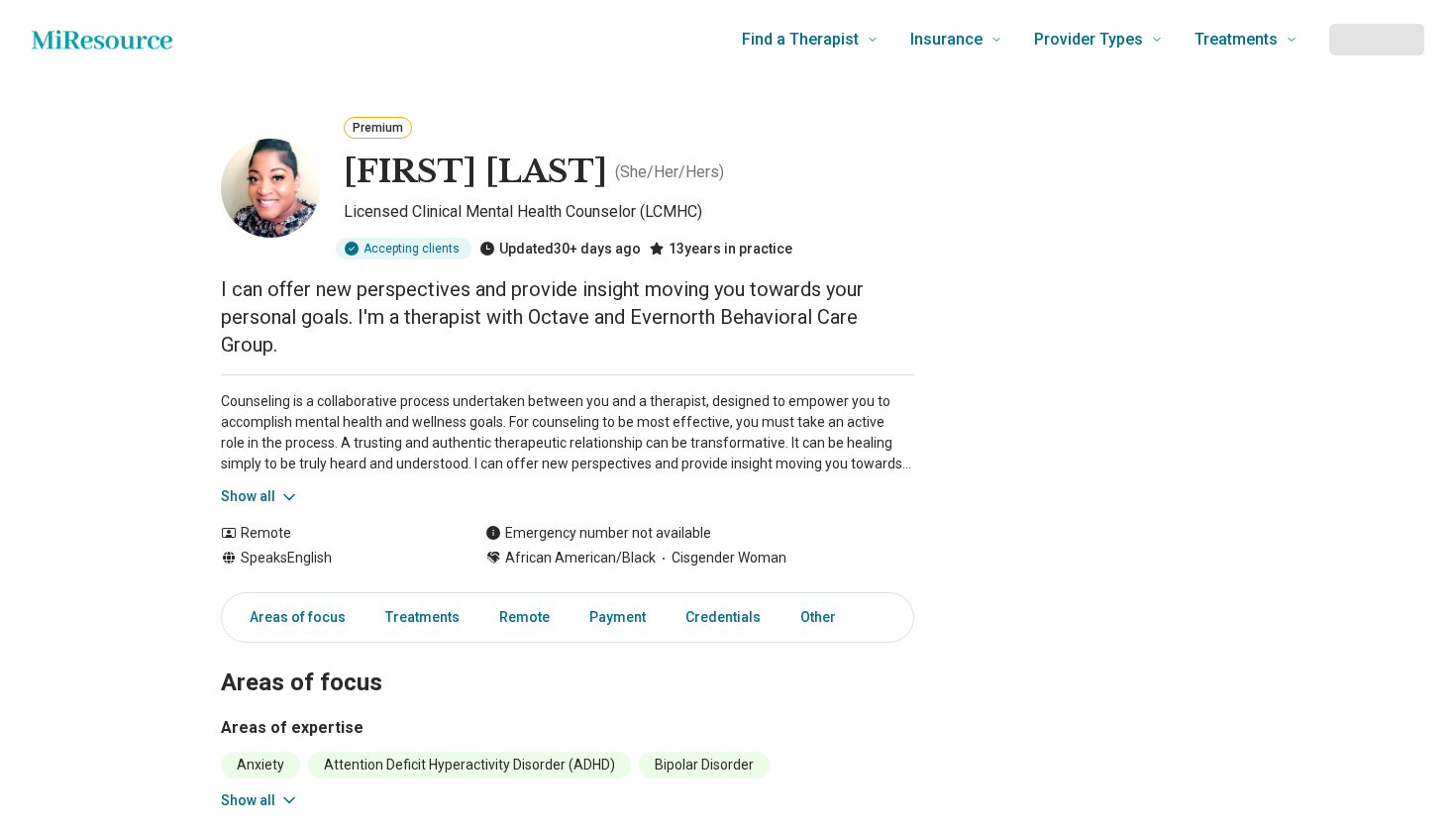 scroll, scrollTop: 0, scrollLeft: 0, axis: both 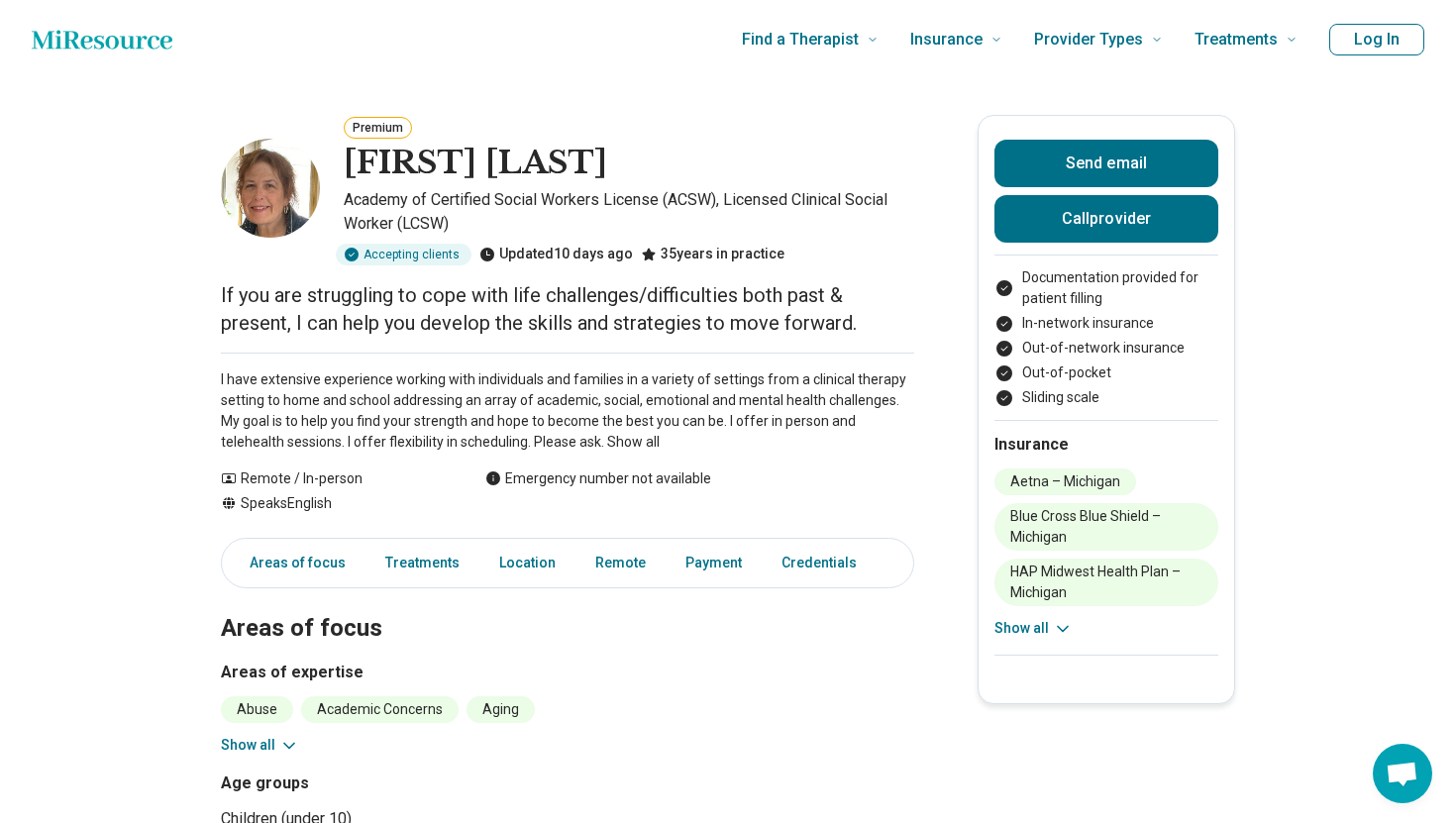 click on "Premium [FIRST] [LAST] Academy of Certified Social Workers License (ACSW), Licensed Clinical Social Worker (LCSW) Accepting clients Updated  10 days ago 35  years in practice If you are struggling to cope with life challenges/difficulties both past & present, I can help you develop the skills and strategies to move forward. I have extensive experience working with individuals and families in a variety of settings from a  clinical therapy setting to home and school addressing an array of academic, social, emotional and mental health challenges.  My goal is to help you find your strength and hope to become the best you can be.     I offer in person and telehealth sessions. I offer flexibility in scheduling. Please ask. Show all Remote / In-person Speaks  English Emergency number not available Send email Call  provider Documentation provided for patient filling In-network insurance Out-of-network insurance Out-of-pocket Sliding scale Insurance Aetna – [STATE] Blue Cross Blue Shield – [STATE] Show all Abuse" at bounding box center (728, 1484) 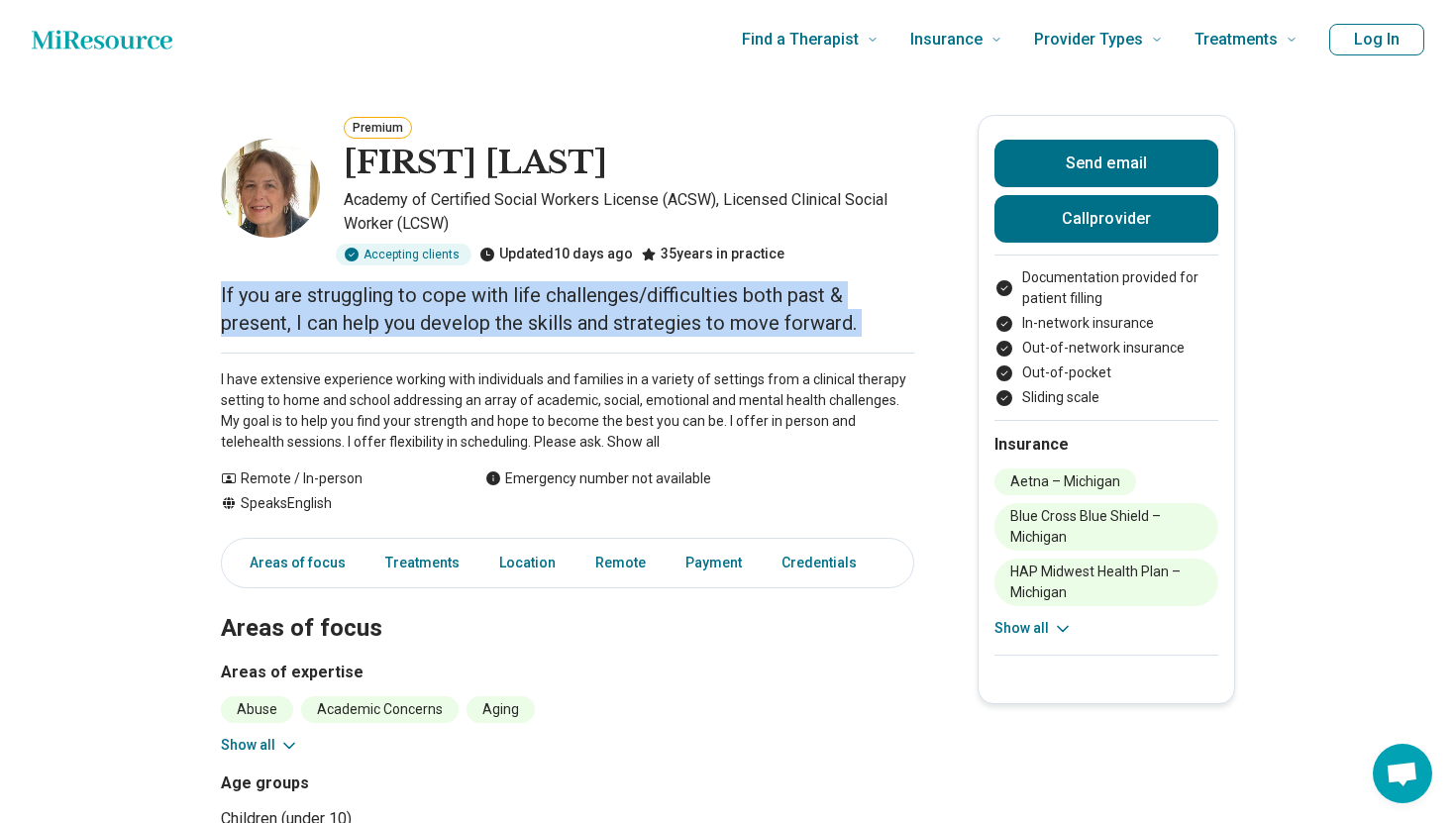 drag, startPoint x: 204, startPoint y: 365, endPoint x: 575, endPoint y: 463, distance: 383.72516 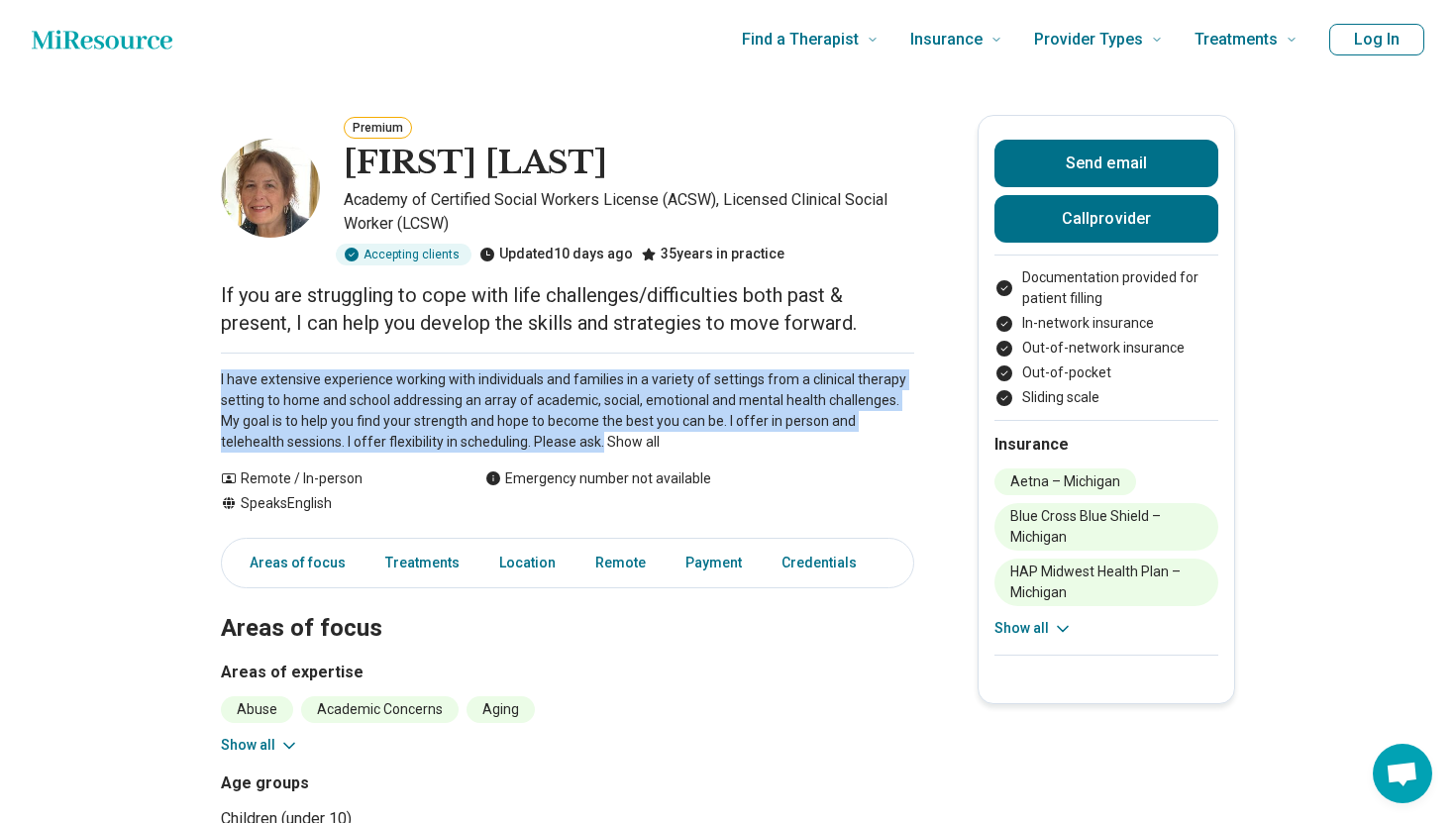 drag, startPoint x: 496, startPoint y: 608, endPoint x: 171, endPoint y: 484, distance: 347.85198 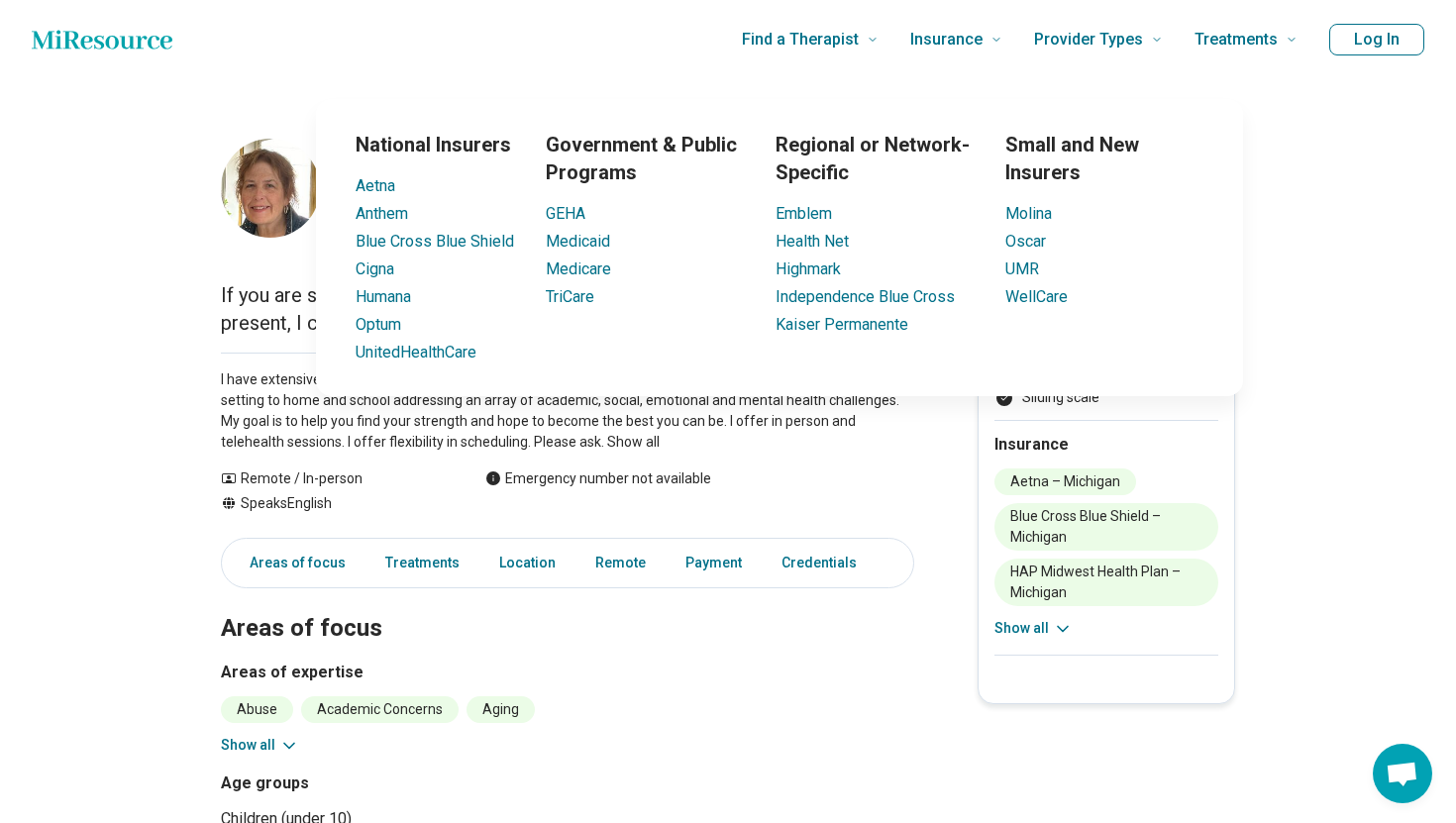 click on "I have extensive experience working with individuals and families in a variety of settings from a  clinical therapy setting to home and school addressing an array of academic, social, emotional and mental health challenges.  My goal is to help you find your strength and hope to become the best you can be.     I offer in person and telehealth sessions. I offer flexibility in scheduling. Please ask. Show all" at bounding box center (568, 402) 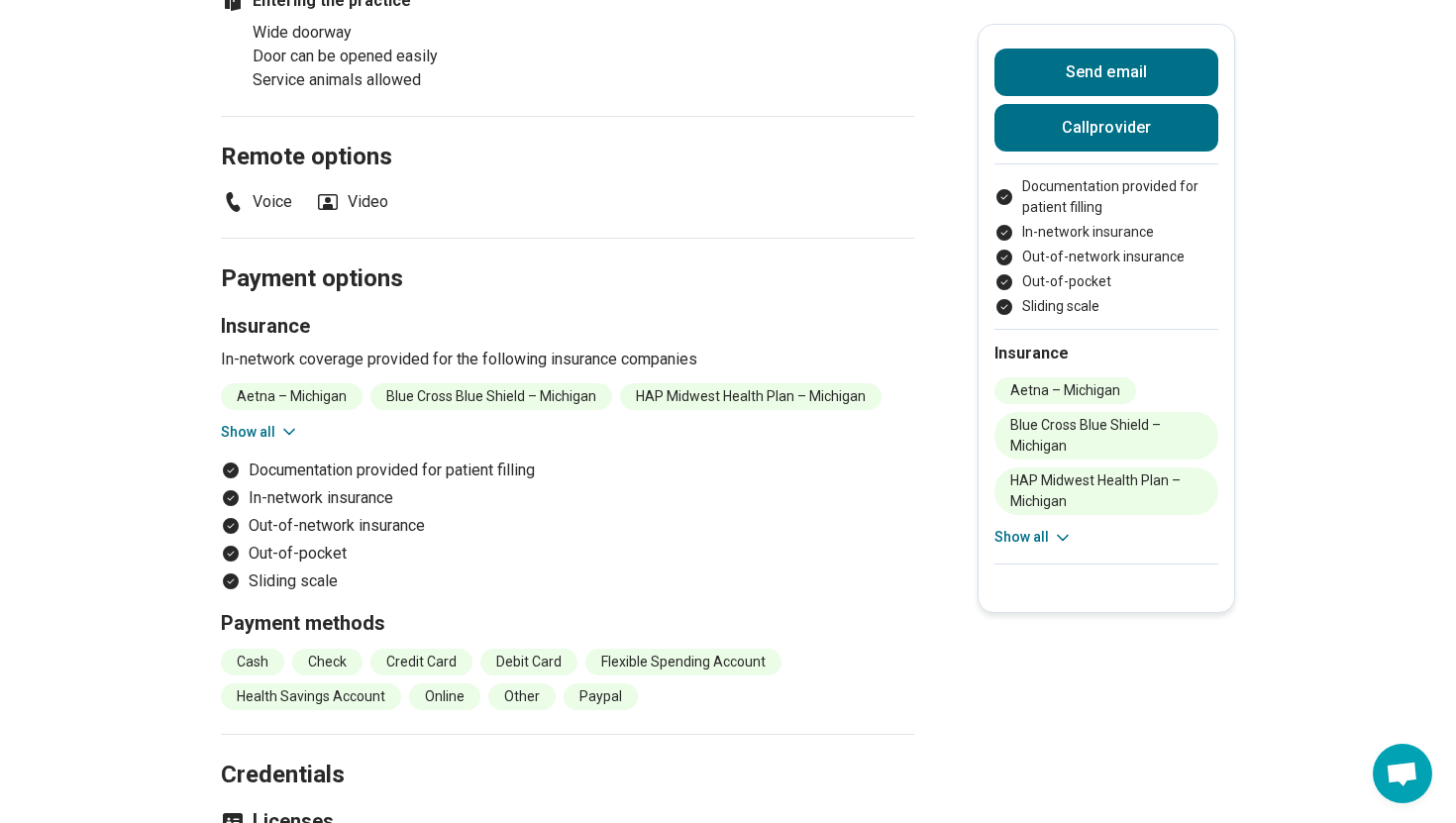 scroll, scrollTop: 1511, scrollLeft: 0, axis: vertical 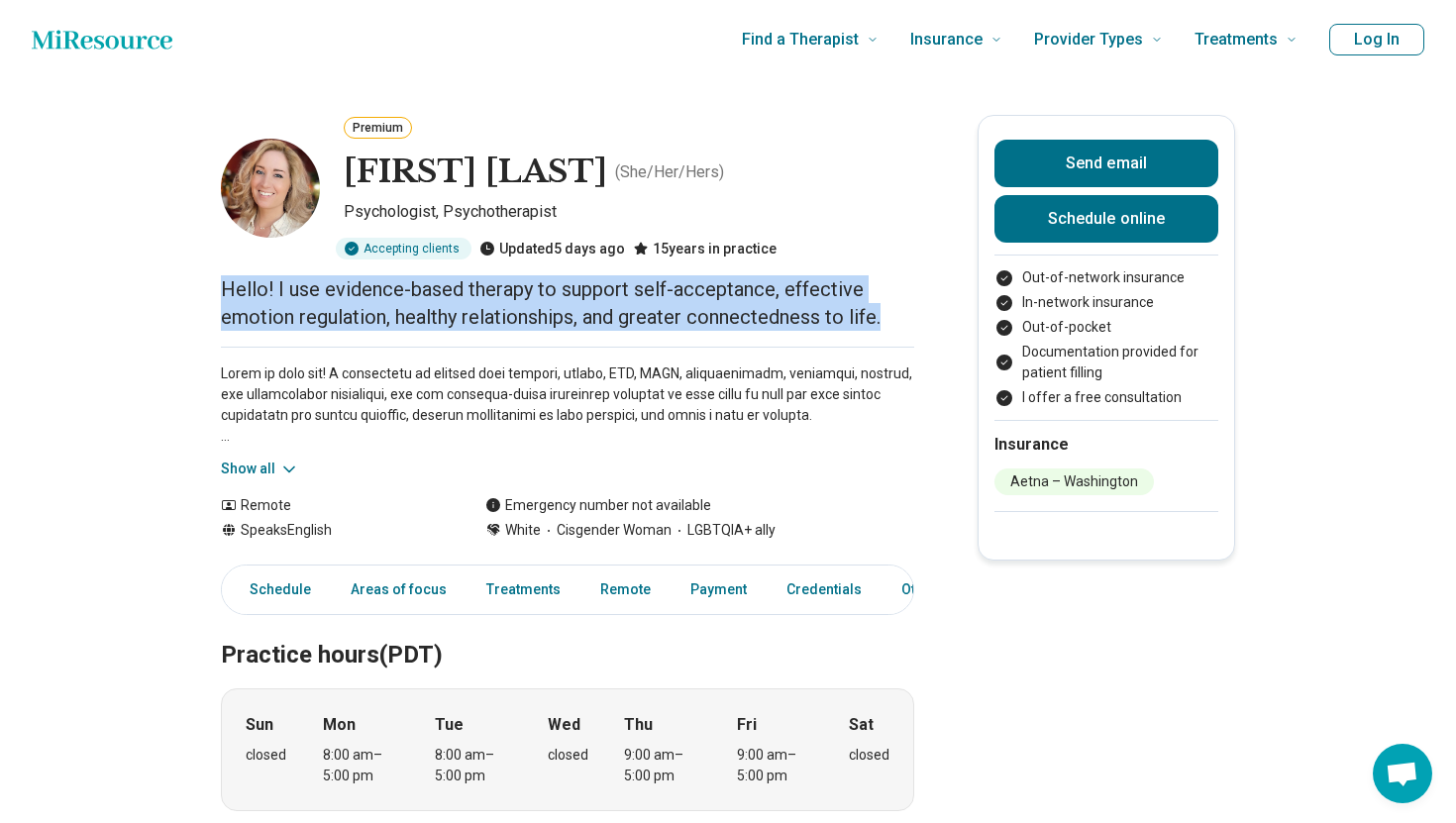 drag, startPoint x: 203, startPoint y: 360, endPoint x: 661, endPoint y: 451, distance: 466.9529 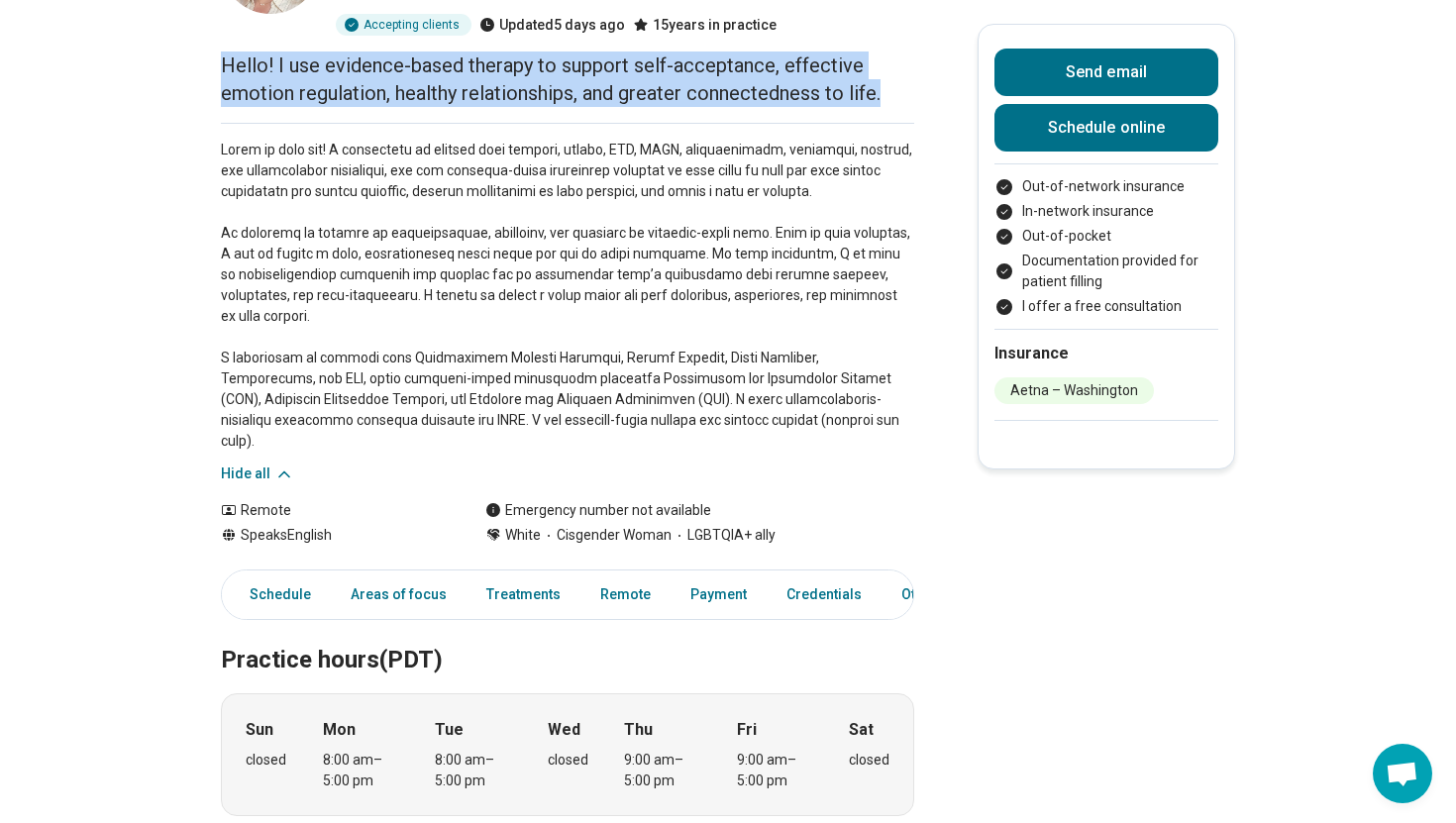 scroll, scrollTop: 231, scrollLeft: 0, axis: vertical 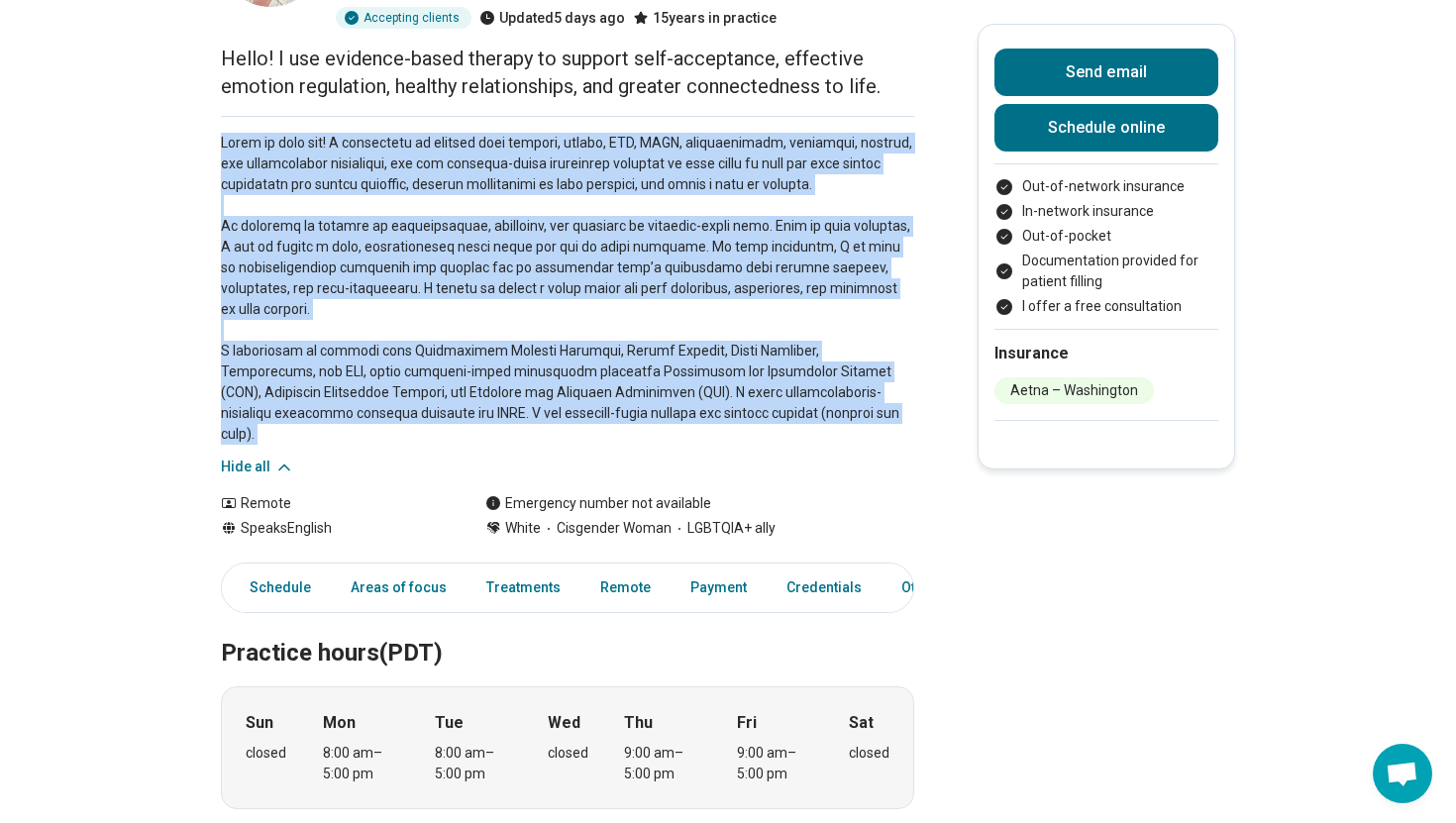 drag, startPoint x: 207, startPoint y: 273, endPoint x: 852, endPoint y: 679, distance: 762.142 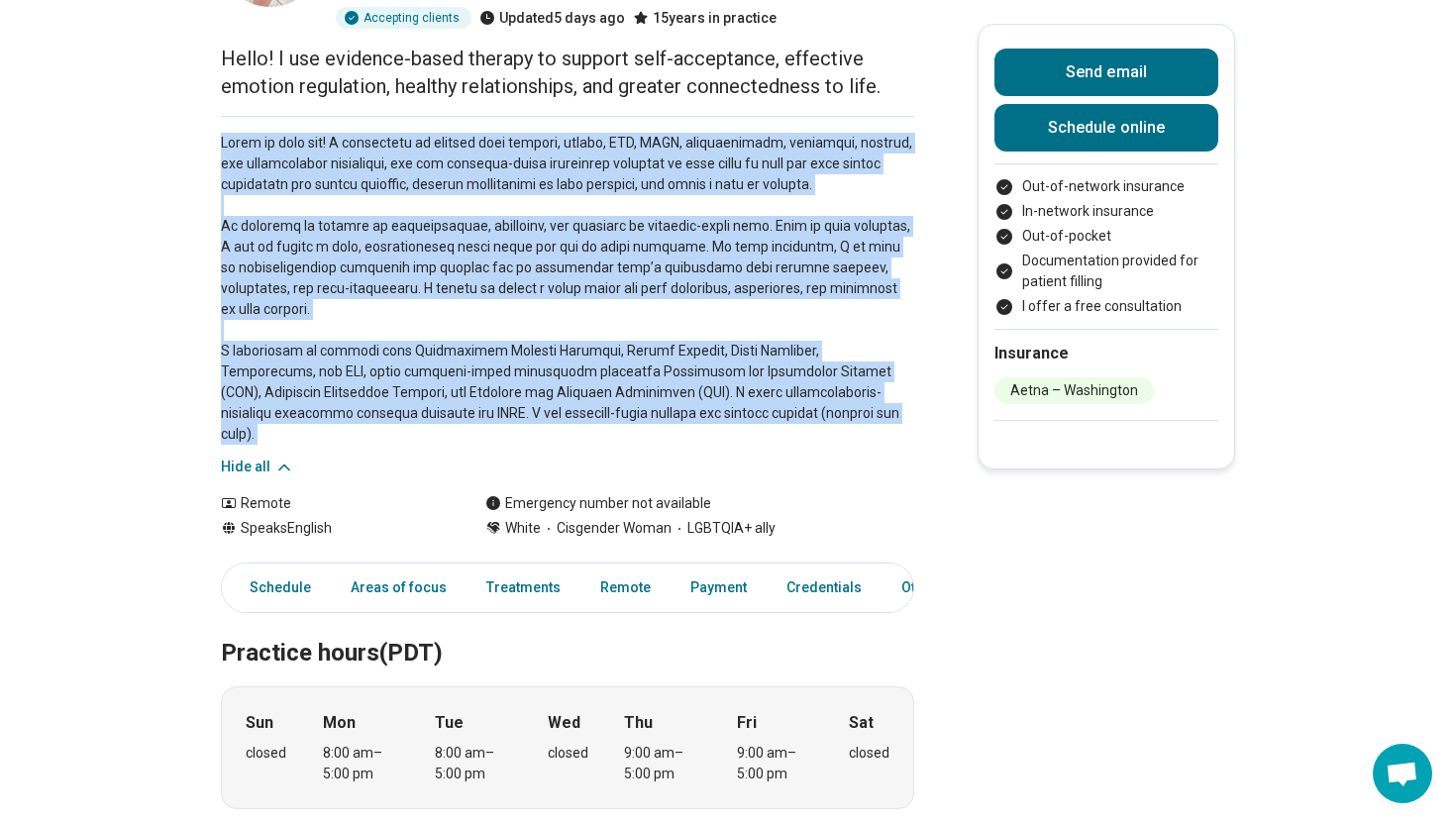 copy on "Great to meet you! I specialize in working with anxiety, stress, OCD, ADHD, perfectionism, overwhelm, burnout, and relationship challenges, and use evidence-based treatments tailored to your needs to help you more deeply understand and accept yourself, respond effectively to your emotions, and build a life of meaning.
My approach to therapy is collaborative, practical, and grounded in evidence-based care. When we work together, I aim to create a safe, nonjudgmental space where you can be fully yourself. As your therapist, I am here to compassionately challenge and support you in navigating life’s challenges with greater clarity, confidence, and self-compassion. I strive to create a space where you feel respected, understood, and empowered to move forward.
I specialize in working with Generalized Anxiety Disorder, Social Anxiety, Panic Disorder, Agoraphobia, and OCD, using evidence-based treatments including Acceptance and Commitment Therapy (ACT), Cognitive Behavioral Therapy, and Exposure and Response Pr..." 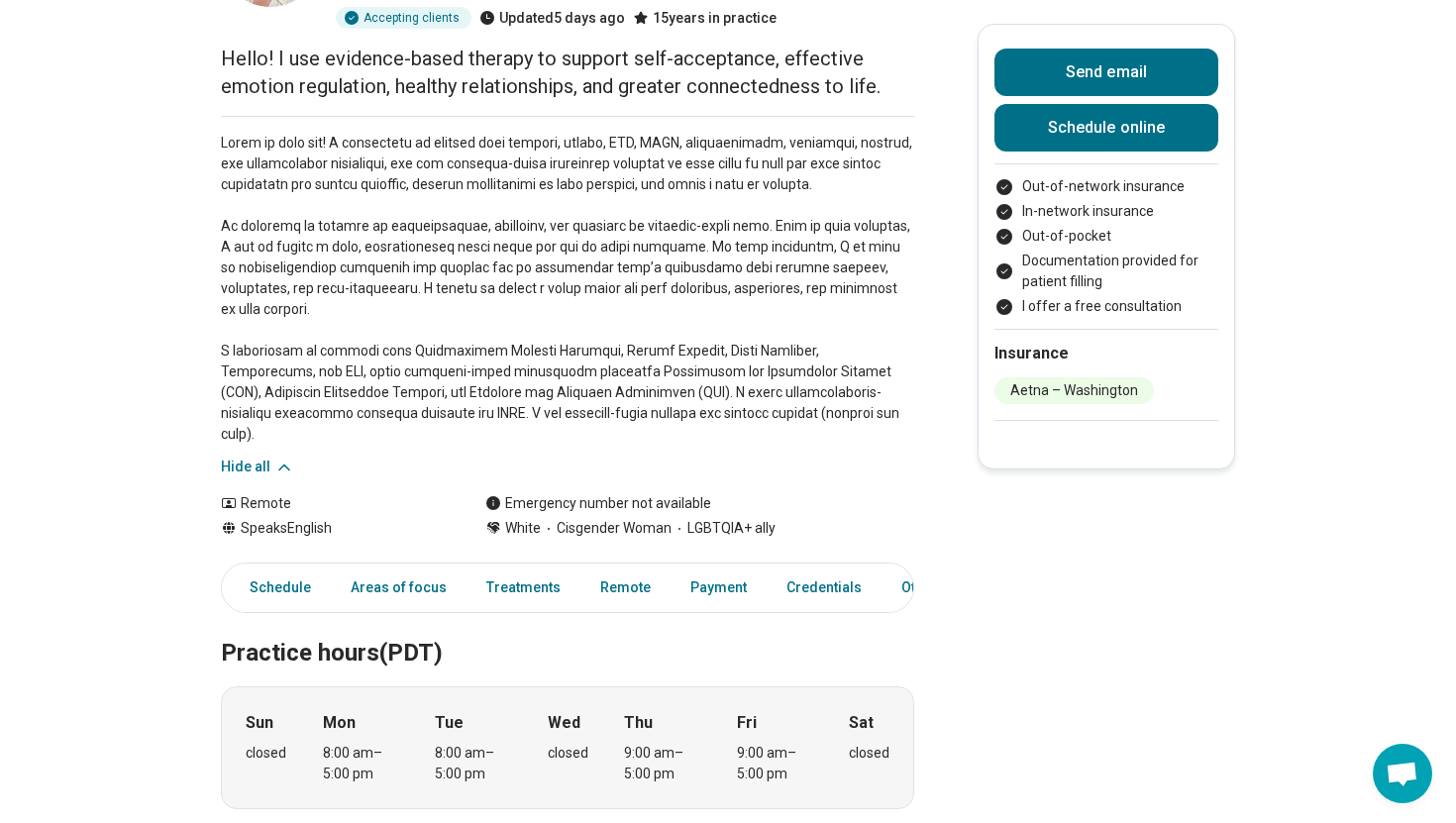 click at bounding box center (568, 288) 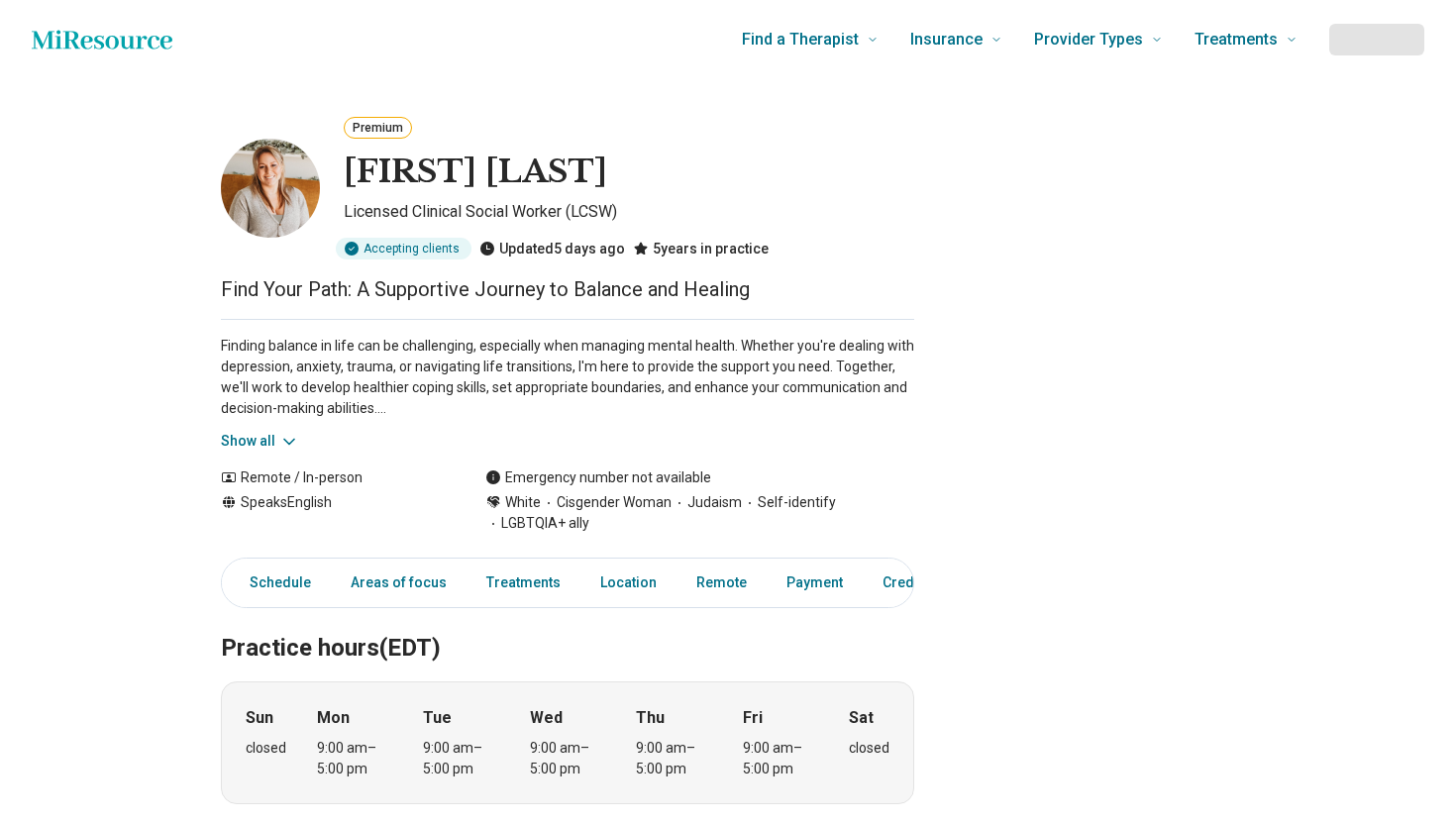 scroll, scrollTop: 0, scrollLeft: 0, axis: both 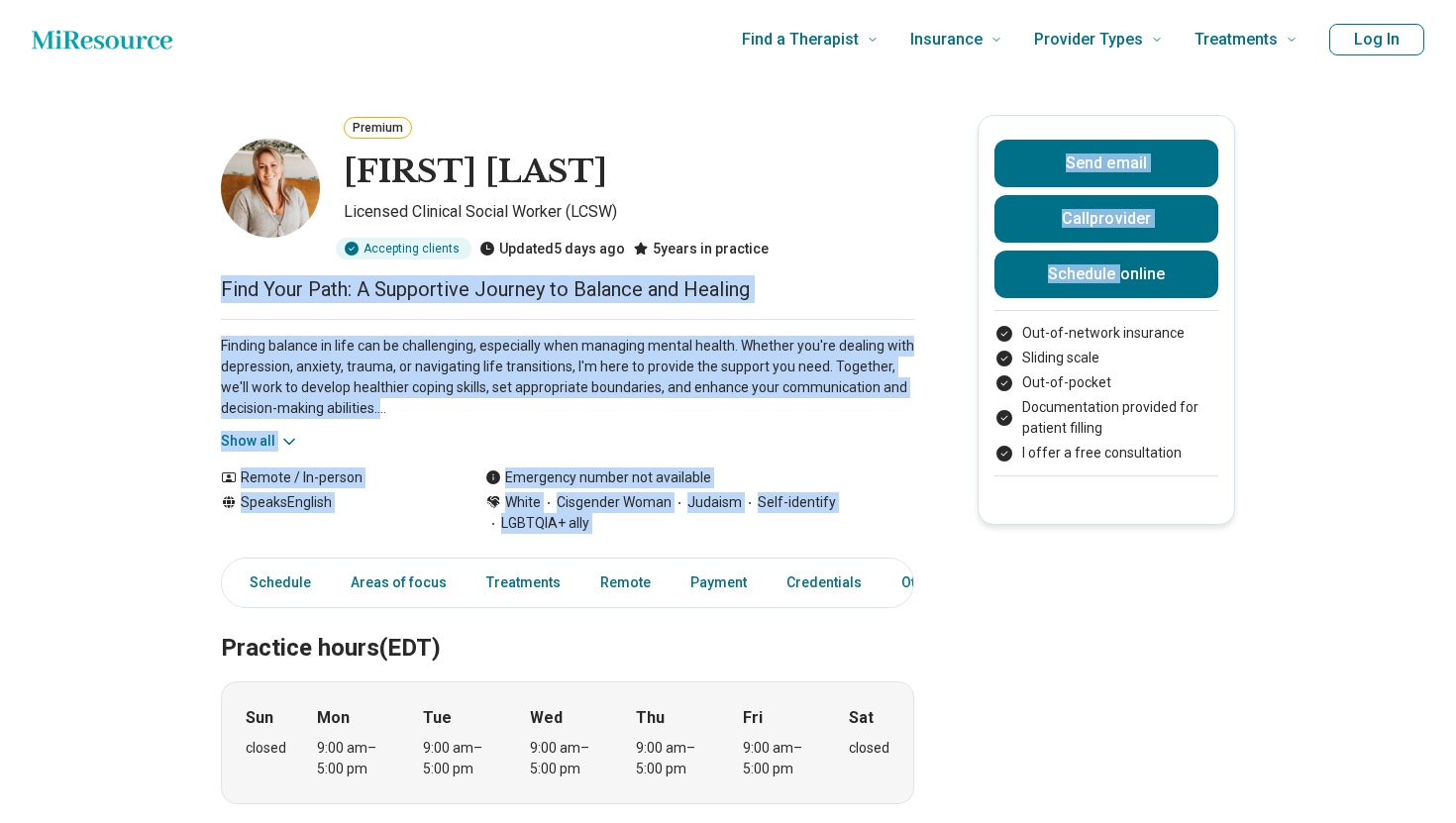 drag, startPoint x: 200, startPoint y: 360, endPoint x: 948, endPoint y: 359, distance: 748.0007 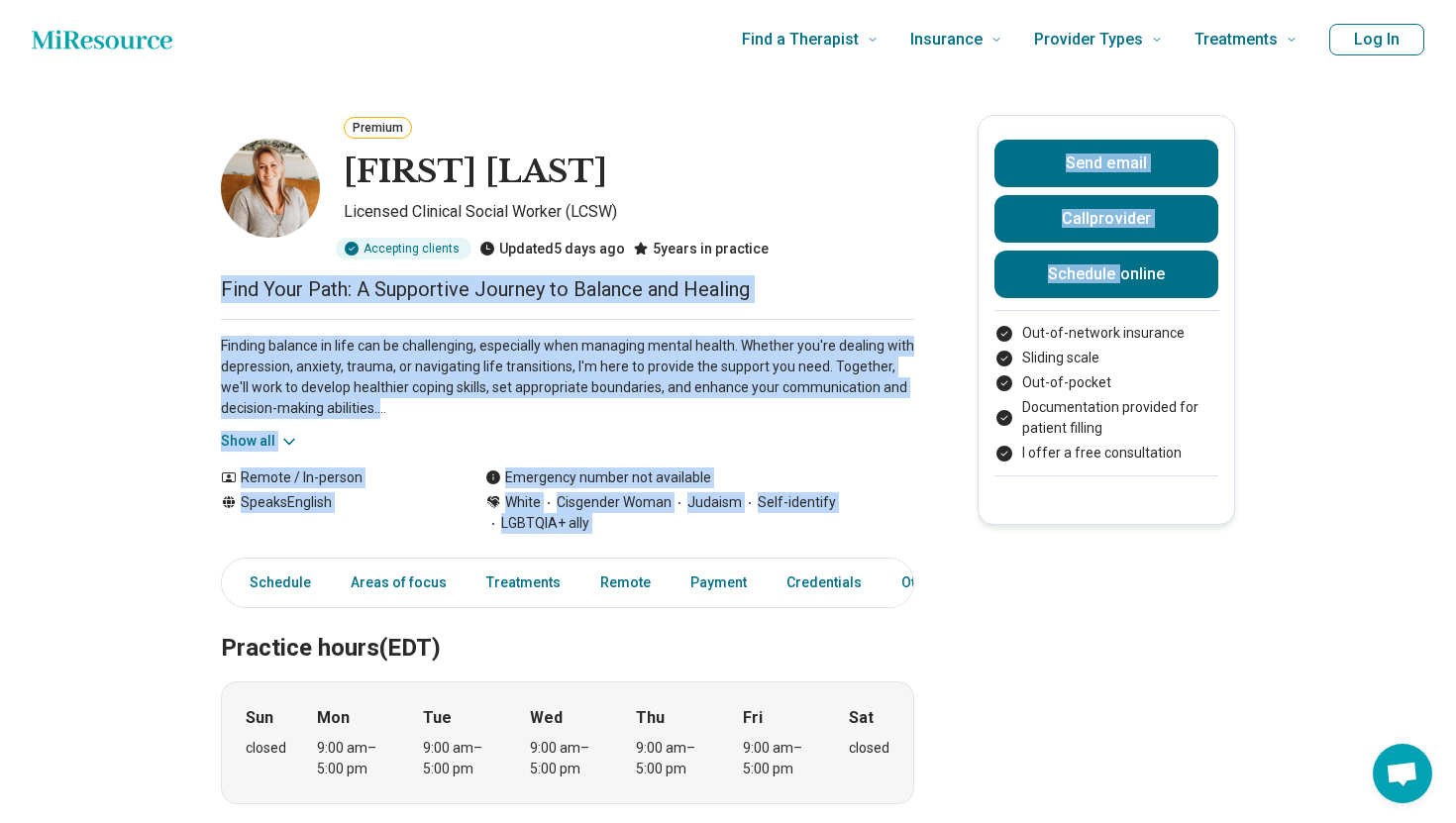 click on "Premium [FIRST] [LAST] Licensed Clinical Social Worker (LCSW) Accepting clients Updated  5 days ago 5  years in practice Find Your Path: A Supportive Journey to Balance and Healing Show all Remote / In-person Speaks  English Emergency number not available White Cisgender Woman Judaism Self-identify LGBTQIA+ ally Send email Call  provider Schedule online Out-of-network insurance Sliding scale Out-of-pocket Documentation provided for patient filling I offer a free consultation Schedule Areas of focus Treatments Remote Payment Credentials Other Practice hours  (EDT) Sun closed Mon 9:00 am  –   5:00 pm Tue 9:00 am  –   5:00 pm Wed 9:00 am  –   5:00 pm Thu 9:00 am  –   5:00 pm Fri 9:00 am  –   5:00 pm Sat closed Areas of focus Areas of expertise Alcohol Use Anger Issues Anxiety Athletic/Sports performance Attention Deficit Hyperactivity Disorder (ADHD) Bipolar Disorder Body Image Borderline Personality Bullying Career Conflict Resolution Dependent Personality Depression Eating Concerns Gender Identity ," at bounding box center (728, 1314) 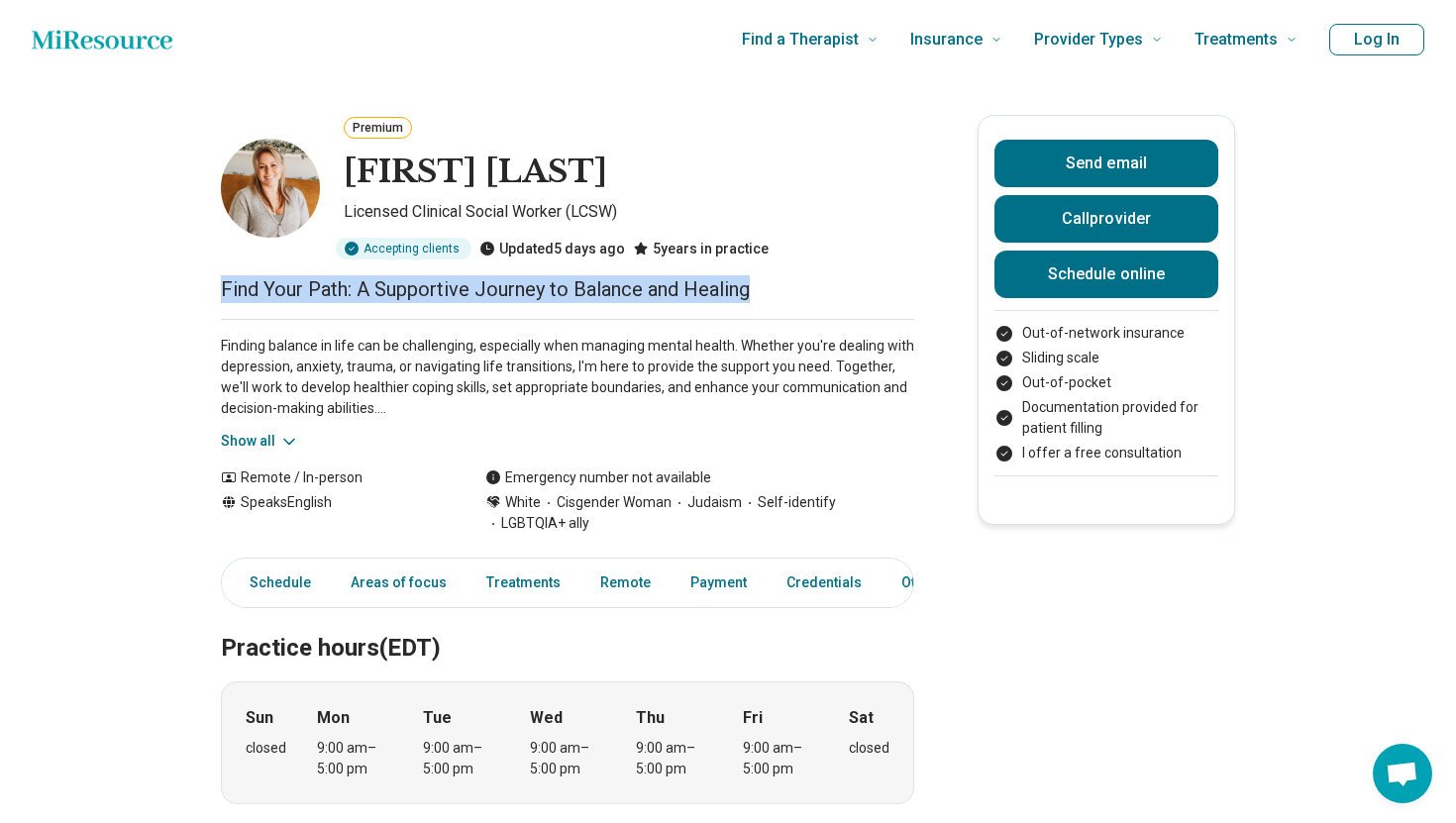 drag, startPoint x: 884, startPoint y: 363, endPoint x: 192, endPoint y: 359, distance: 692.0116 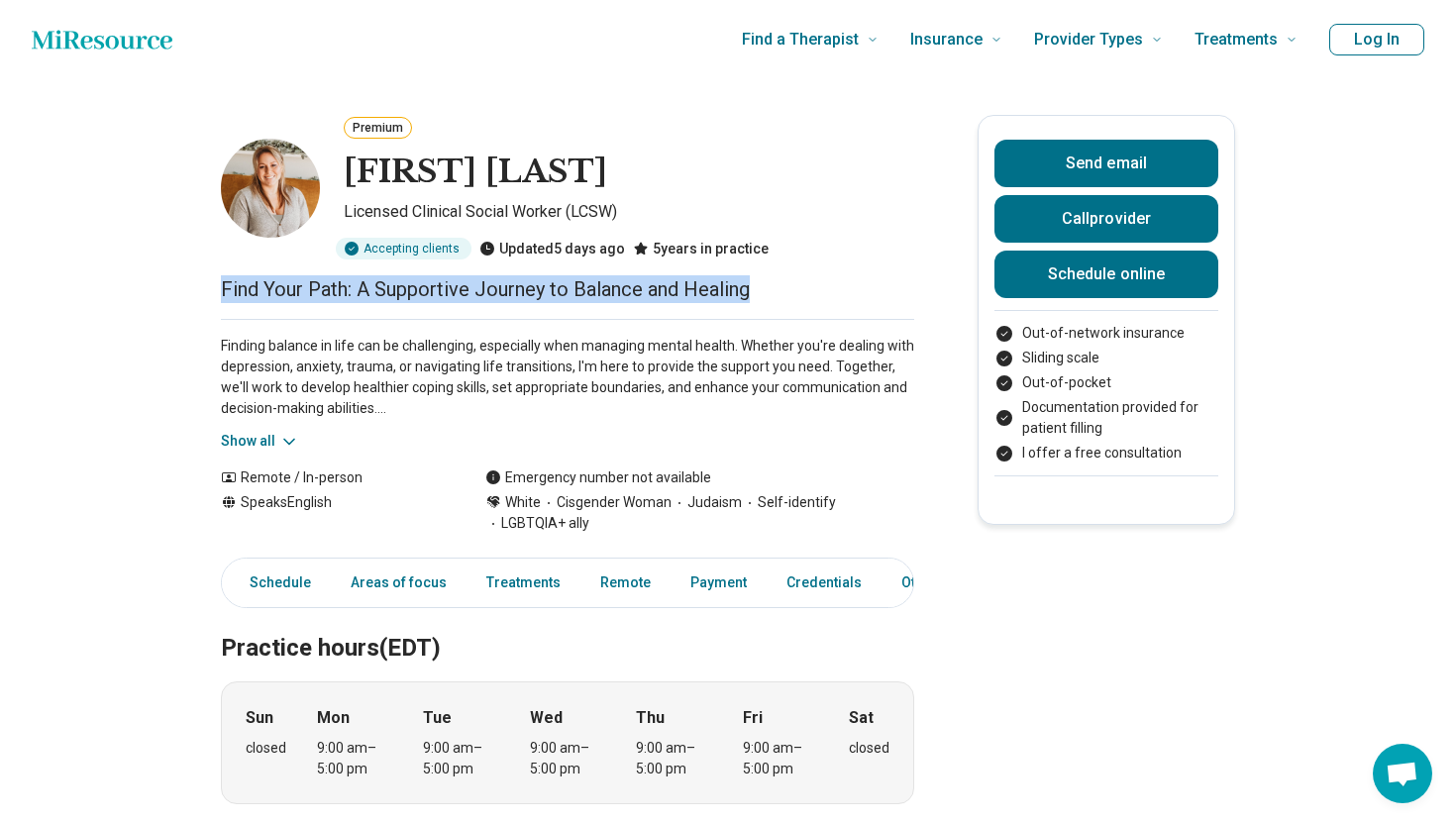 click on "Show all" at bounding box center (260, 441) 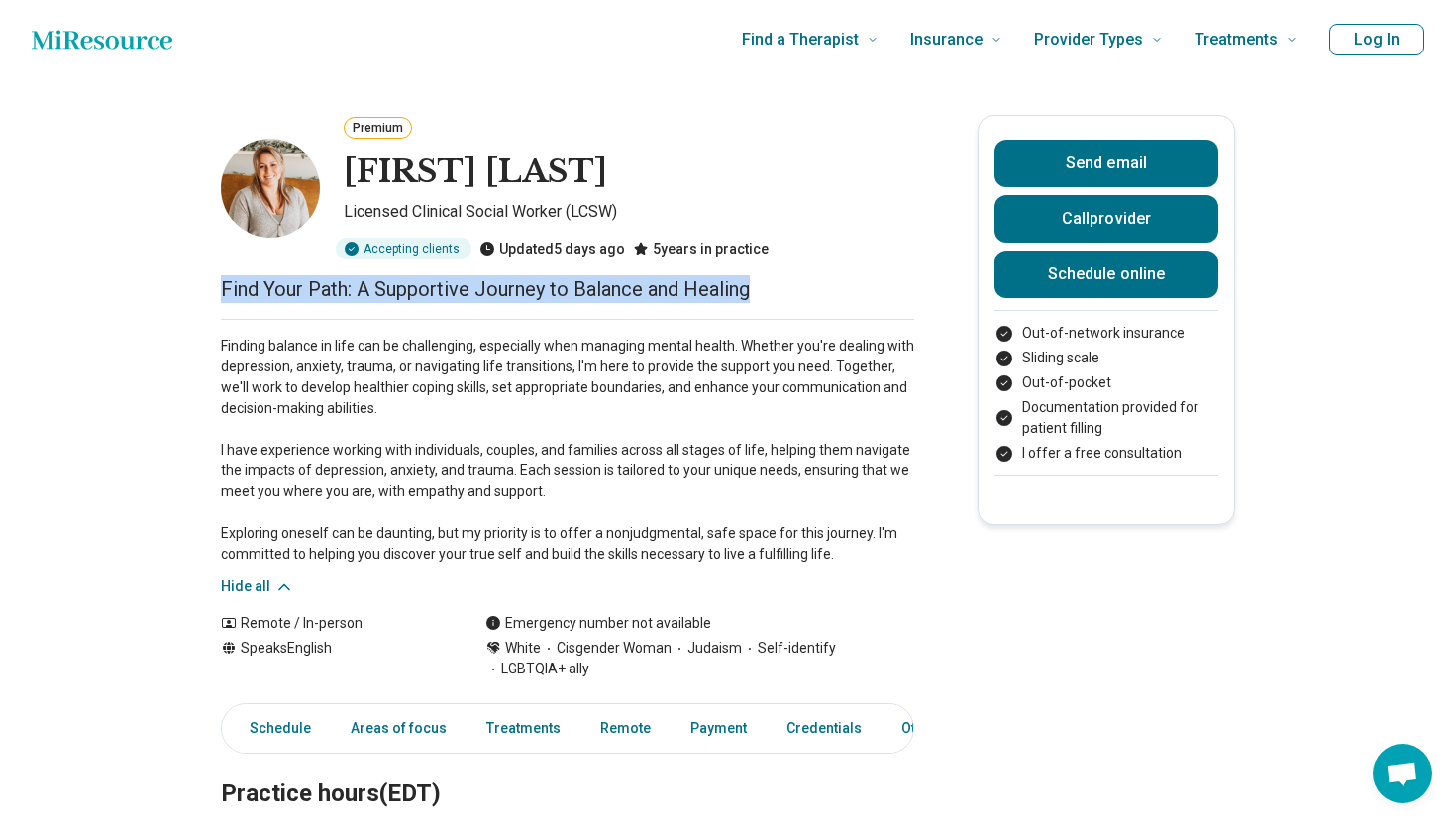 scroll, scrollTop: 225, scrollLeft: 0, axis: vertical 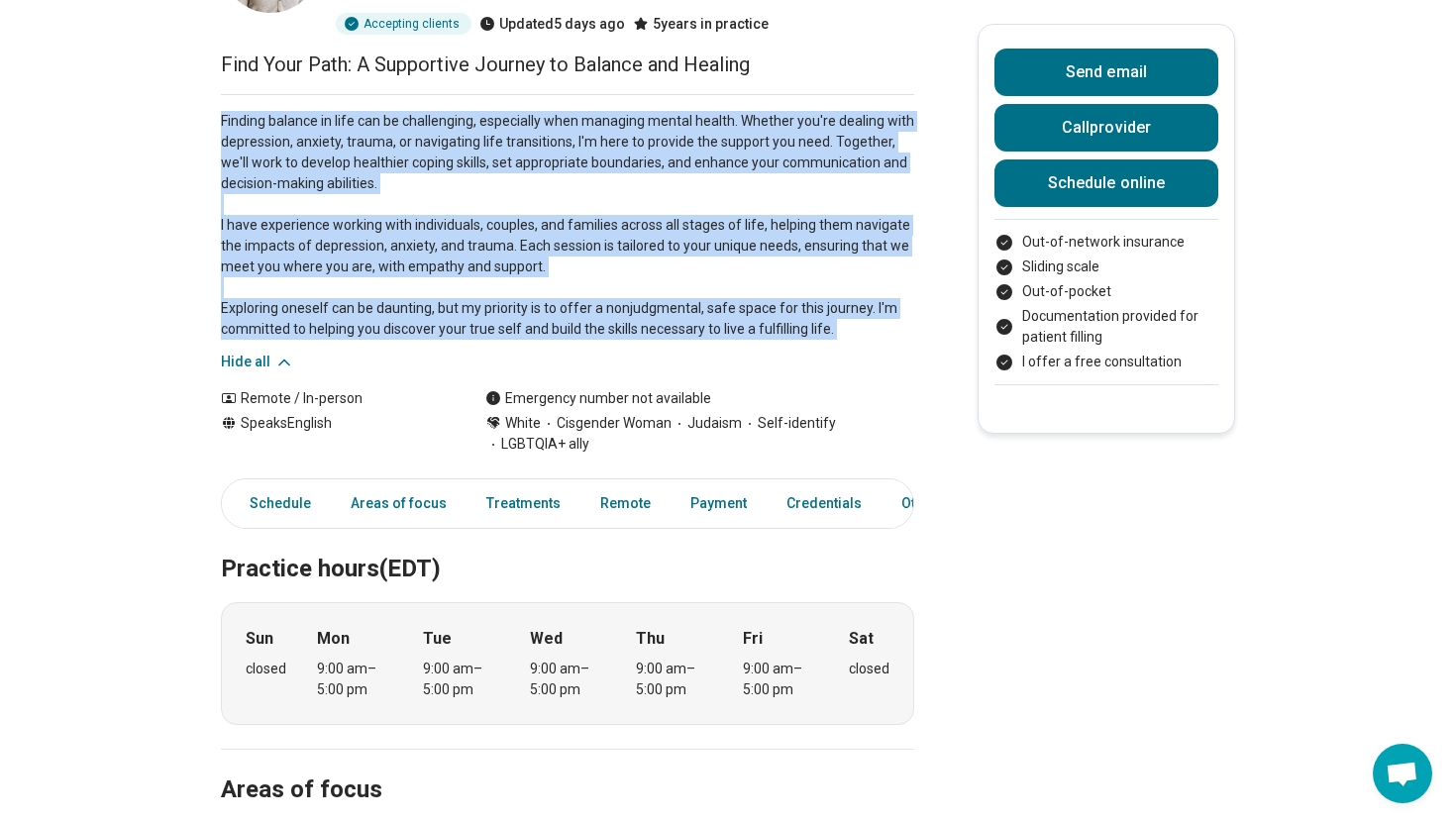 drag, startPoint x: 488, startPoint y: 560, endPoint x: 205, endPoint y: 212, distance: 448.54543 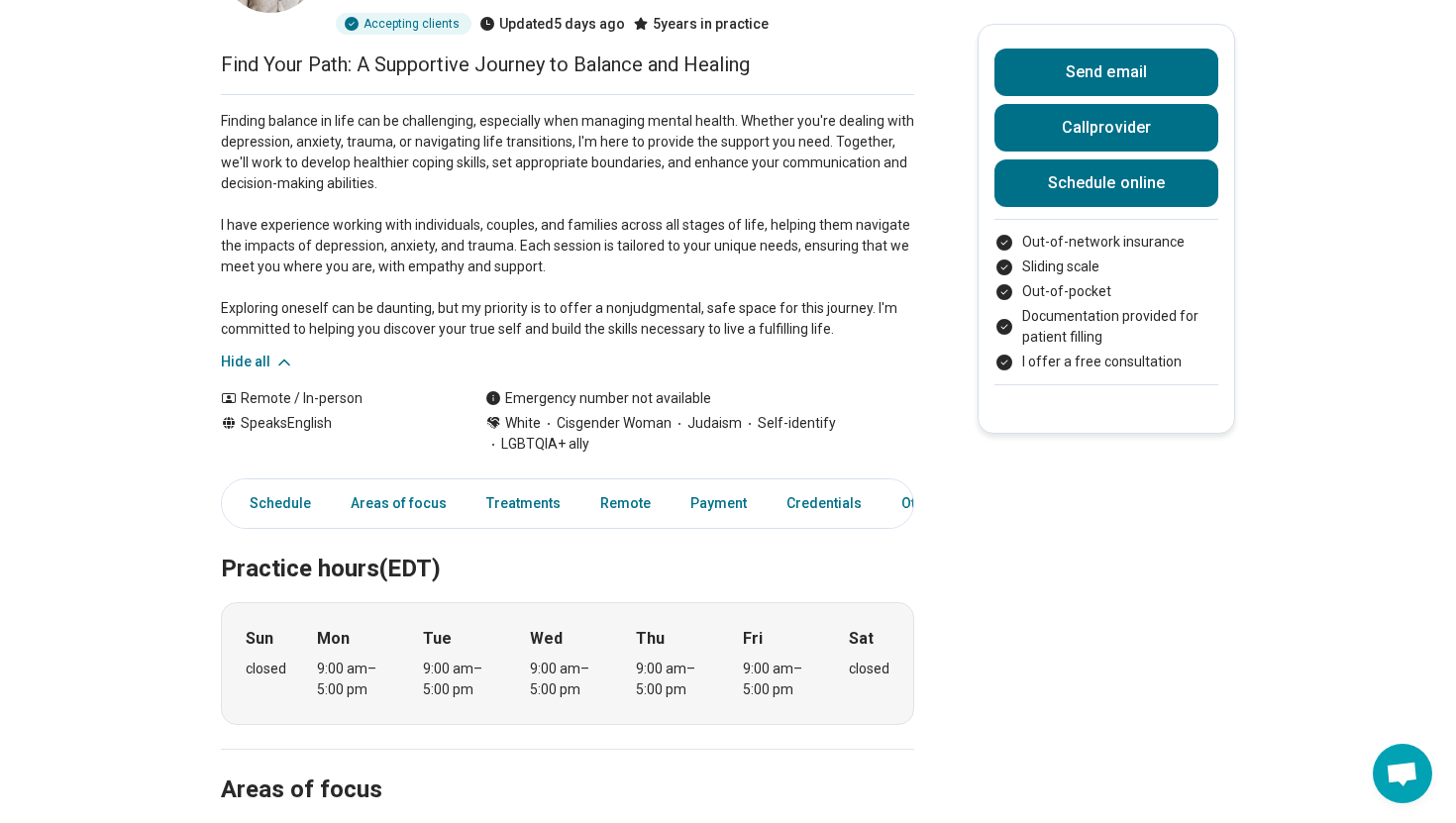 click on "Finding balance in life can be challenging, especially when managing mental health. Whether you're dealing with depression, anxiety, trauma, or navigating life transitions, I'm here to provide the support you need. Together, we'll work to develop healthier coping skills, set appropriate boundaries, and enhance your communication and decision-making abilities.
I have experience working with individuals, couples, and families across all stages of life, helping them navigate the impacts of depression, anxiety, and trauma. Each session is tailored to your unique needs, ensuring that we meet you where you are, with empathy and support.
Exploring oneself can be daunting, but my priority is to offer a nonjudgmental, safe space for this journey. I'm committed to helping you discover your true self and build the skills necessary to live a fulfilling life." at bounding box center [568, 225] 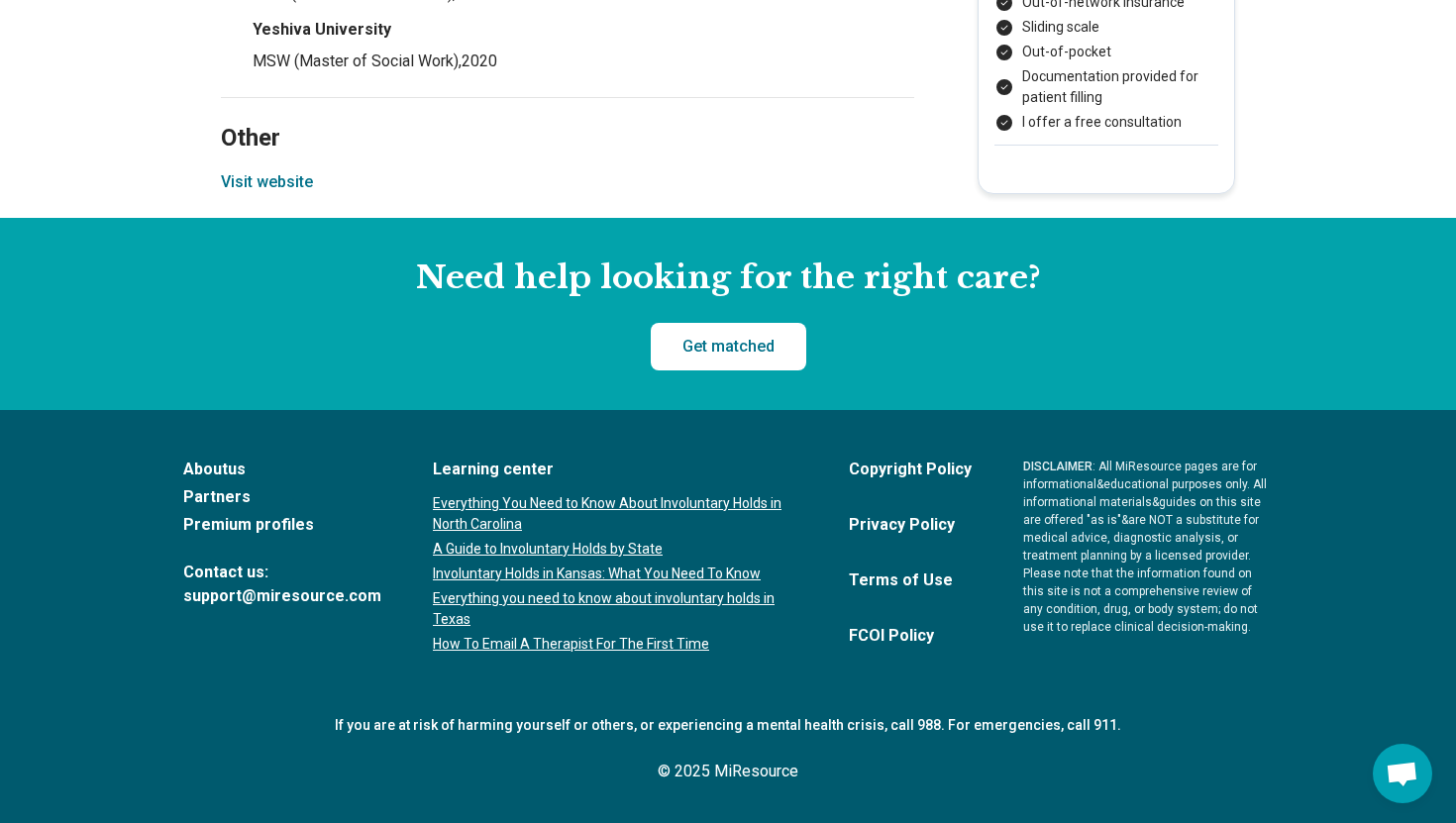 scroll, scrollTop: 3060, scrollLeft: 0, axis: vertical 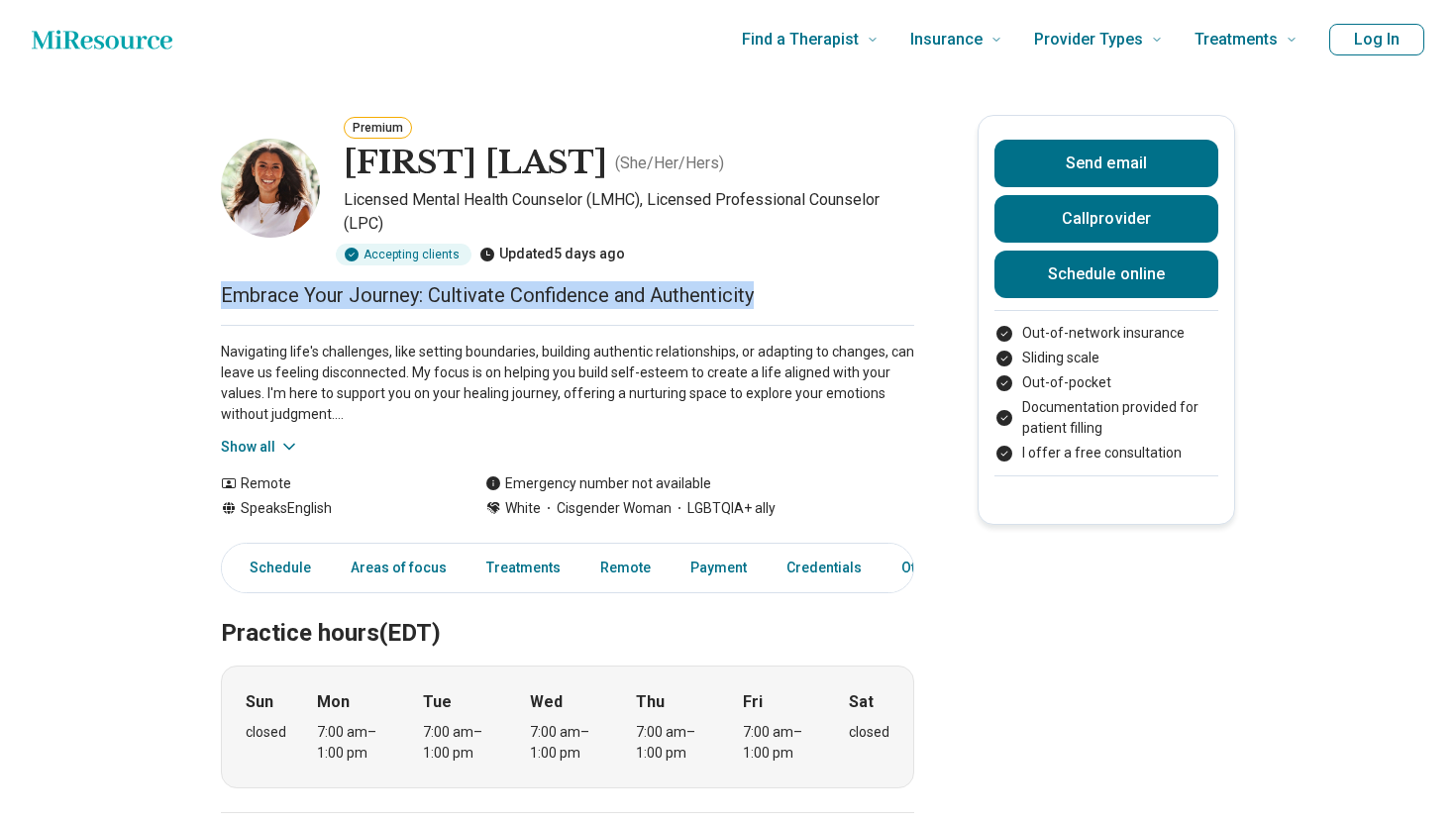 drag, startPoint x: 212, startPoint y: 364, endPoint x: 916, endPoint y: 360, distance: 704.0114 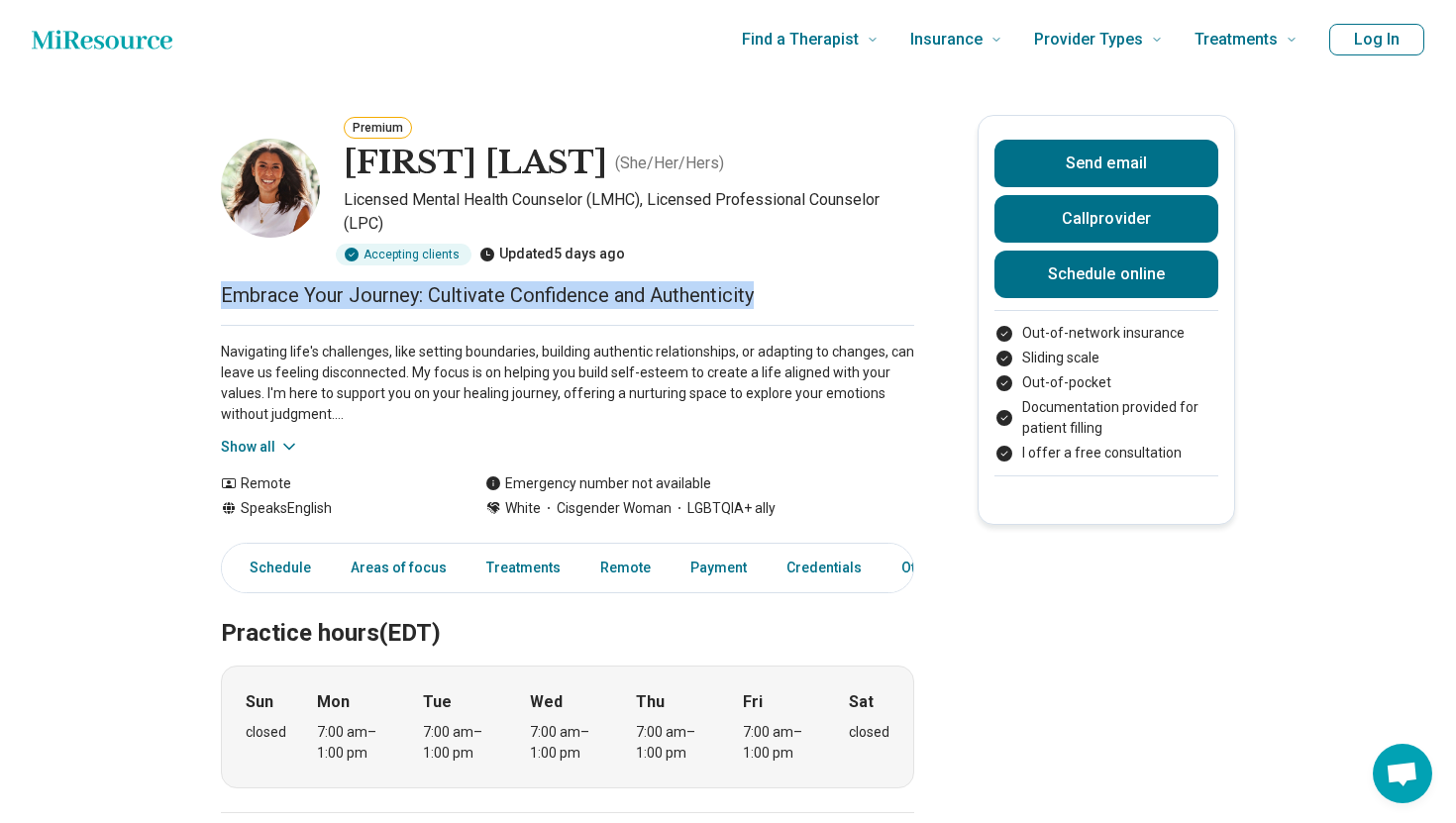 copy on "Embrace Your Journey: Cultivate Confidence and Authenticity" 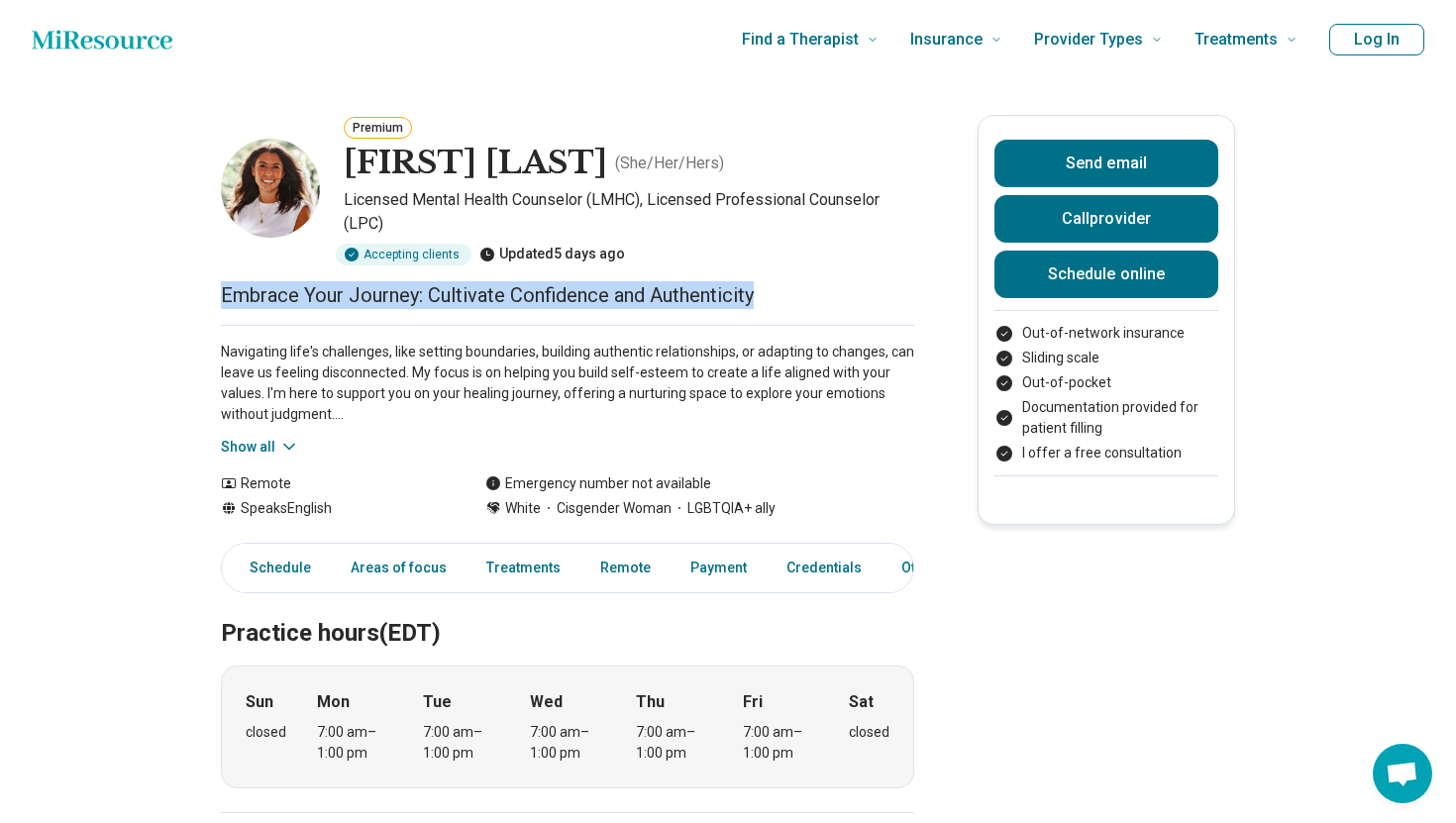 click 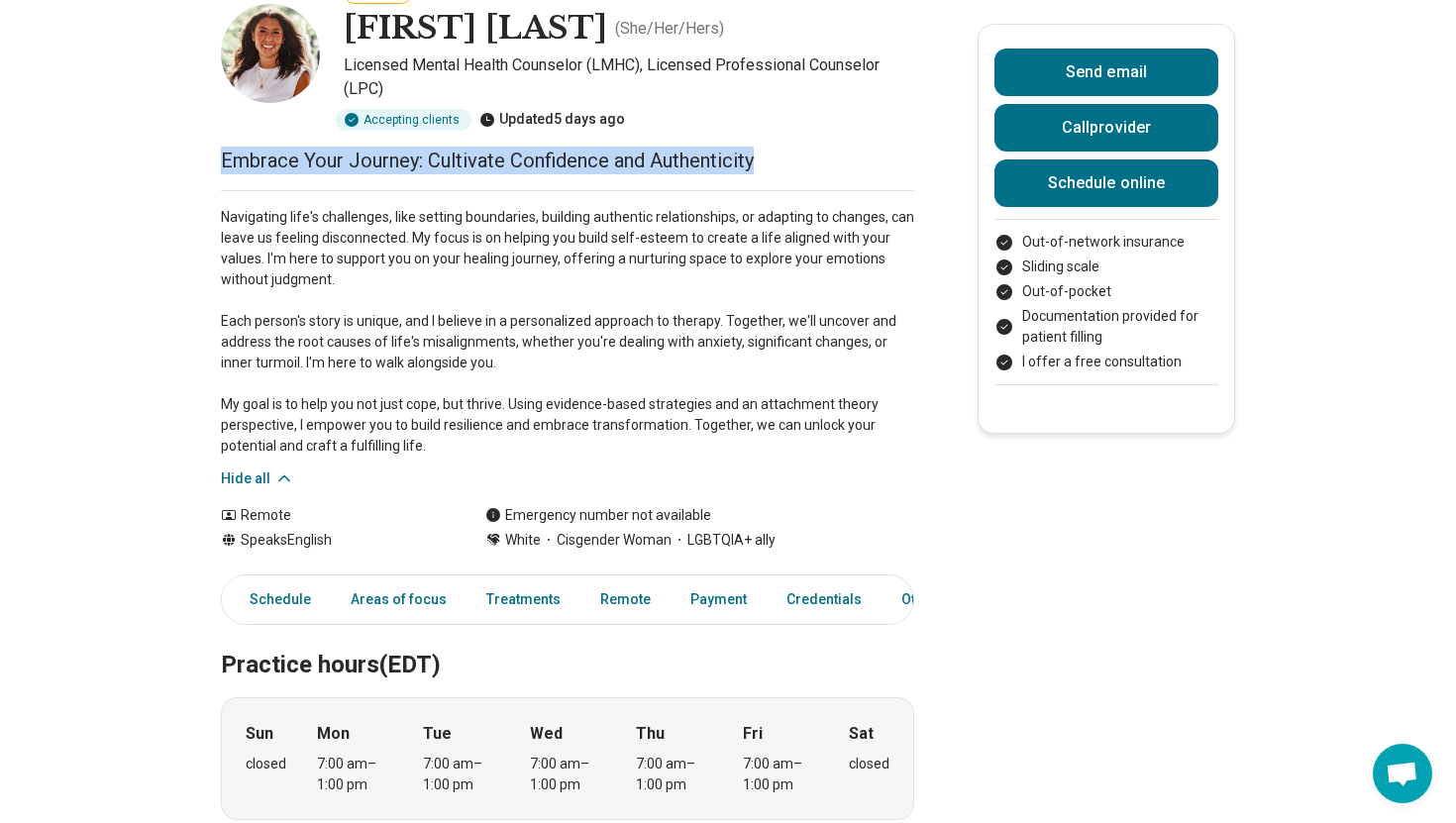 scroll, scrollTop: 180, scrollLeft: 0, axis: vertical 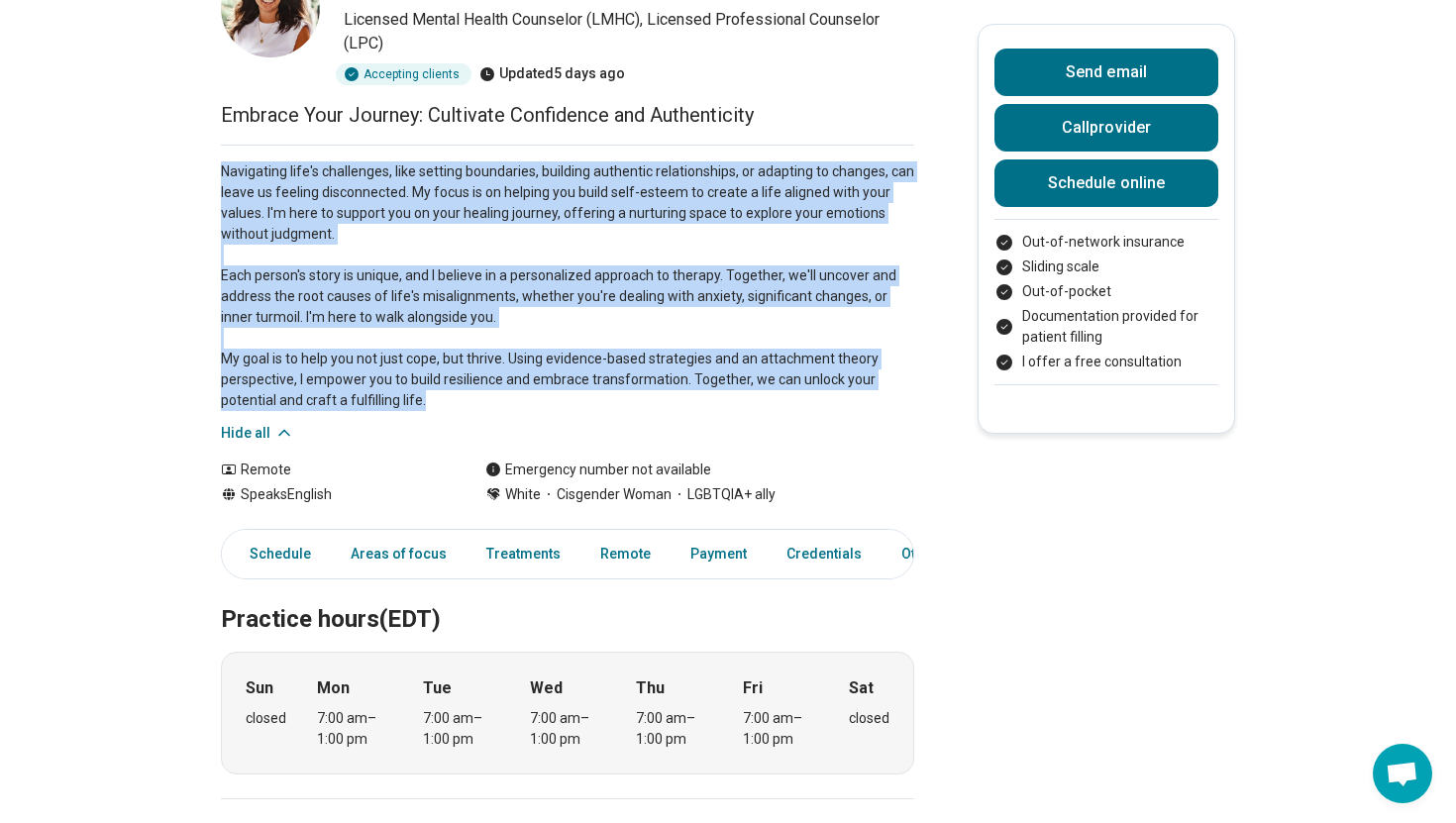 drag, startPoint x: 825, startPoint y: 571, endPoint x: 190, endPoint y: 253, distance: 710.17533 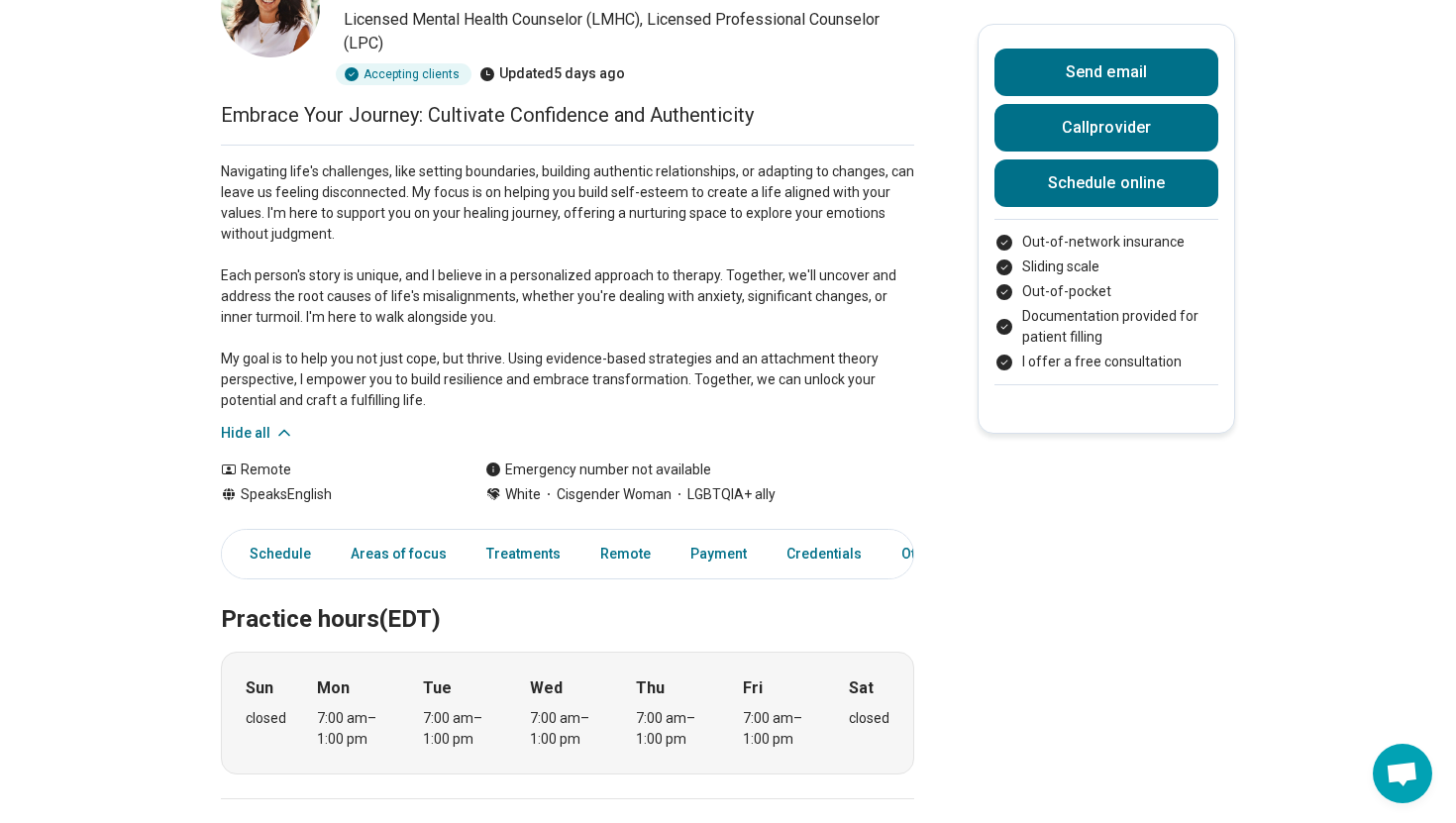click on "Navigating life's challenges, like setting boundaries, building authentic relationships, or adapting to changes, can leave us feeling disconnected. My focus is on helping you build self-esteem to create a life aligned with your values. I'm here to support you on your healing journey, offering a nurturing space to explore your emotions without judgment.
Each person's story is unique, and I believe in a personalized approach to therapy. Together, we'll uncover and address the root causes of life's misalignments, whether you're dealing with anxiety, significant changes, or inner turmoil. I'm here to walk alongside you.
My goal is to help you not just cope, but thrive. Using evidence-based strategies and an attachment theory perspective, I empower you to build resilience and embrace transformation. Together, we can unlock your potential and craft a fulfilling life." at bounding box center (568, 286) 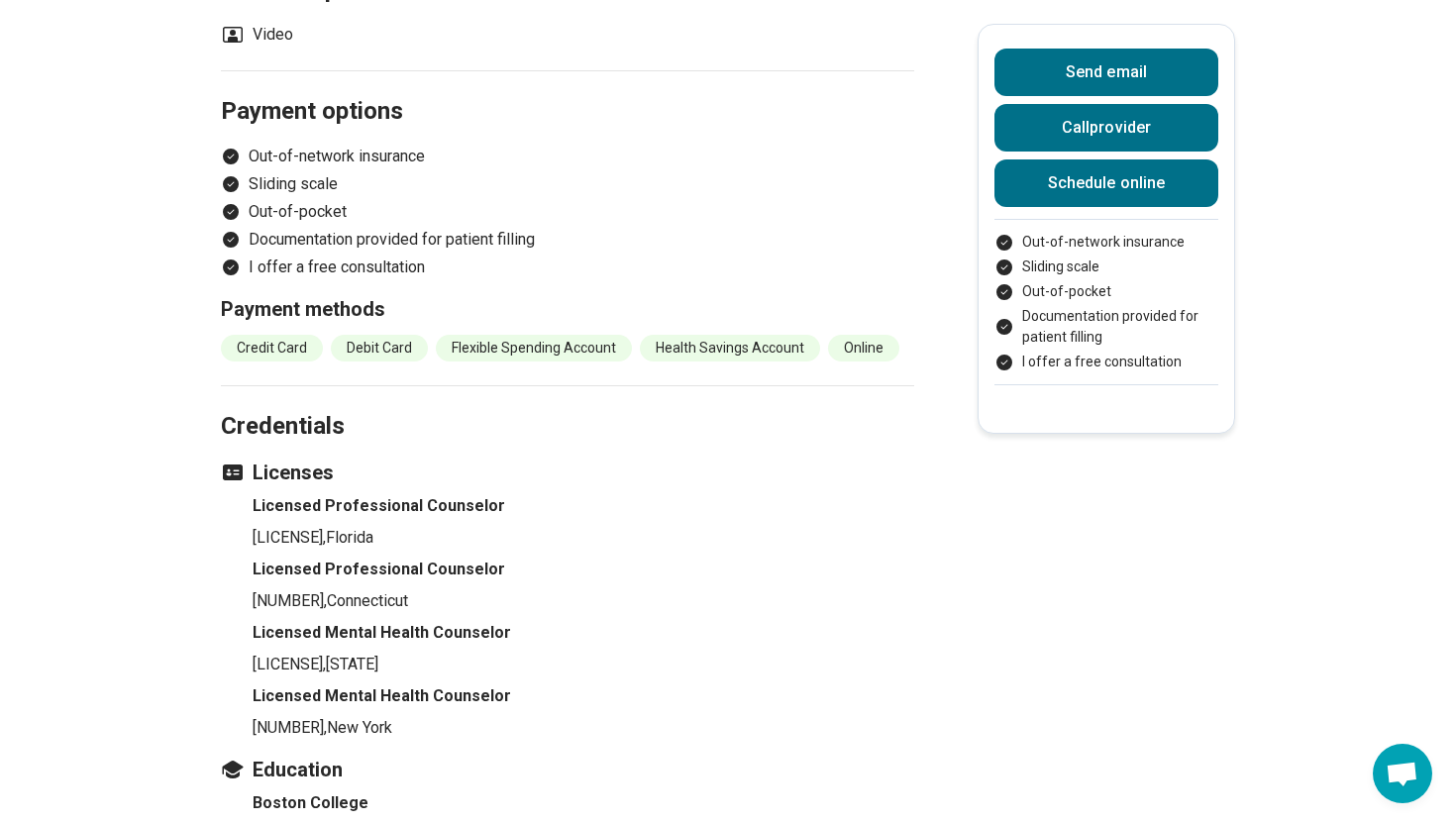 scroll, scrollTop: 1340, scrollLeft: 0, axis: vertical 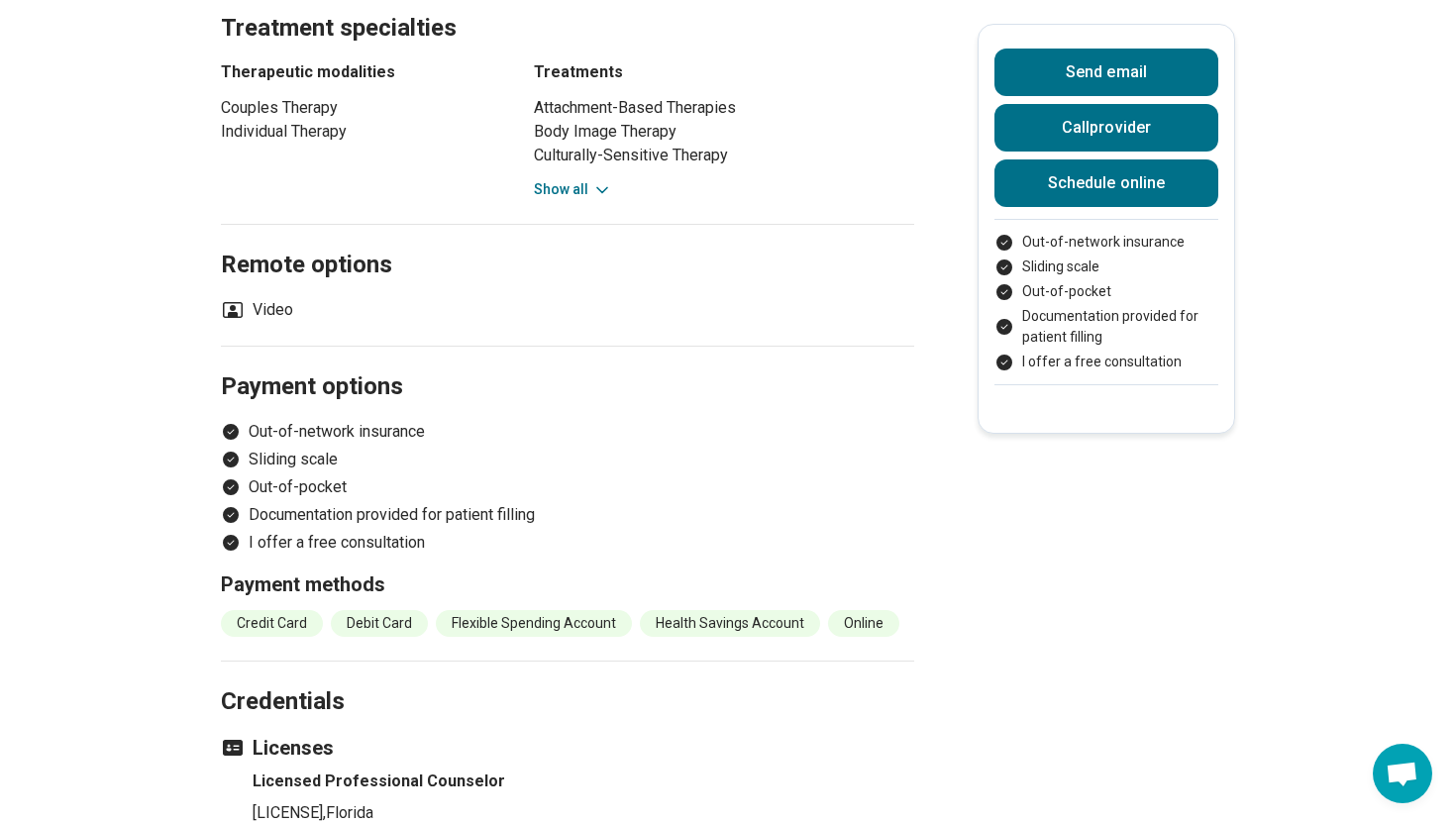 click on "Show all" at bounding box center [614, -48] 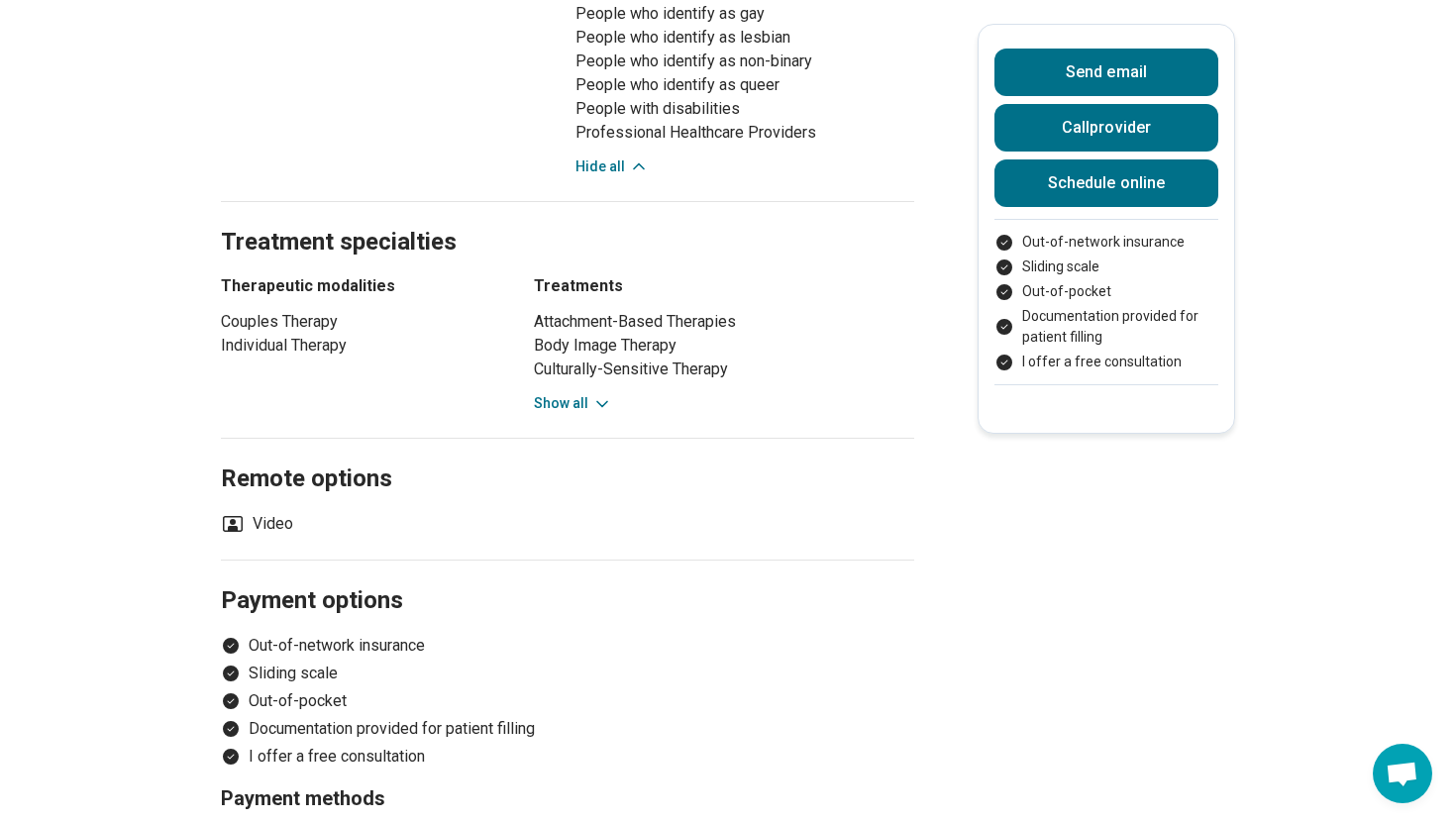 click on "Premium Lauren Milo ( She/Her/Hers ) Licensed Mental Health Counselor (LMHC), Licensed Professional Counselor (LPC) Accepting clients Updated  5 days ago Embrace Your Journey: Cultivate Confidence and Authenticity Hide all Remote Speaks  English Emergency number not available White Cisgender Woman LGBTQIA+ ally Send email Call  provider Schedule online Out-of-network insurance Sliding scale Out-of-pocket Documentation provided for patient filling I offer a free consultation Schedule Areas of focus Treatments Remote Payment Credentials Other Practice hours  (EDT) Sun closed Mon 7:00 am  –   1:00 pm Tue 7:00 am  –   1:00 pm Wed 7:00 am  –   1:00 pm Thu 7:00 am  –   1:00 pm Fri 7:00 am  –   1:00 pm Sat closed Areas of focus Areas of expertise Anxiety Body Image Burnout Career Chronic Illness/Pain Conflict Resolution Intimacy Concerns Life Transitions Obsessive Compulsive Disorder (OCD) Panic Peer Difficulties Perfectionism Relationship(s) with Friends/Roommates Relationship(s) with Partner/Husband/Wife" at bounding box center (728, 187) 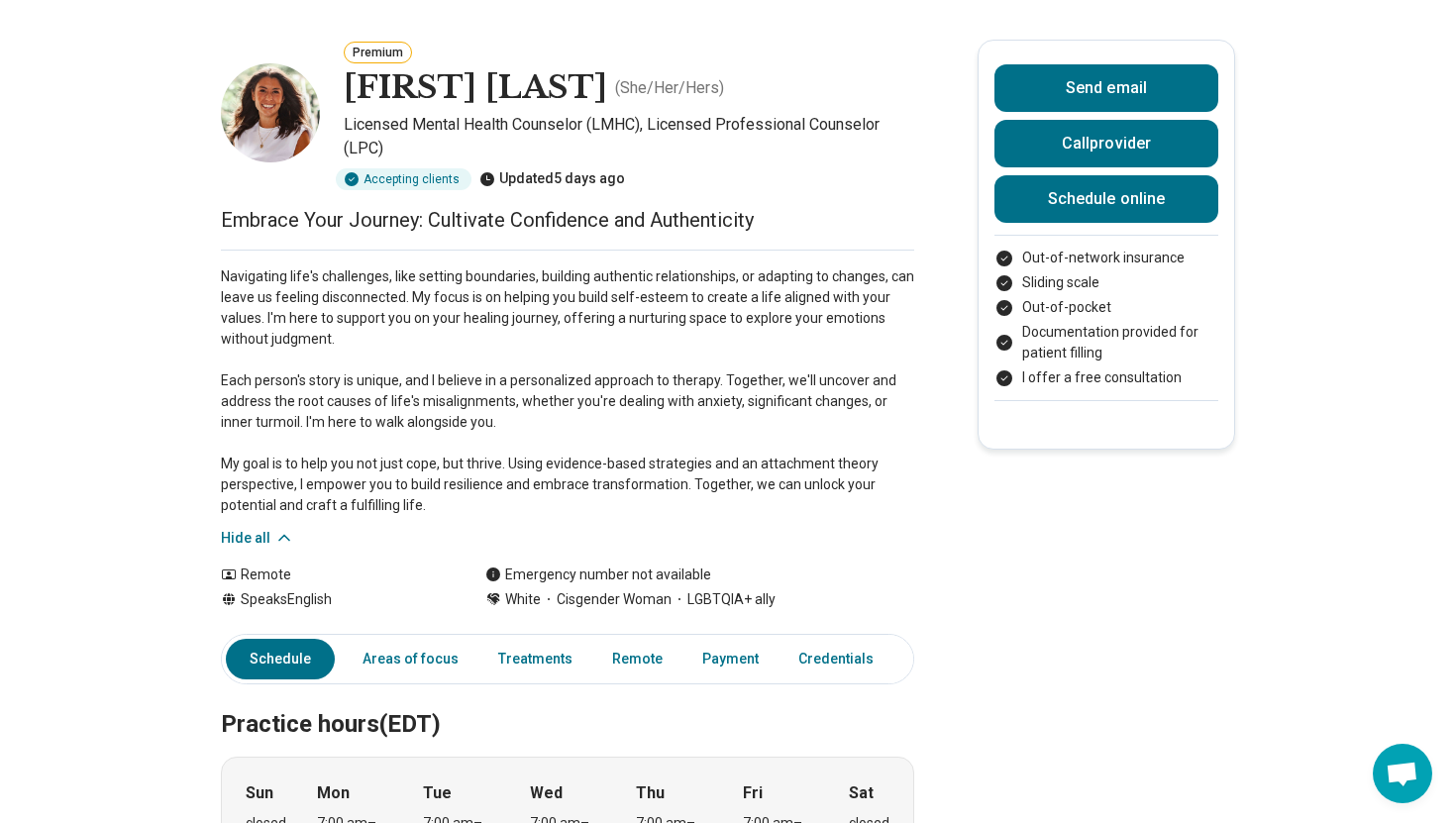scroll, scrollTop: 0, scrollLeft: 0, axis: both 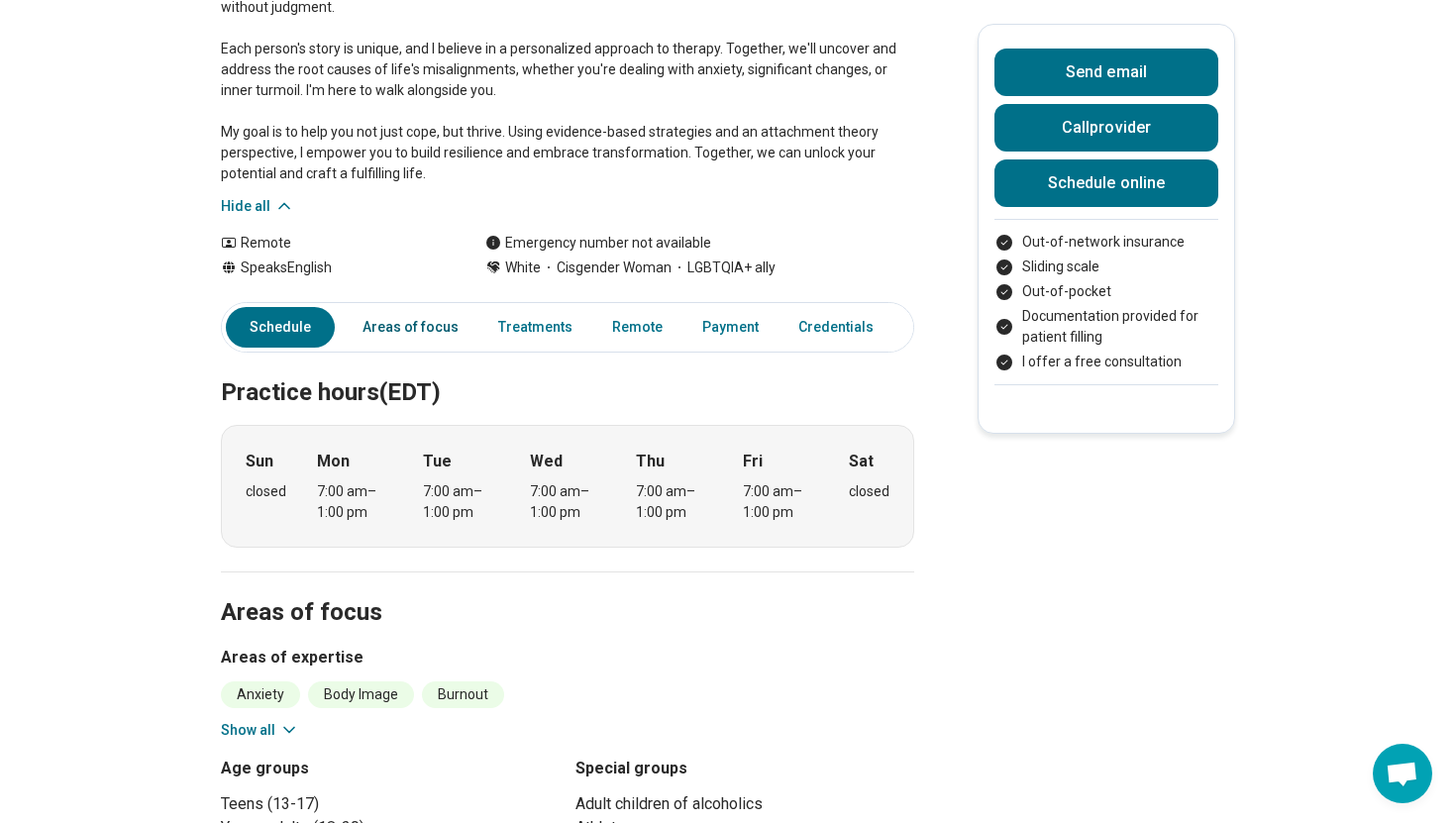 click on "Areas of focus" at bounding box center [410, 327] 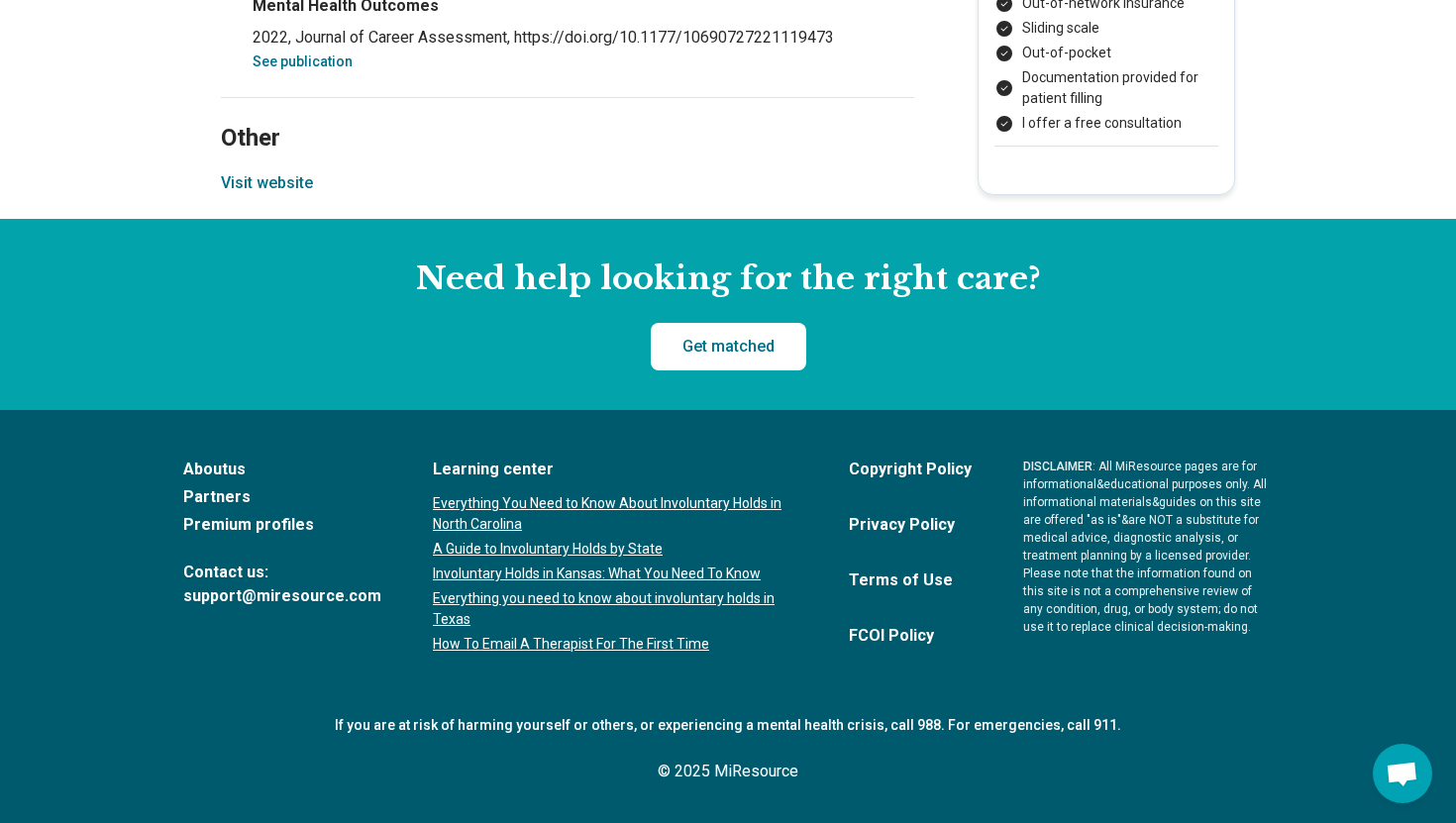 scroll, scrollTop: 3159, scrollLeft: 0, axis: vertical 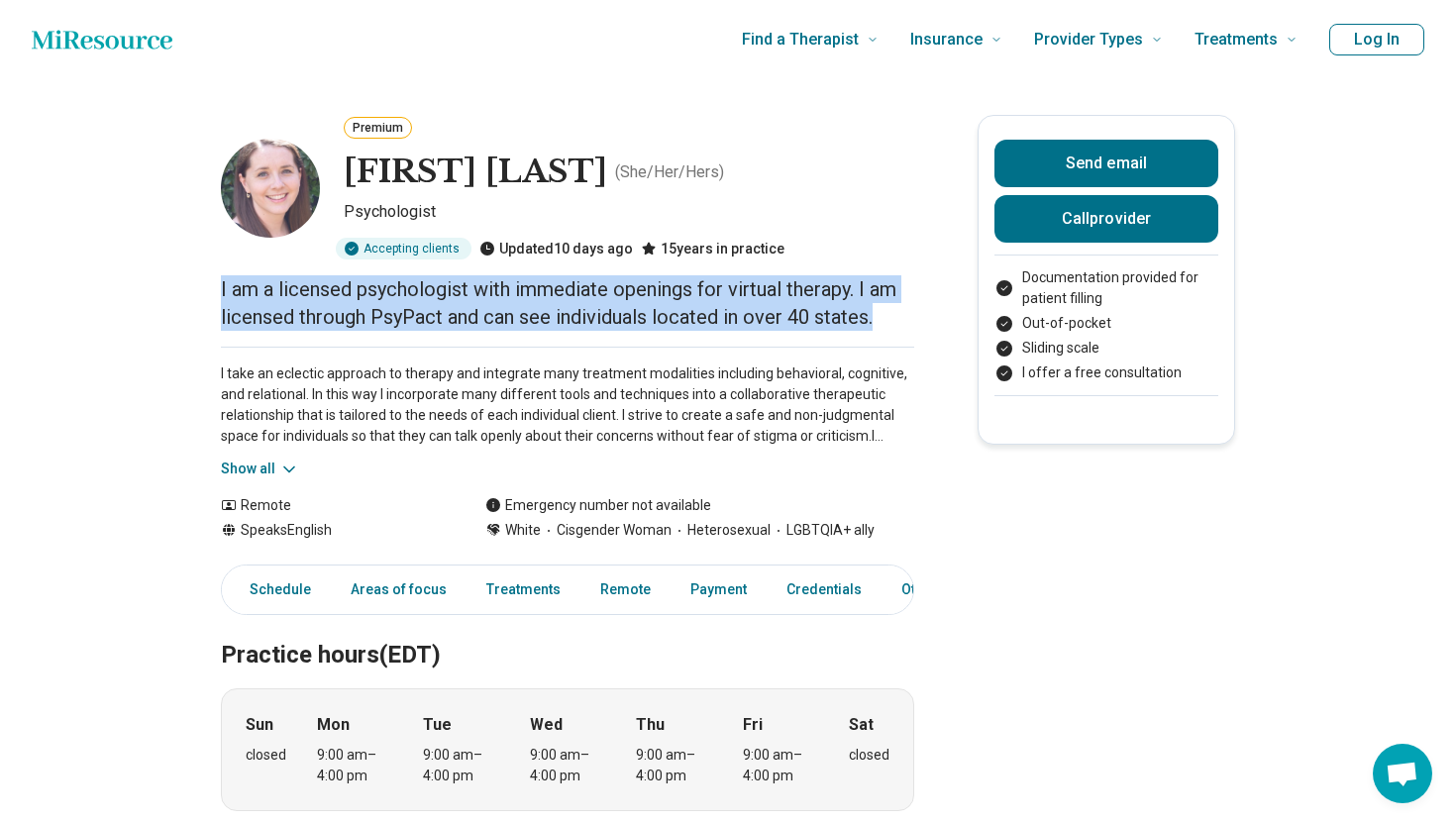 drag, startPoint x: 613, startPoint y: 435, endPoint x: 197, endPoint y: 359, distance: 423 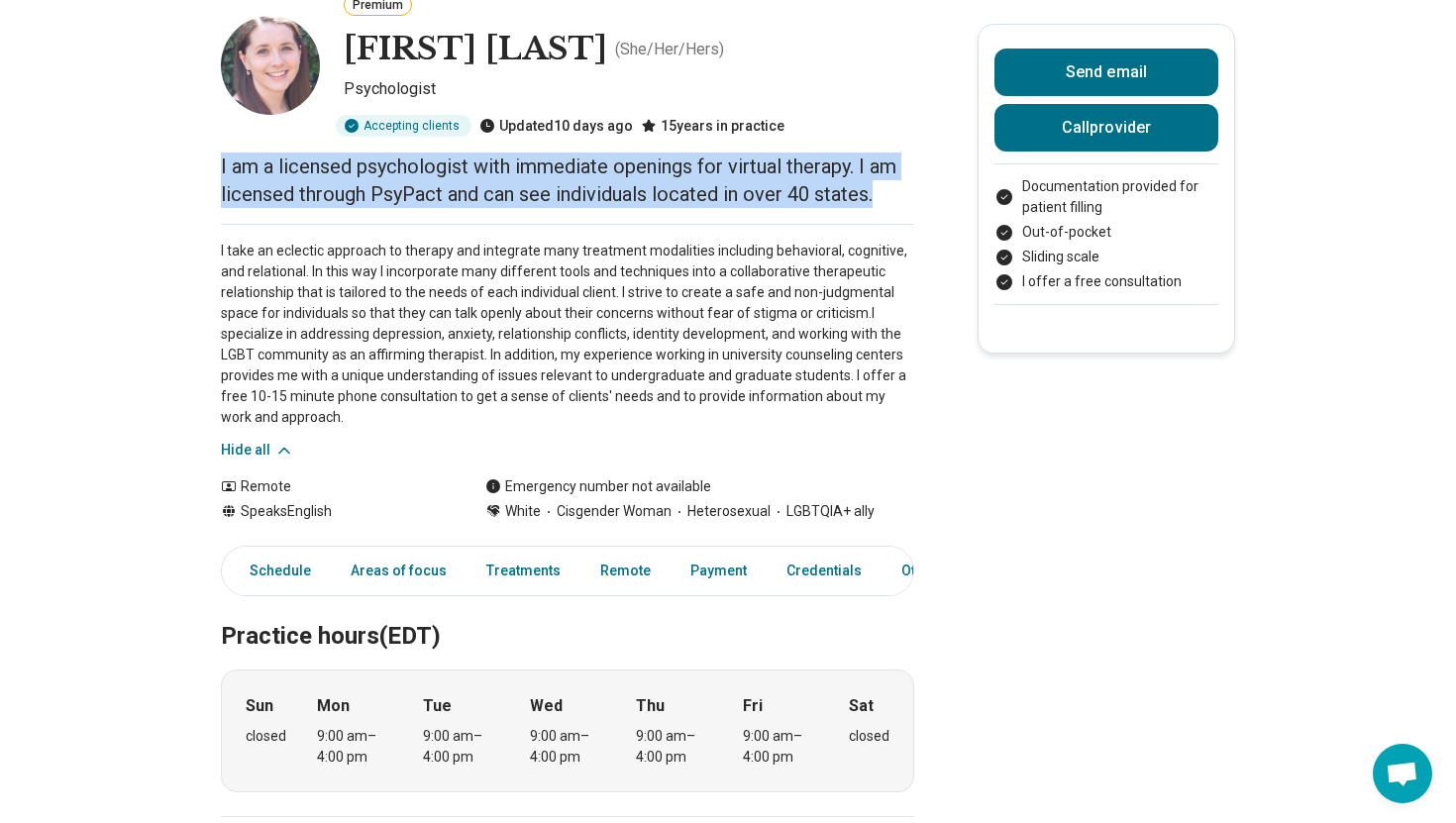scroll, scrollTop: 124, scrollLeft: 0, axis: vertical 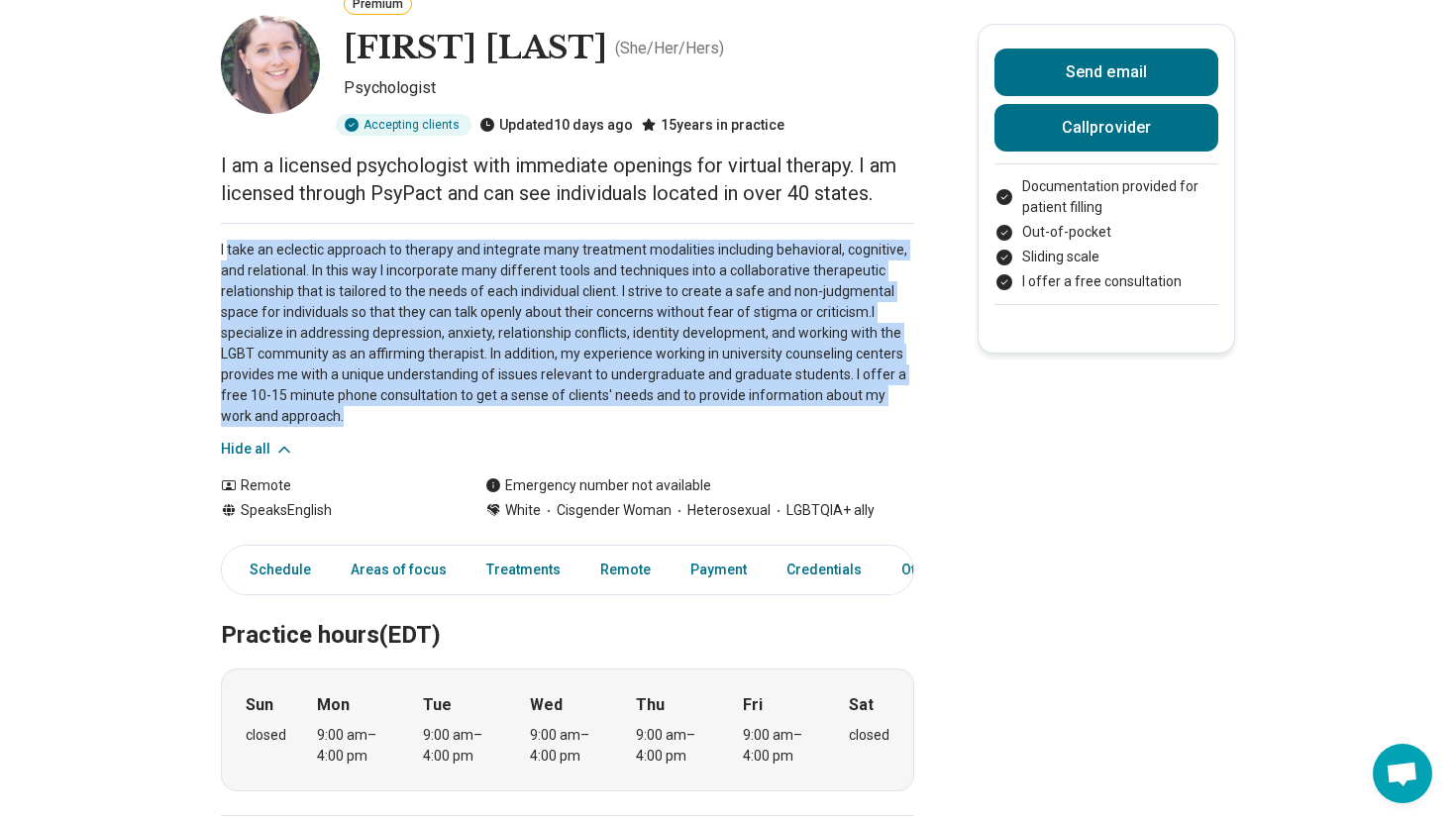 drag, startPoint x: 552, startPoint y: 642, endPoint x: 223, endPoint y: 364, distance: 430.72613 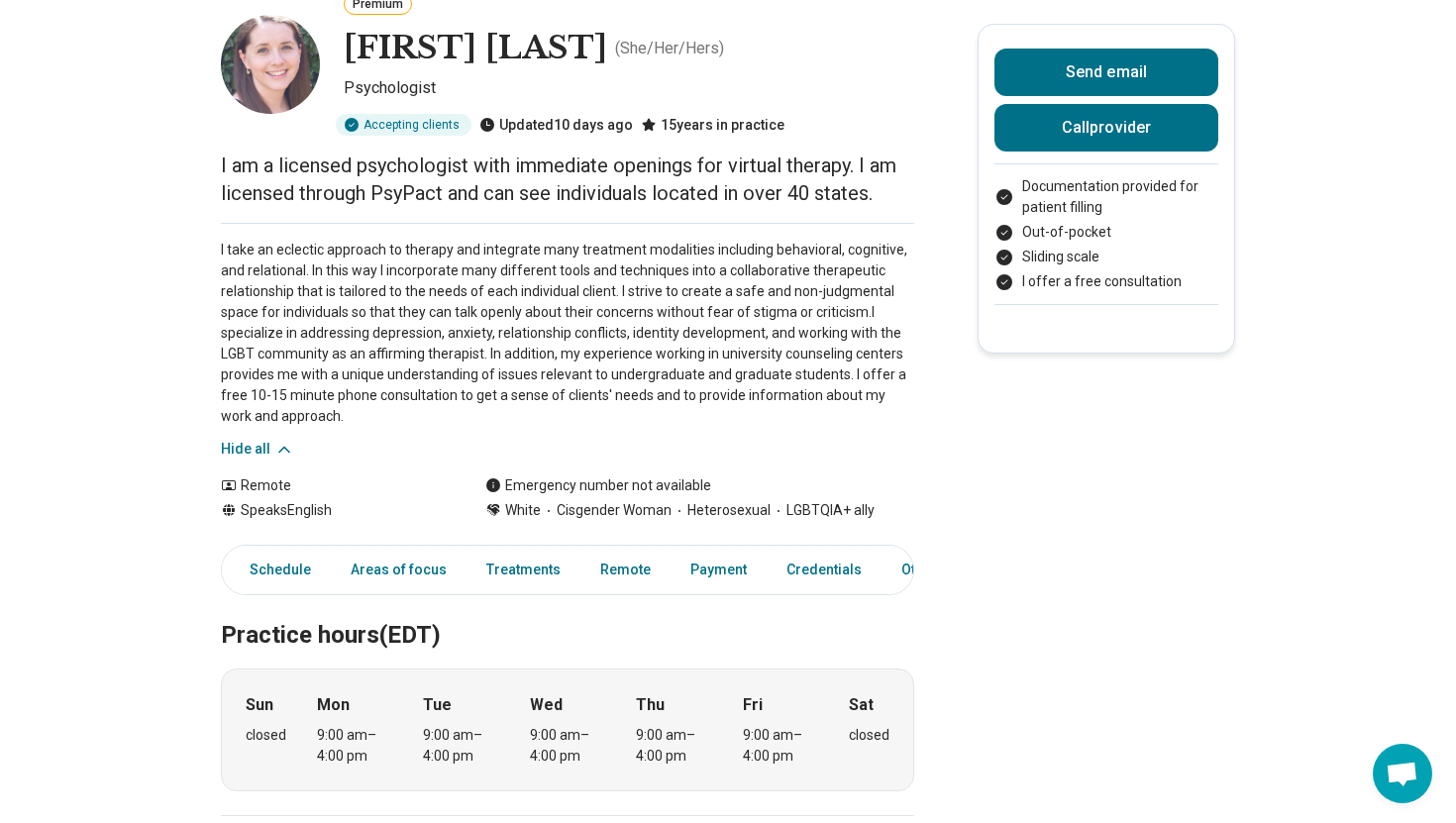 click on "I take an eclectic approach to therapy and integrate many treatment modalities including behavioral, cognitive, and relational. In this way I incorporate many different tools and techniques into a collaborative therapeutic relationship that is tailored to the needs of each individual client. I strive to create a safe and non-judgmental space for individuals so that they can talk openly about their concerns without fear of stigma or criticism.I specialize in addressing depression, anxiety, relationship conflicts, identity development, and working with the LGBT community as an affirming therapist. In addition, my experience working in university counseling centers provides me with a unique understanding of issues relevant to undergraduate and graduate students. I offer a free 10-15 minute phone consultation to get a sense of clients' needs and to provide information about my work and approach." at bounding box center (568, 333) 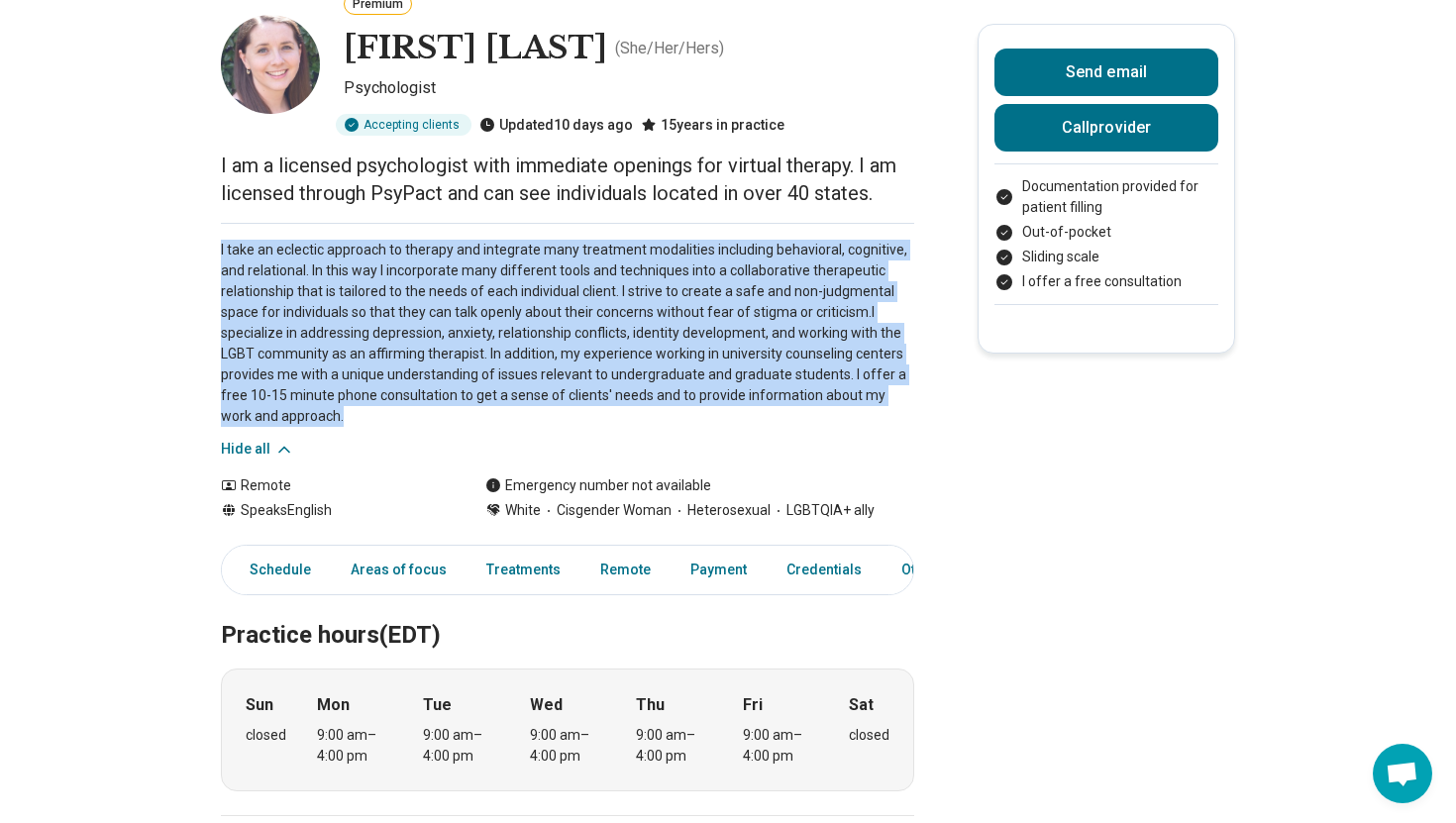 drag, startPoint x: 201, startPoint y: 367, endPoint x: 549, endPoint y: 627, distance: 434.40074 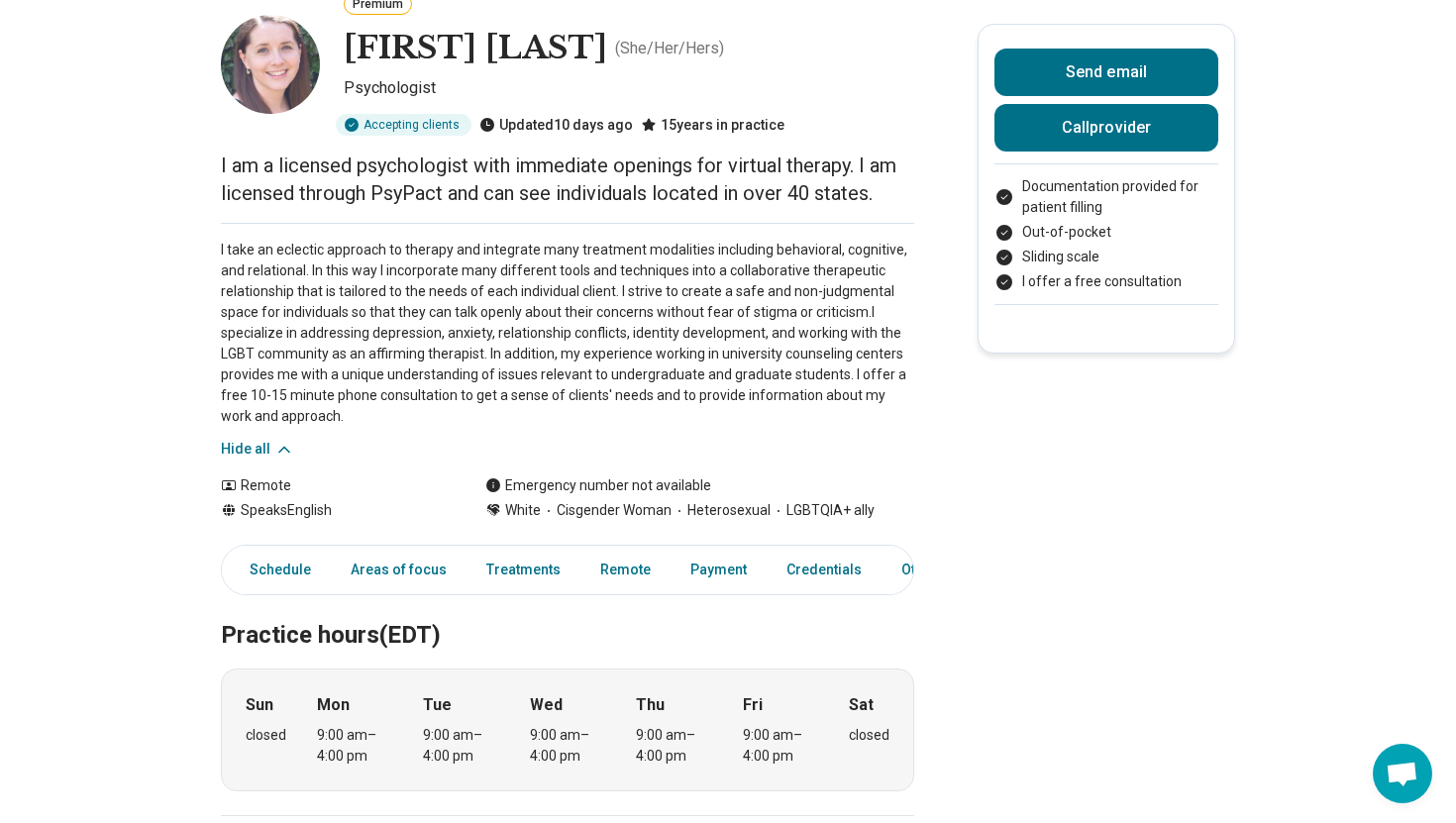 click on "I take an eclectic approach to therapy and integrate many treatment modalities including behavioral, cognitive, and relational. In this way I incorporate many different tools and techniques into a collaborative therapeutic relationship that is tailored to the needs of each individual client. I strive to create a safe and non-judgmental space for individuals so that they can talk openly about their concerns without fear of stigma or criticism.I specialize in addressing depression, anxiety, relationship conflicts, identity development, and working with the LGBT community as an affirming therapist. In addition, my experience working in university counseling centers provides me with a unique understanding of issues relevant to undergraduate and graduate students. I offer a free 10-15 minute phone consultation to get a sense of clients' needs and to provide information about my work and approach." at bounding box center (568, 333) 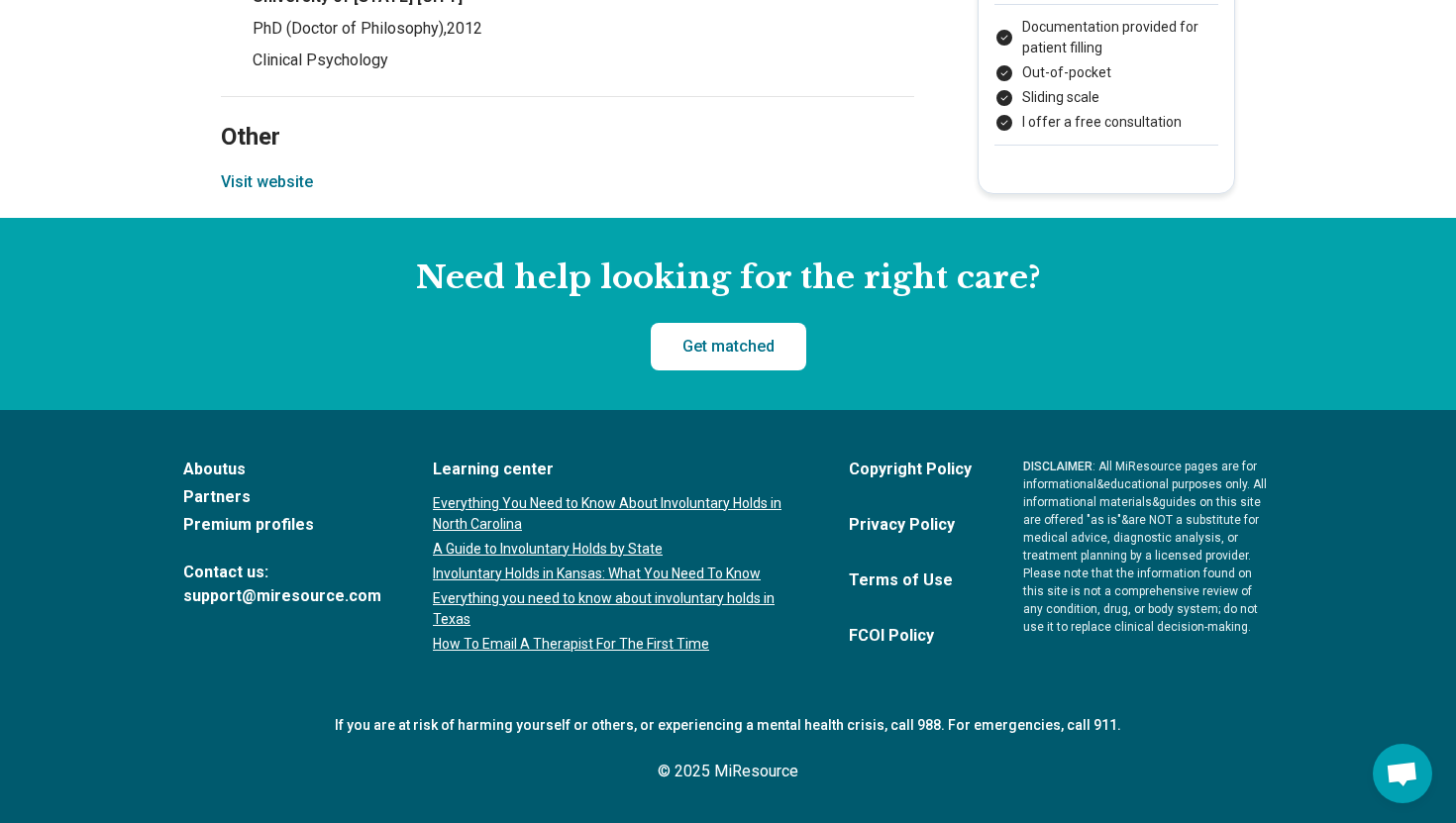 scroll, scrollTop: 2505, scrollLeft: 0, axis: vertical 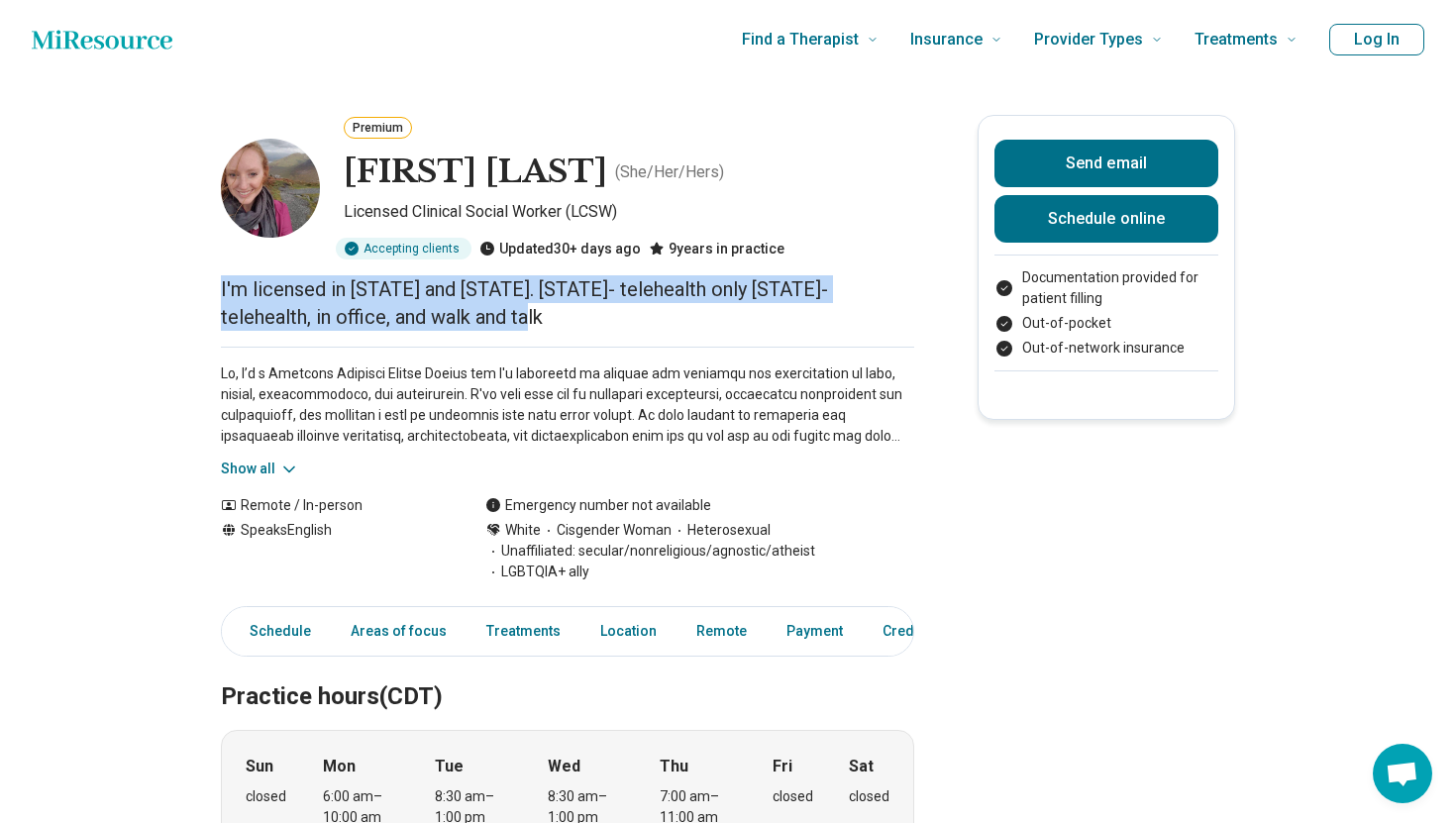 drag, startPoint x: 765, startPoint y: 397, endPoint x: 154, endPoint y: 370, distance: 611.59627 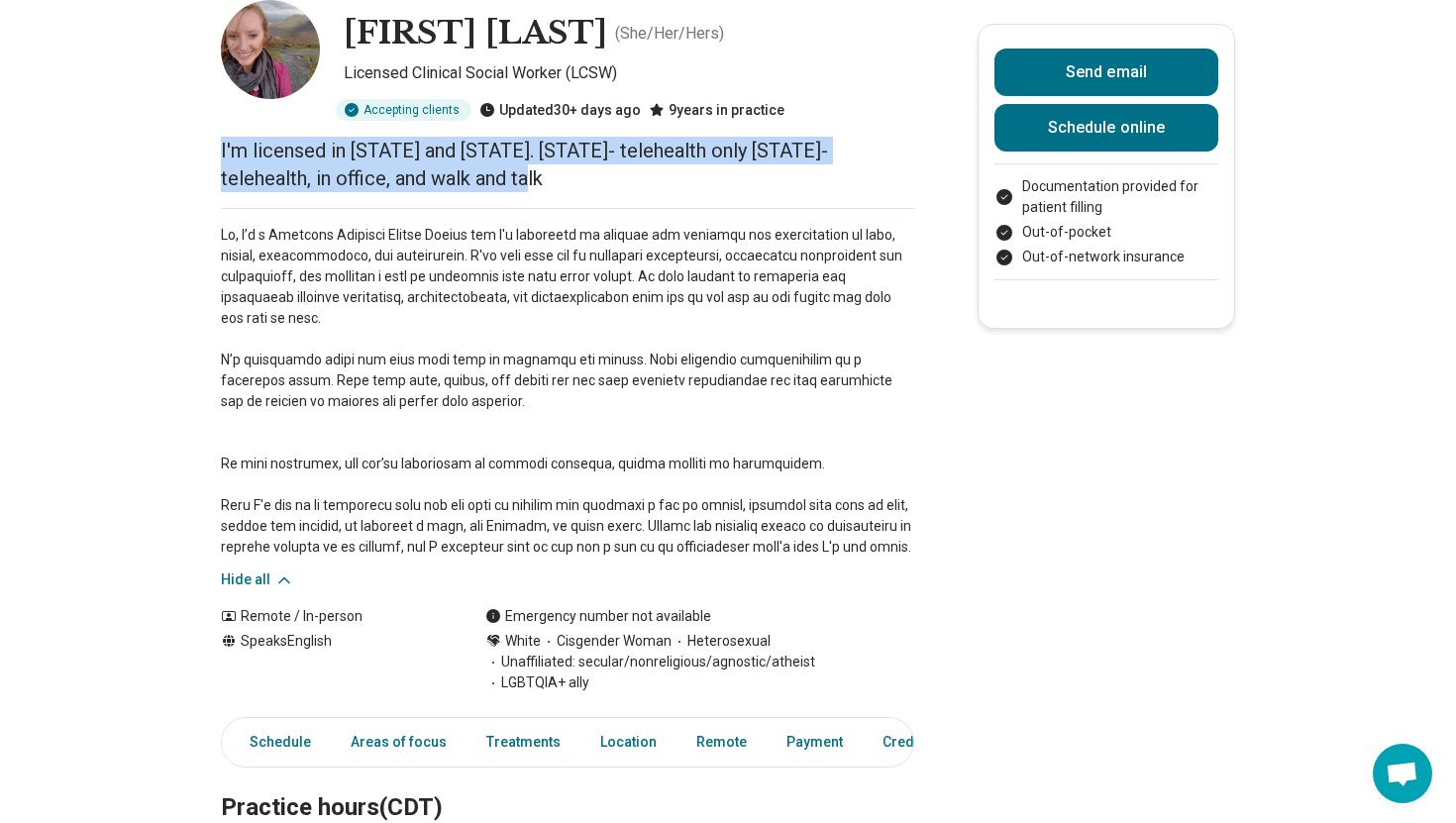 scroll, scrollTop: 184, scrollLeft: 0, axis: vertical 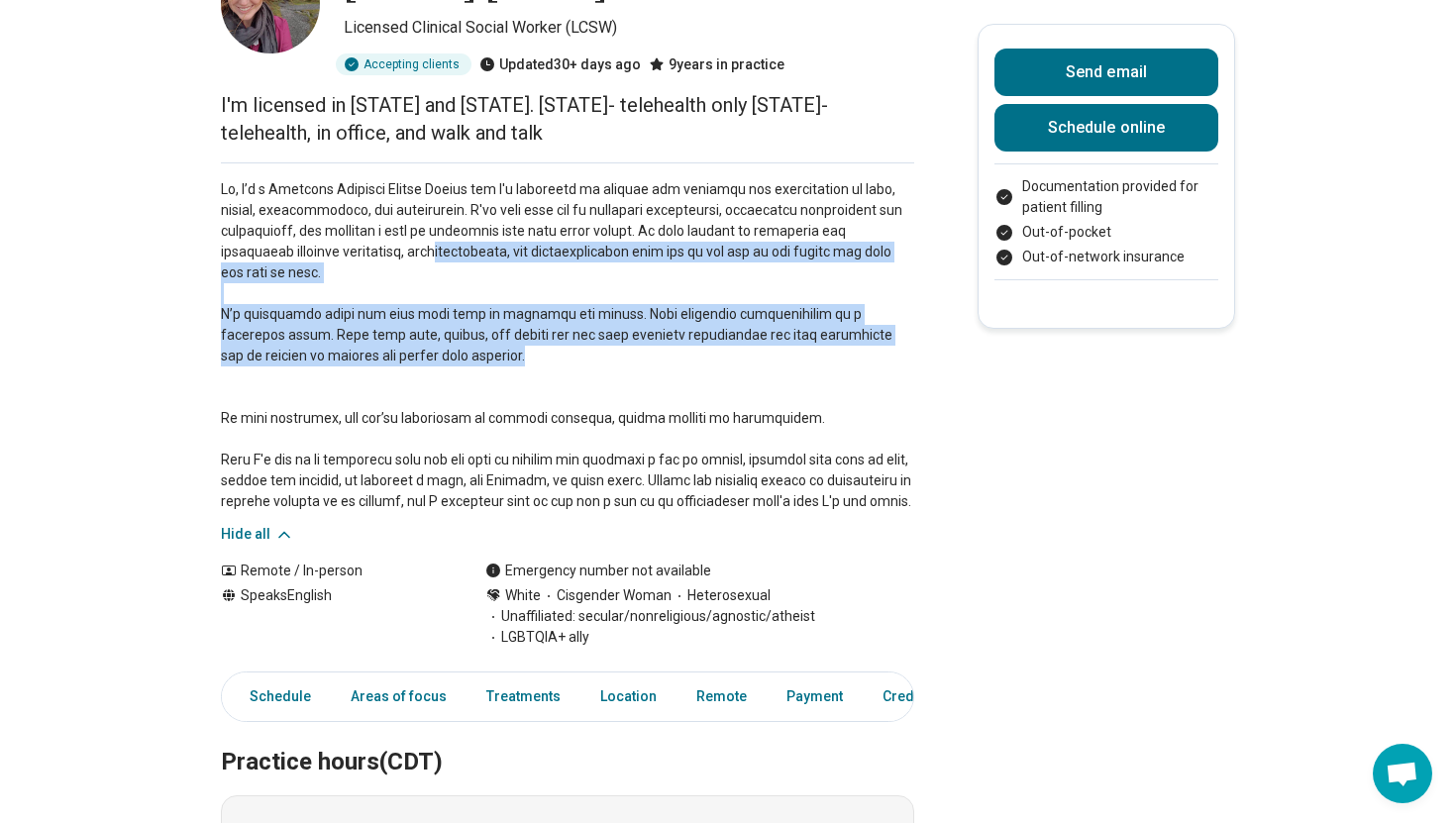 drag, startPoint x: 305, startPoint y: 546, endPoint x: 243, endPoint y: 382, distance: 175.32826 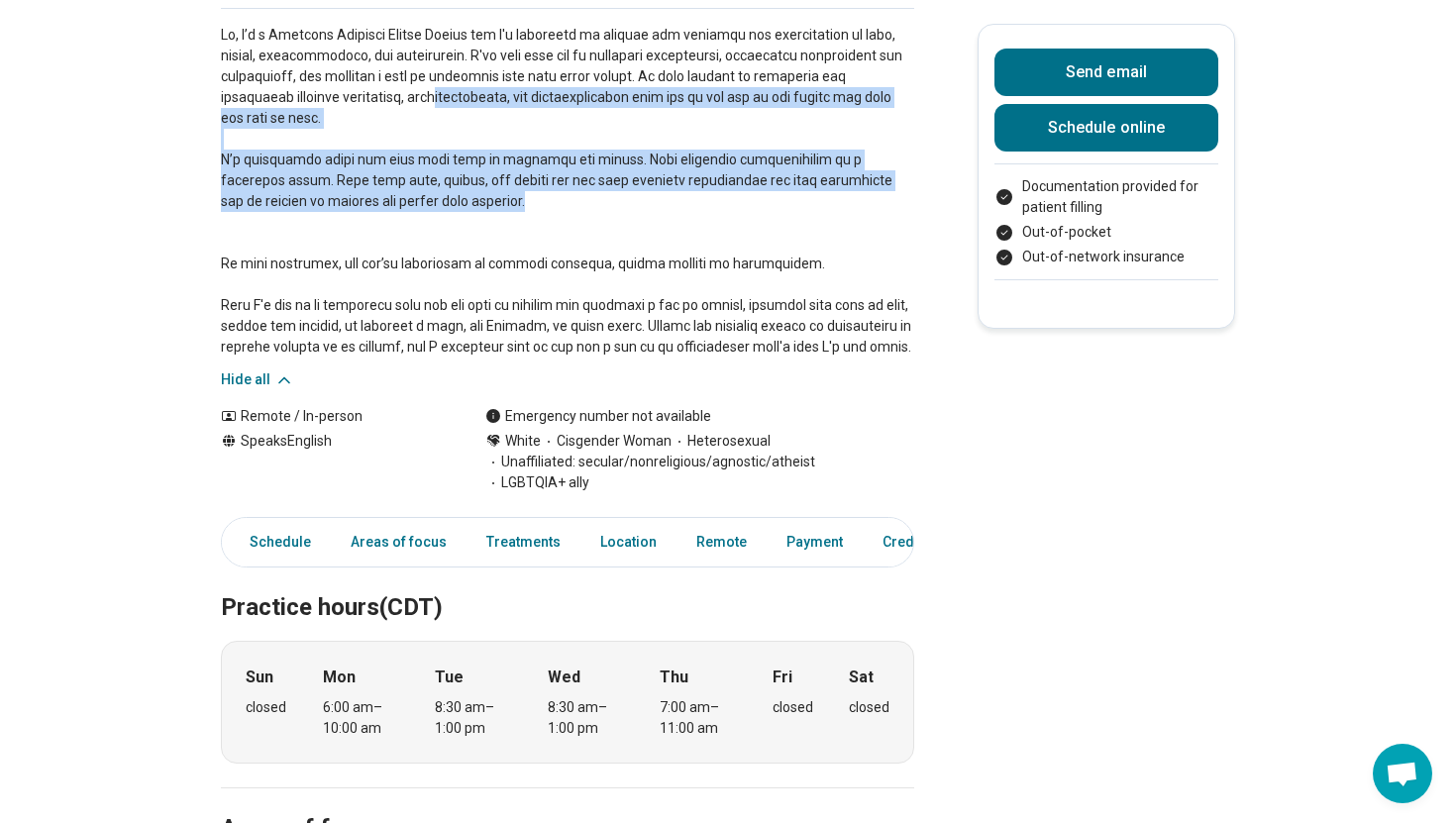 scroll, scrollTop: 363, scrollLeft: 0, axis: vertical 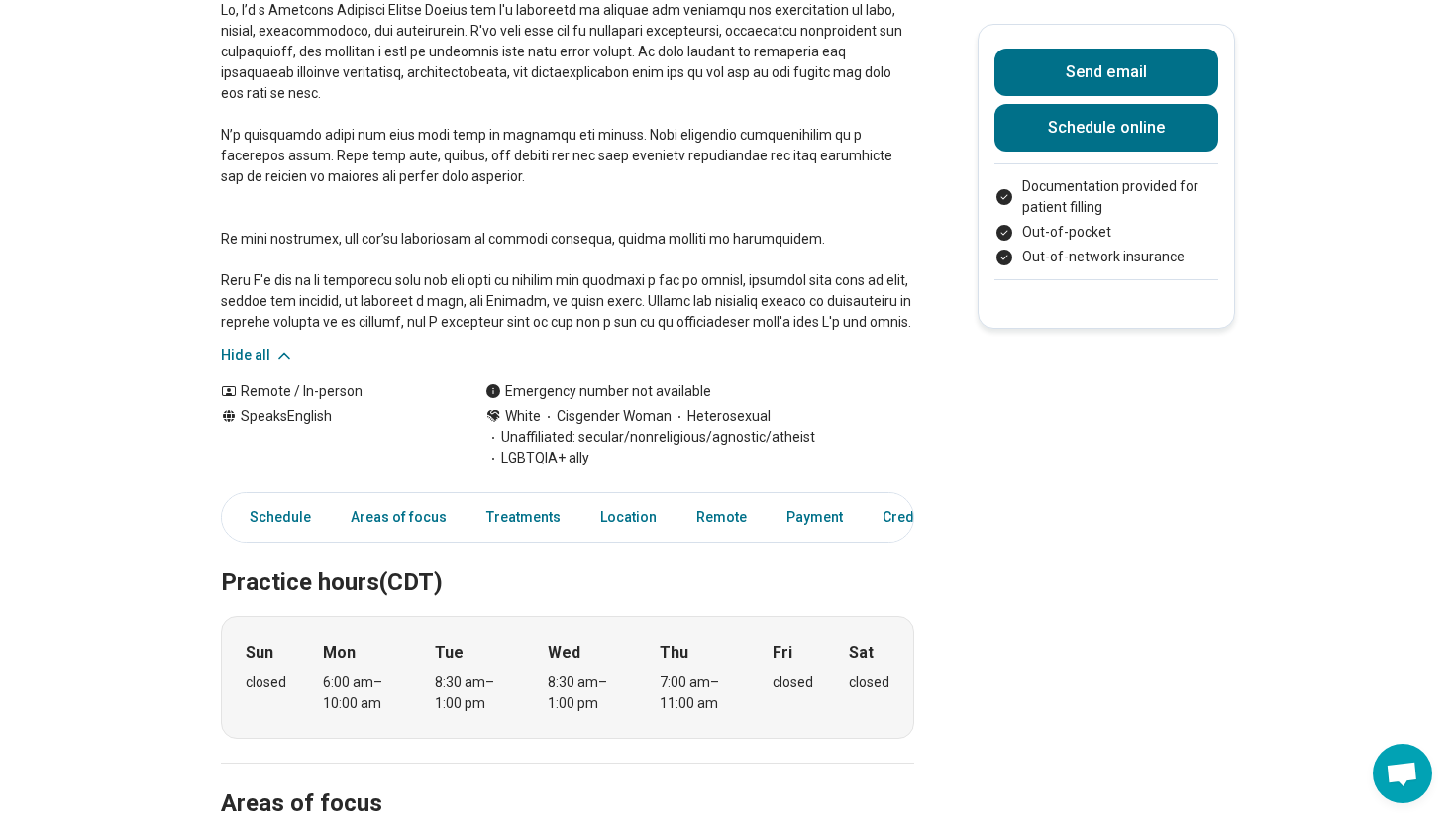 click at bounding box center [568, 166] 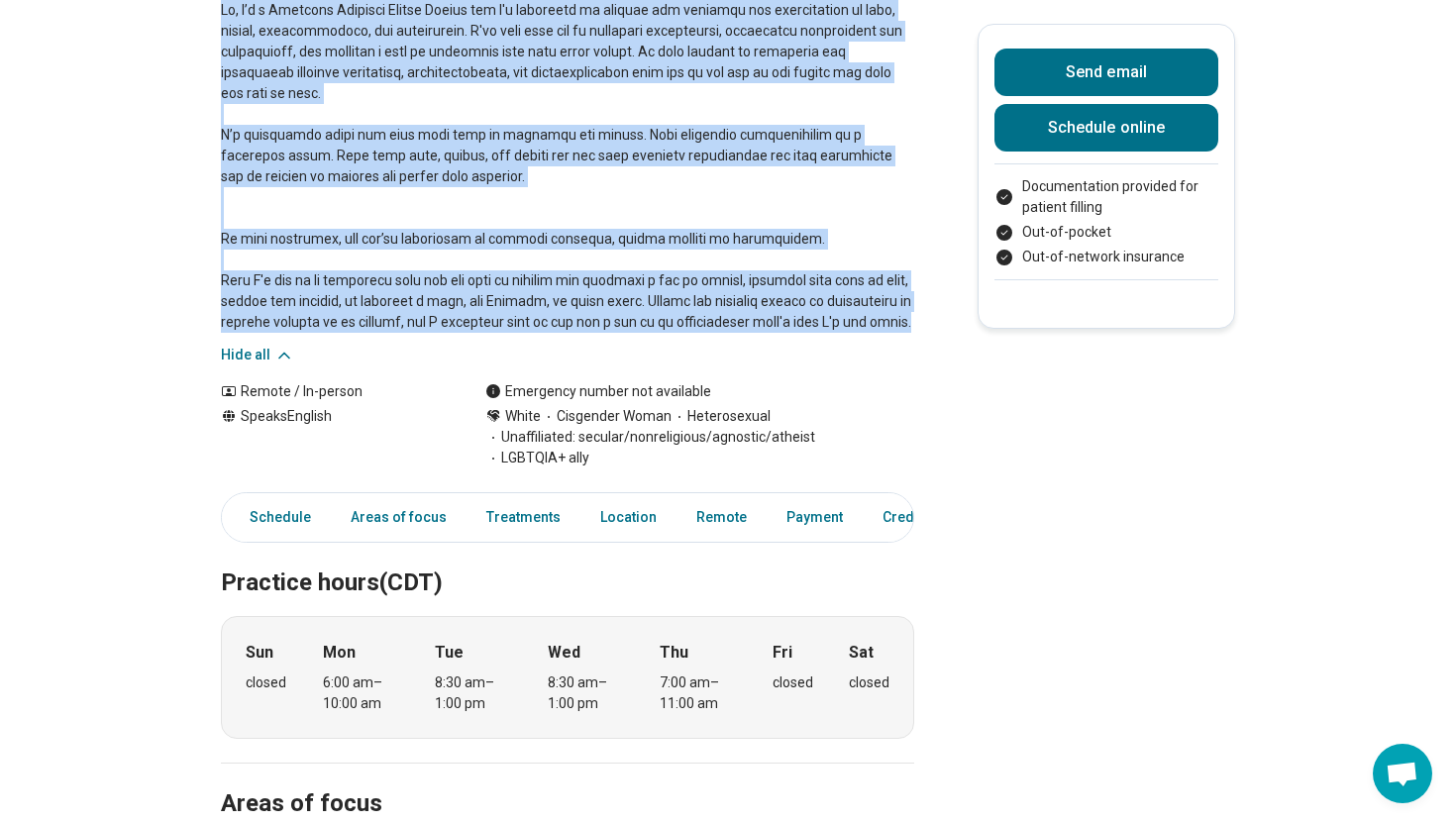 drag, startPoint x: 778, startPoint y: 600, endPoint x: 214, endPoint y: 113, distance: 745.1611 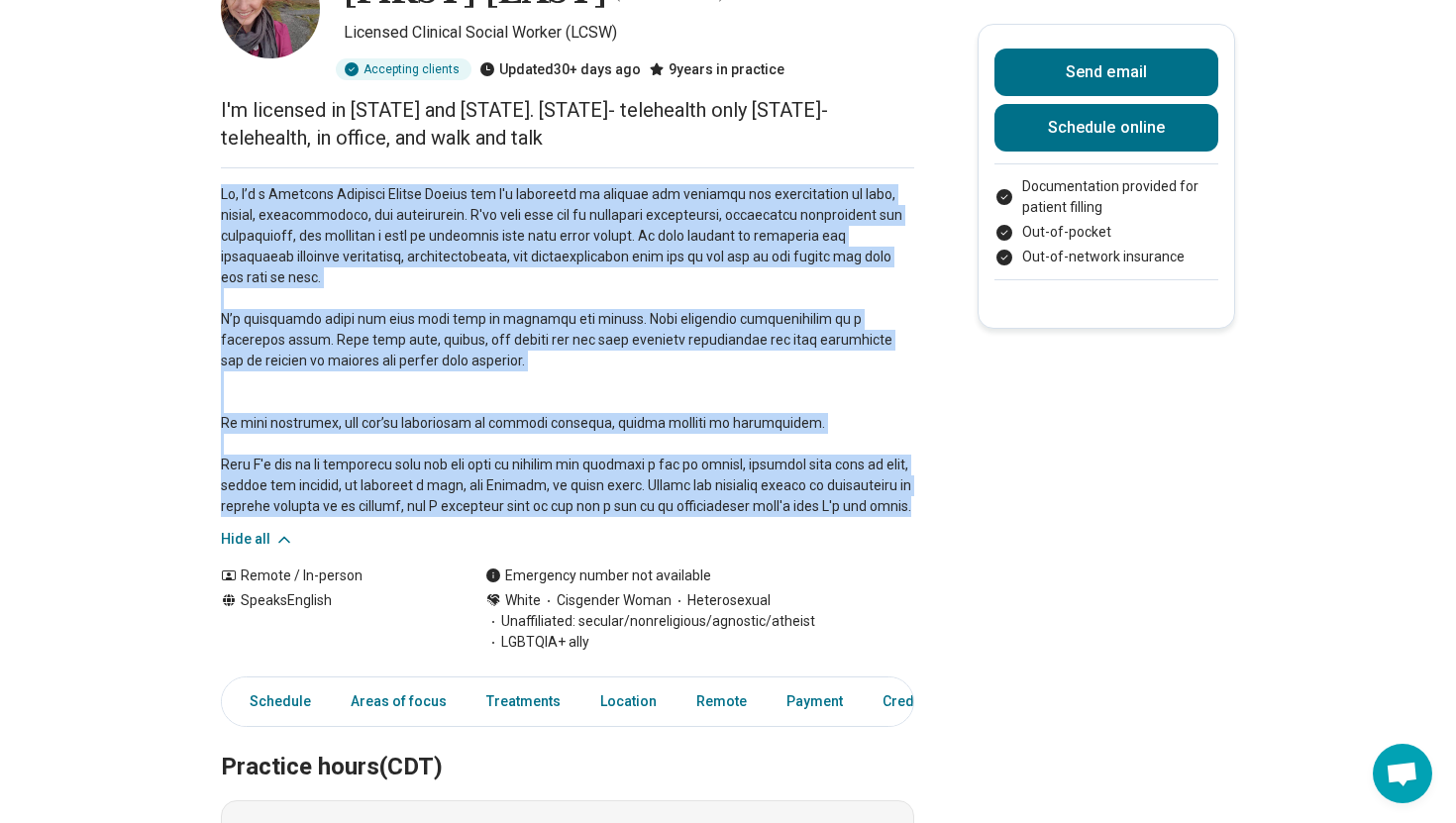 scroll, scrollTop: 183, scrollLeft: 0, axis: vertical 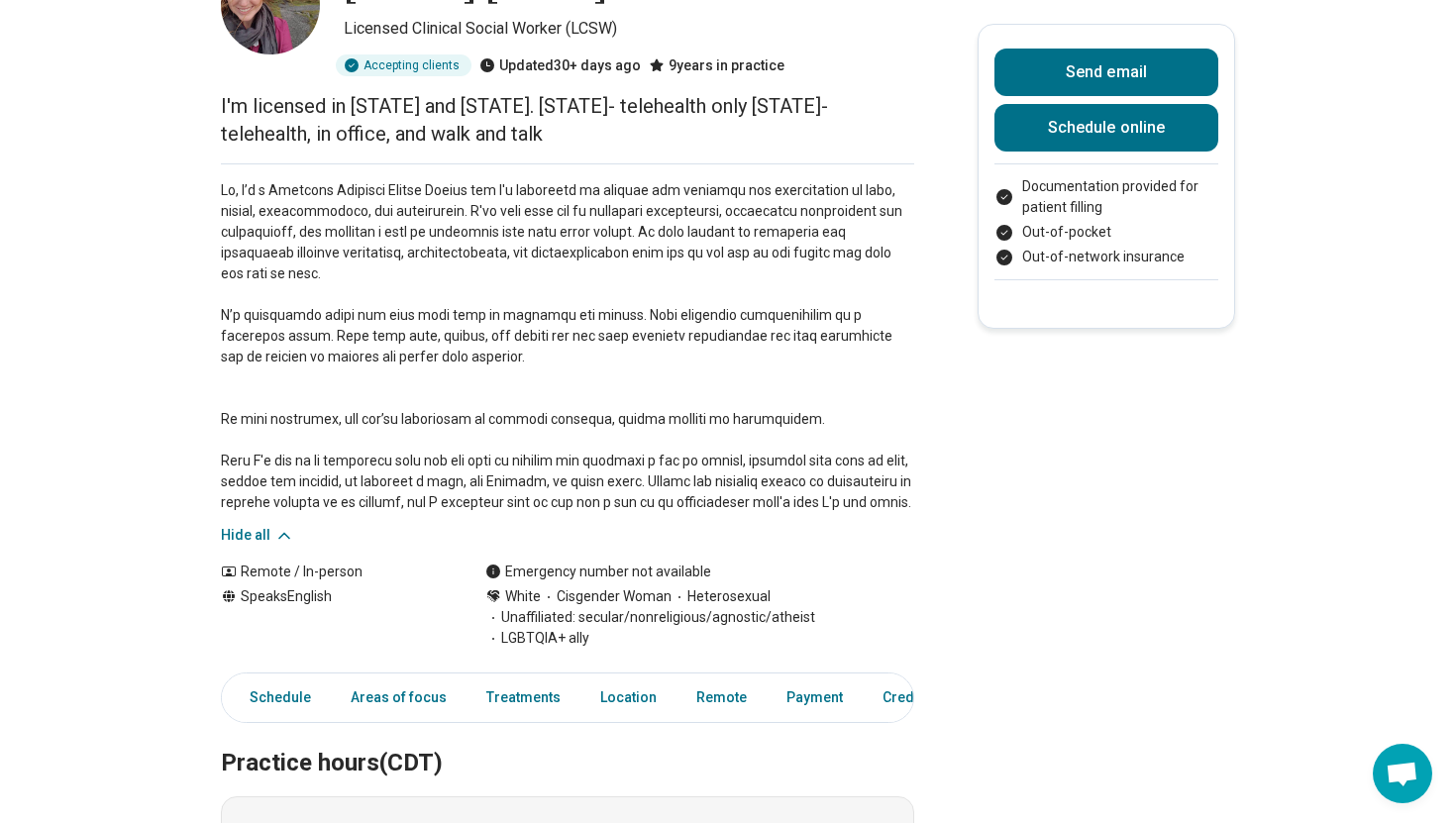 click at bounding box center [568, 347] 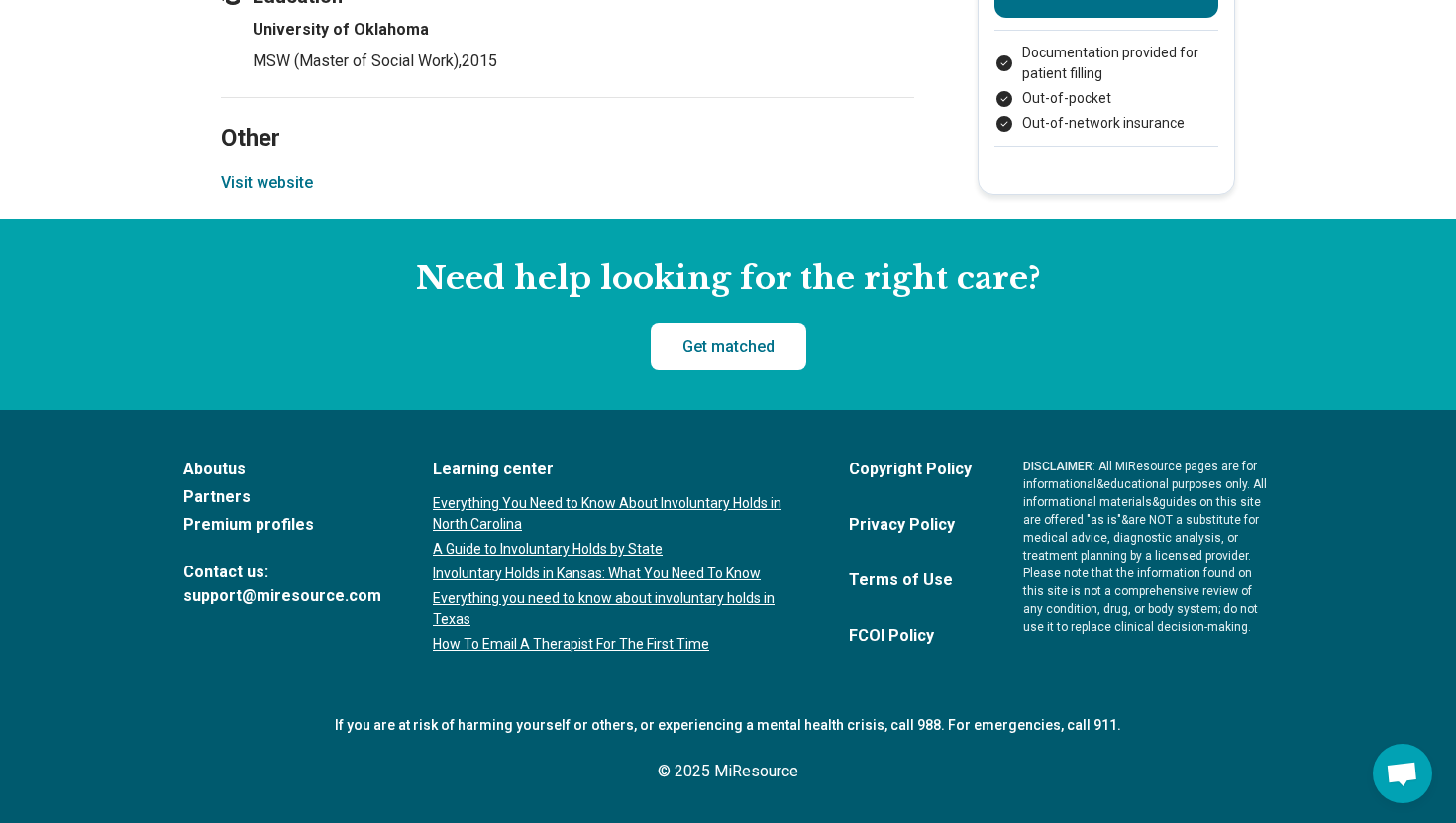 scroll, scrollTop: 3789, scrollLeft: 0, axis: vertical 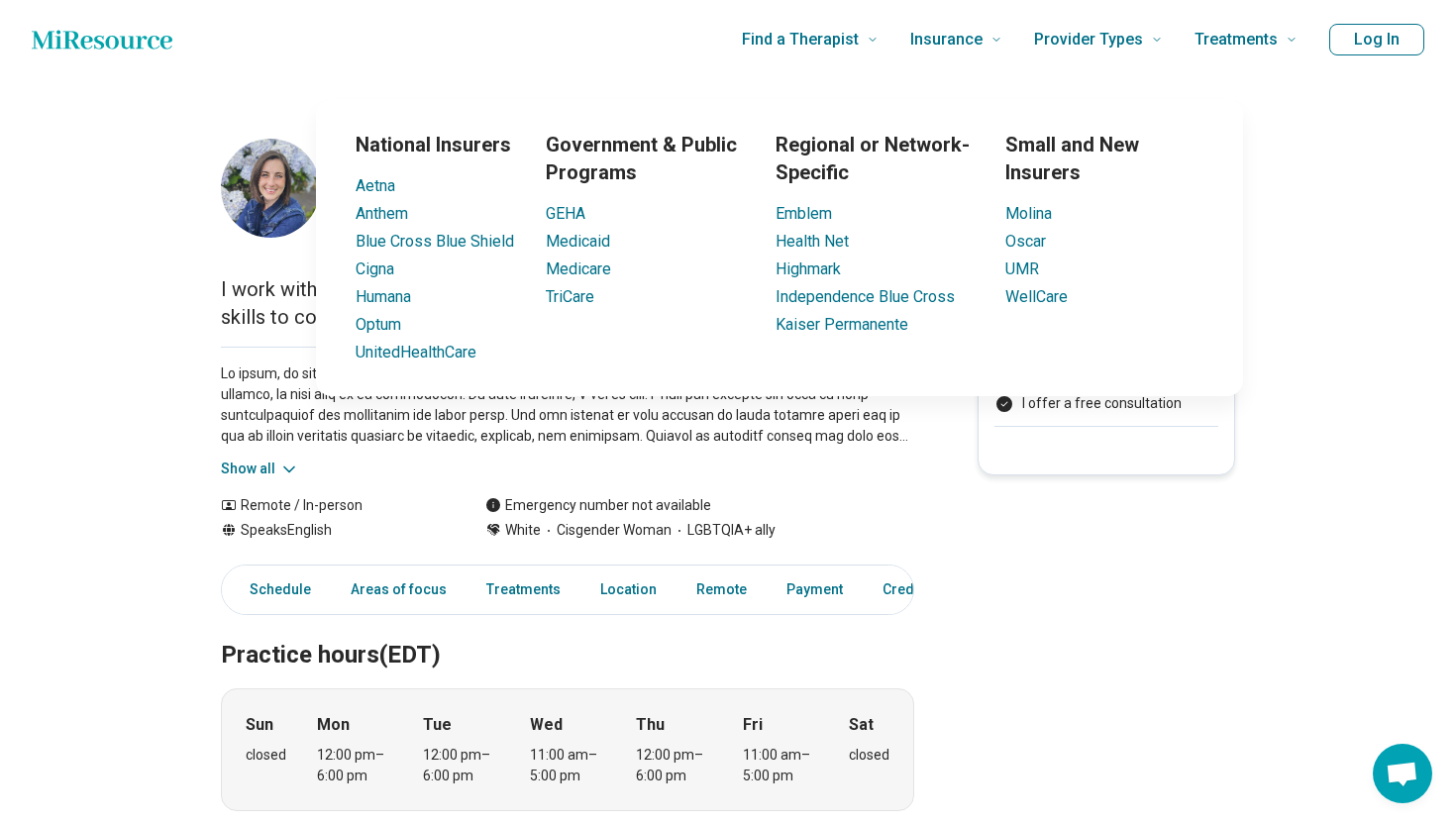 click on "Premium [PERSON] ( She/Her/Hers ) Counselor Accepting clients Updated [DATE] [NUMBER] years in practice I work with folks seeking to heal their relationships with food and body & learn skills to cope effectively with difficult emotions and experiences. Show all Remote / In-person Speaks  English Emergency number not available White Cisgender Woman LGBTQIA+ ally Send email Call  provider Schedule online Documentation provided for patient filling Out-of-pocket I offer a free consultation Schedule Areas of focus Treatments Location Remote Payment Credentials Other Practice hours  (EDT) Sun closed Mon 12:00 pm  –   6:00 pm Tue 12:00 pm  –   6:00 pm Wed 11:00 am  –   5:00 pm Thu 12:00 pm  –   6:00 pm Fri 11:00 am  –   5:00 pm Sat closed Areas of focus Areas of expertise Academic Concerns Anorexia Nervosa Anxiety Binge-Eating Disorder Body Image Borderline Personality Bulimia Nervosa Depression Eating Concerns Grief and Loss Life Transitions Loneliness/Isolation Obsessive Compulsive Disorder (OCD)" at bounding box center [728, 1507] 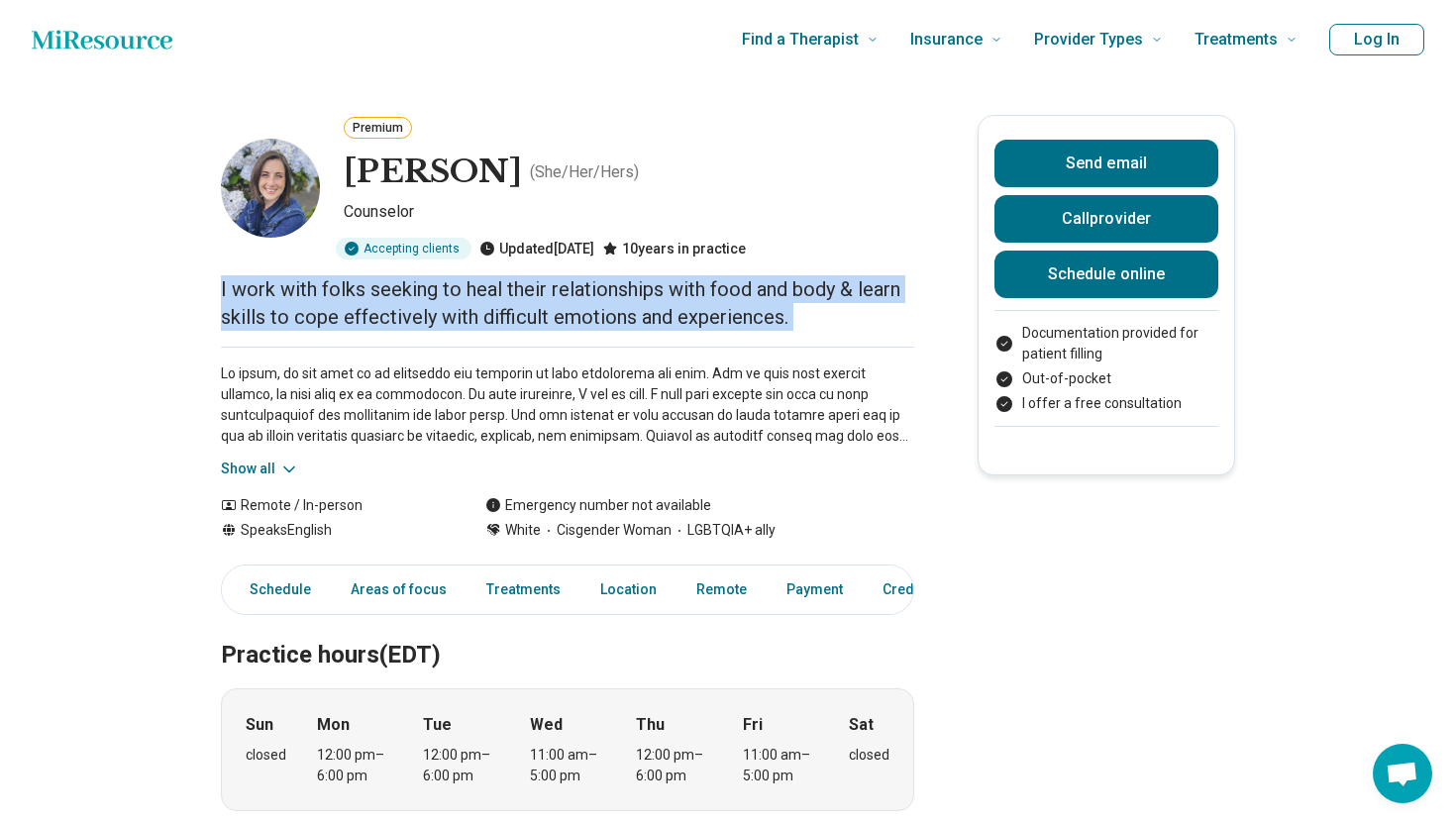 drag, startPoint x: 508, startPoint y: 464, endPoint x: 197, endPoint y: 375, distance: 323.48416 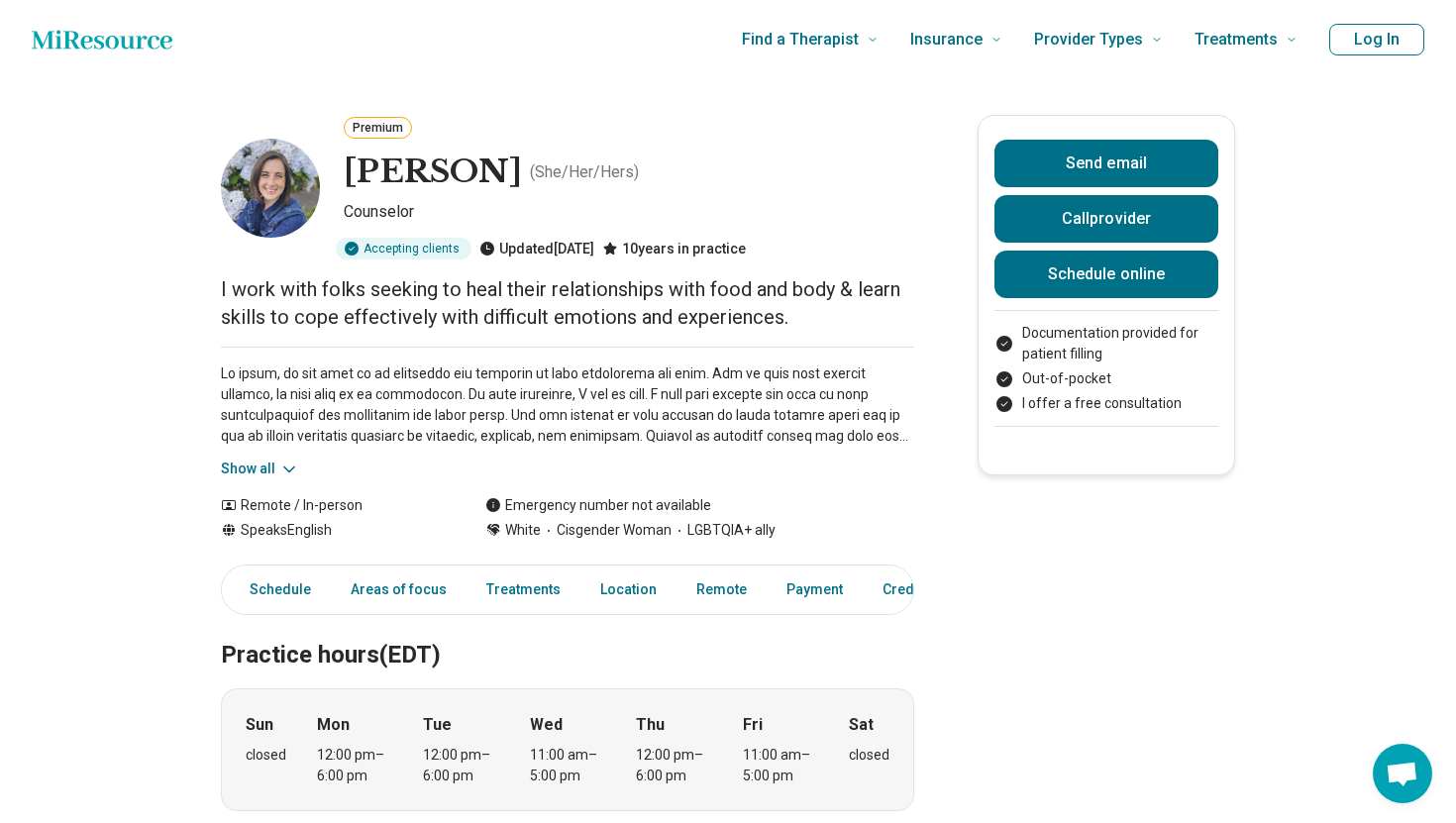 click at bounding box center [568, 405] 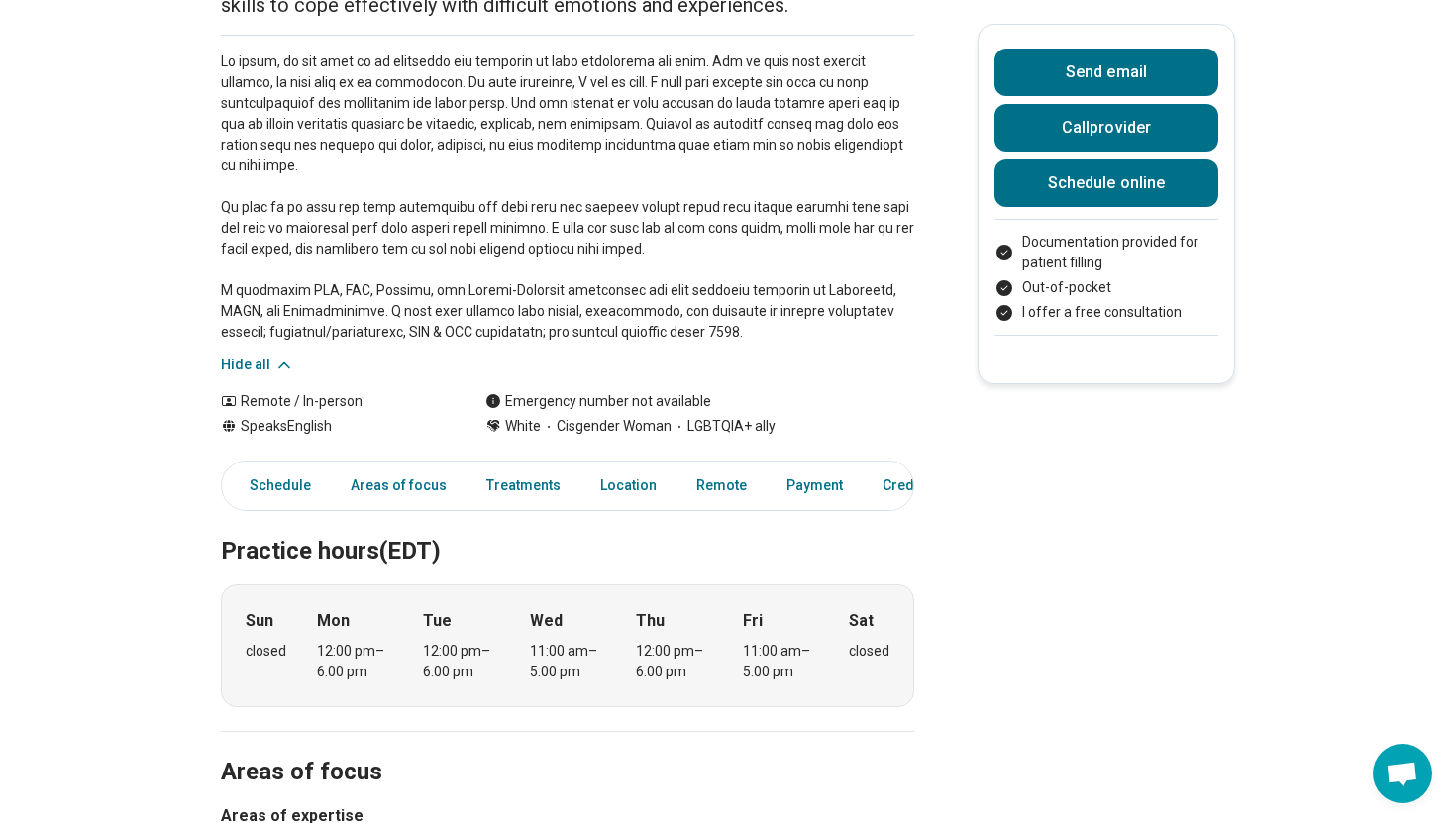 scroll, scrollTop: 332, scrollLeft: 0, axis: vertical 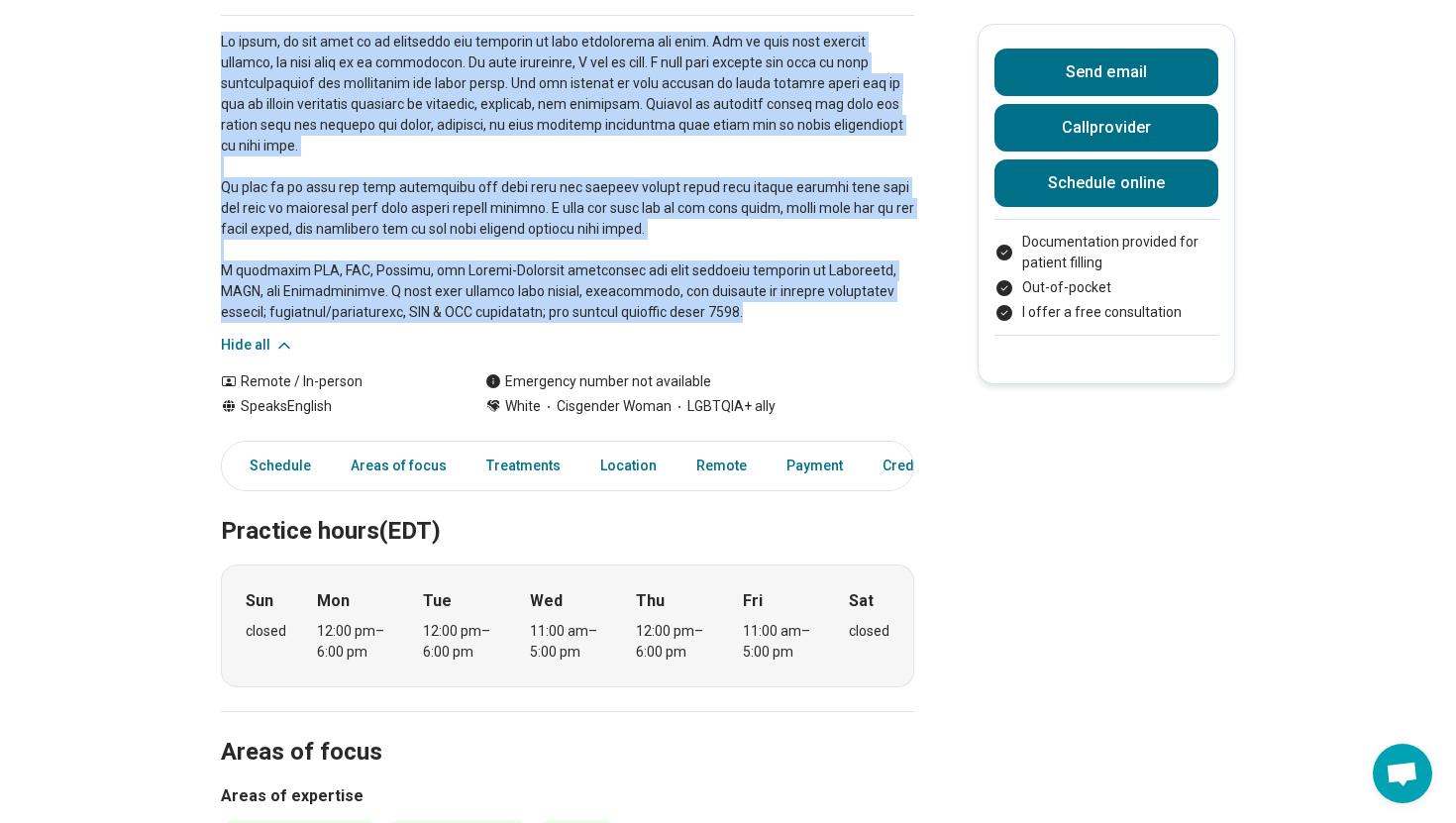 drag, startPoint x: 435, startPoint y: 592, endPoint x: 214, endPoint y: 176, distance: 471.05944 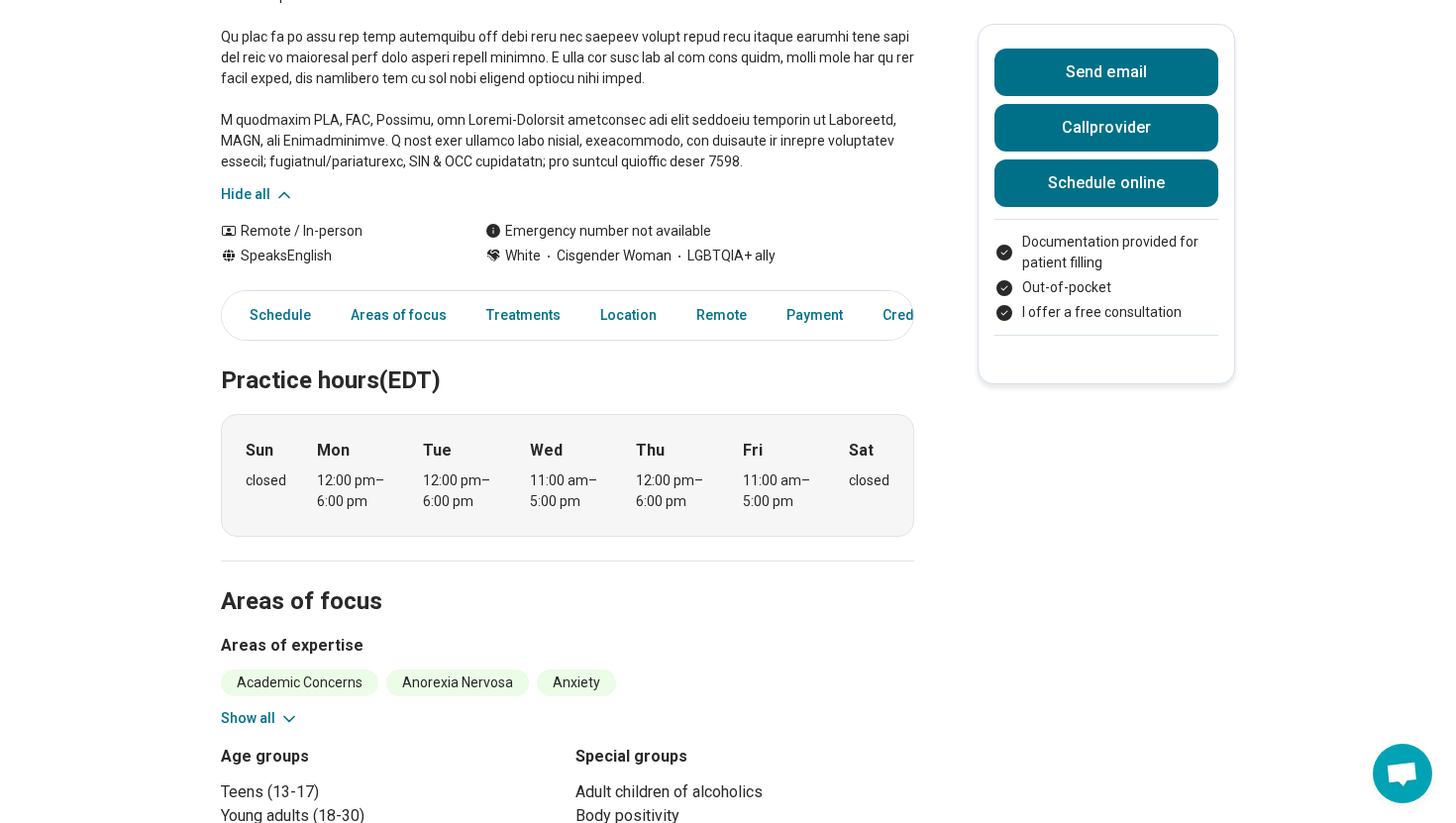 scroll, scrollTop: 3417, scrollLeft: 0, axis: vertical 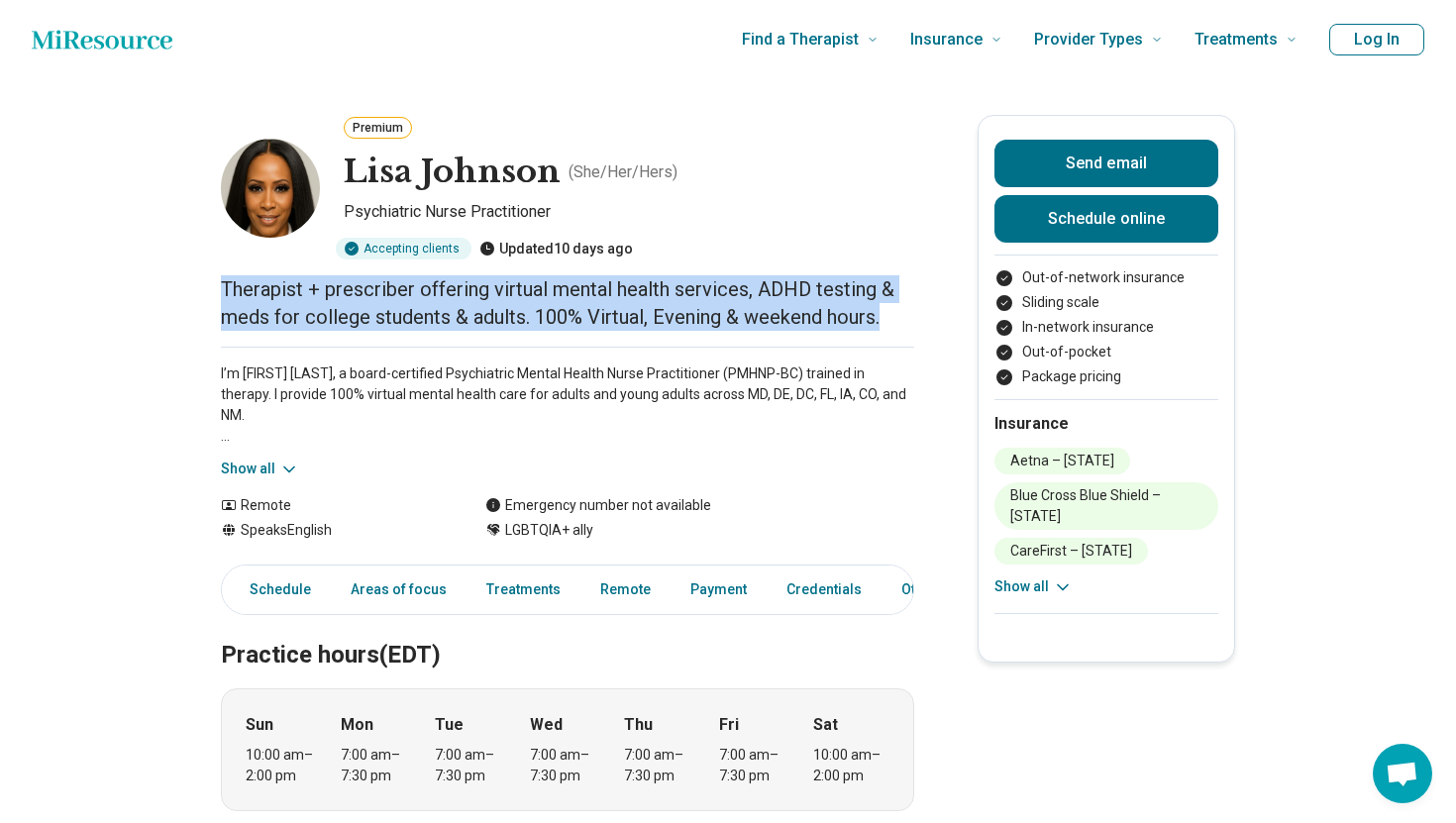 drag, startPoint x: 247, startPoint y: 363, endPoint x: 622, endPoint y: 418, distance: 379.01187 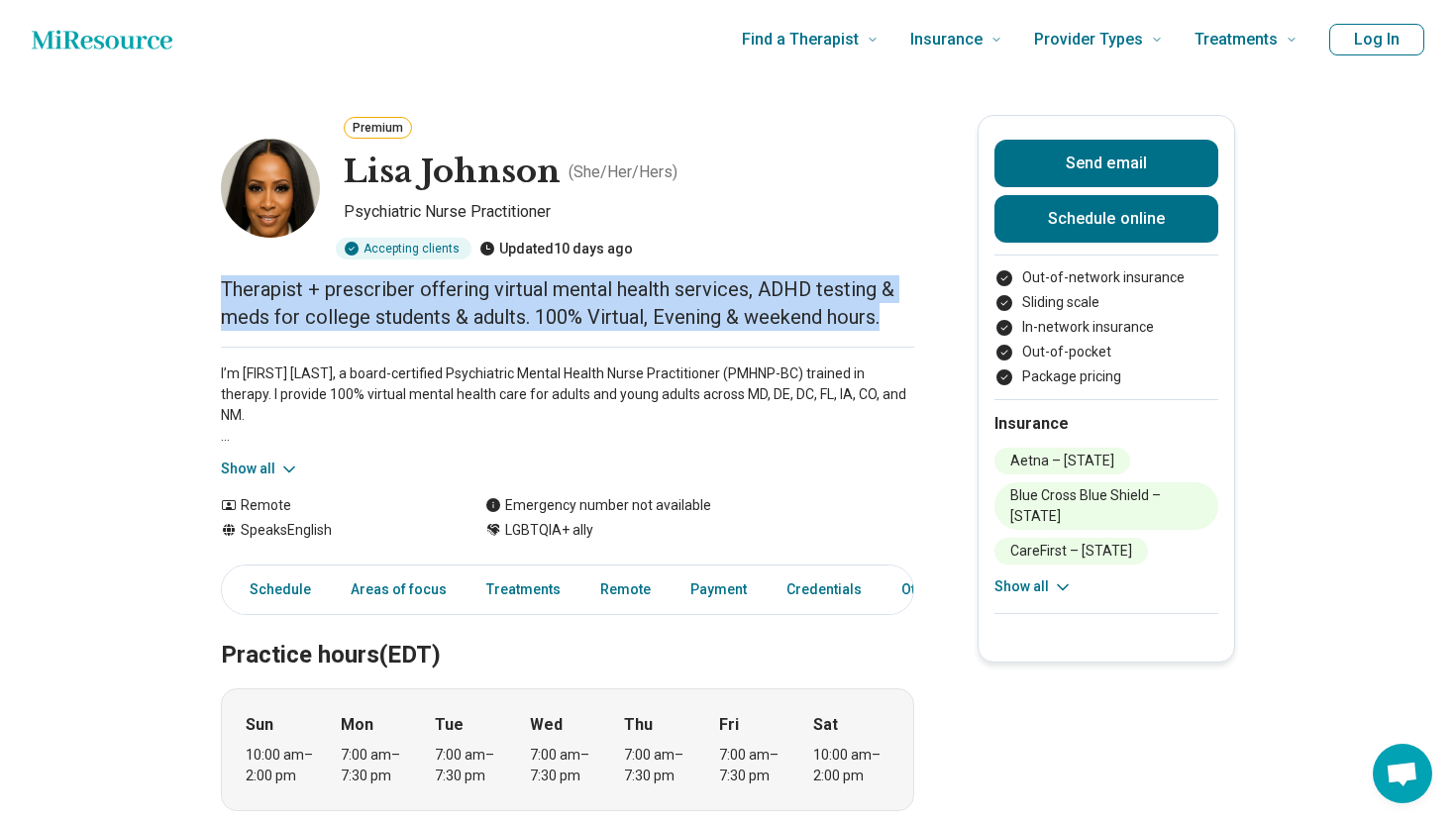 click on "Show all" at bounding box center (260, 468) 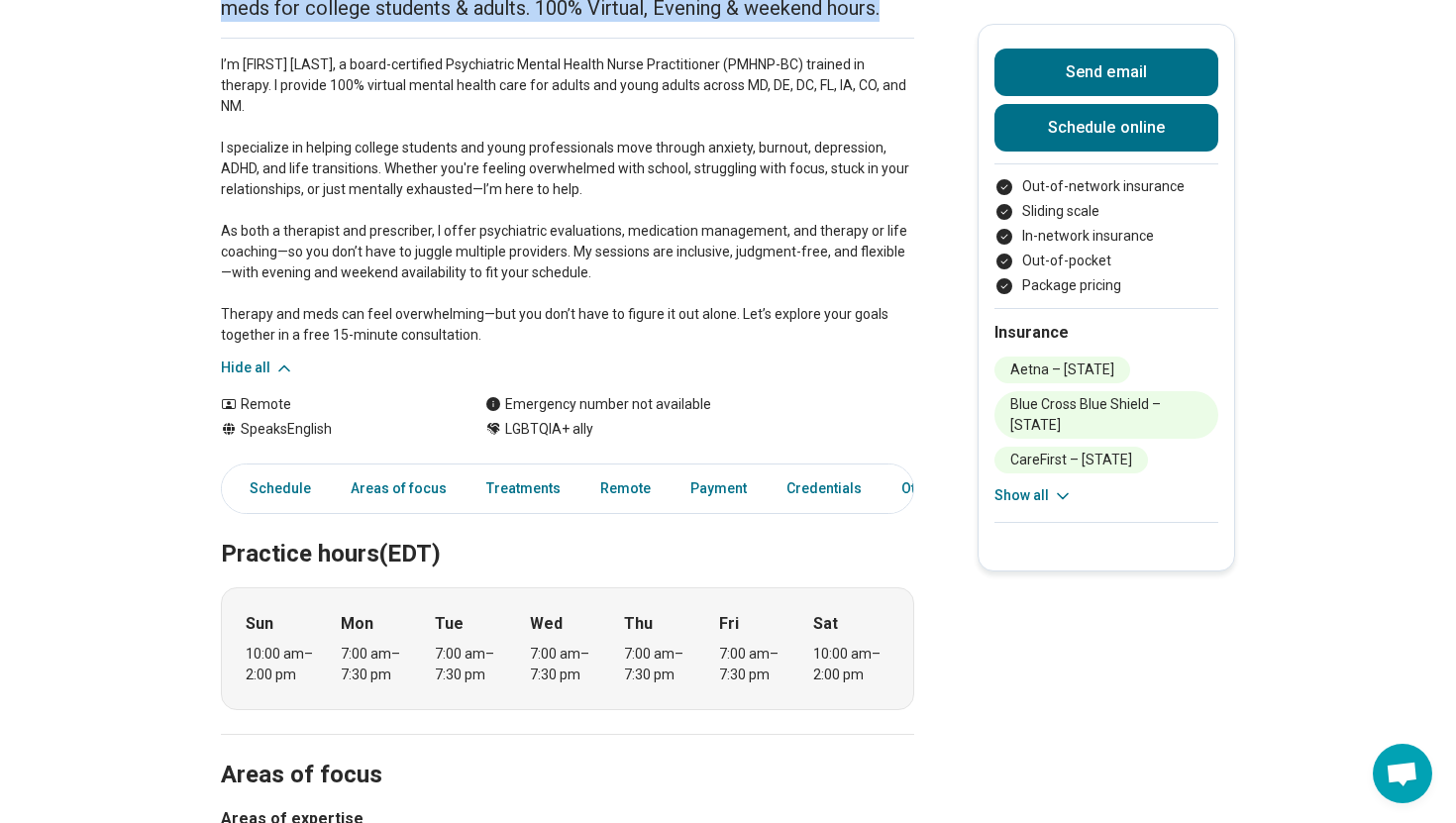 scroll, scrollTop: 312, scrollLeft: 0, axis: vertical 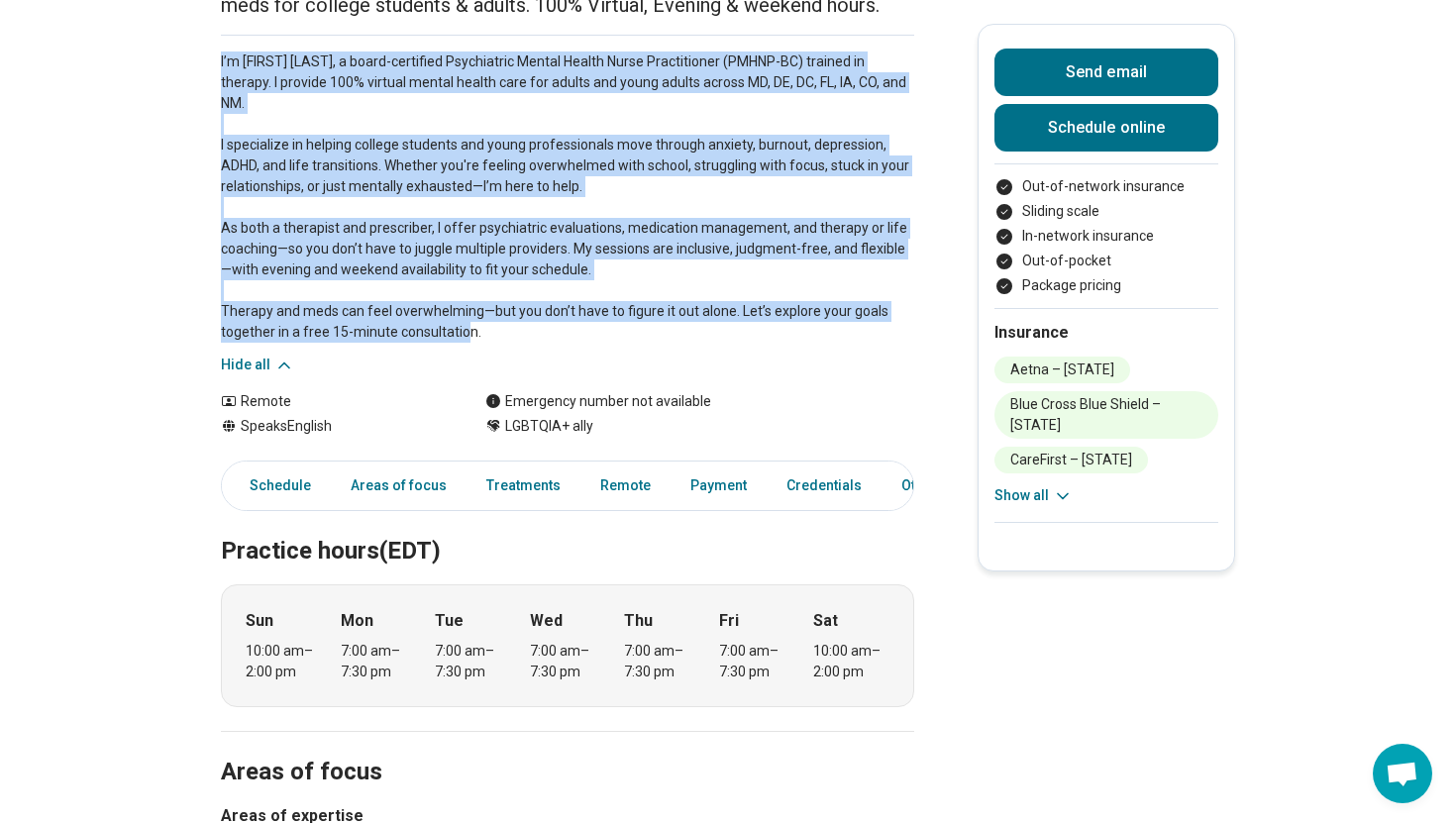 drag, startPoint x: 553, startPoint y: 471, endPoint x: 211, endPoint y: 195, distance: 439.47696 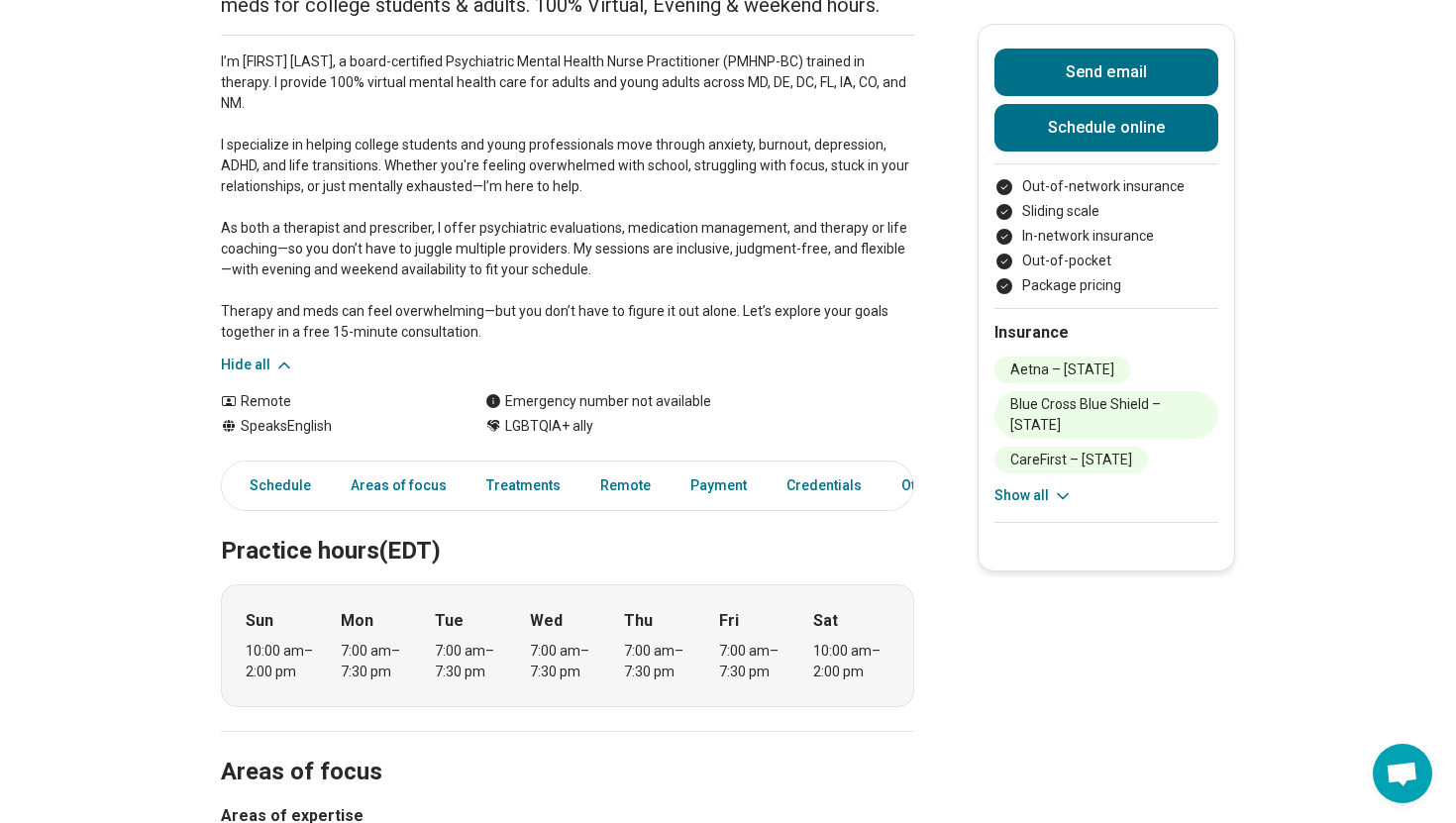 scroll, scrollTop: 263, scrollLeft: 0, axis: vertical 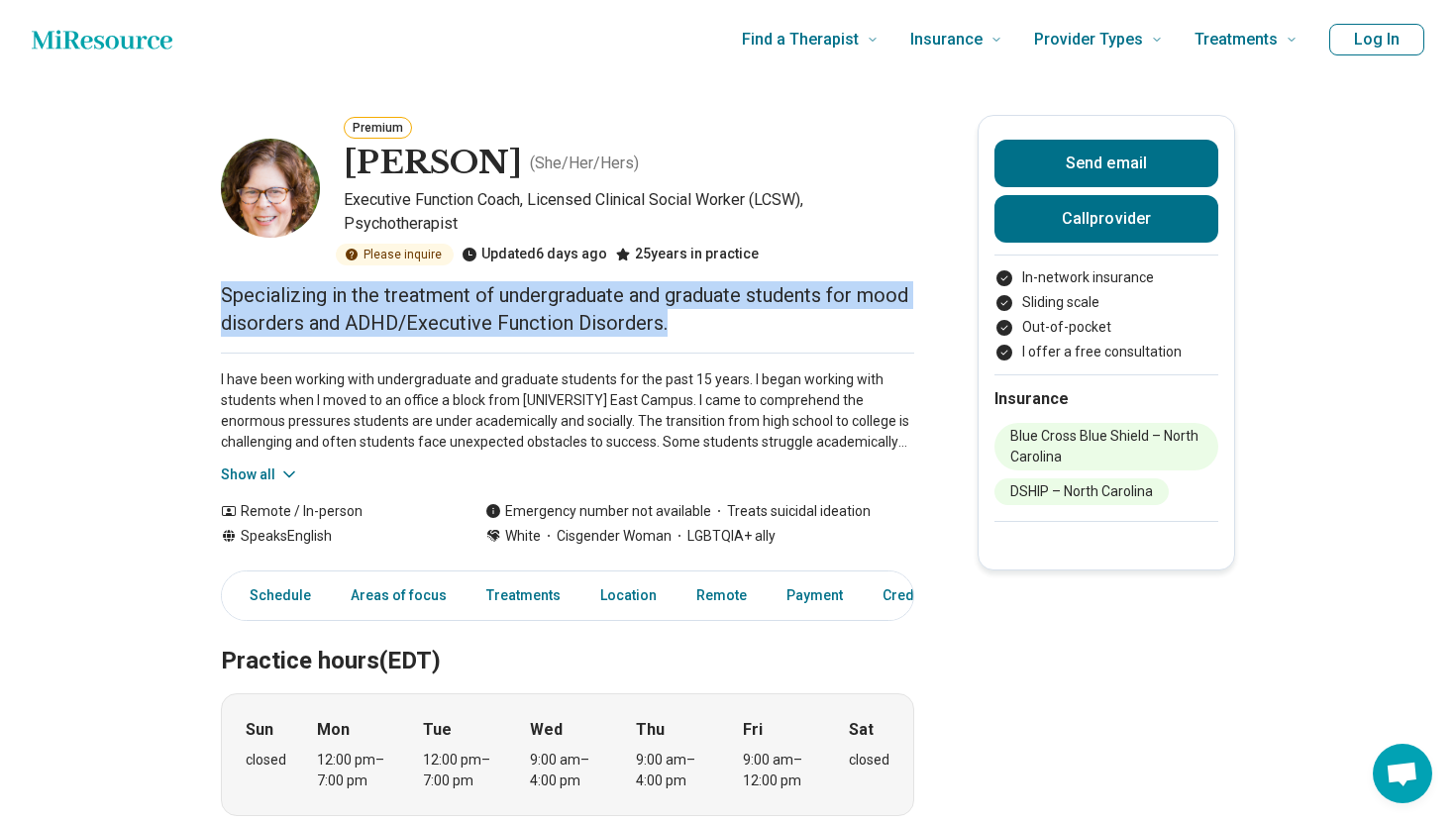 drag, startPoint x: 377, startPoint y: 442, endPoint x: 193, endPoint y: 367, distance: 198.69826 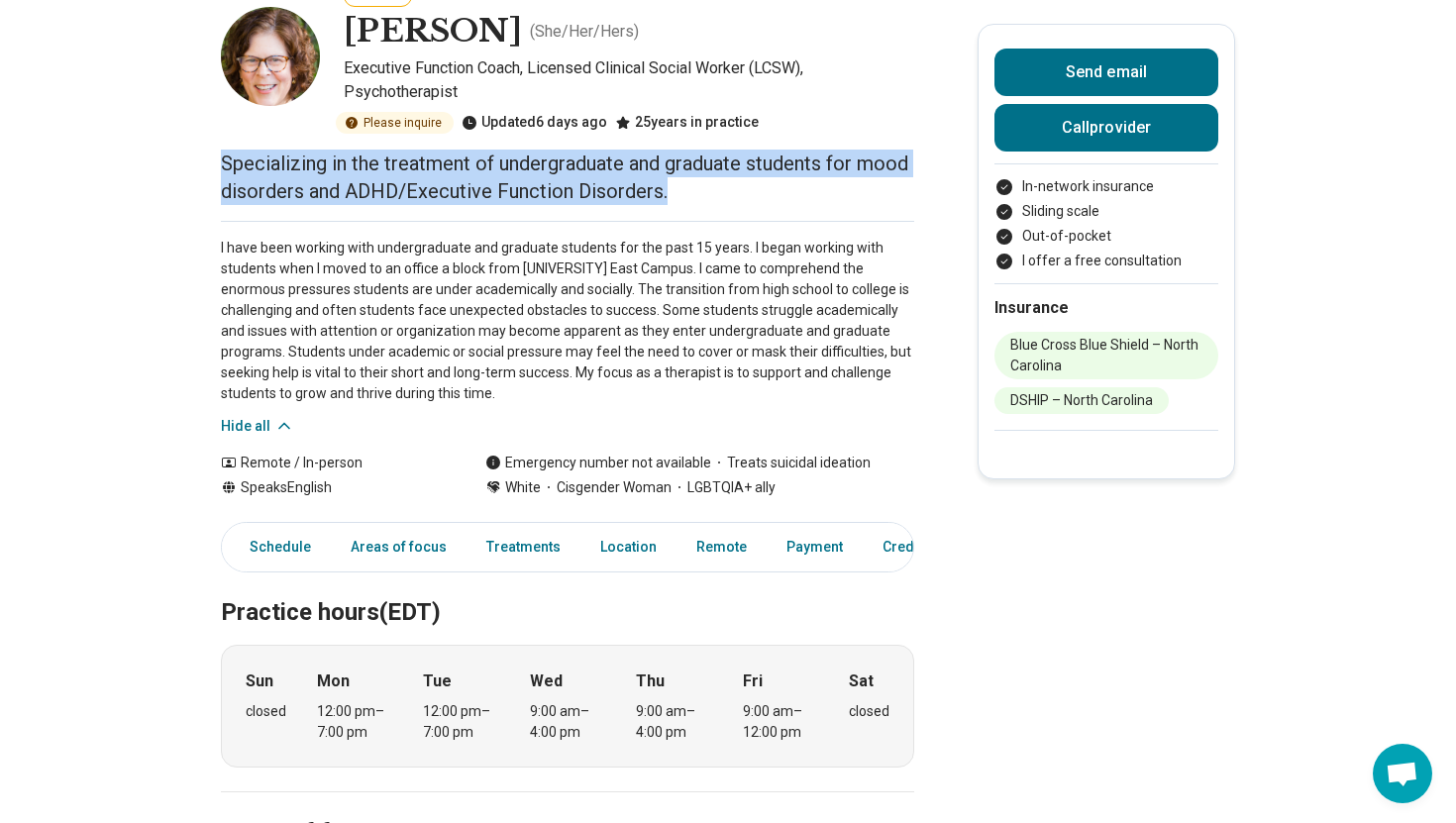 scroll, scrollTop: 163, scrollLeft: 0, axis: vertical 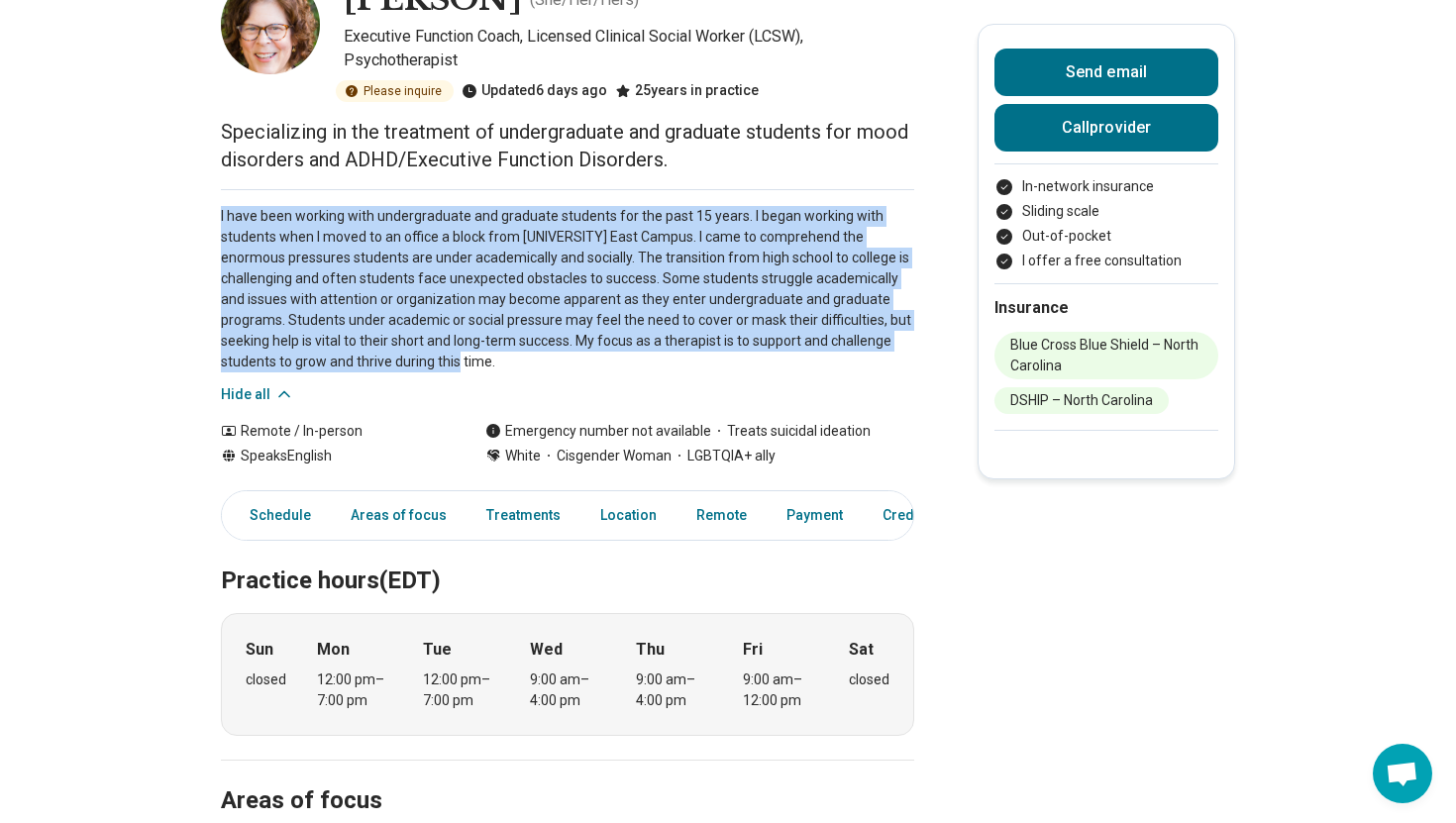 drag, startPoint x: 207, startPoint y: 350, endPoint x: 370, endPoint y: 574, distance: 277.02888 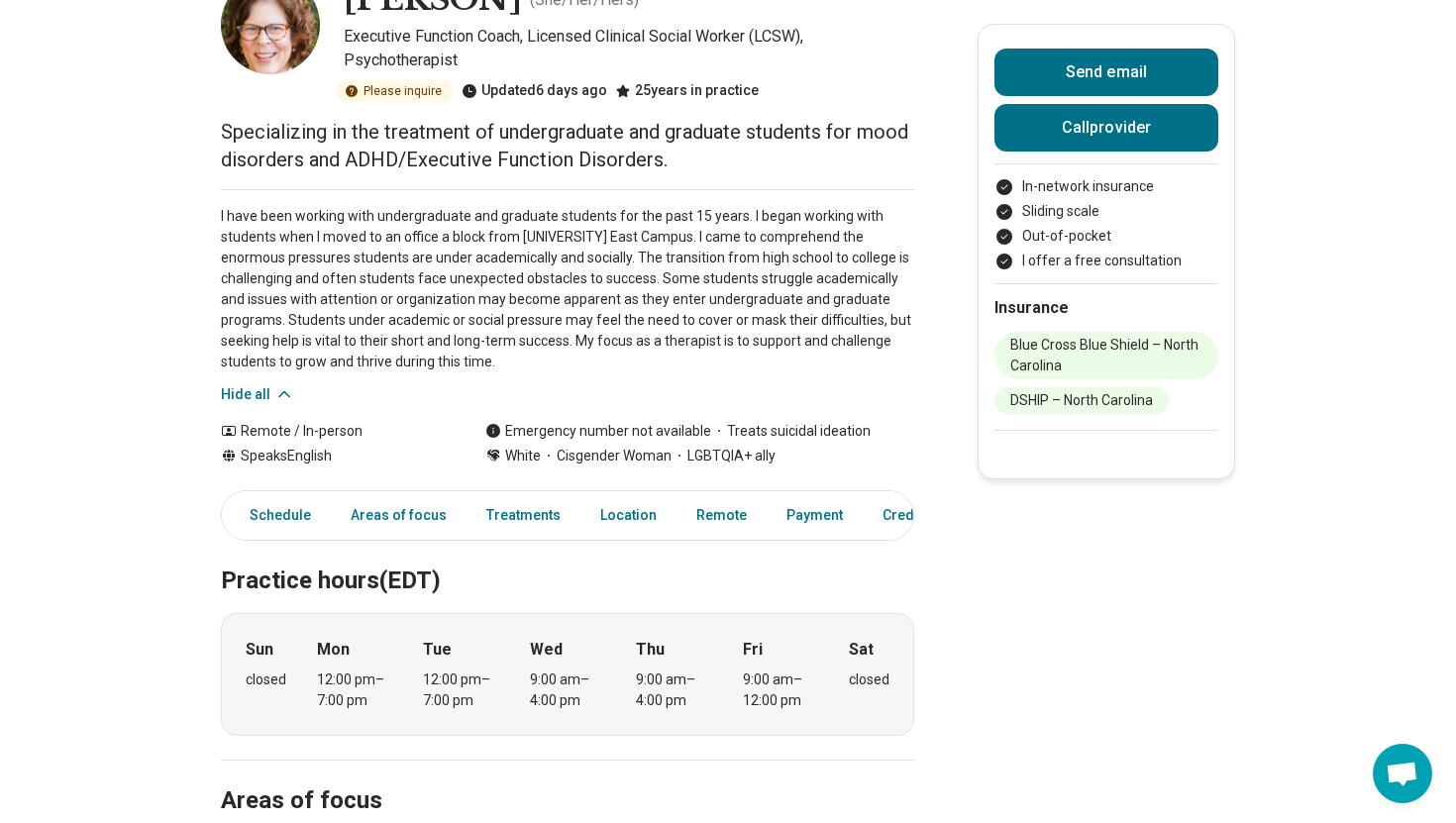 scroll, scrollTop: 0, scrollLeft: 0, axis: both 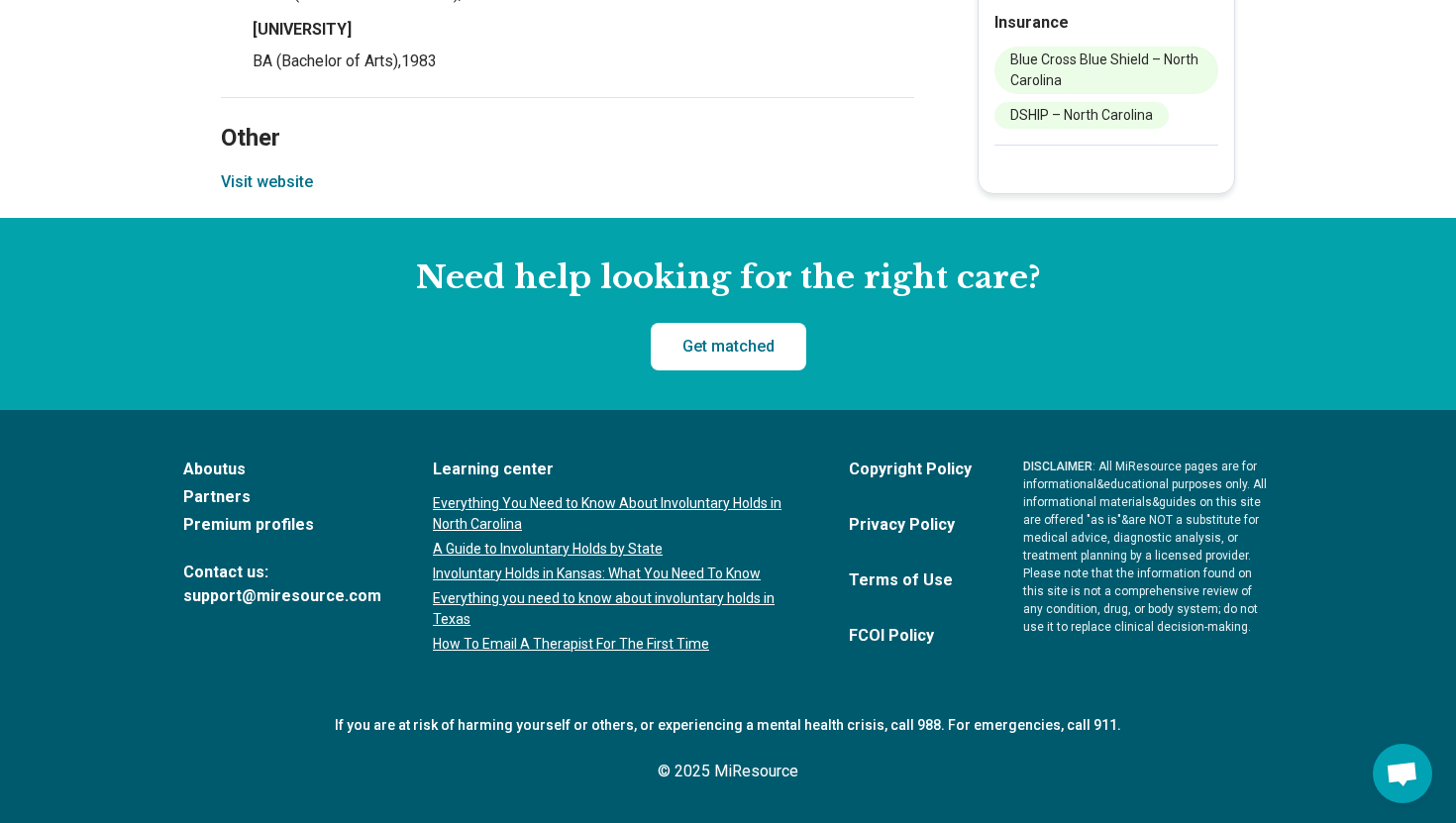 click on "Other Visit website" at bounding box center (568, 157) 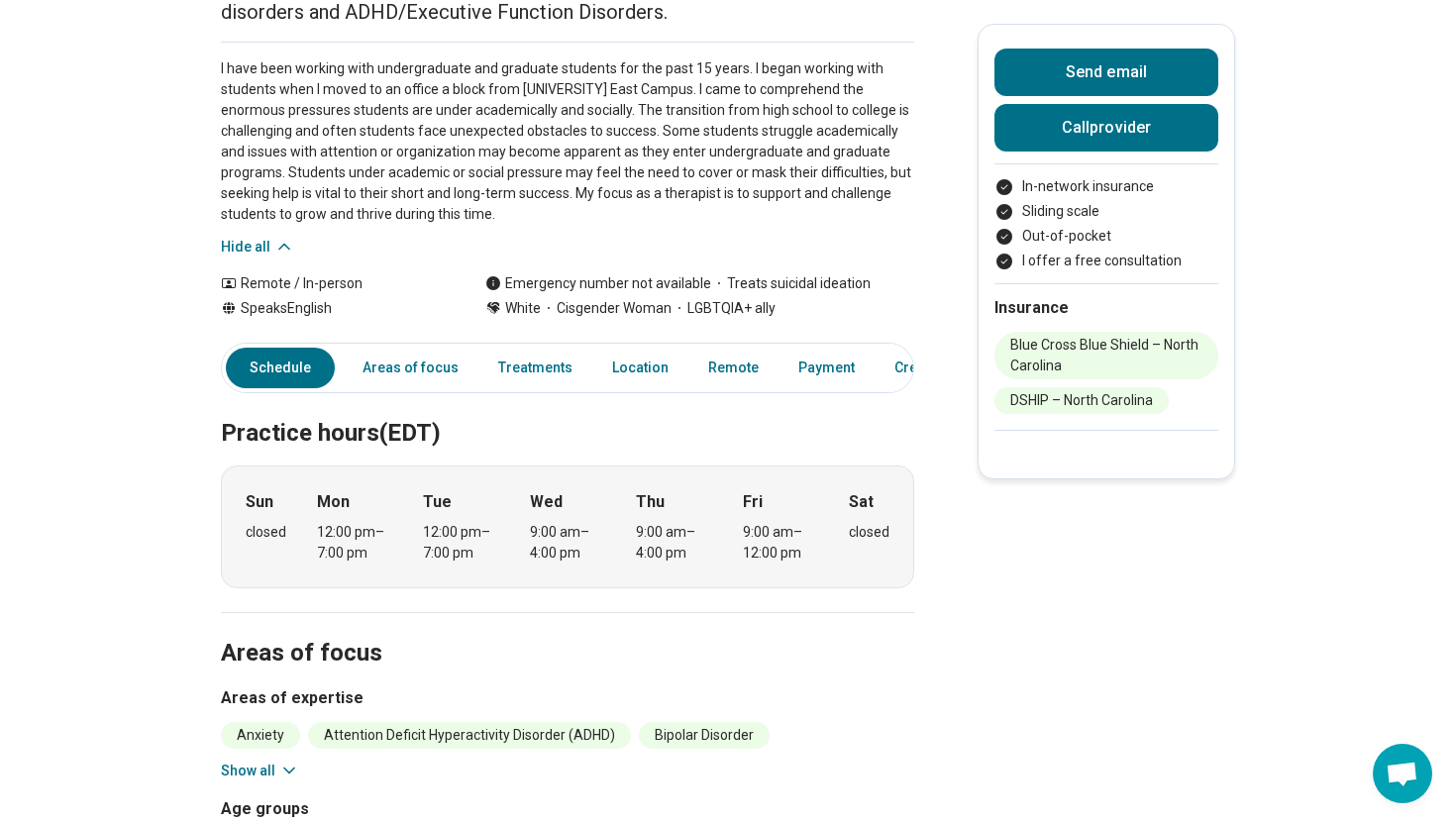 scroll, scrollTop: 0, scrollLeft: 0, axis: both 